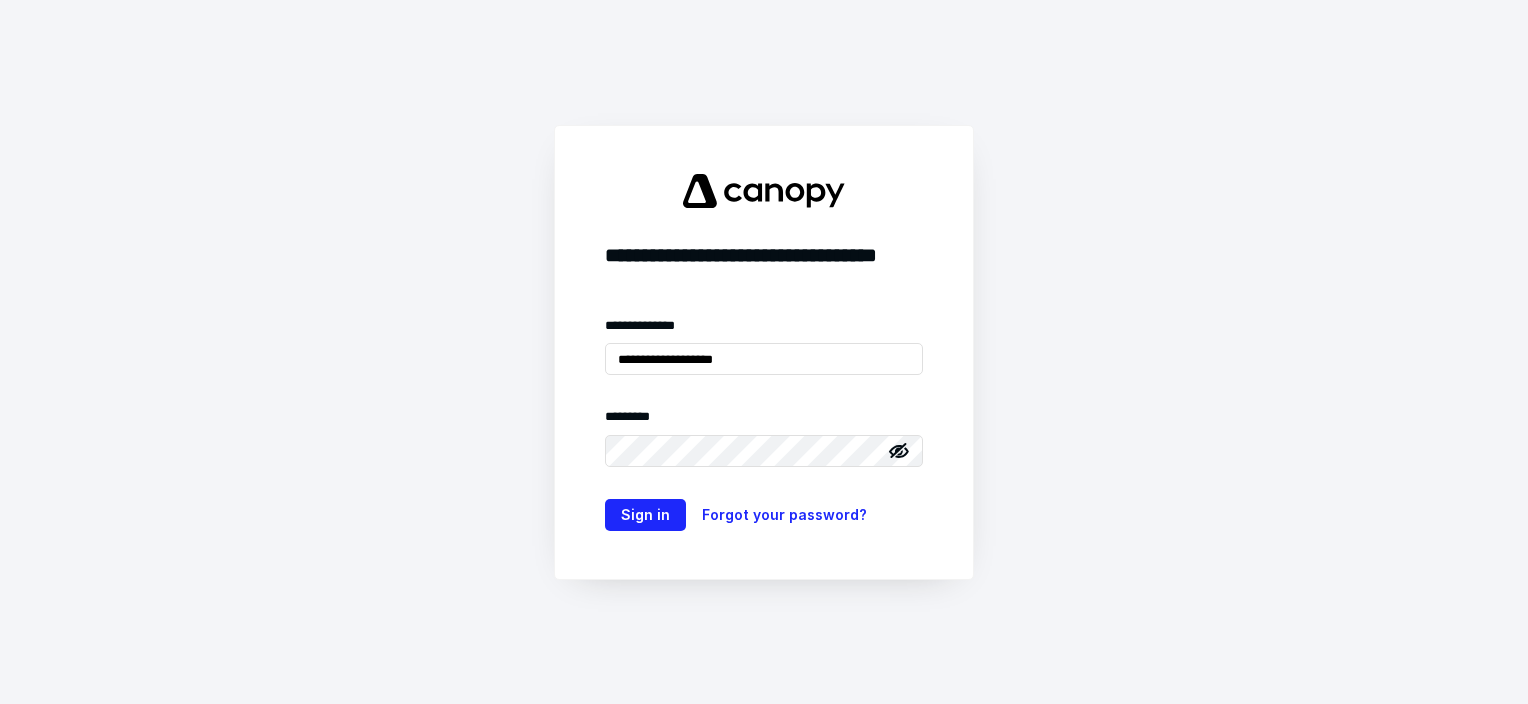 scroll, scrollTop: 0, scrollLeft: 0, axis: both 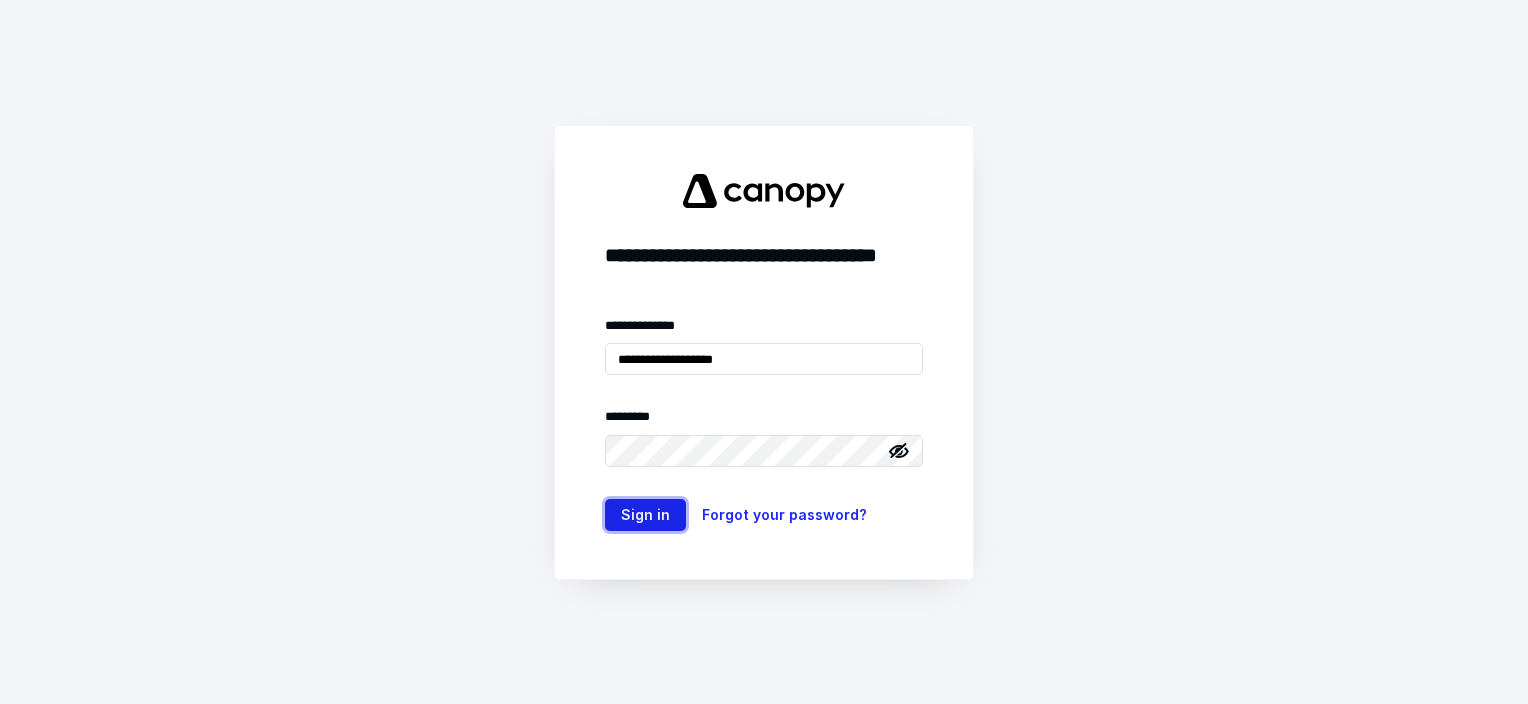 click on "Sign in" at bounding box center (645, 515) 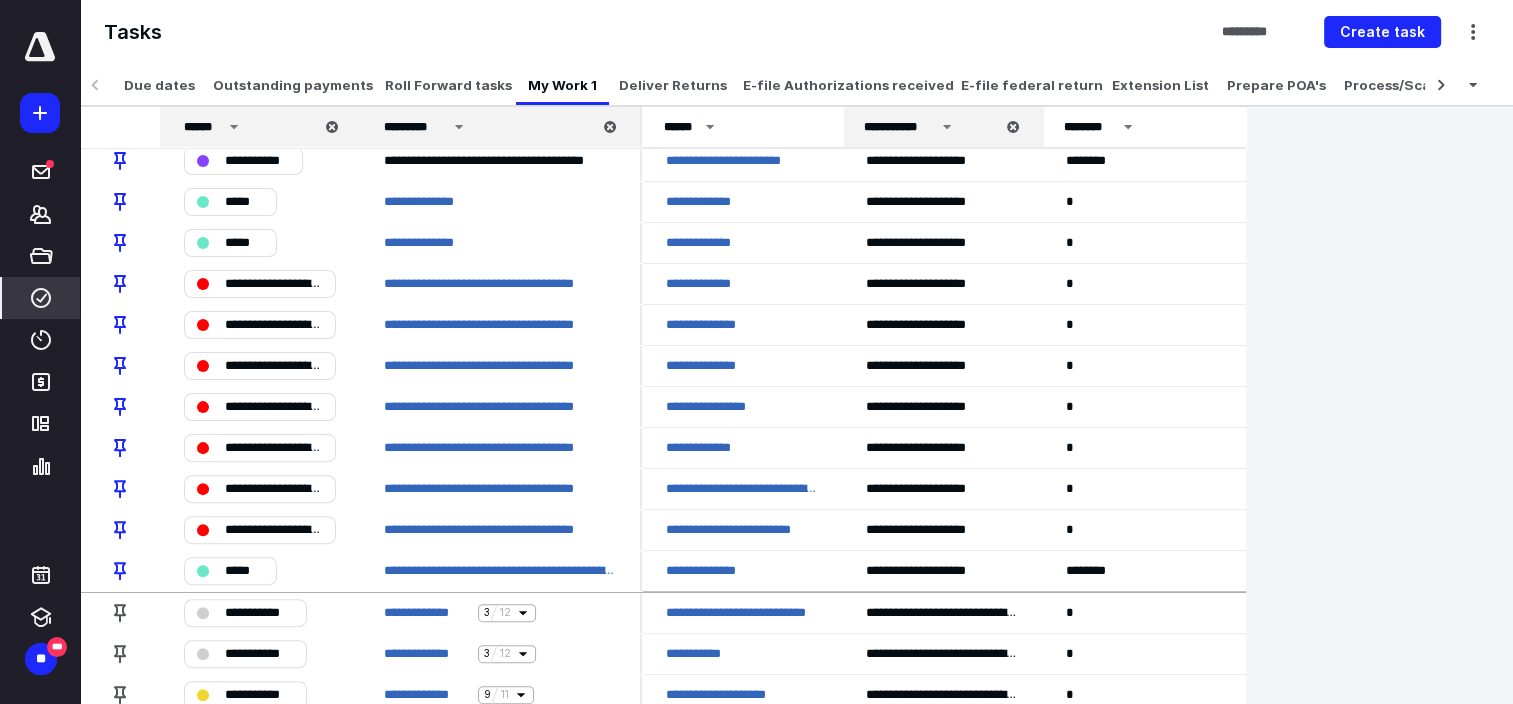 scroll, scrollTop: 400, scrollLeft: 0, axis: vertical 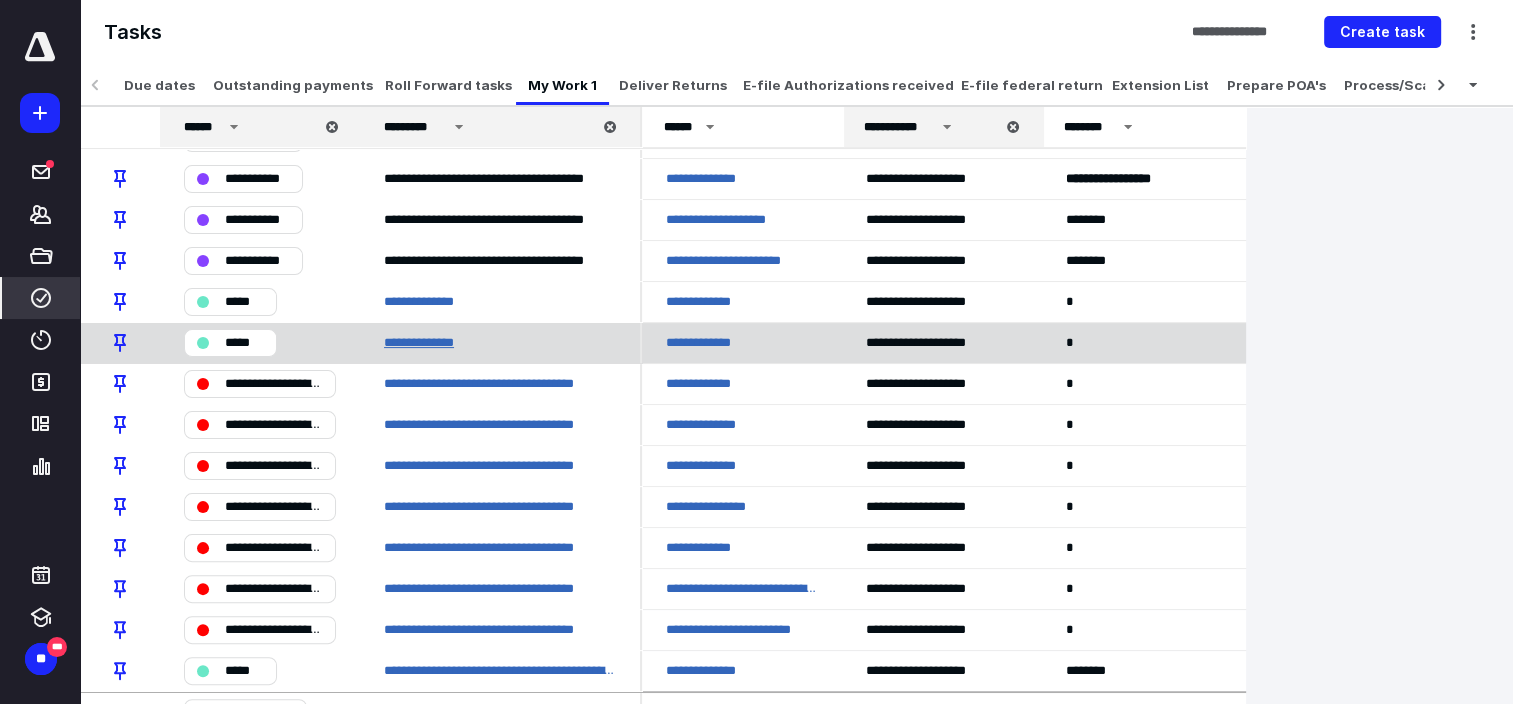 click on "**********" at bounding box center (425, 343) 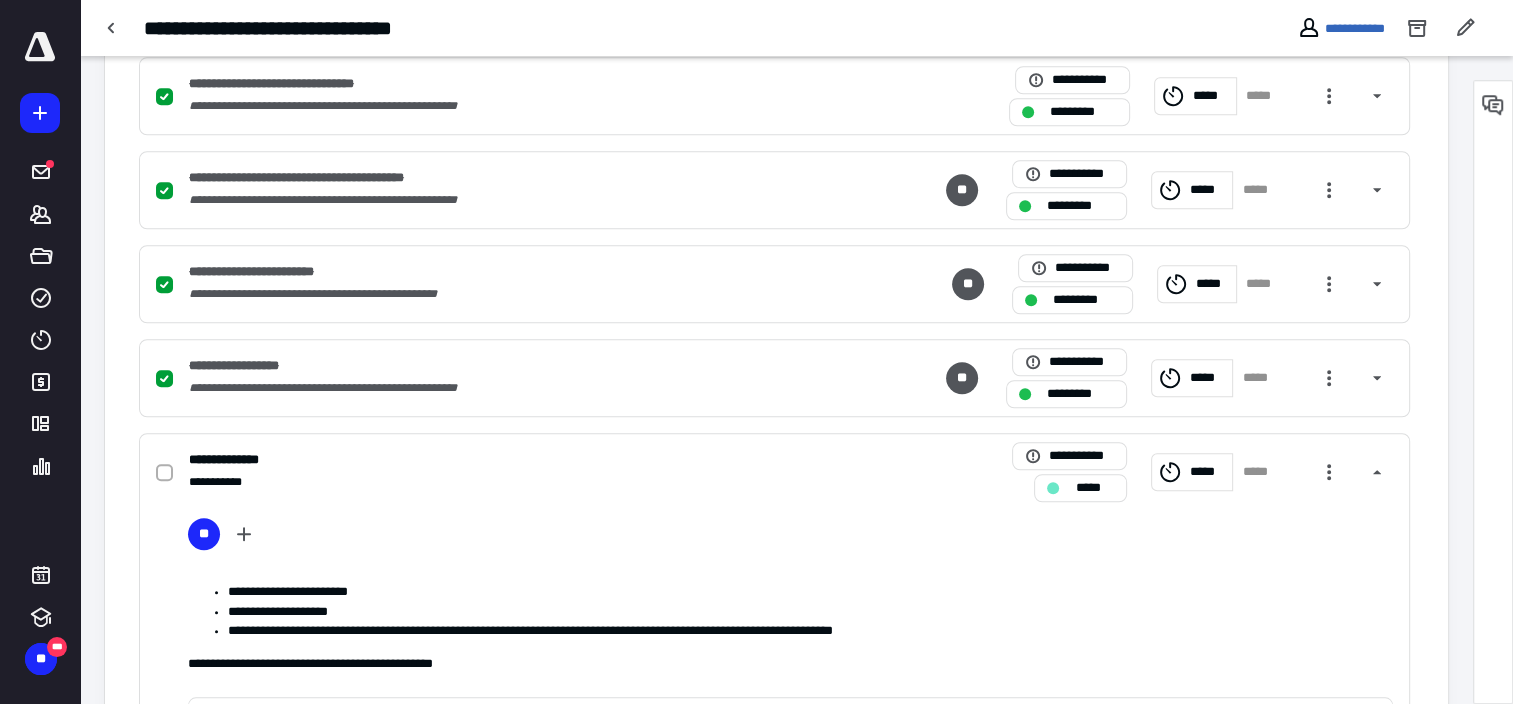 scroll, scrollTop: 1700, scrollLeft: 0, axis: vertical 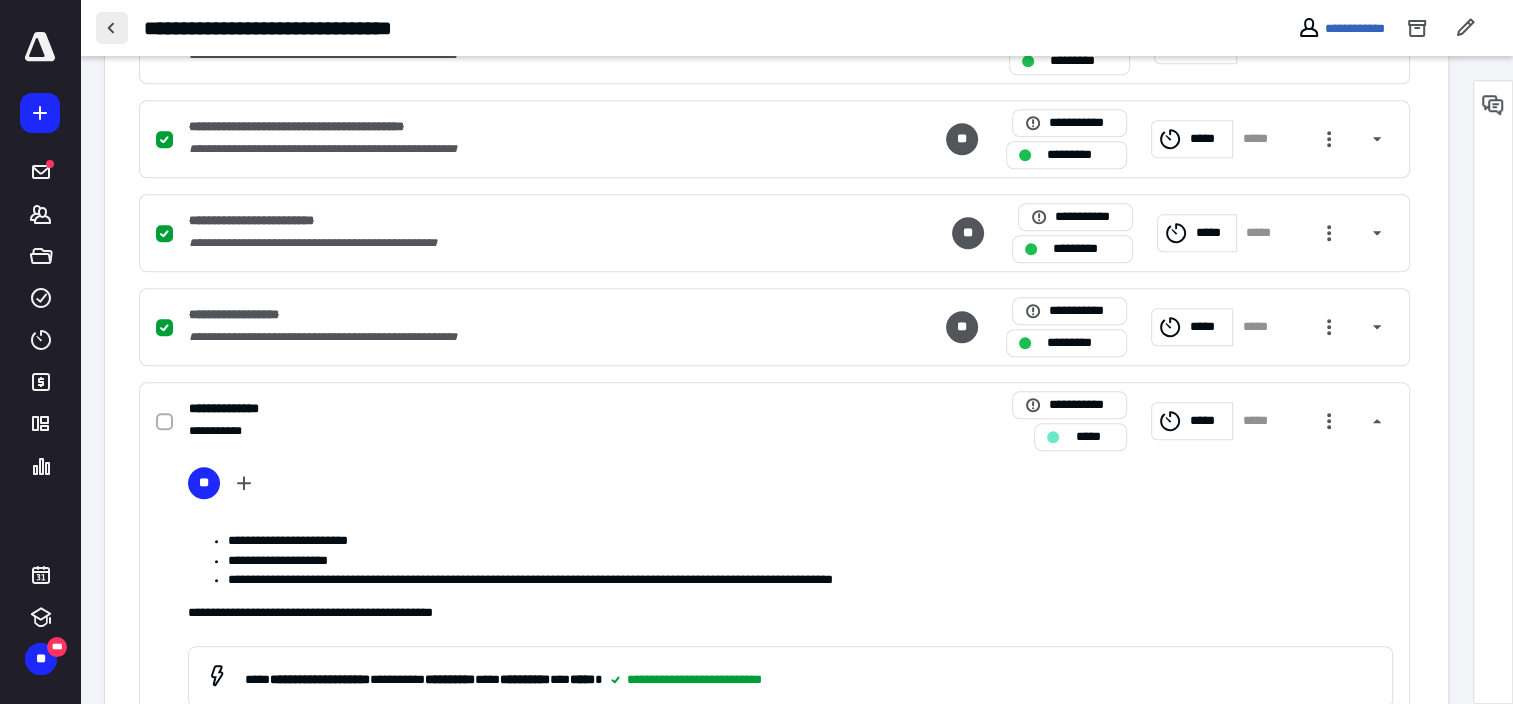 click at bounding box center [112, 28] 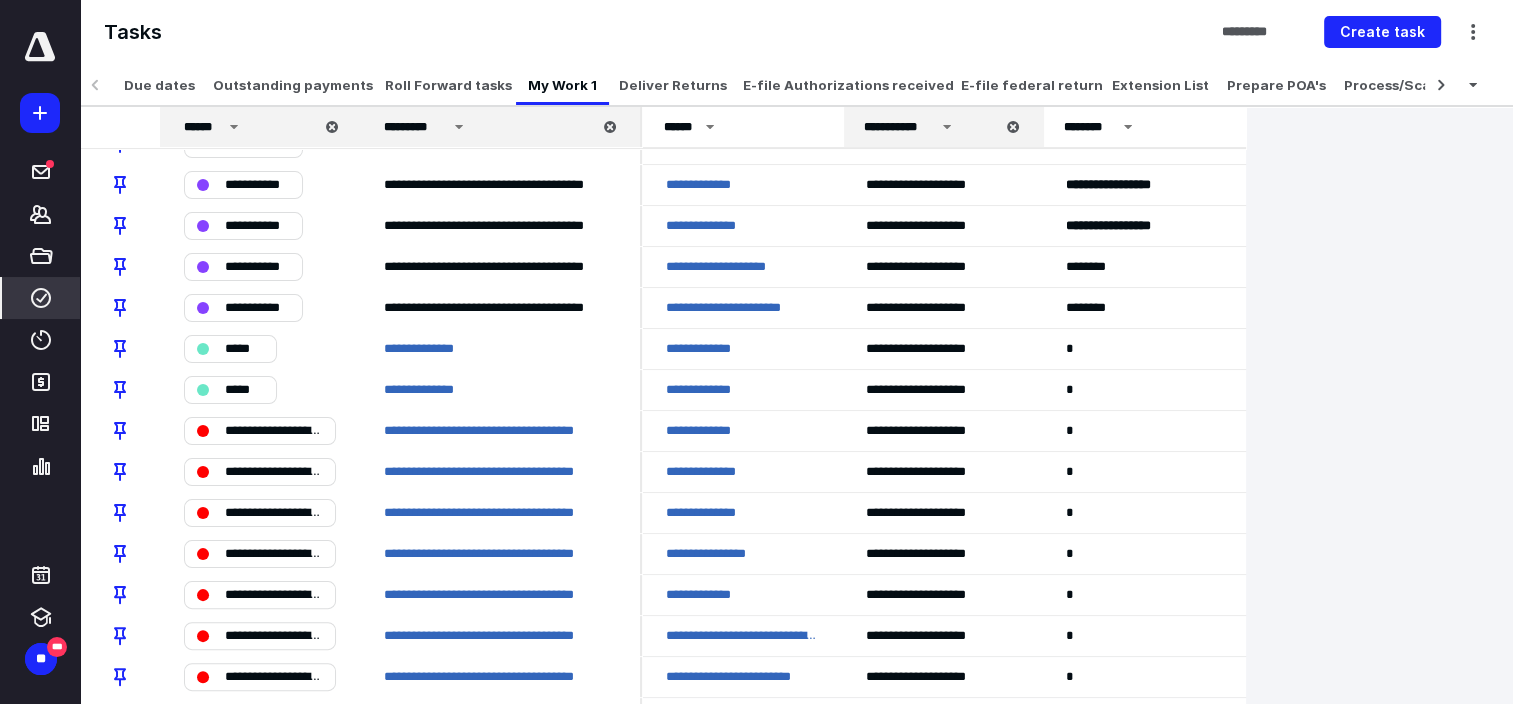 scroll, scrollTop: 400, scrollLeft: 0, axis: vertical 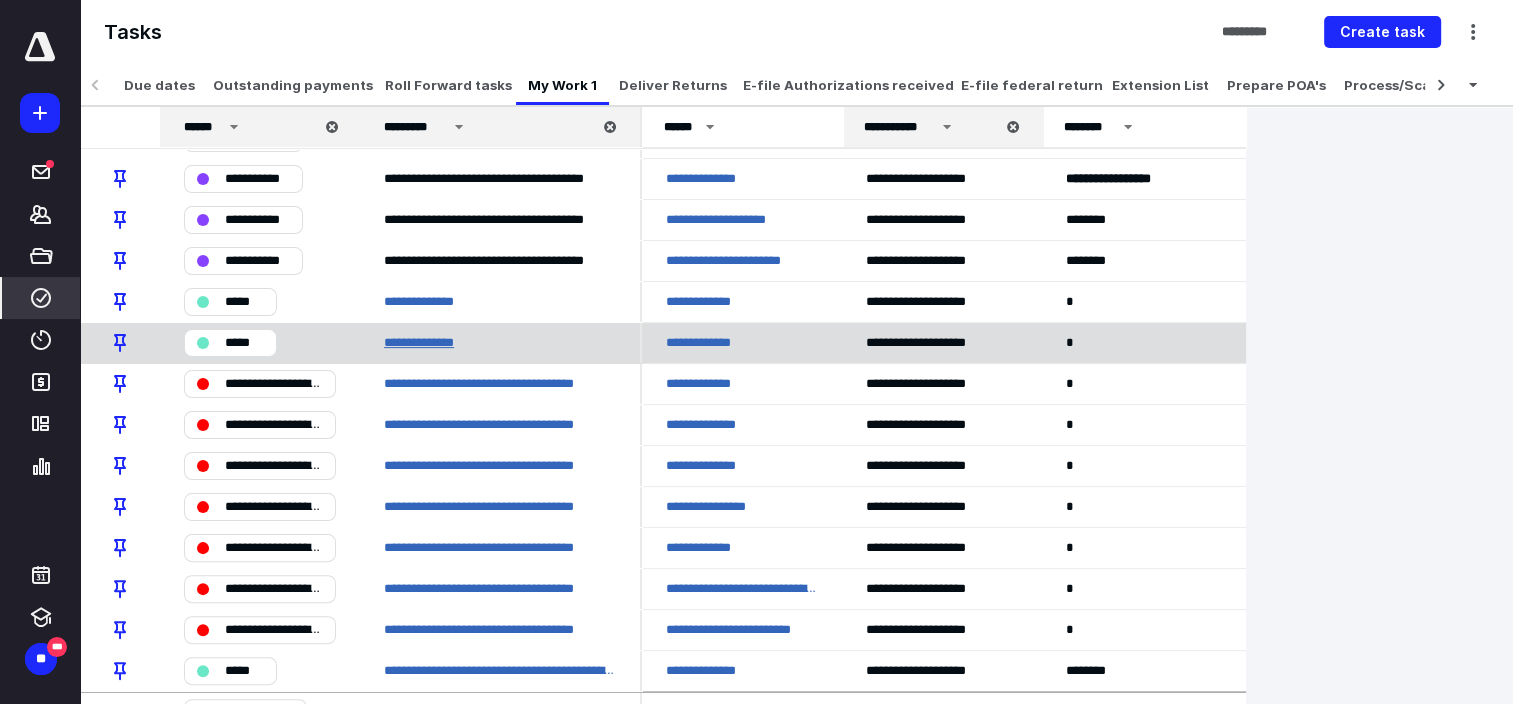 click on "**********" at bounding box center (425, 343) 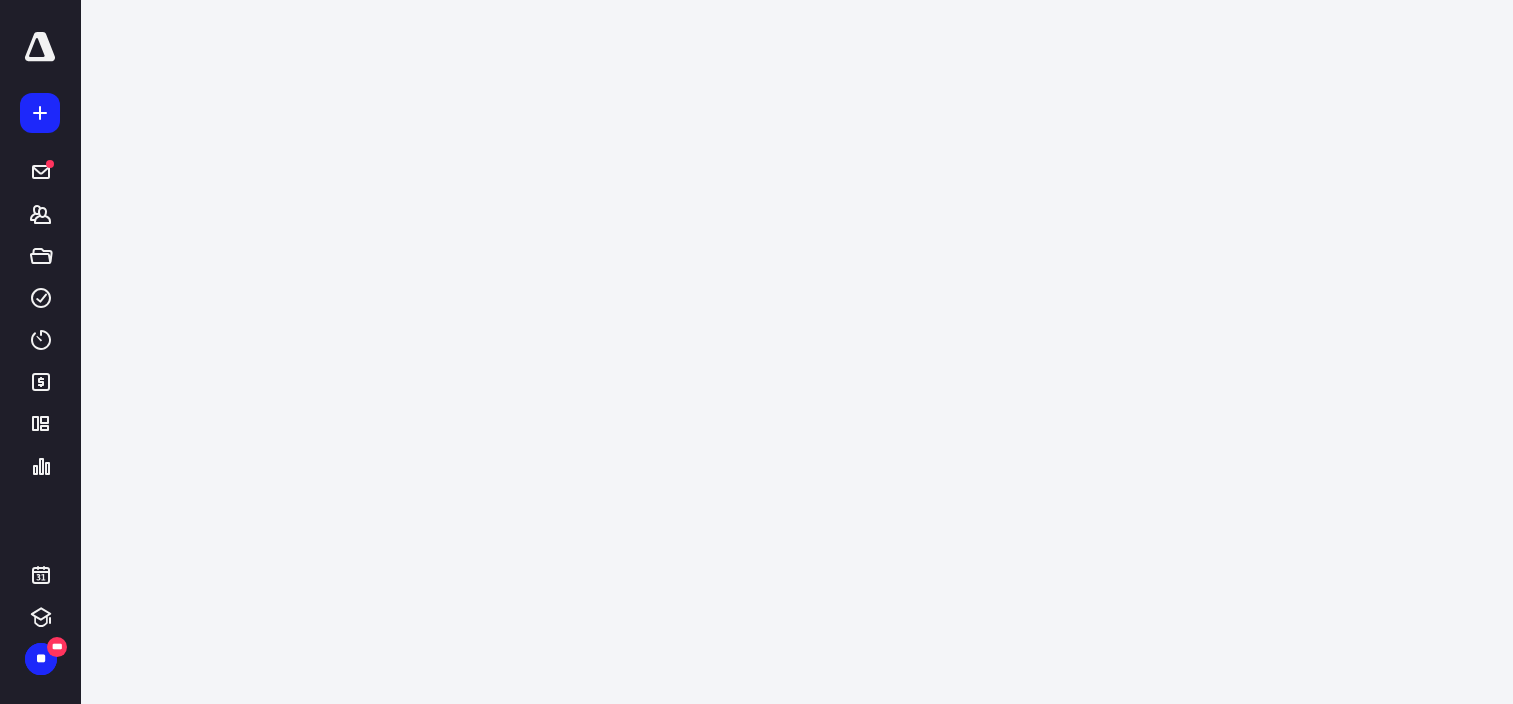 scroll, scrollTop: 0, scrollLeft: 0, axis: both 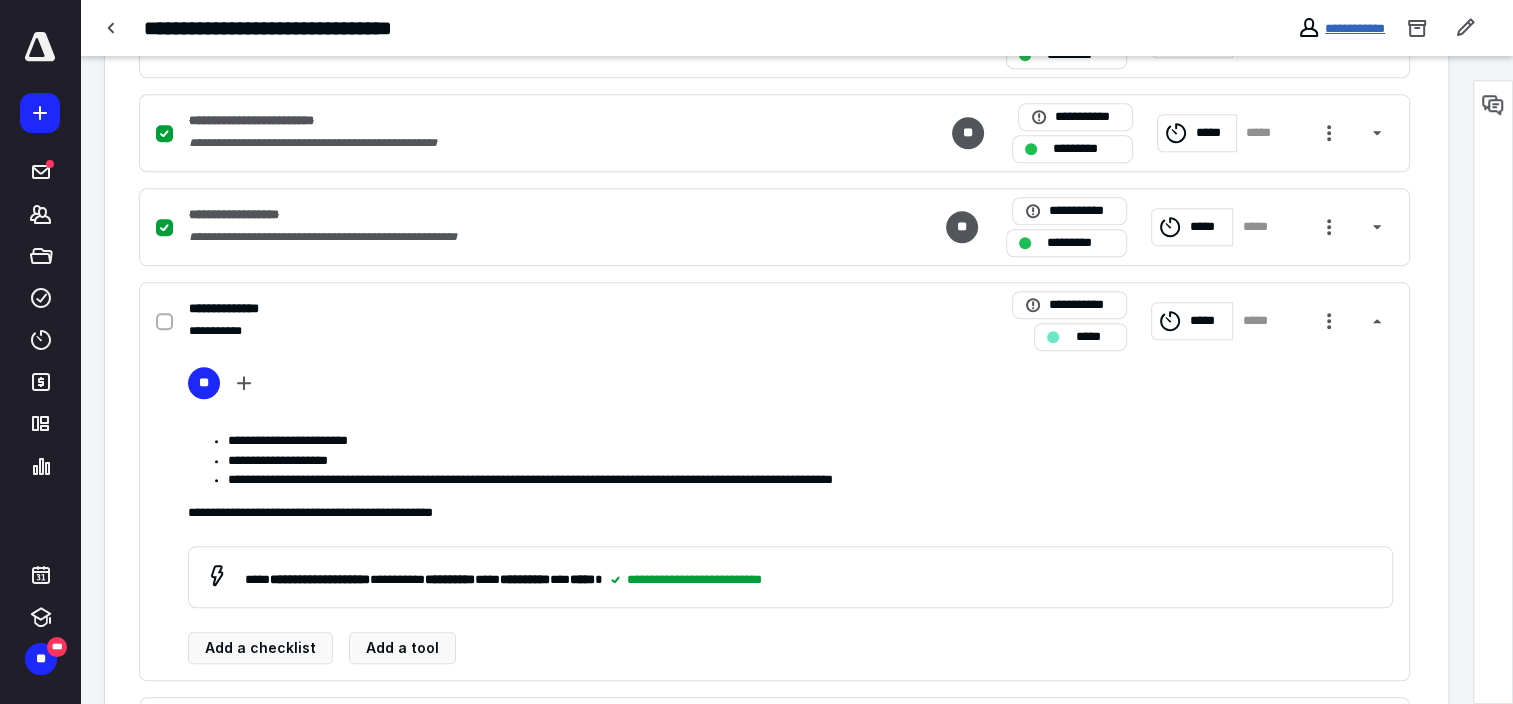 click on "**********" at bounding box center (1355, 28) 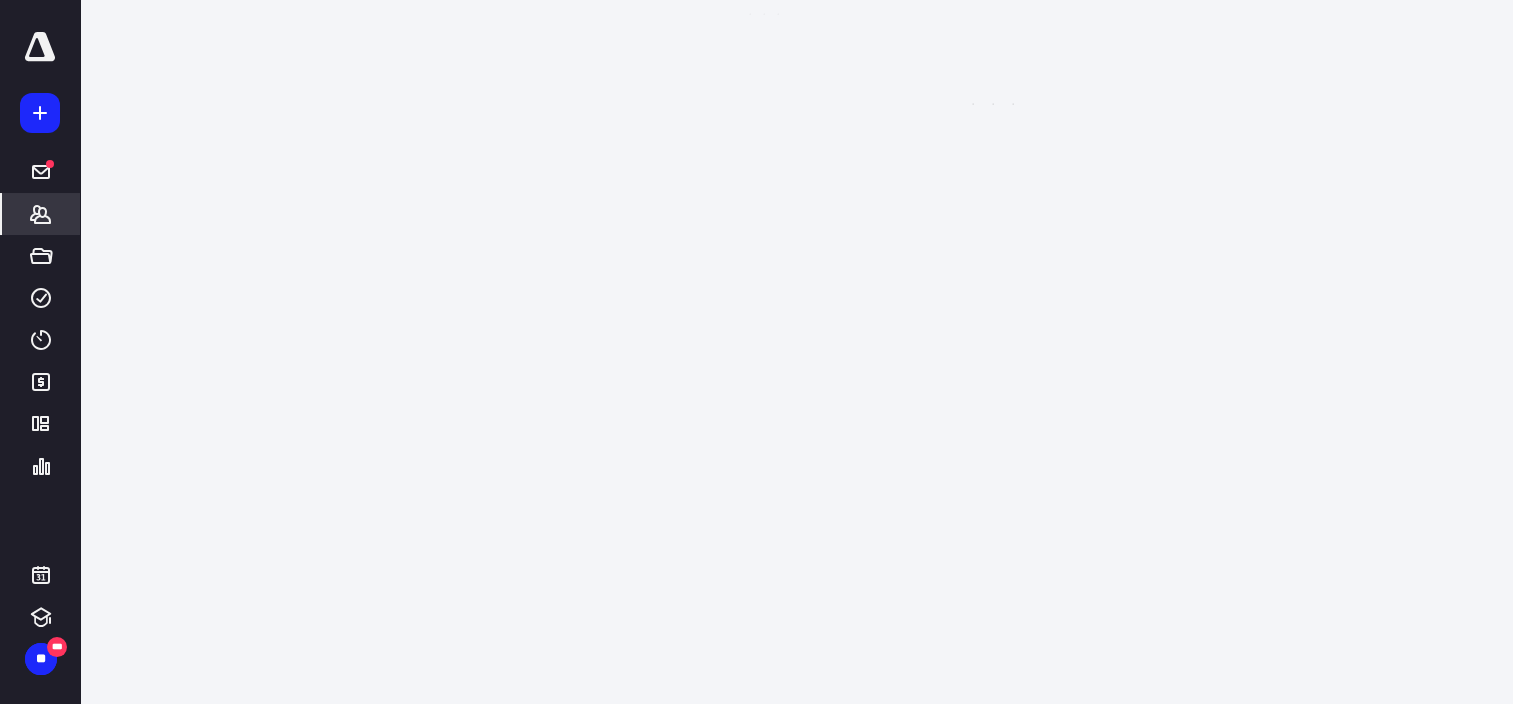 scroll, scrollTop: 0, scrollLeft: 0, axis: both 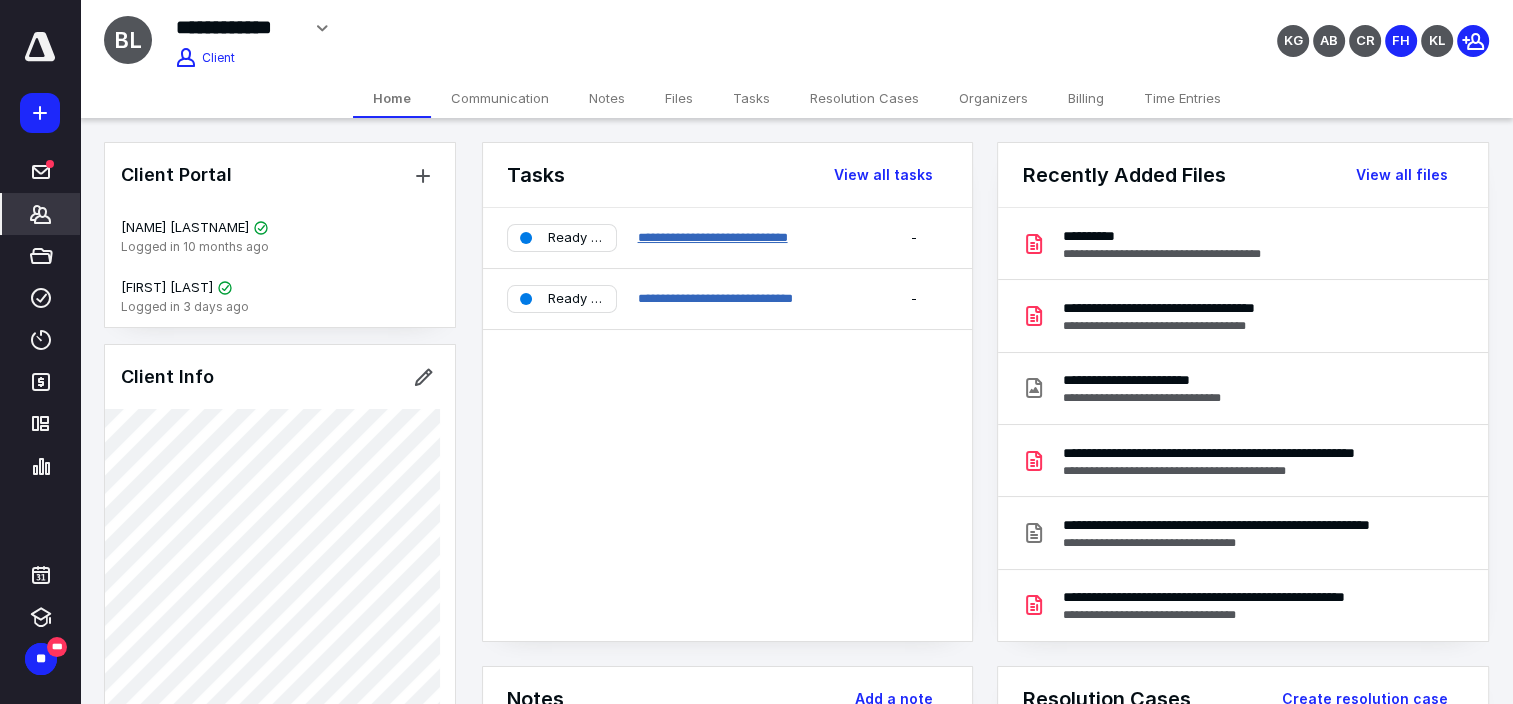 click on "**********" at bounding box center (712, 237) 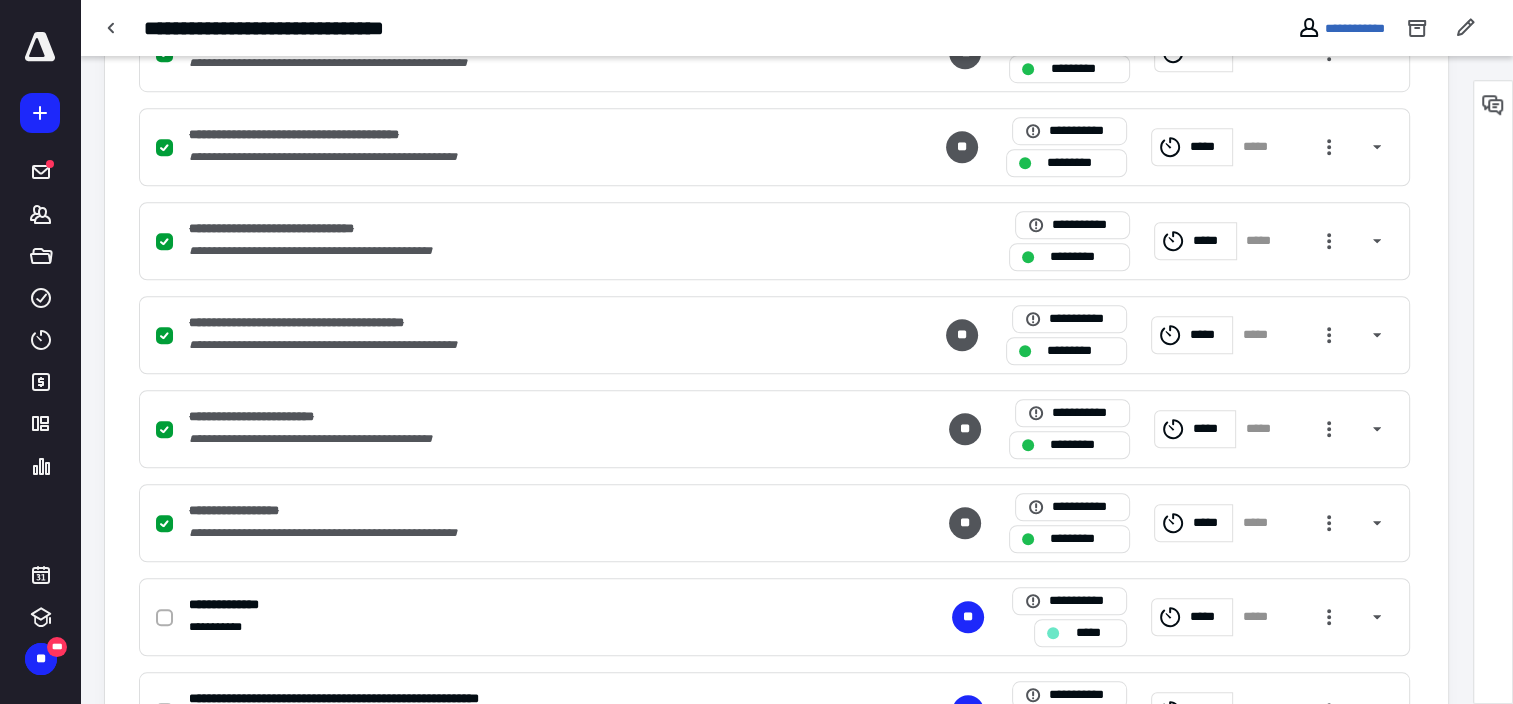 scroll, scrollTop: 1700, scrollLeft: 0, axis: vertical 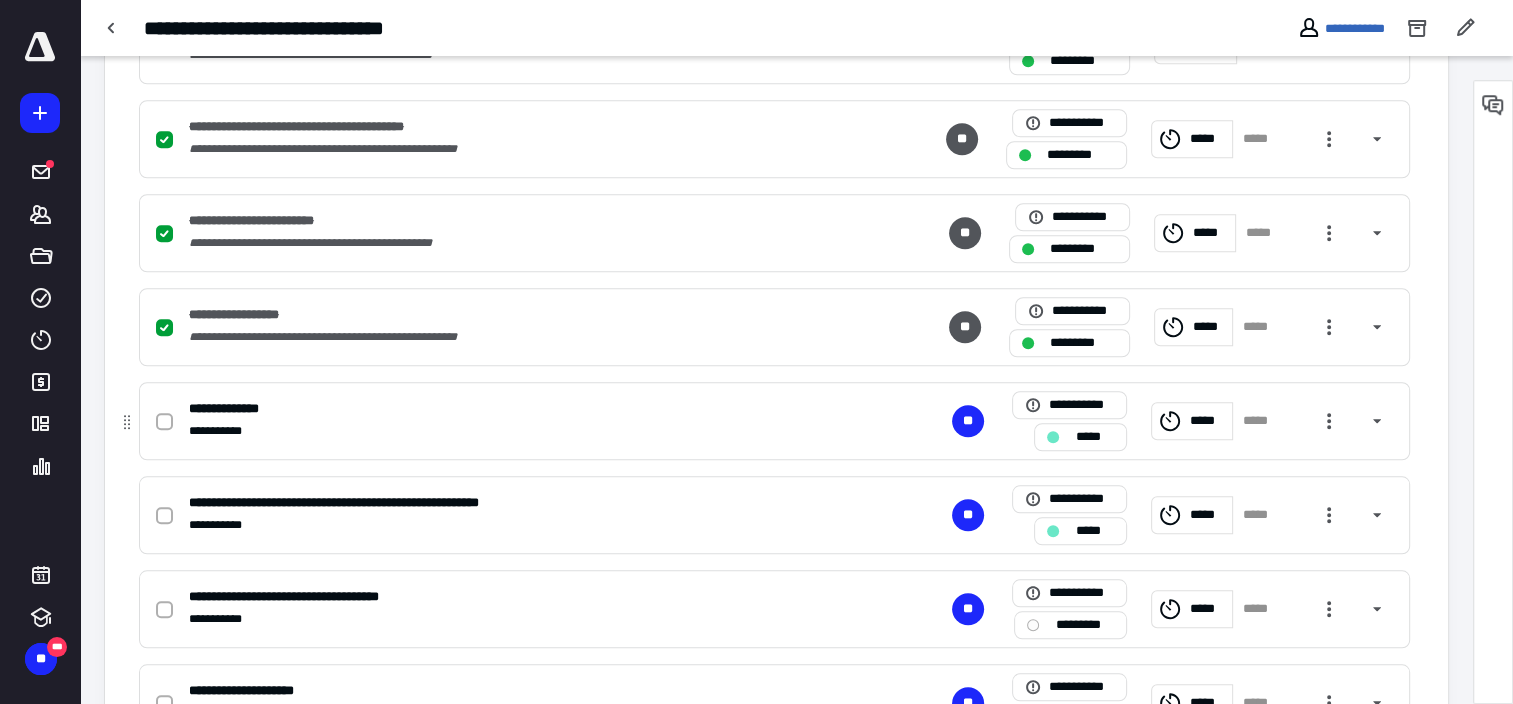 click on "**********" at bounding box center [232, 409] 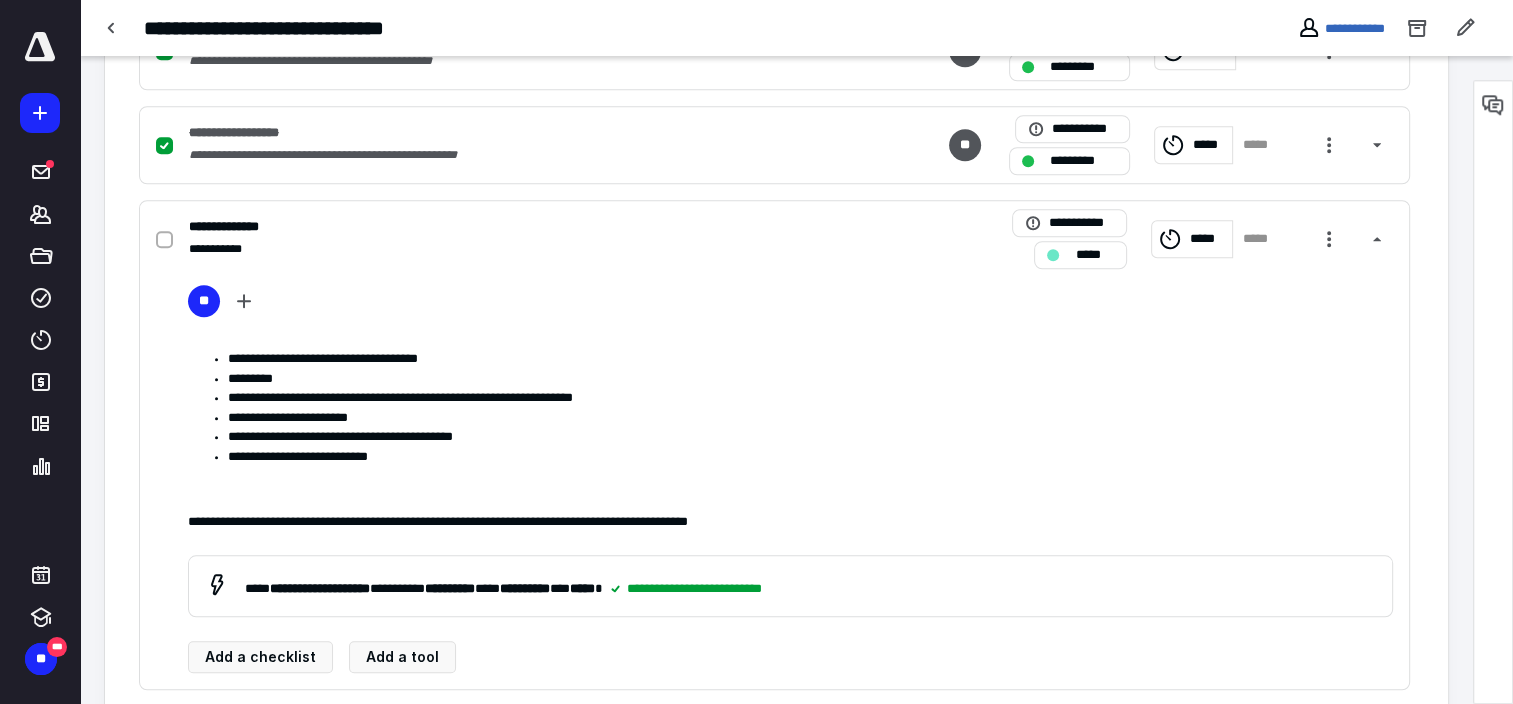 scroll, scrollTop: 1900, scrollLeft: 0, axis: vertical 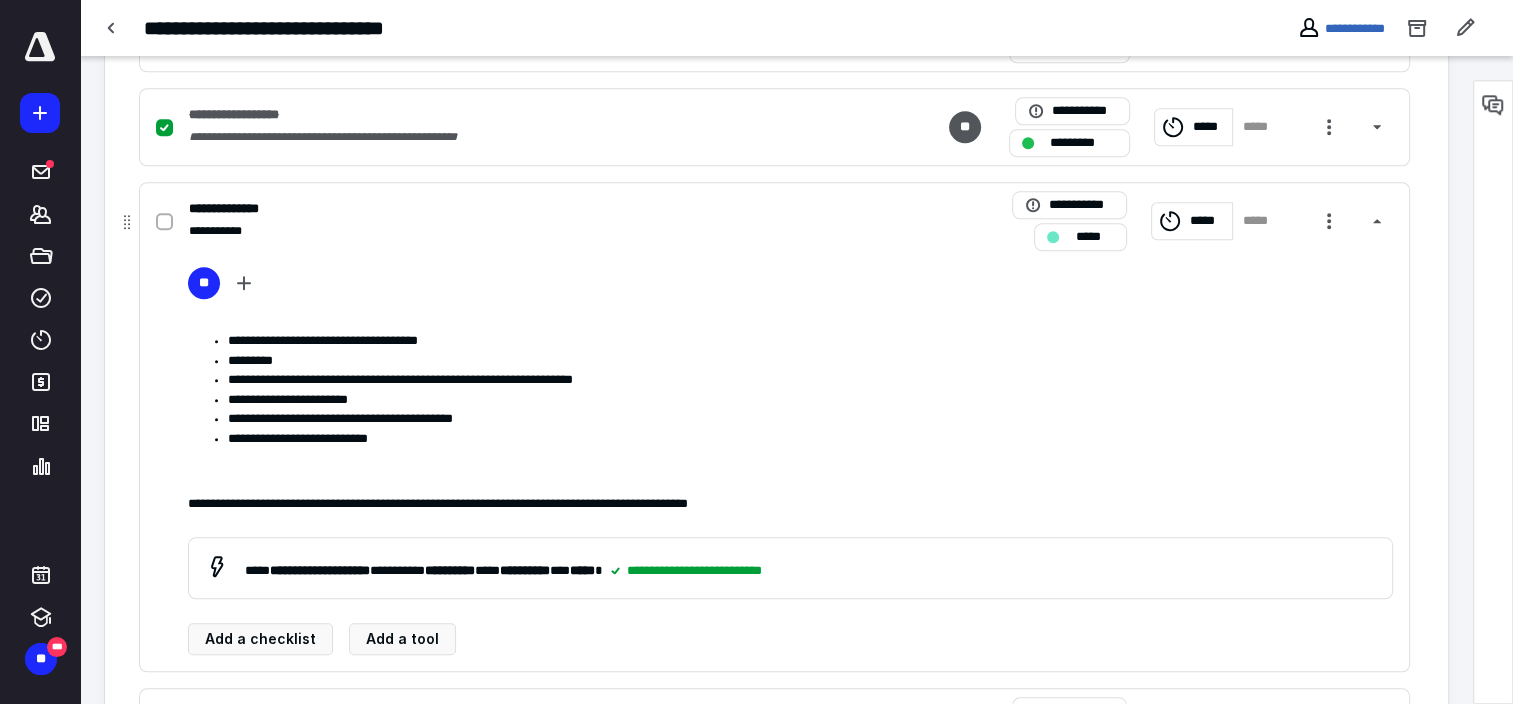 click on "**********" at bounding box center [791, 504] 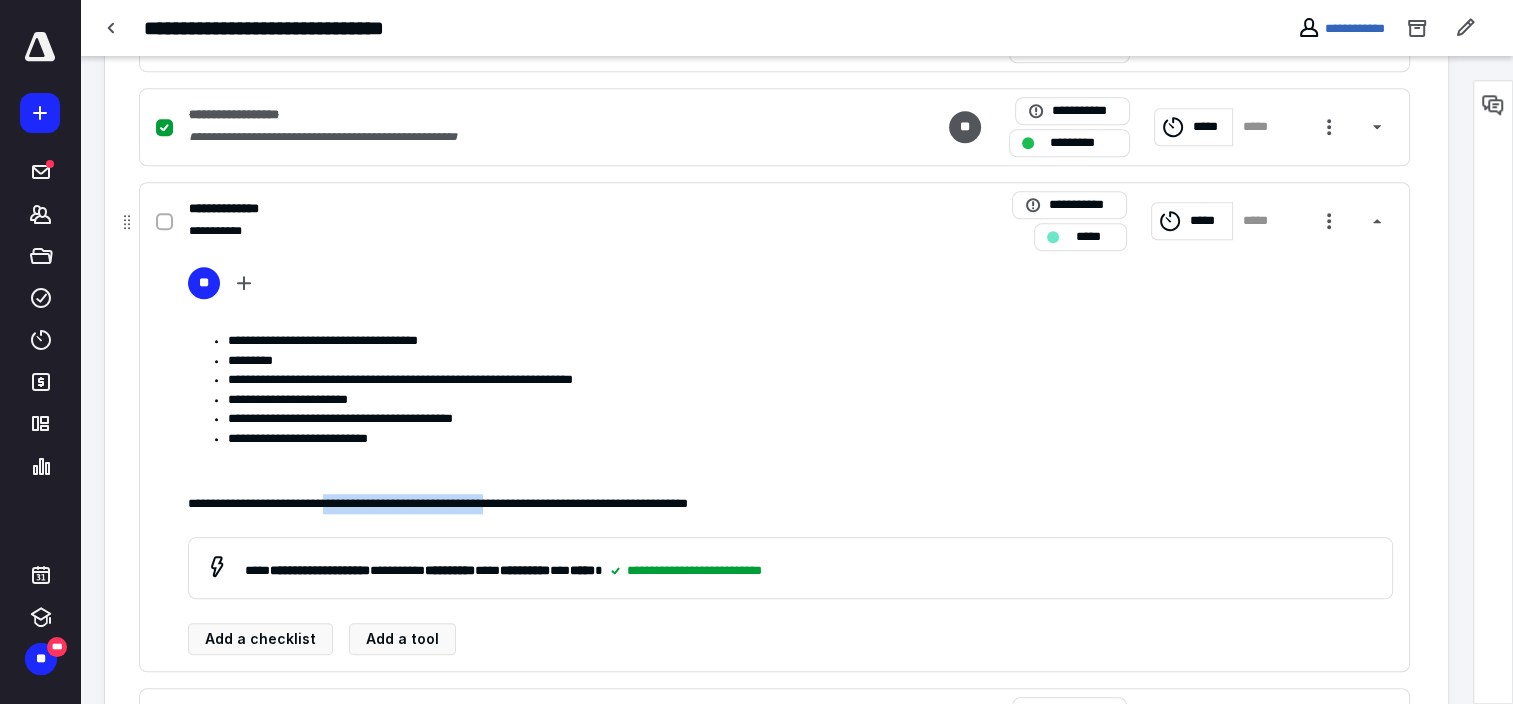 click on "**********" at bounding box center [791, 504] 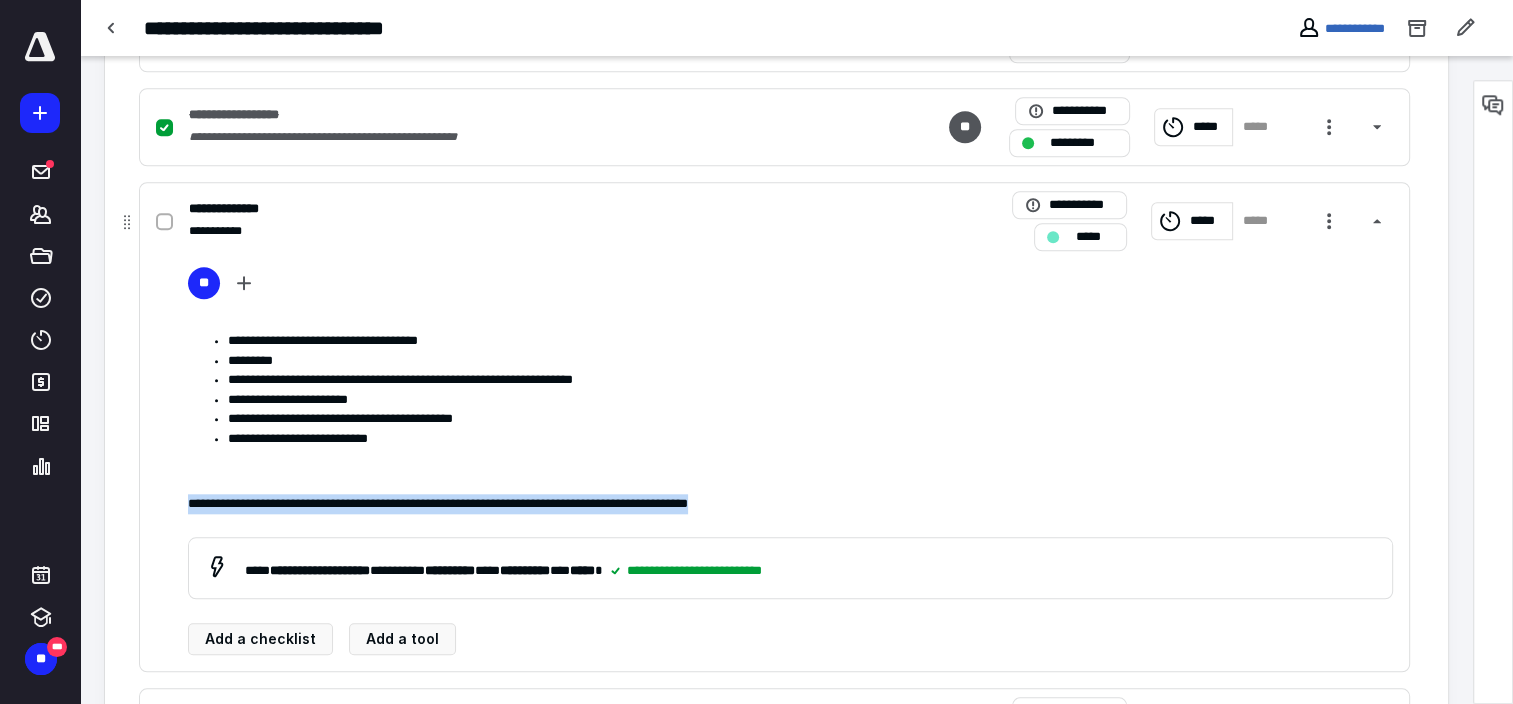 click on "**********" at bounding box center (791, 504) 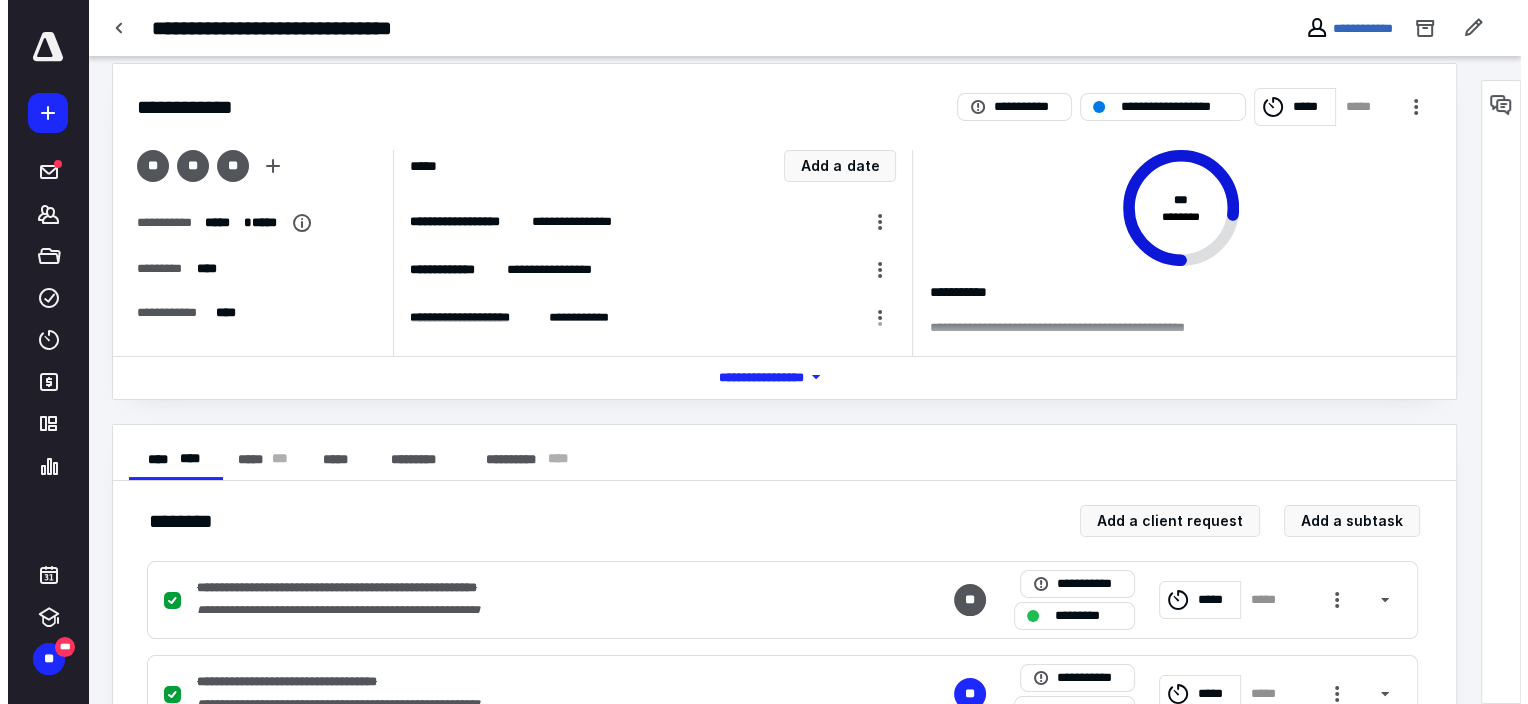 scroll, scrollTop: 0, scrollLeft: 0, axis: both 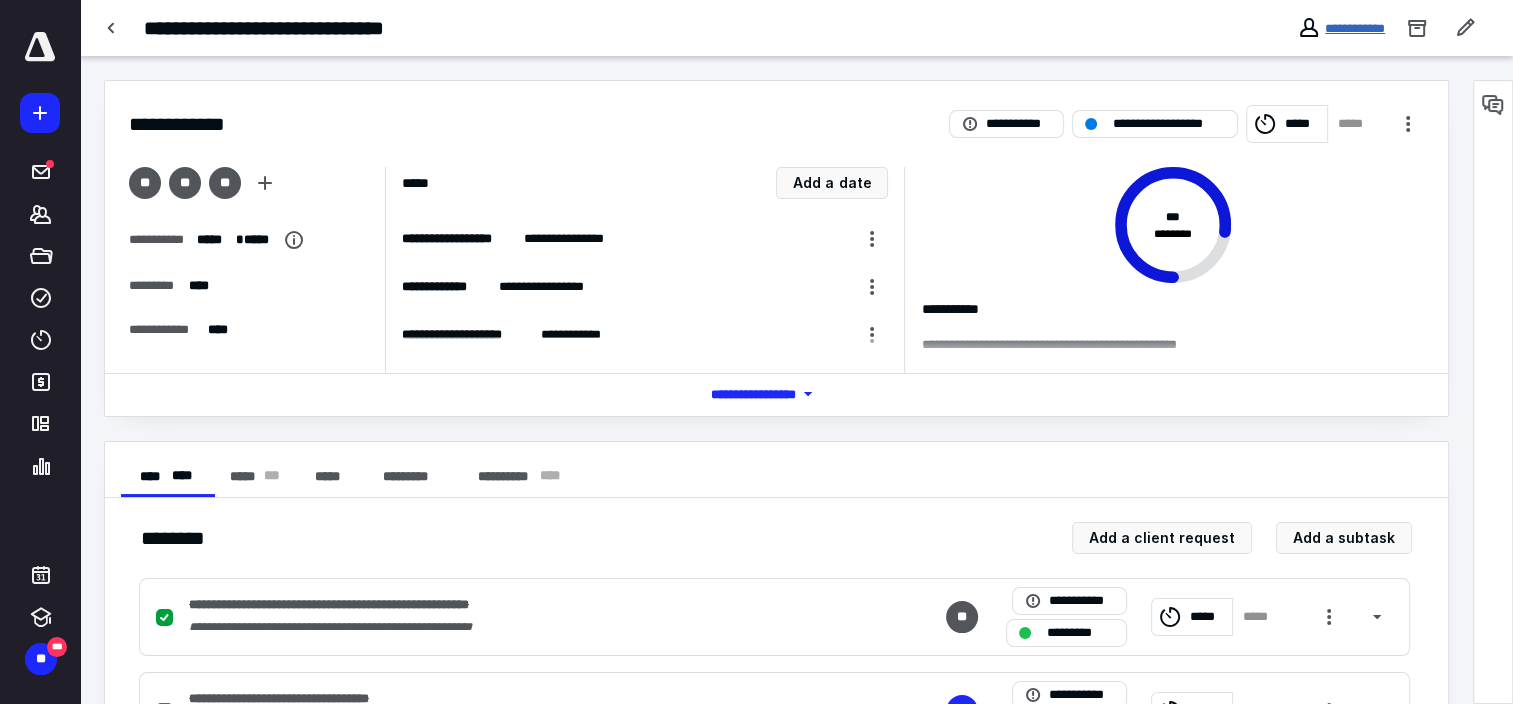 drag, startPoint x: 1356, startPoint y: 28, endPoint x: 1080, endPoint y: 58, distance: 277.62564 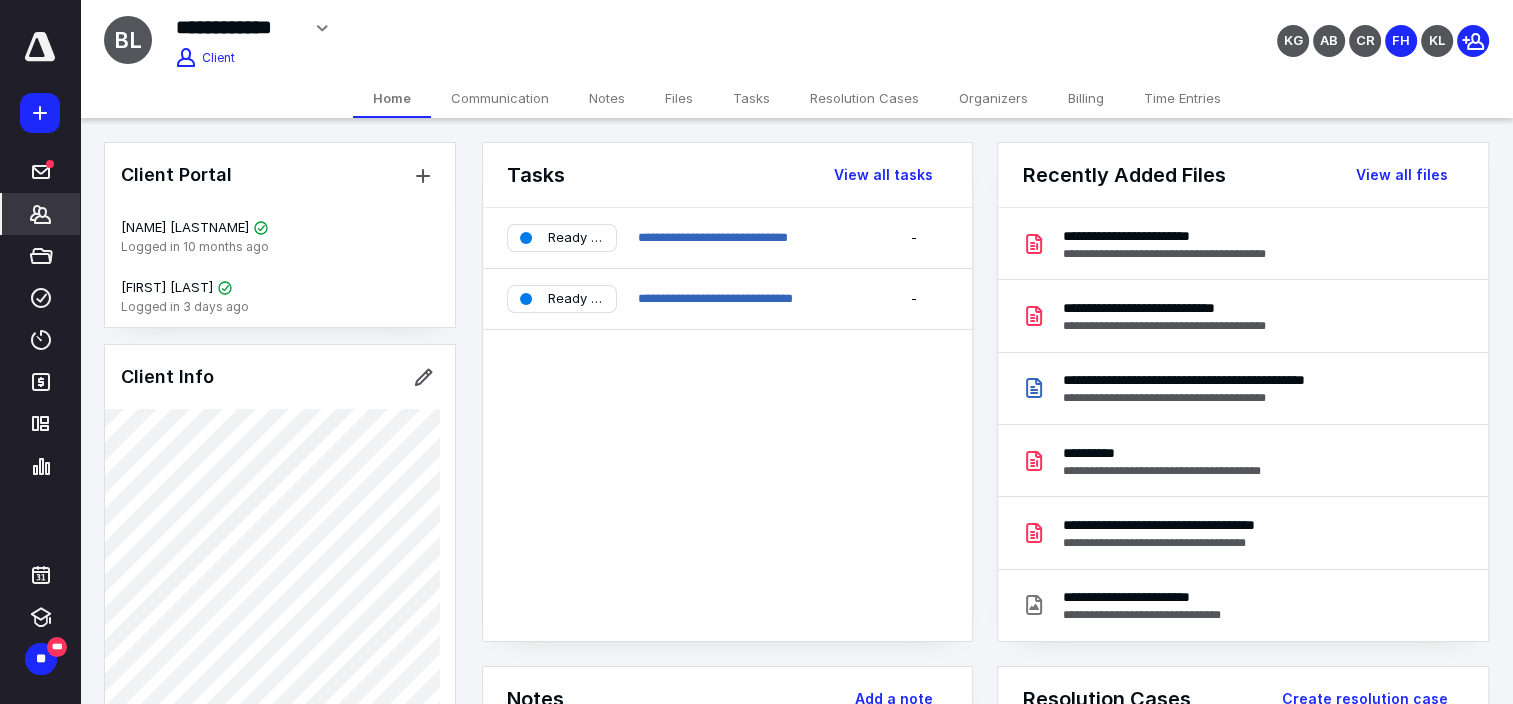 click on "Files" at bounding box center (679, 98) 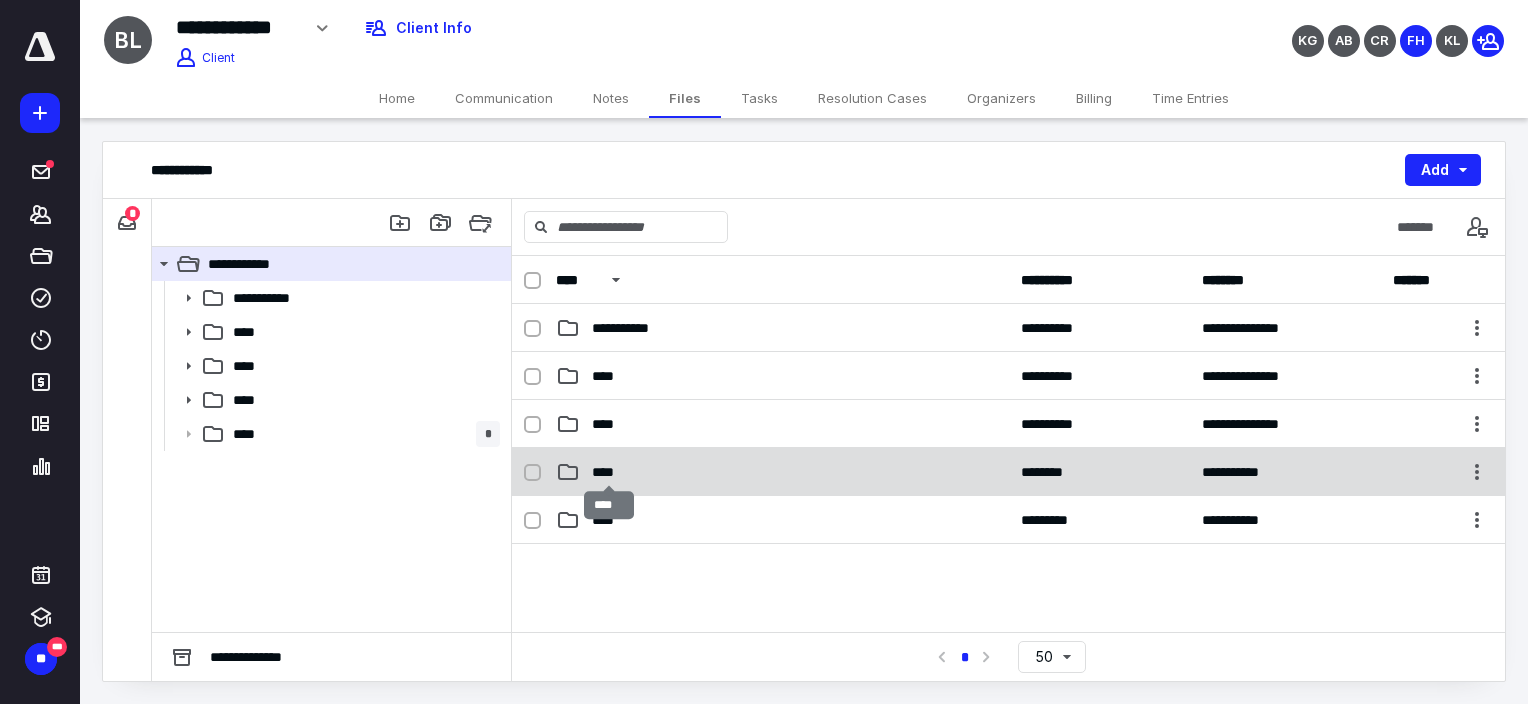 click on "****" at bounding box center (609, 472) 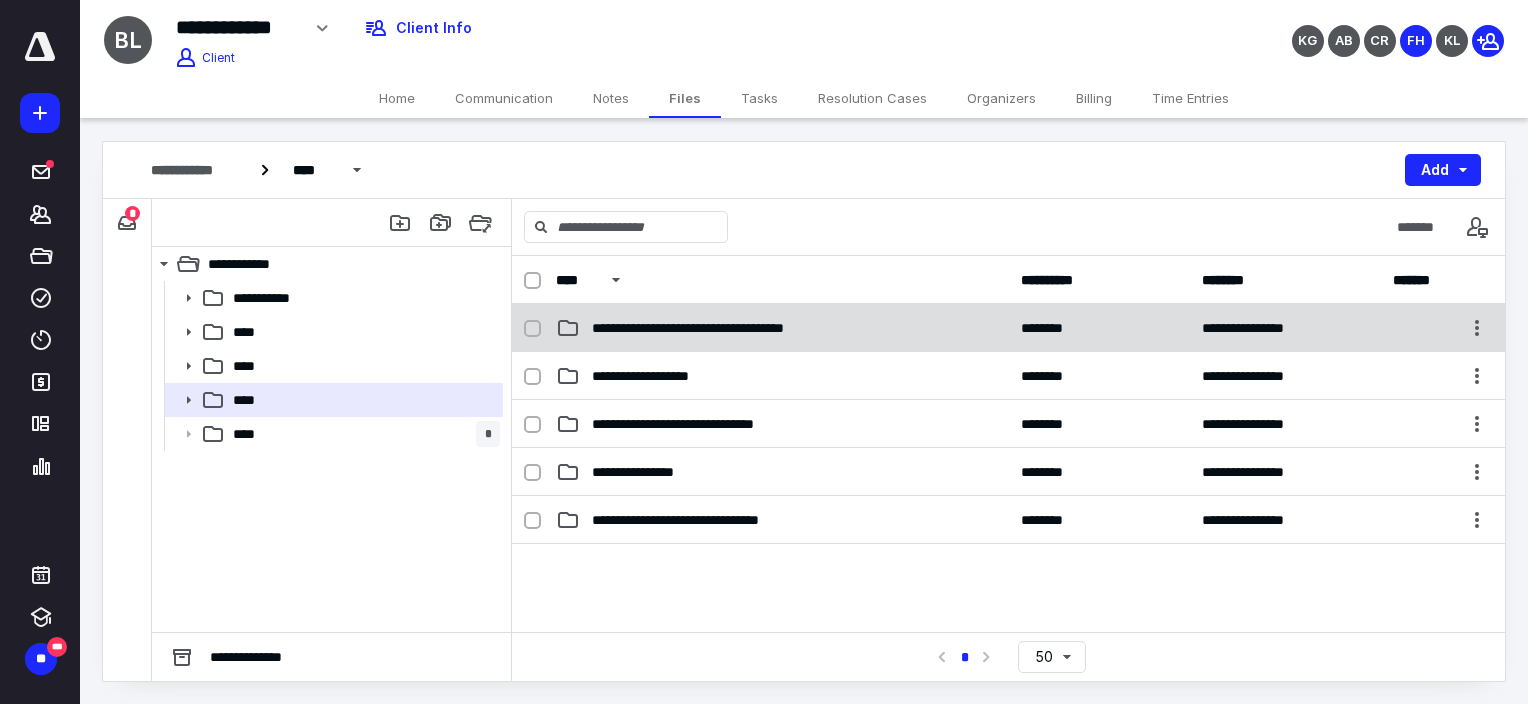 click on "**********" at bounding box center (711, 328) 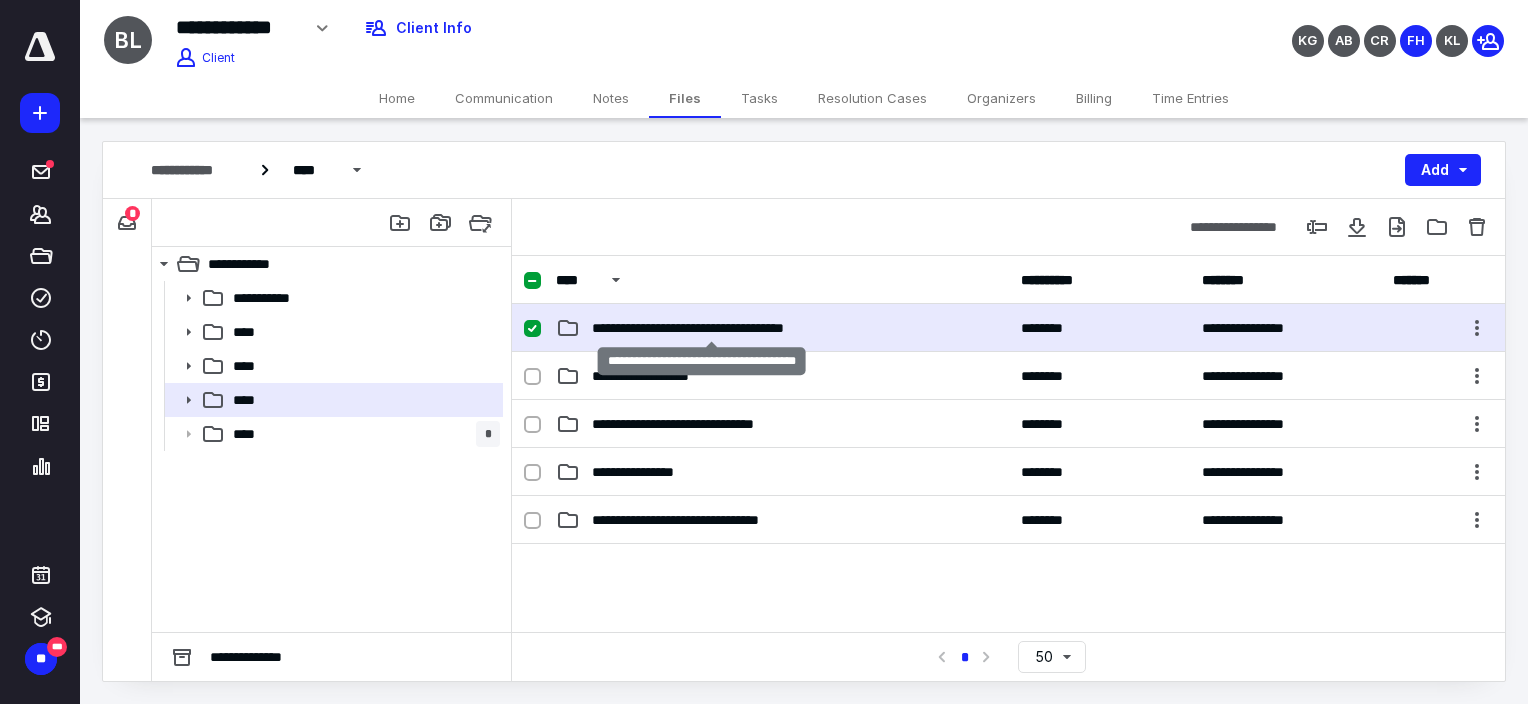click on "**********" at bounding box center (711, 328) 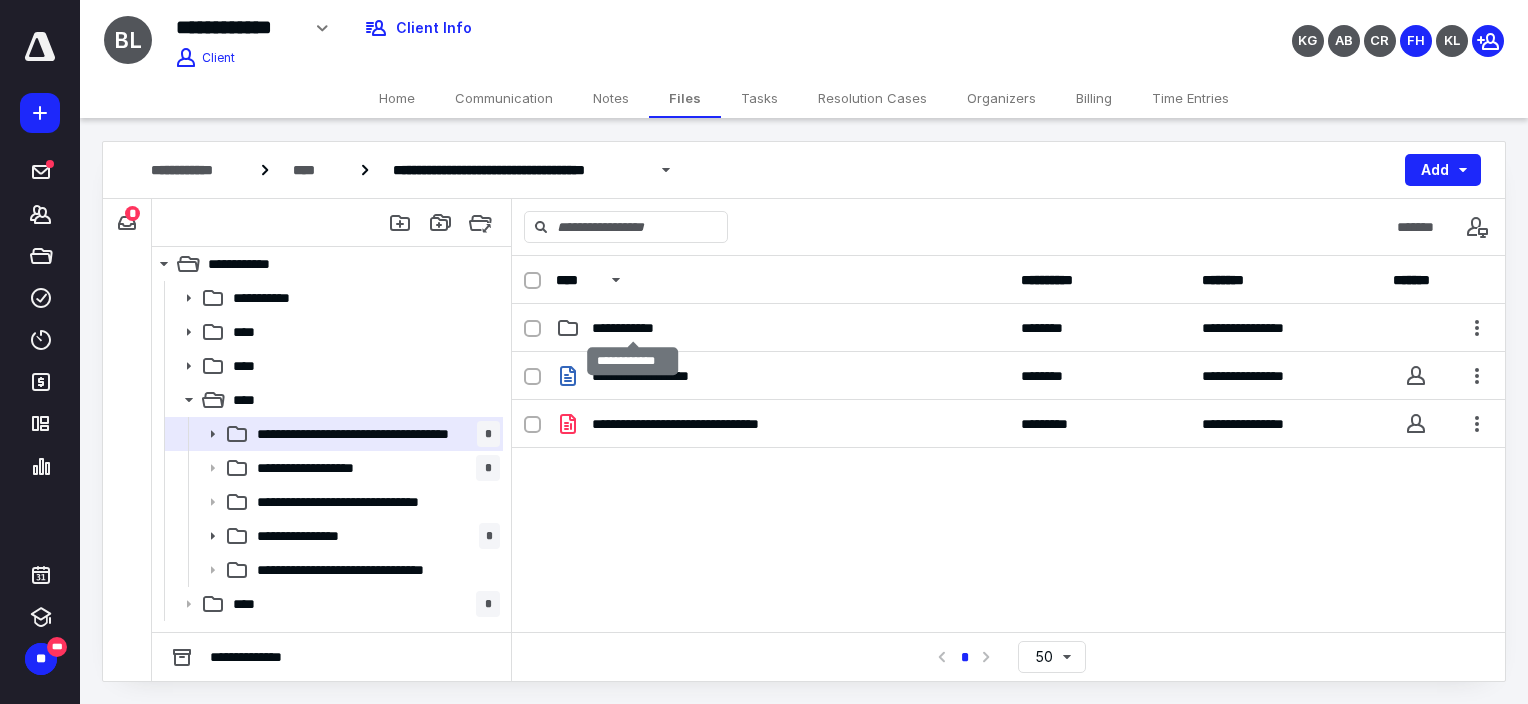 click on "**********" at bounding box center [632, 328] 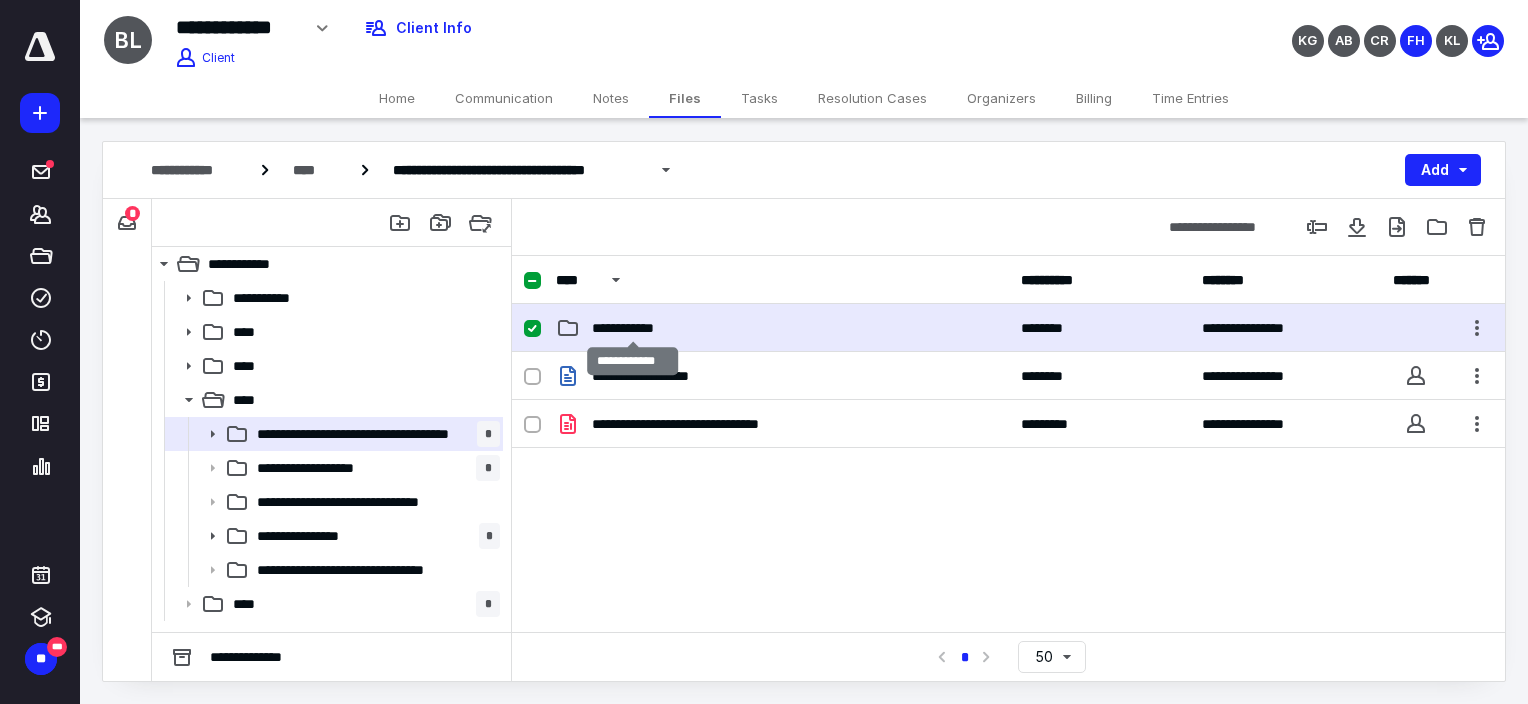 click on "**********" at bounding box center (632, 328) 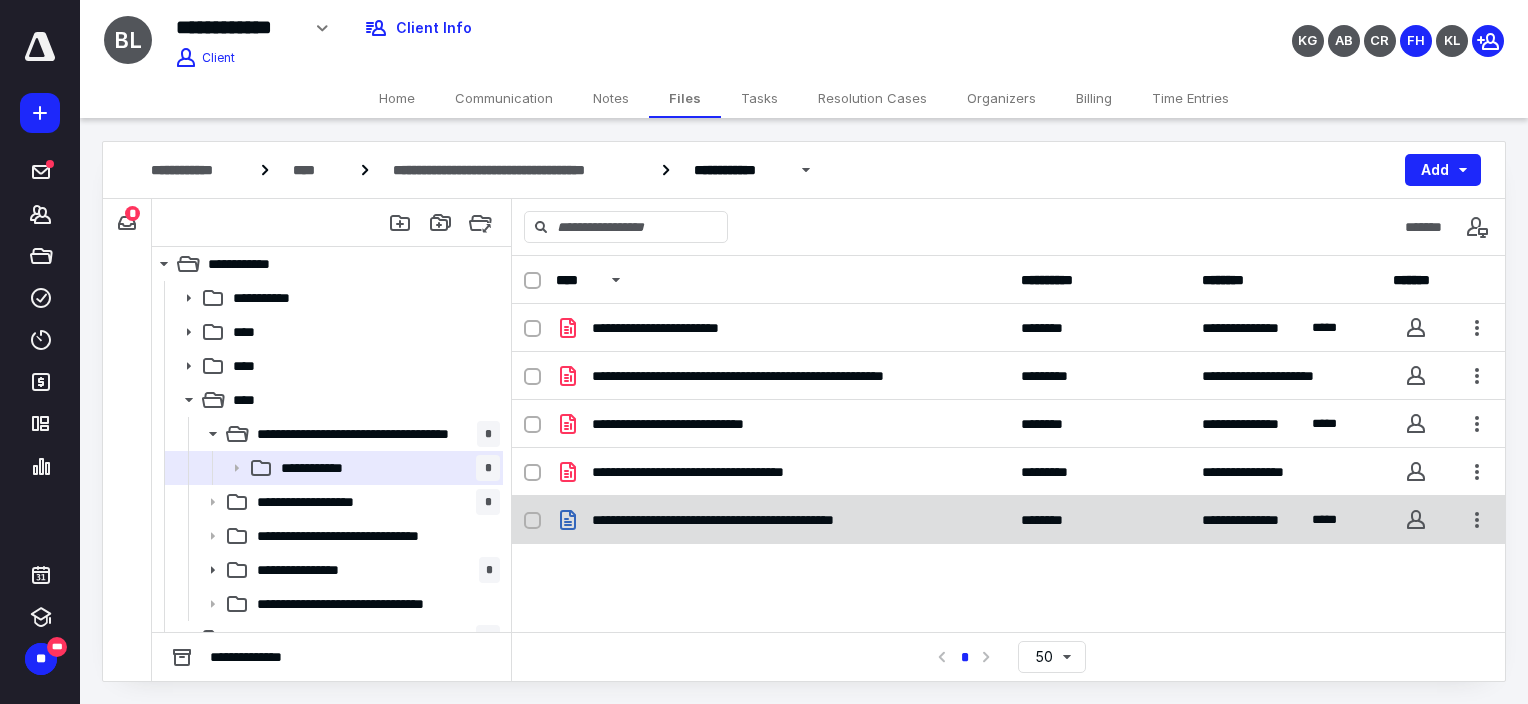 click 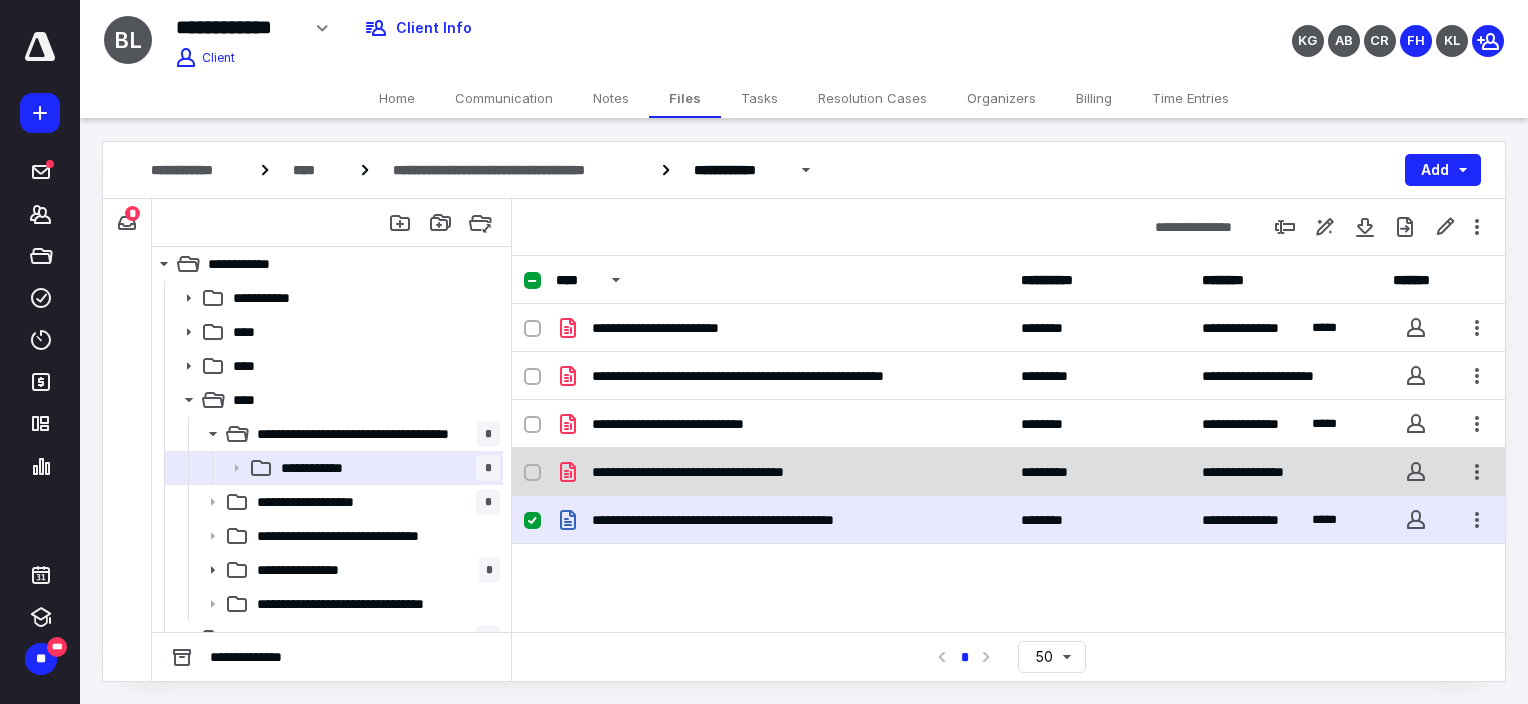 click 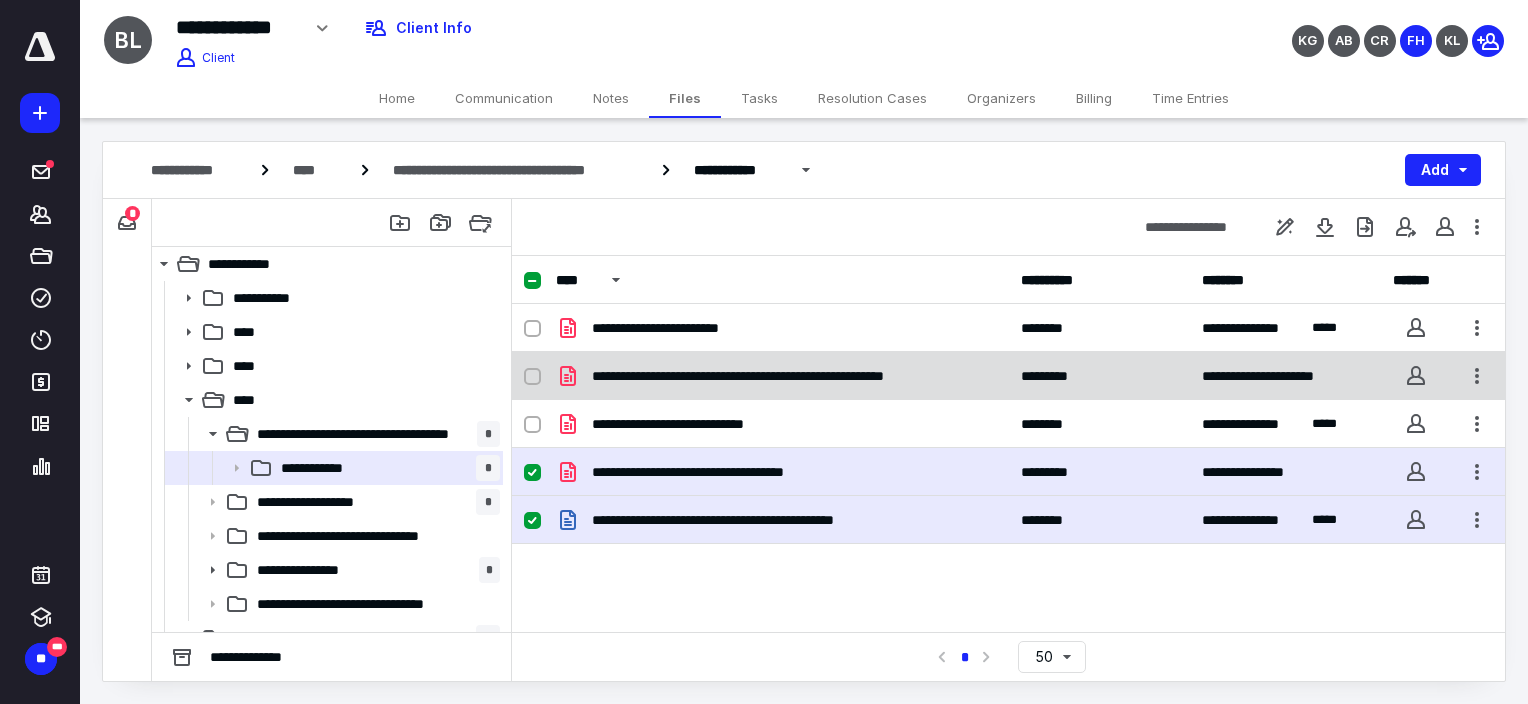 click at bounding box center (532, 377) 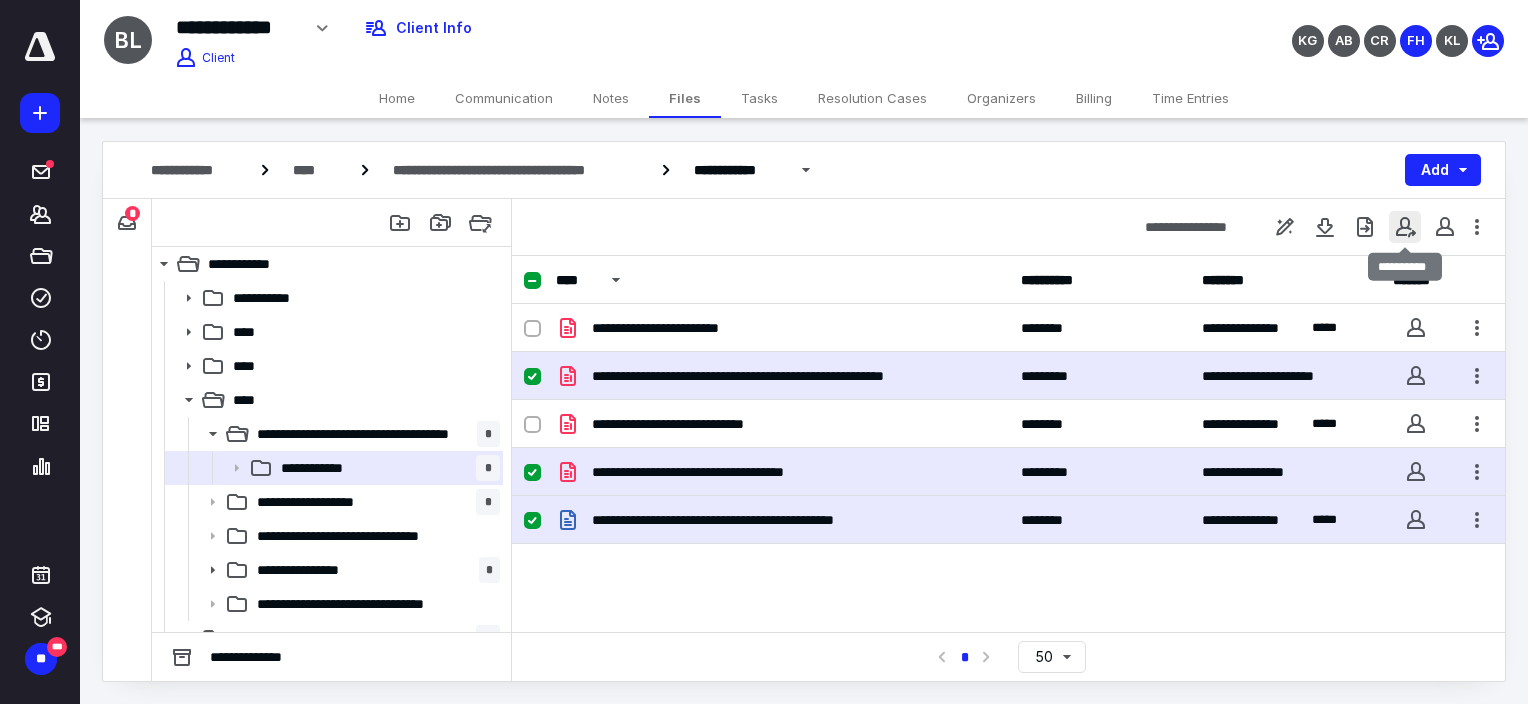 click at bounding box center [1405, 227] 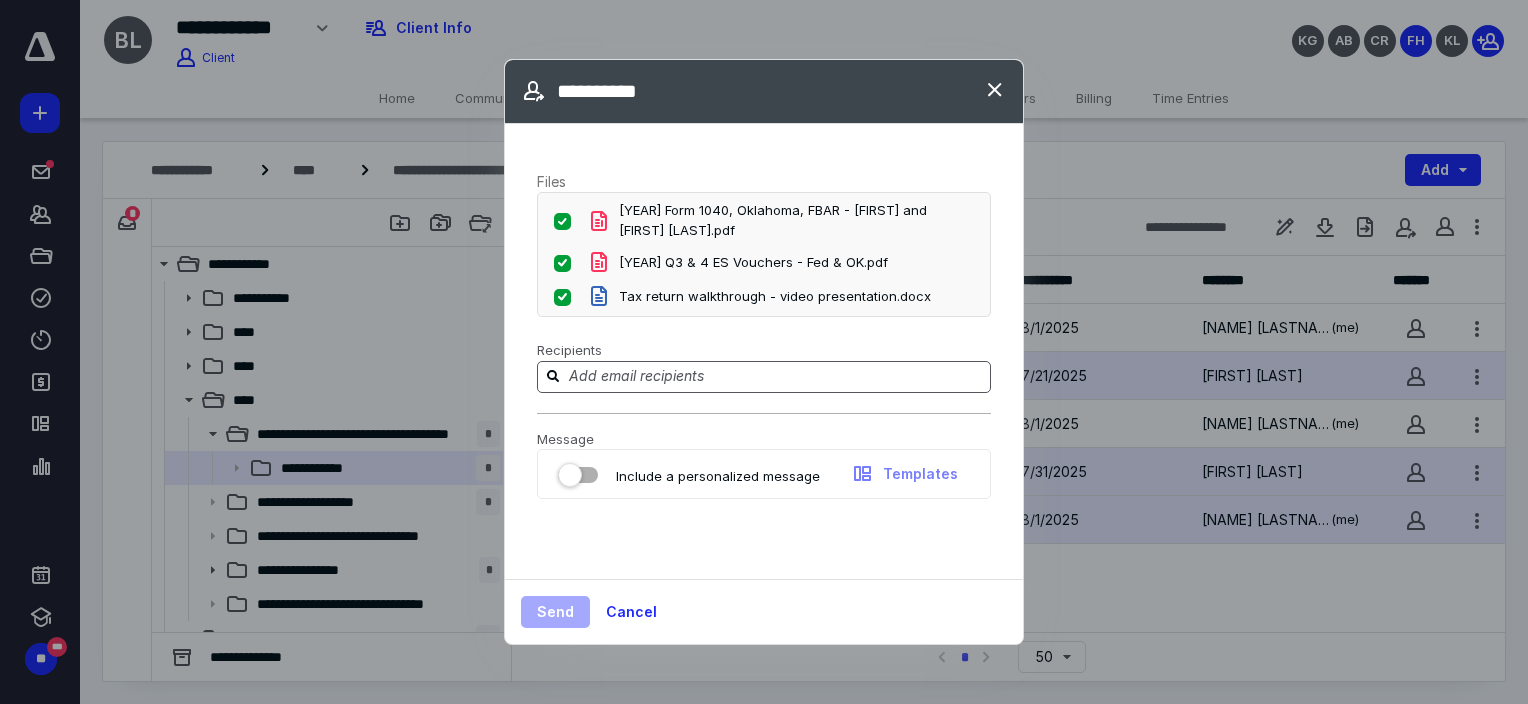 click at bounding box center [776, 376] 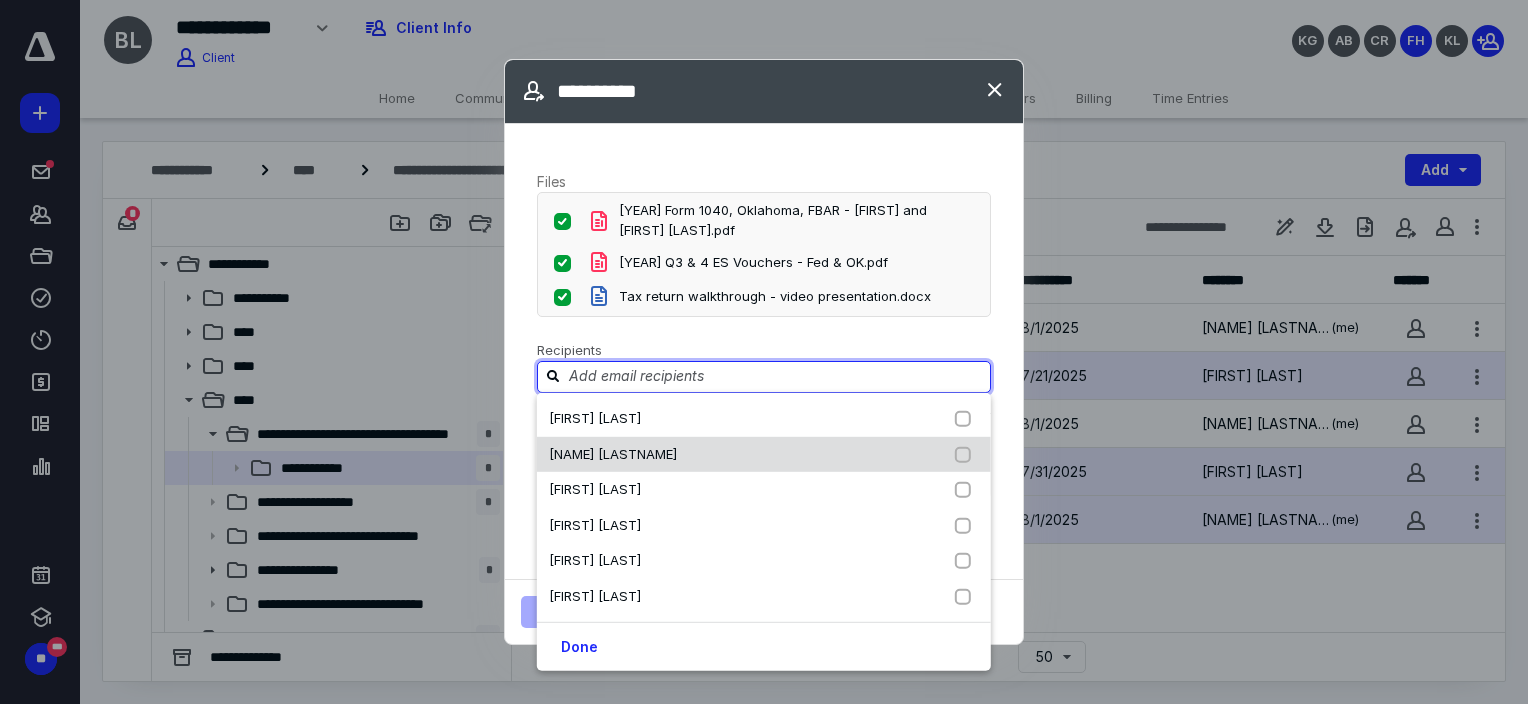 click on "[NAME] [LASTNAME]" at bounding box center [613, 453] 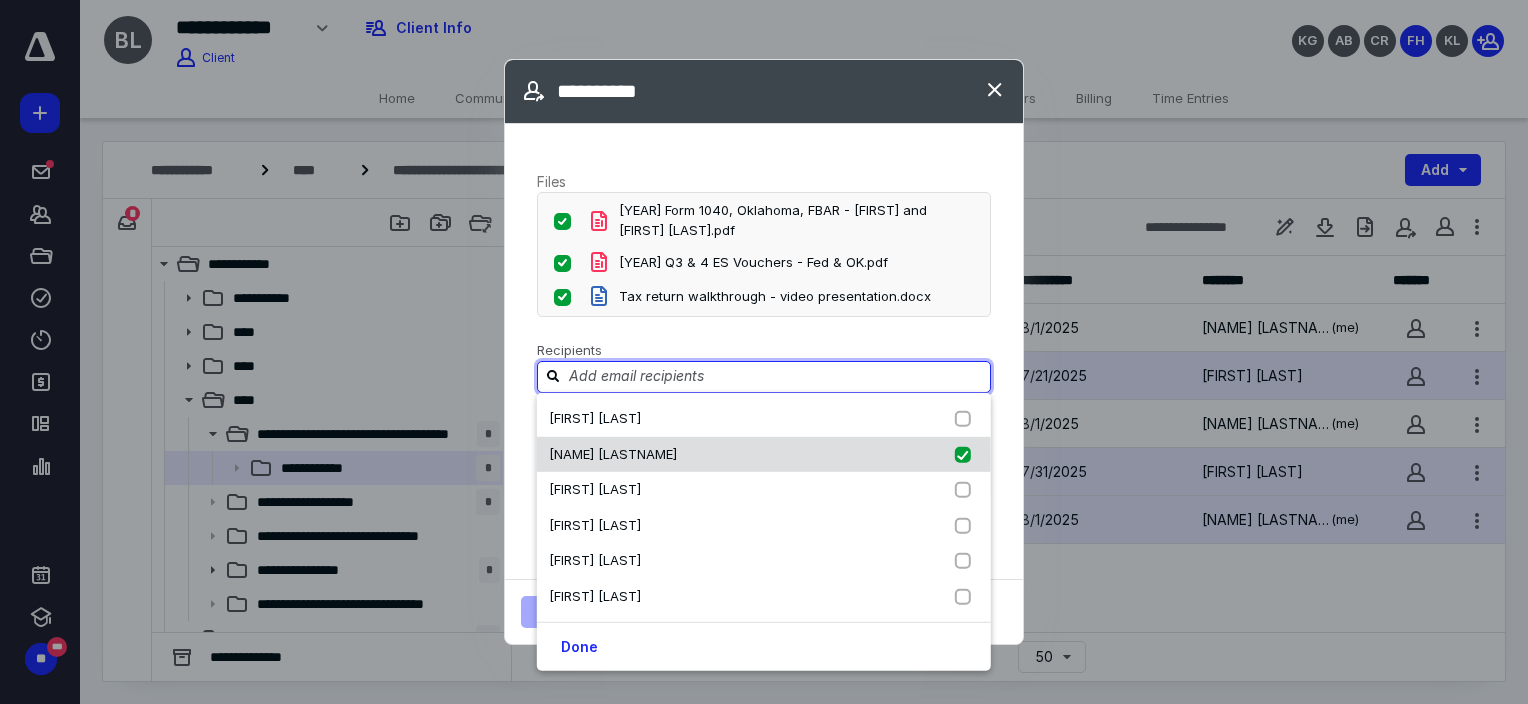 checkbox on "true" 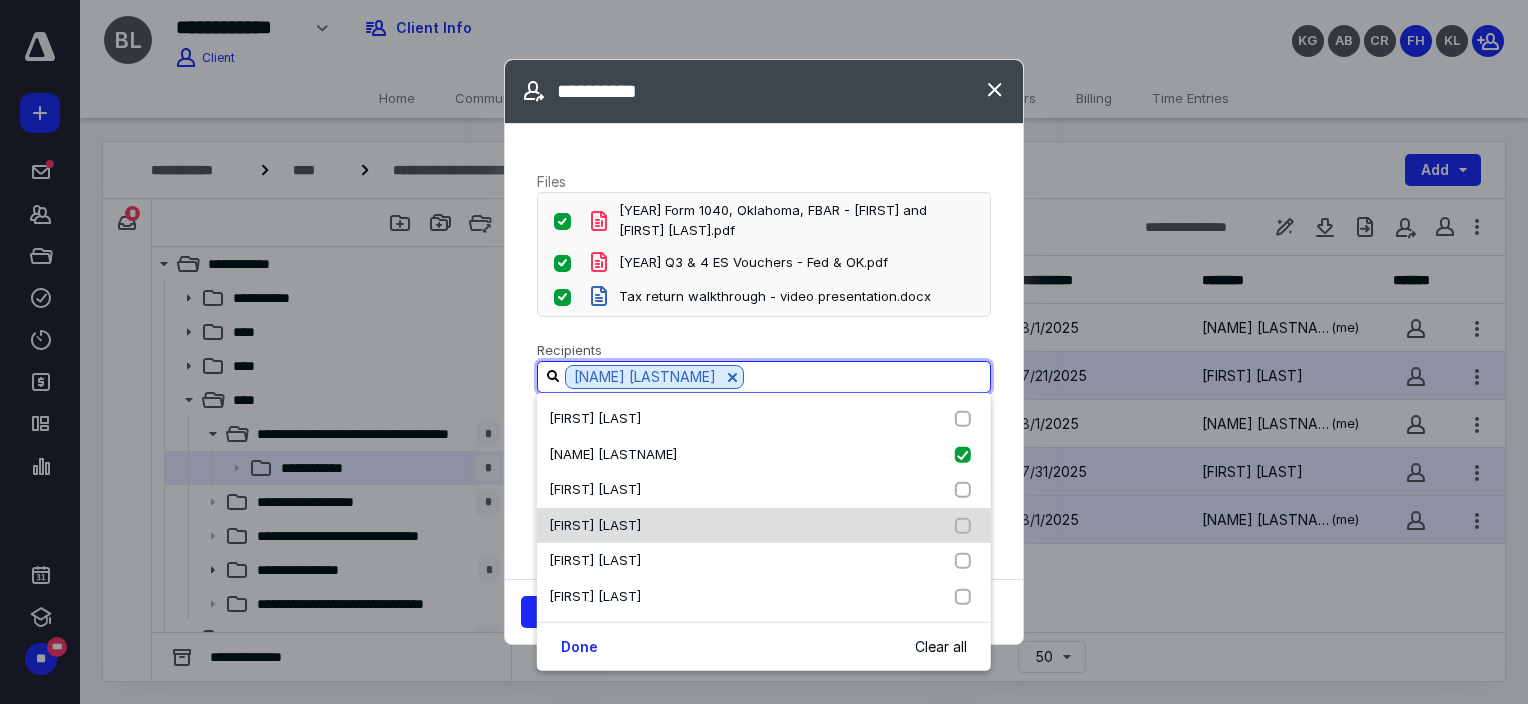 drag, startPoint x: 592, startPoint y: 521, endPoint x: 581, endPoint y: 530, distance: 14.21267 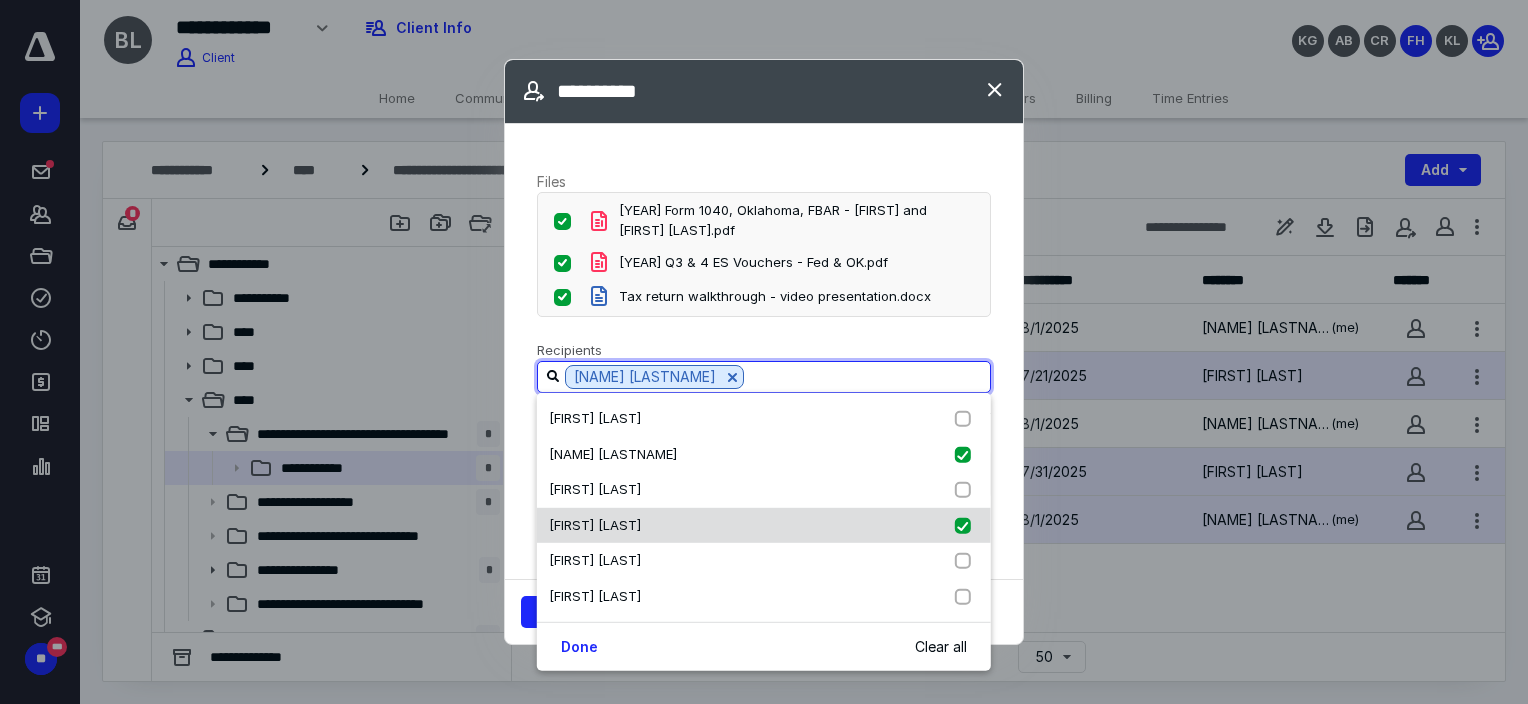 checkbox on "true" 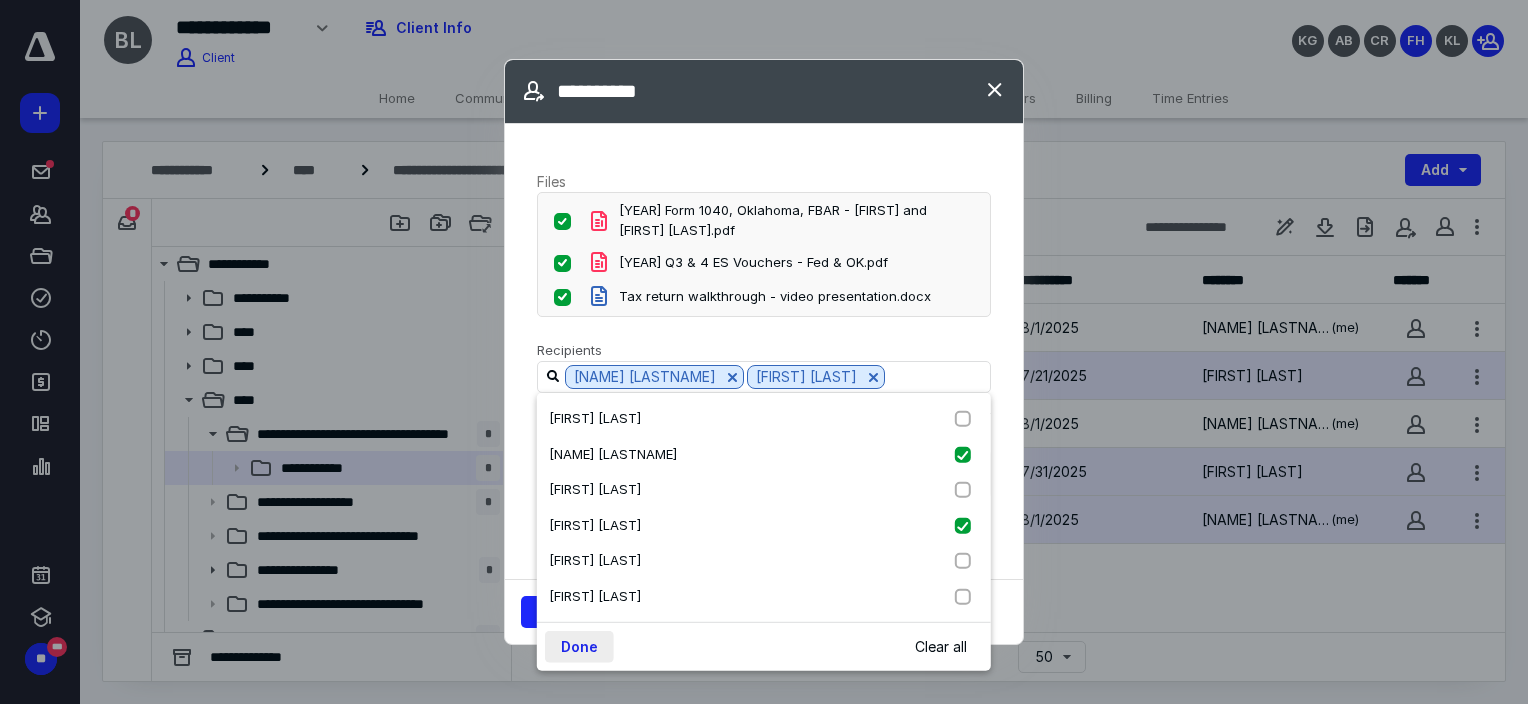 click on "Done" at bounding box center (579, 647) 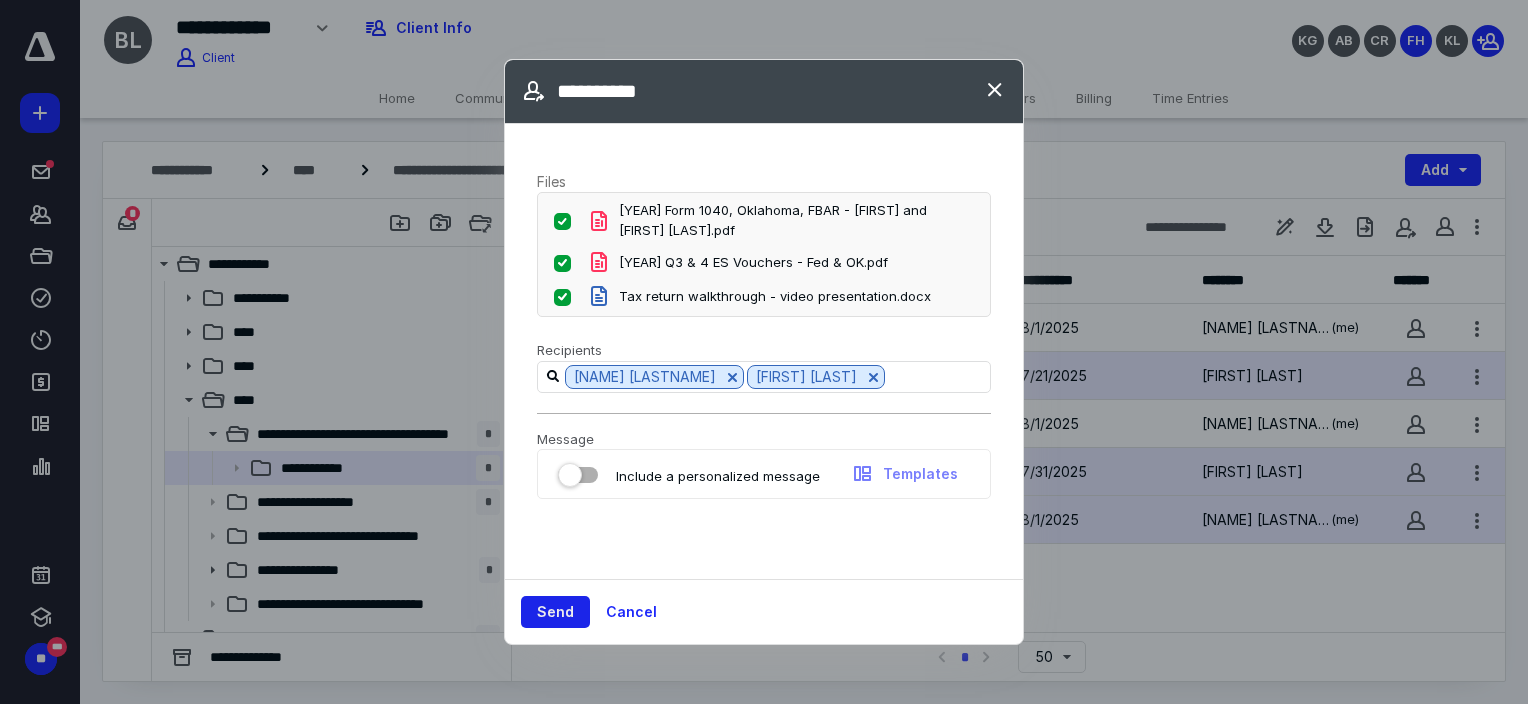 click on "Send" at bounding box center (555, 612) 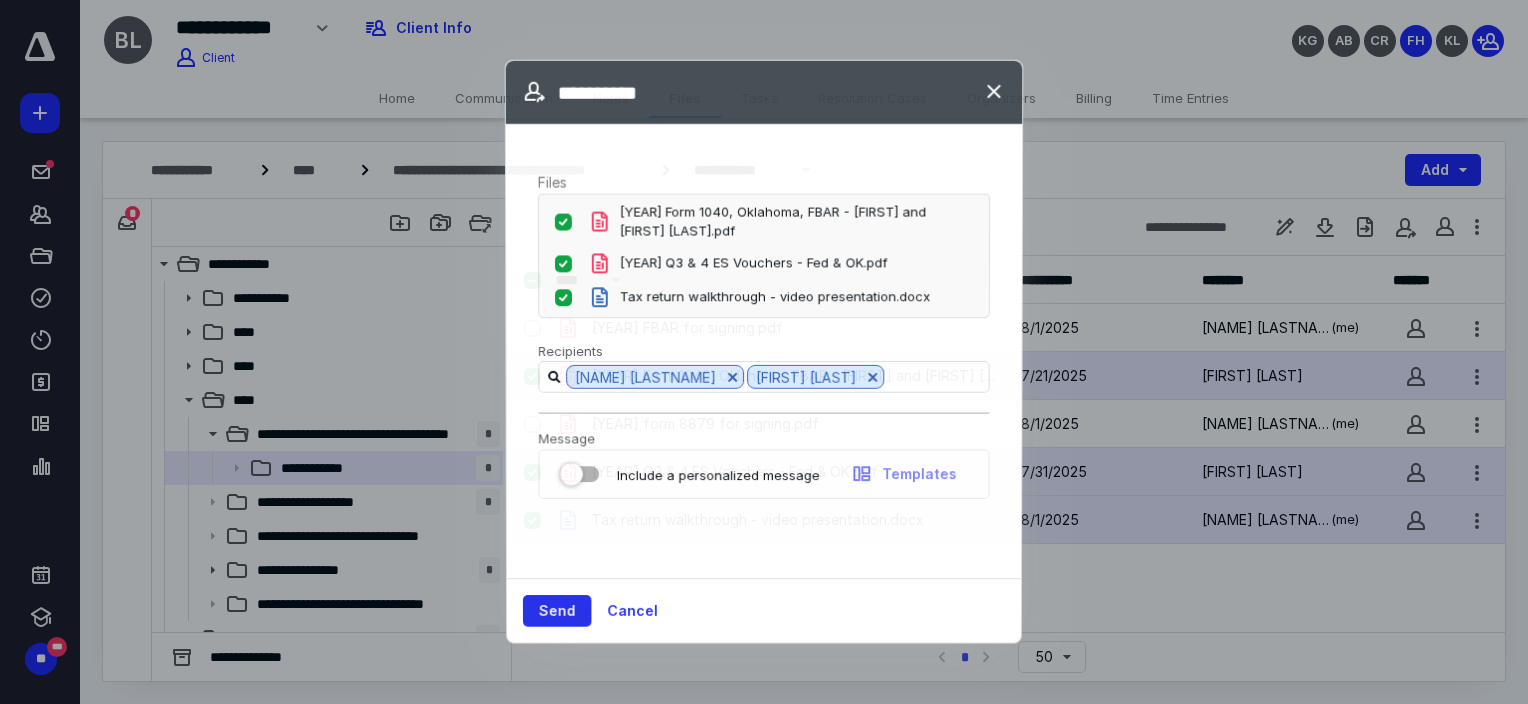 checkbox on "true" 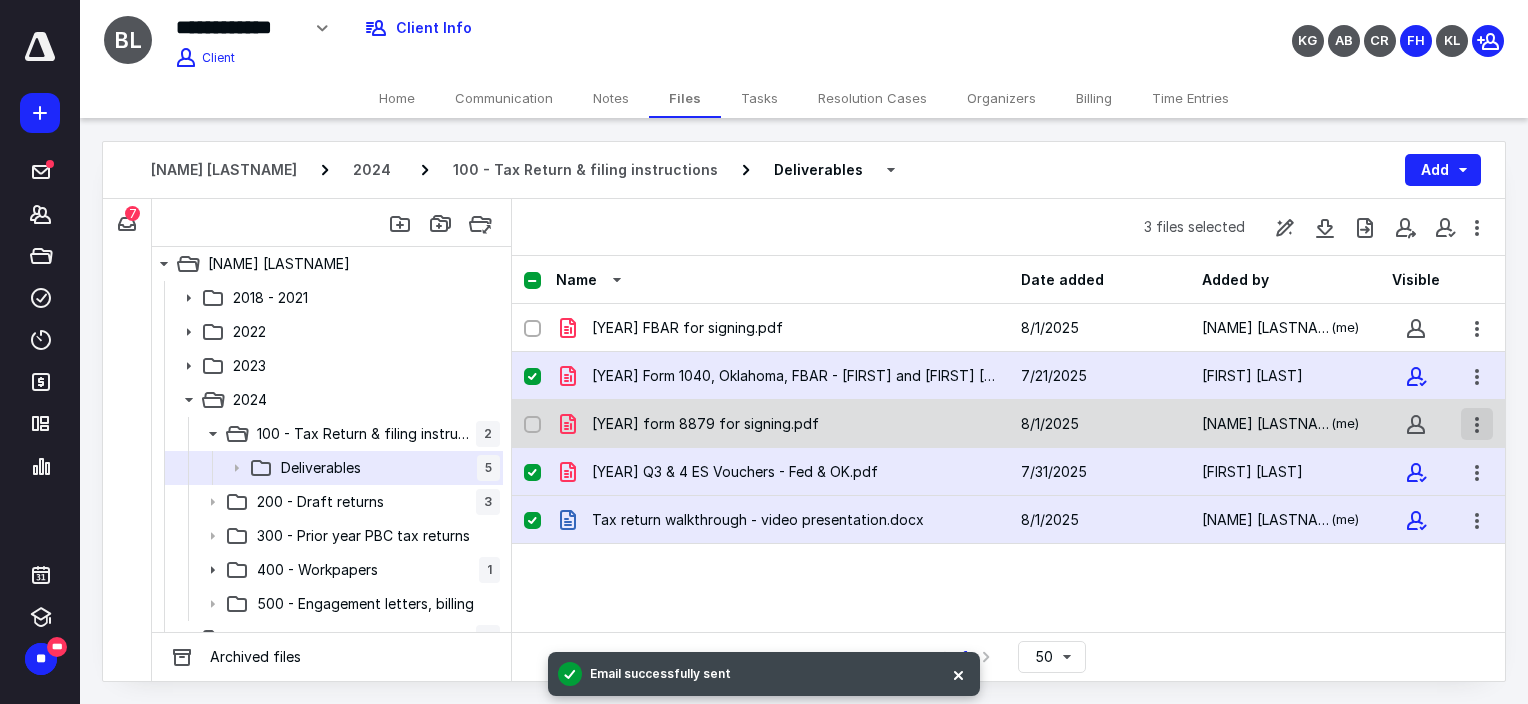 click at bounding box center [1477, 424] 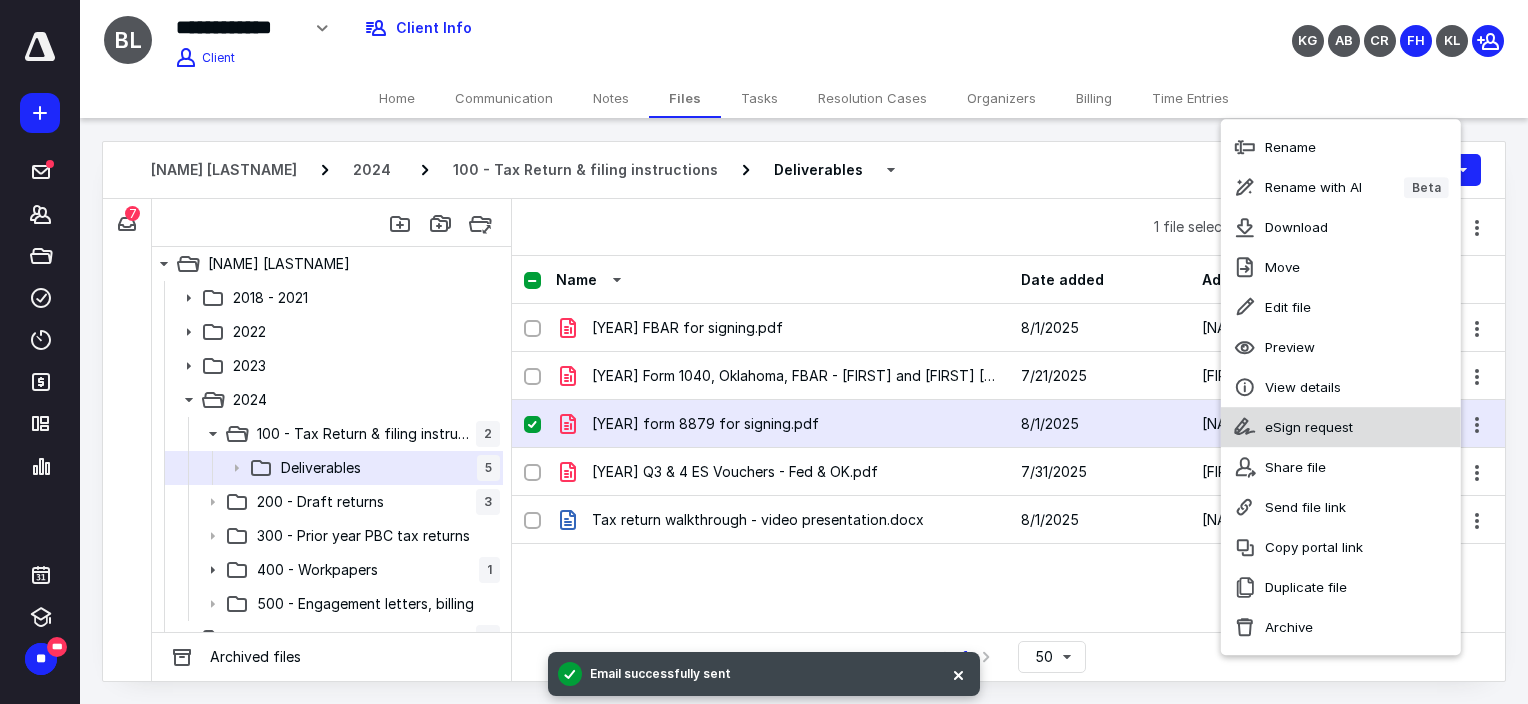 click on "eSign request" at bounding box center (1309, 427) 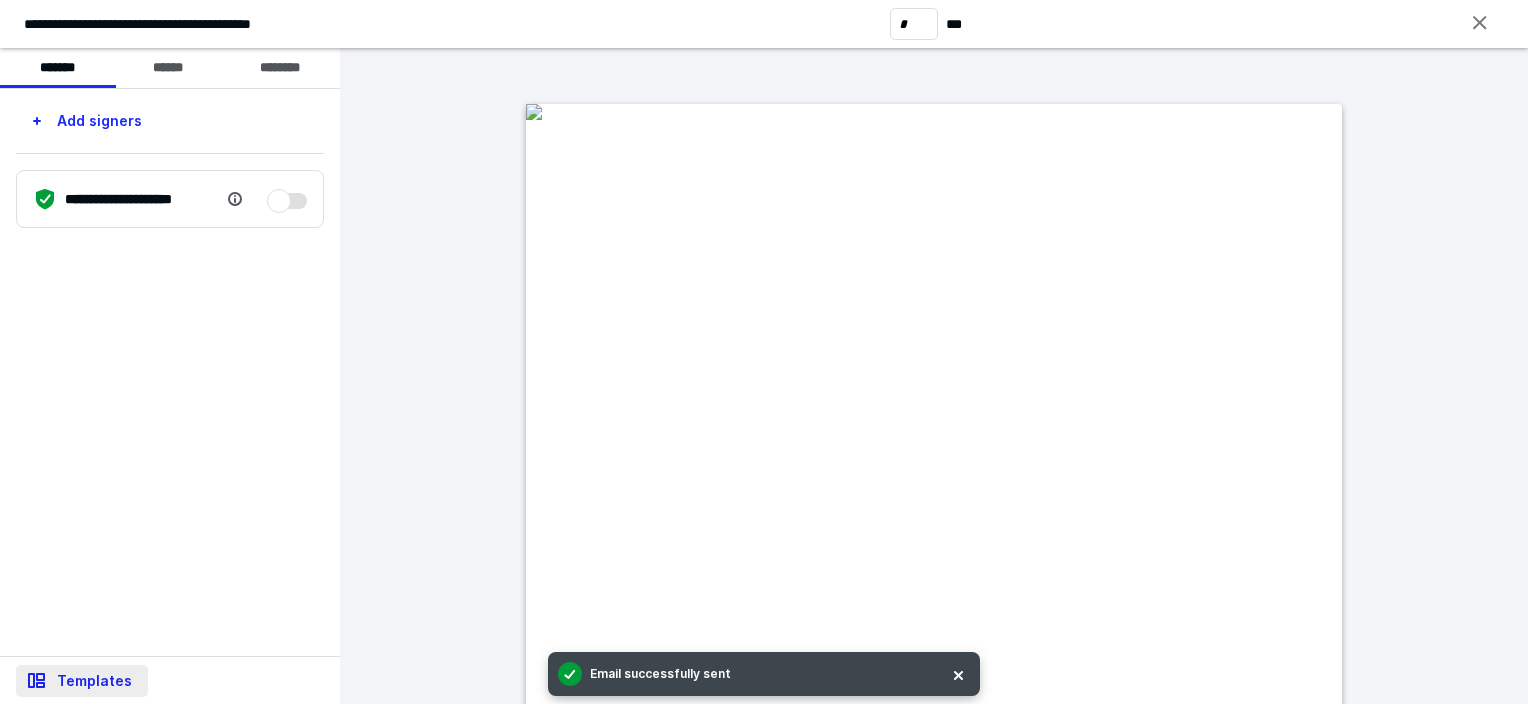 click on "Templates" at bounding box center (82, 681) 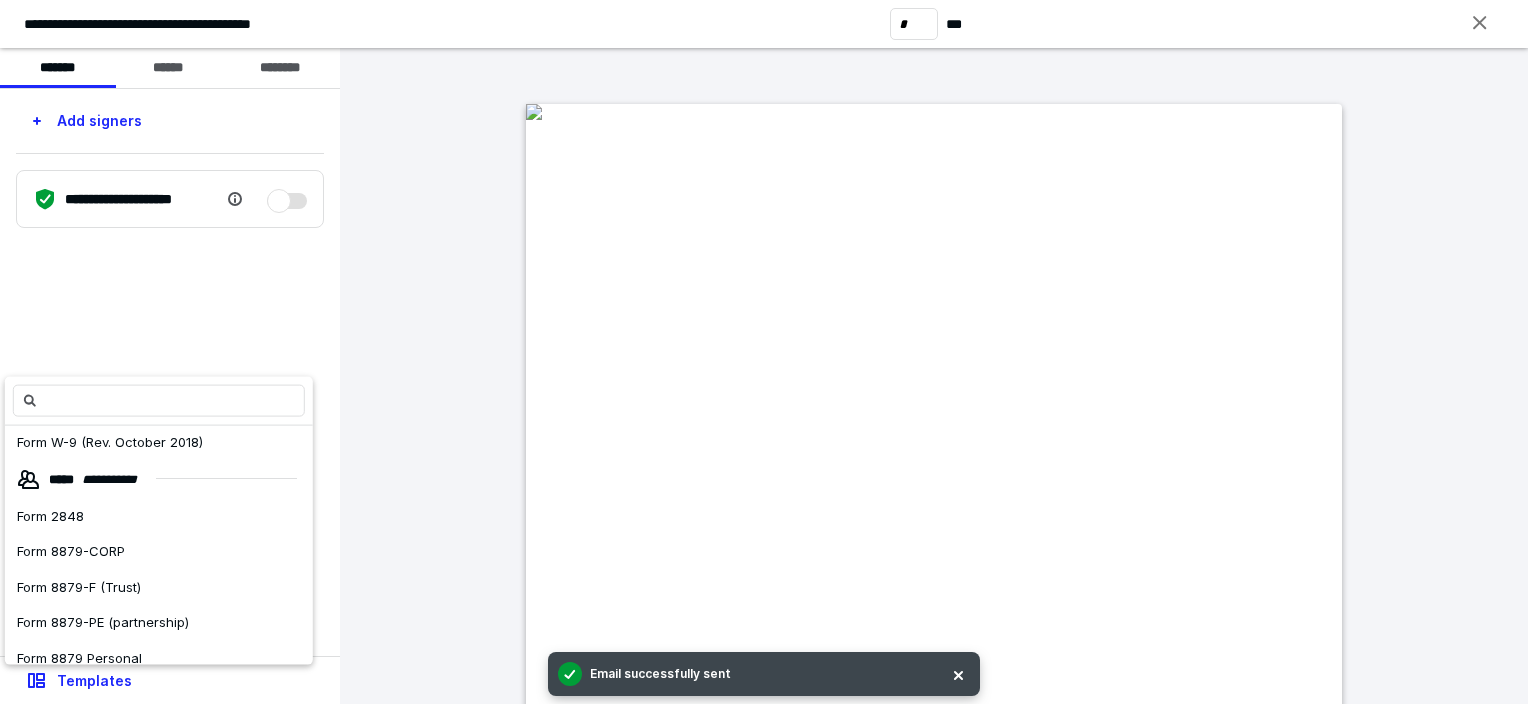 scroll, scrollTop: 420, scrollLeft: 0, axis: vertical 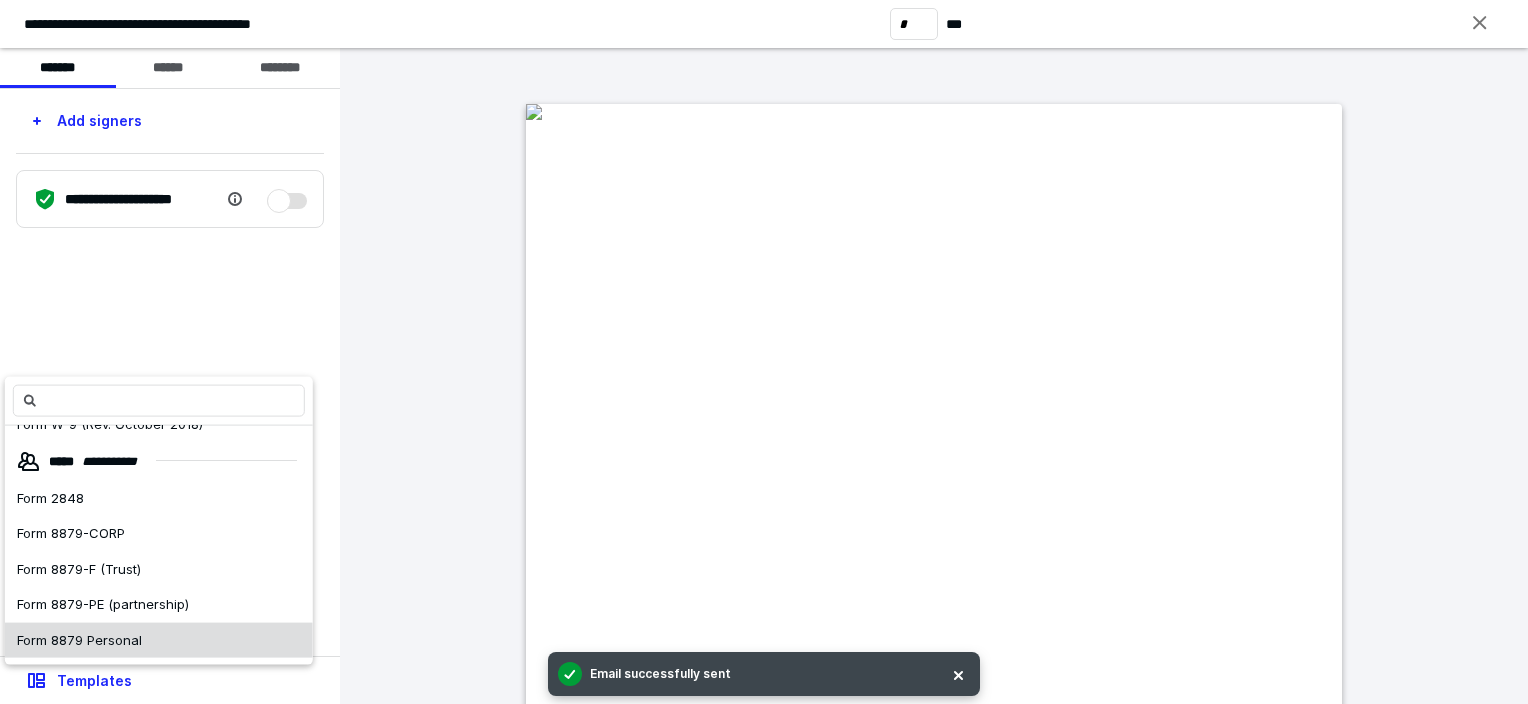 click on "Form 8879 Personal" at bounding box center (159, 640) 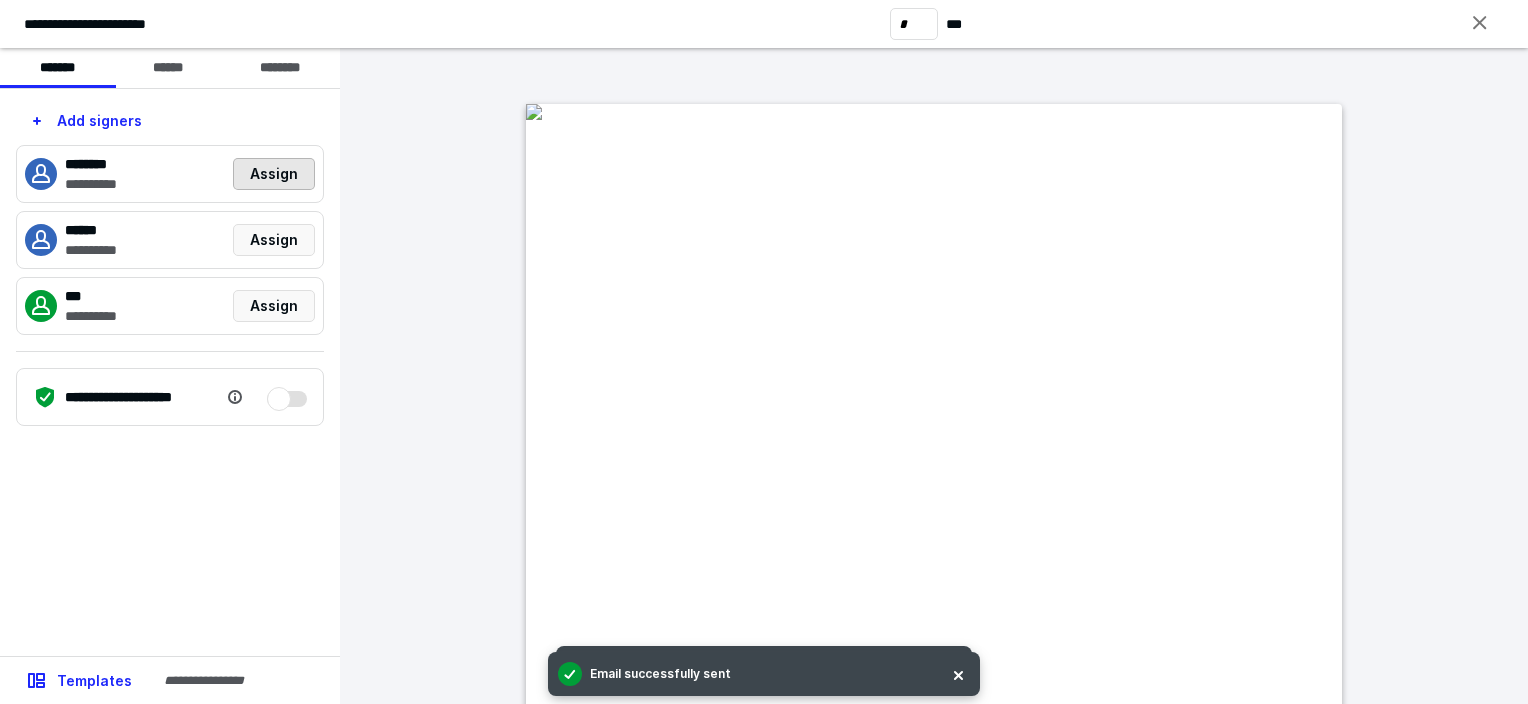 click on "Assign" at bounding box center [274, 174] 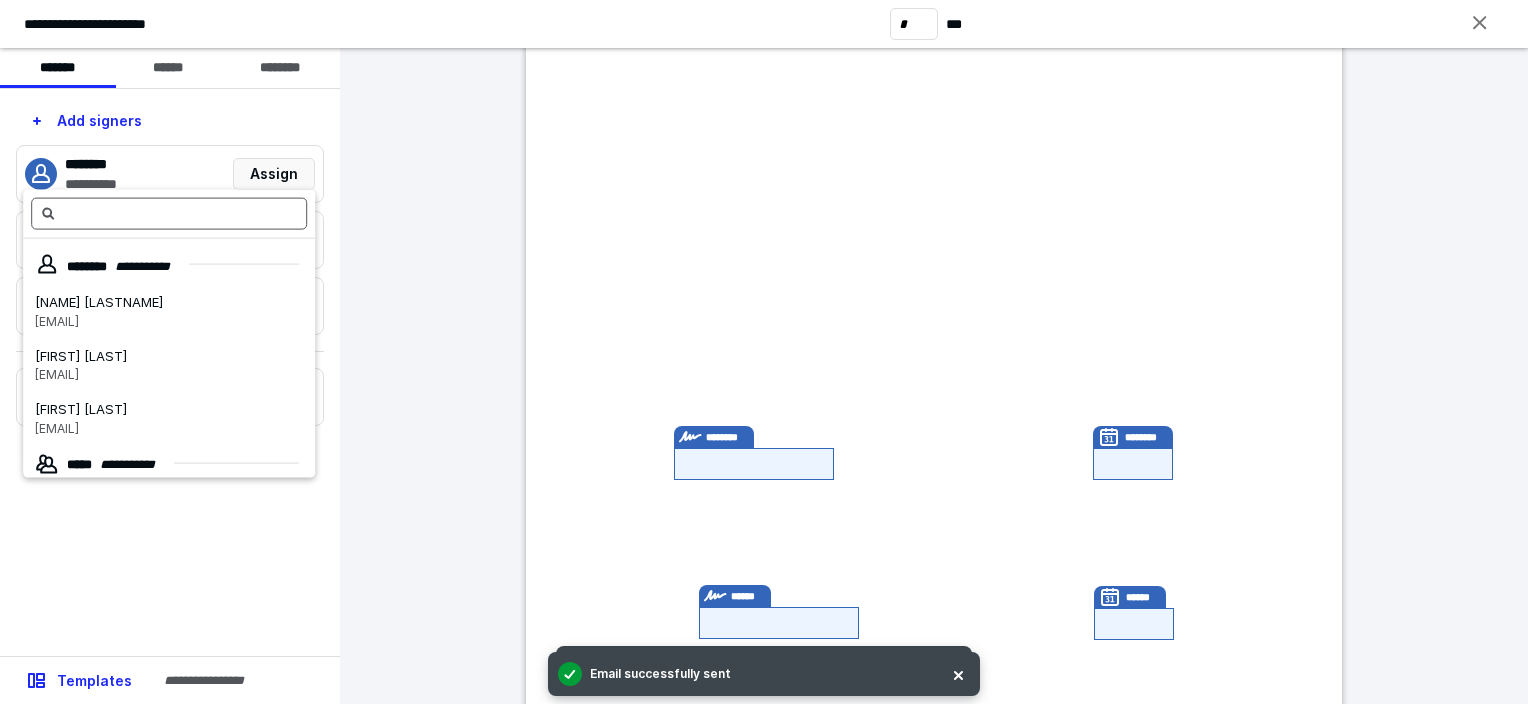 scroll, scrollTop: 384, scrollLeft: 0, axis: vertical 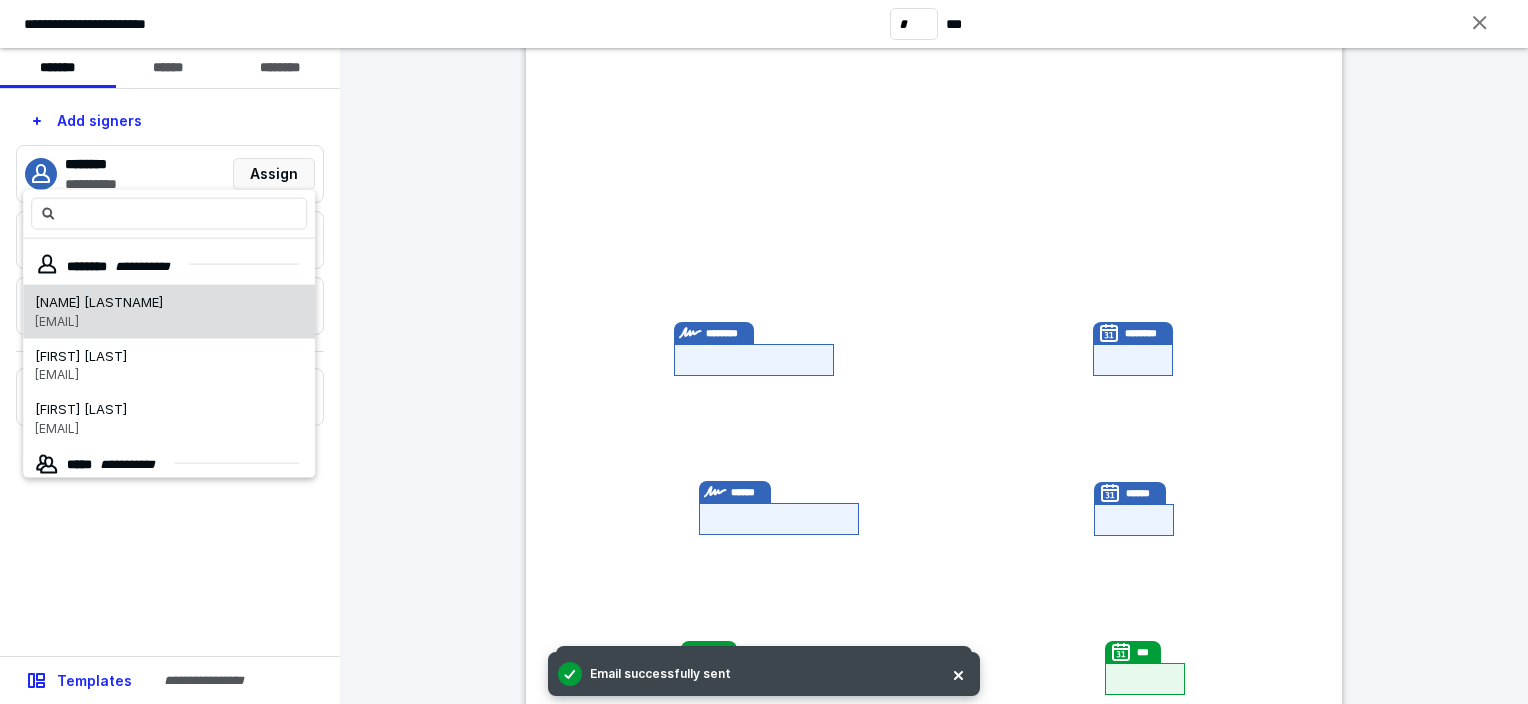 click on "[NAME] [LASTNAME]" at bounding box center [99, 303] 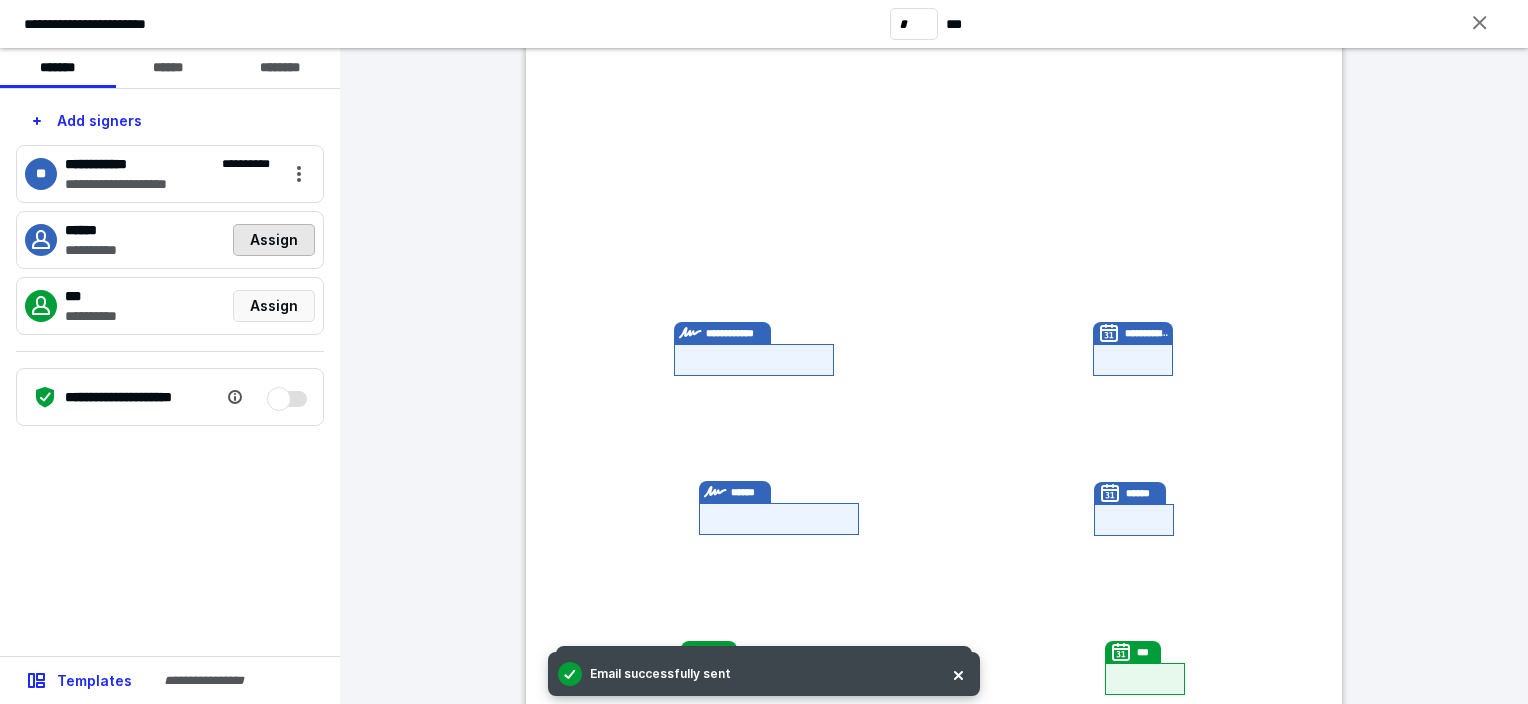 click on "Assign" at bounding box center (274, 240) 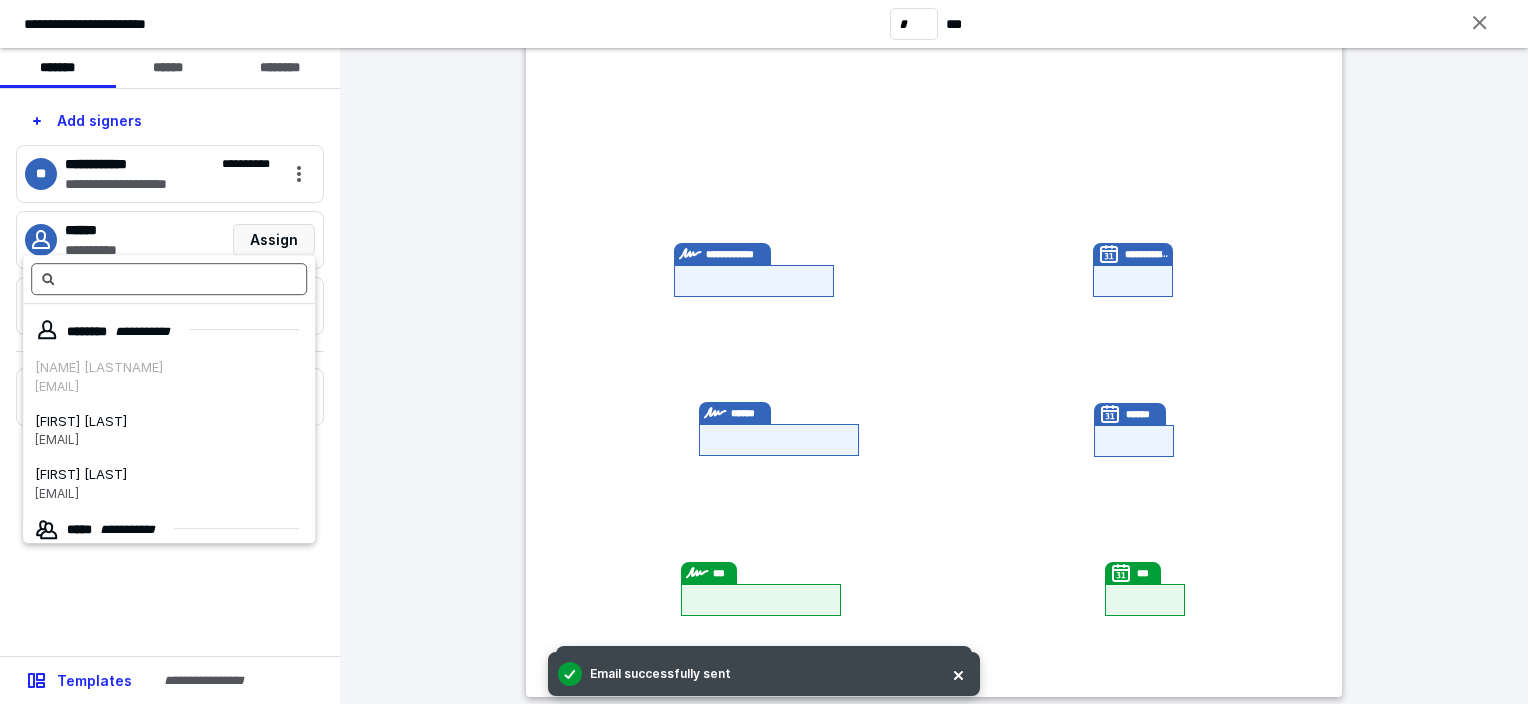 scroll, scrollTop: 543, scrollLeft: 0, axis: vertical 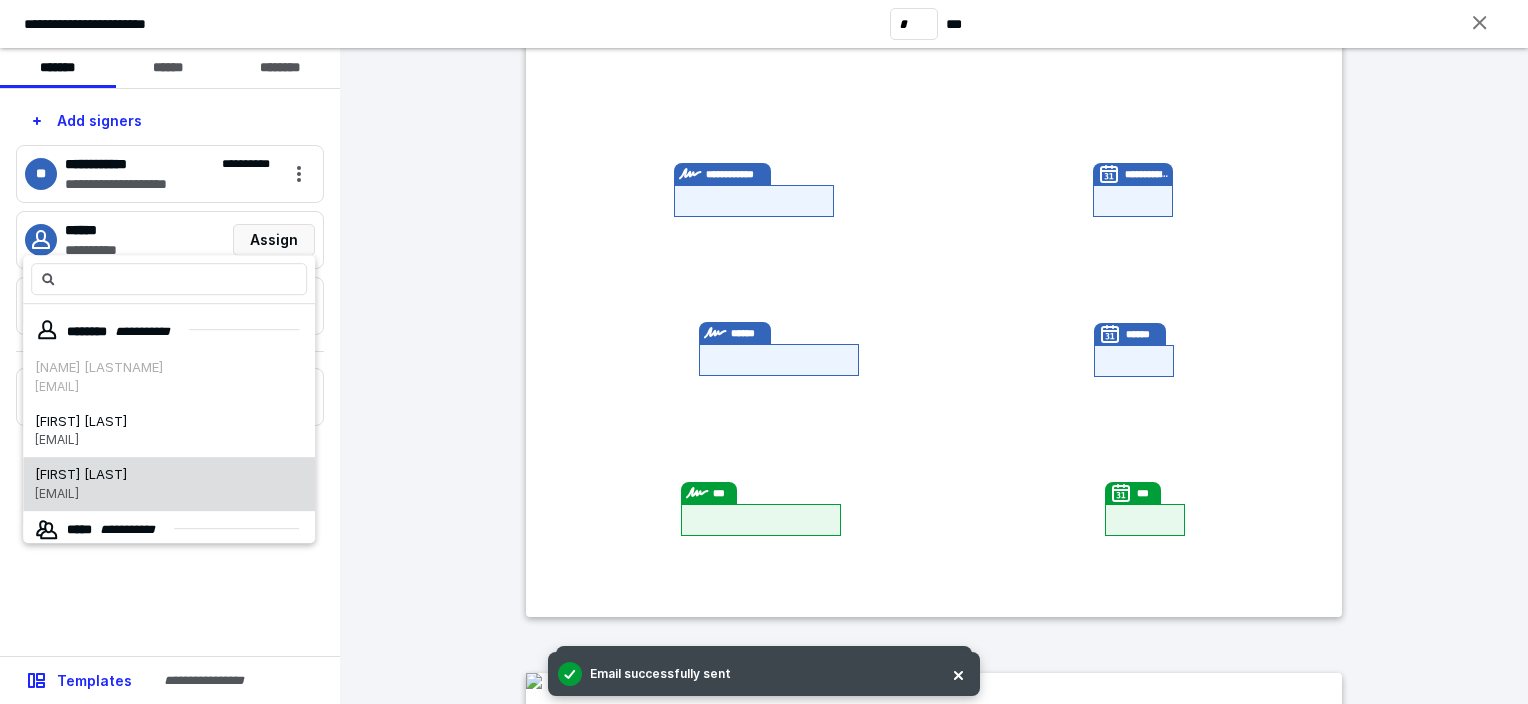 click on "[EMAIL]" at bounding box center (57, 493) 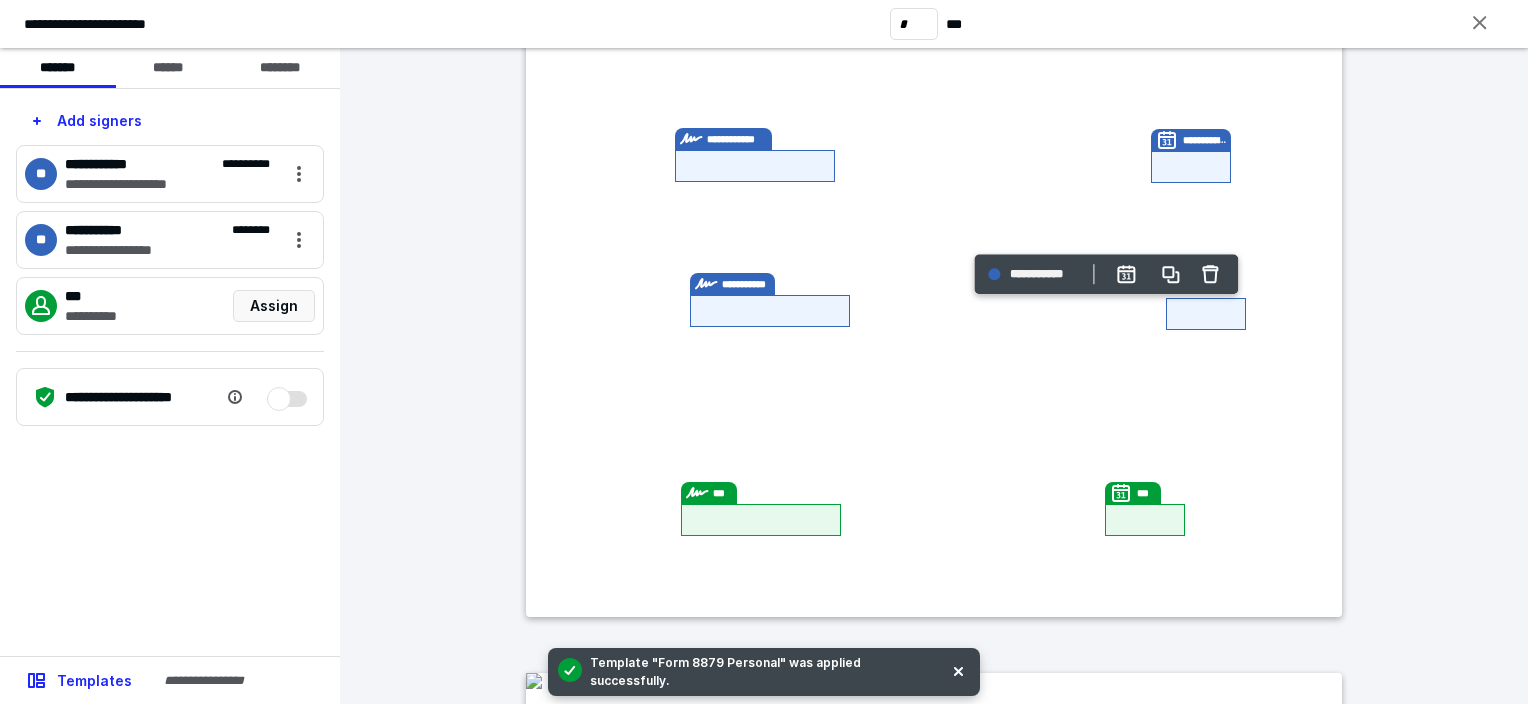 click 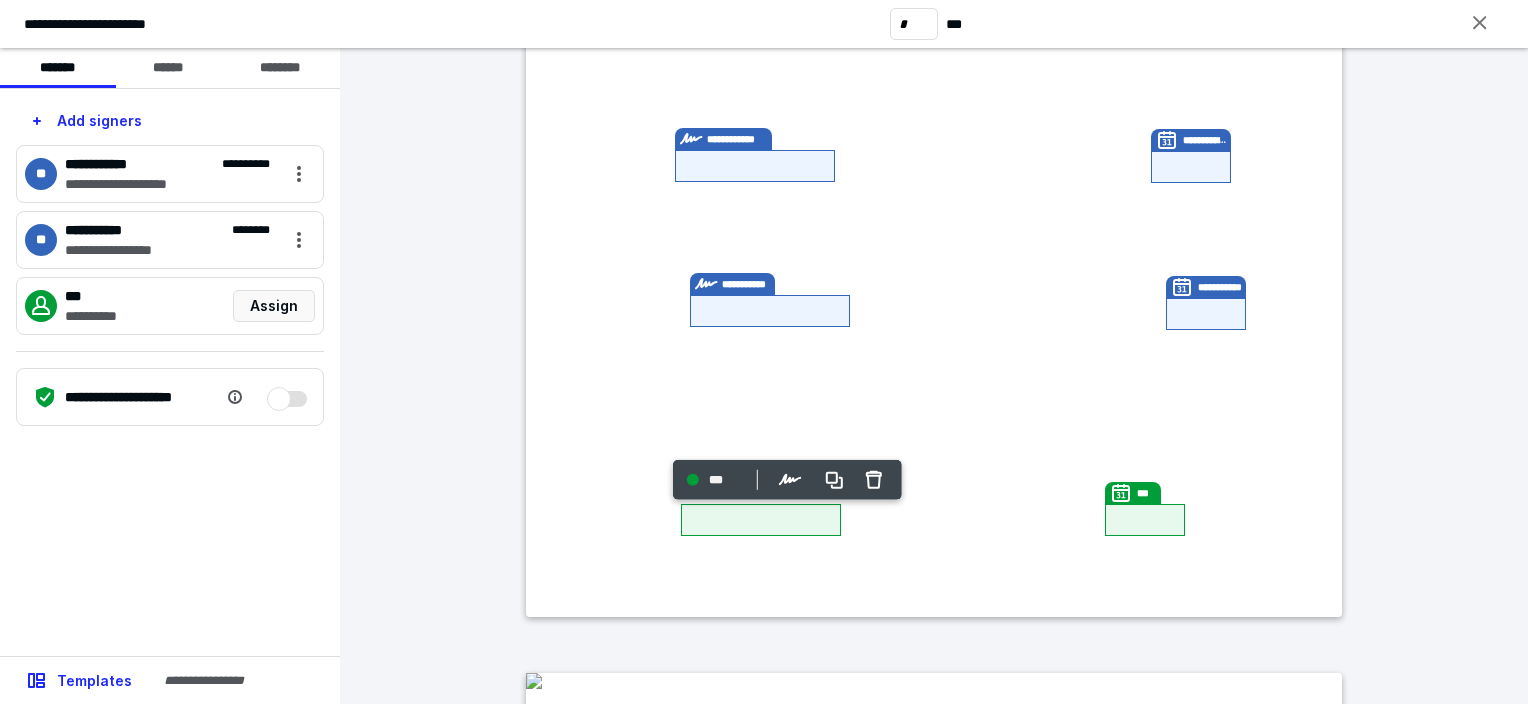 click on "Options" at bounding box center [817, 480] 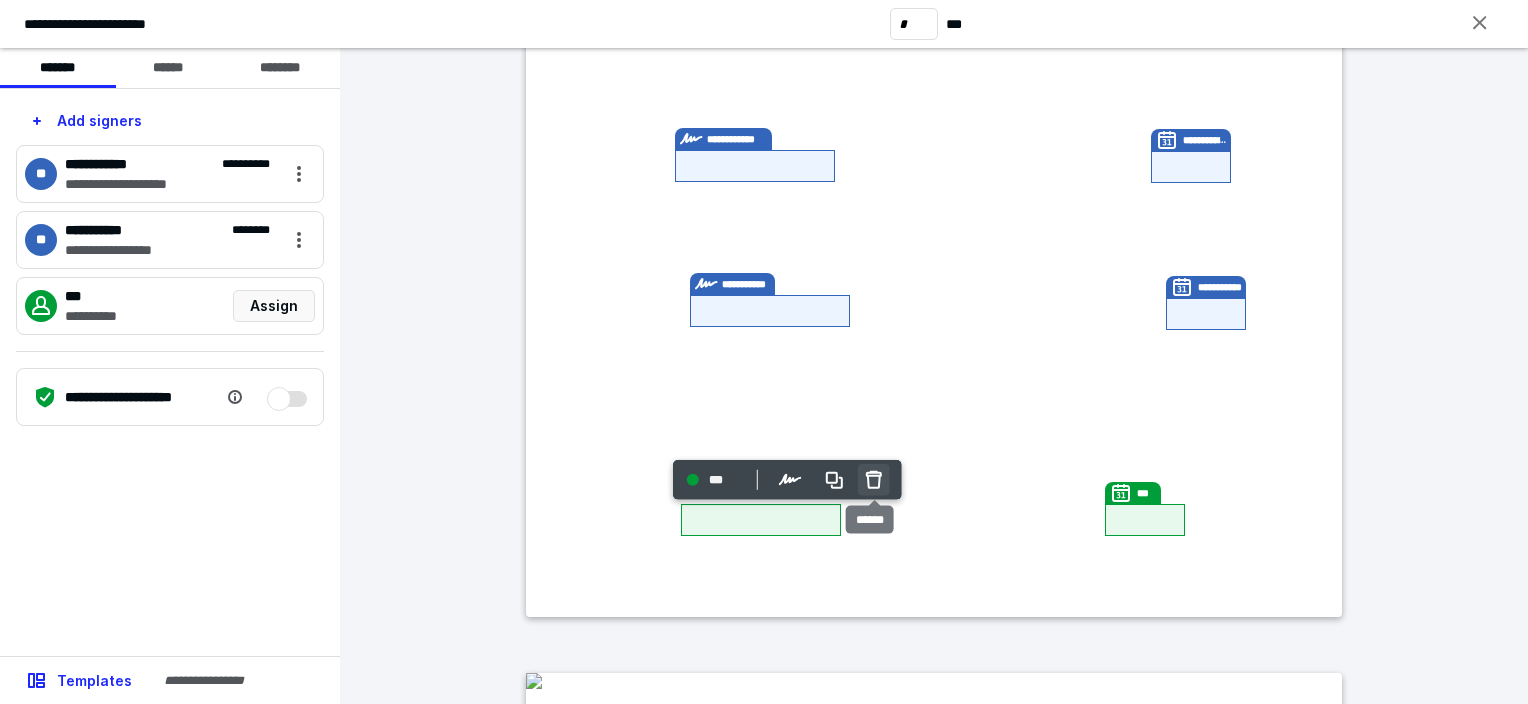 click at bounding box center (874, 480) 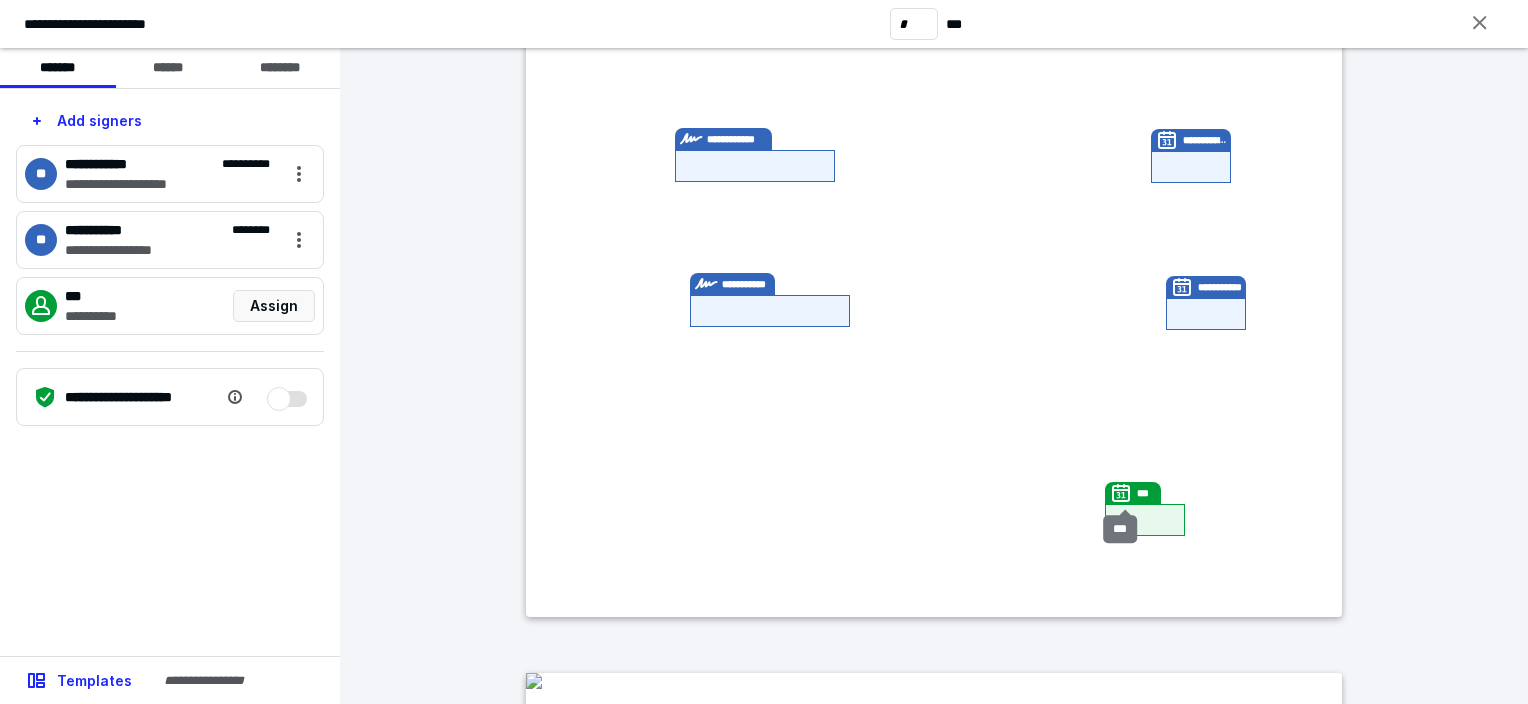 click 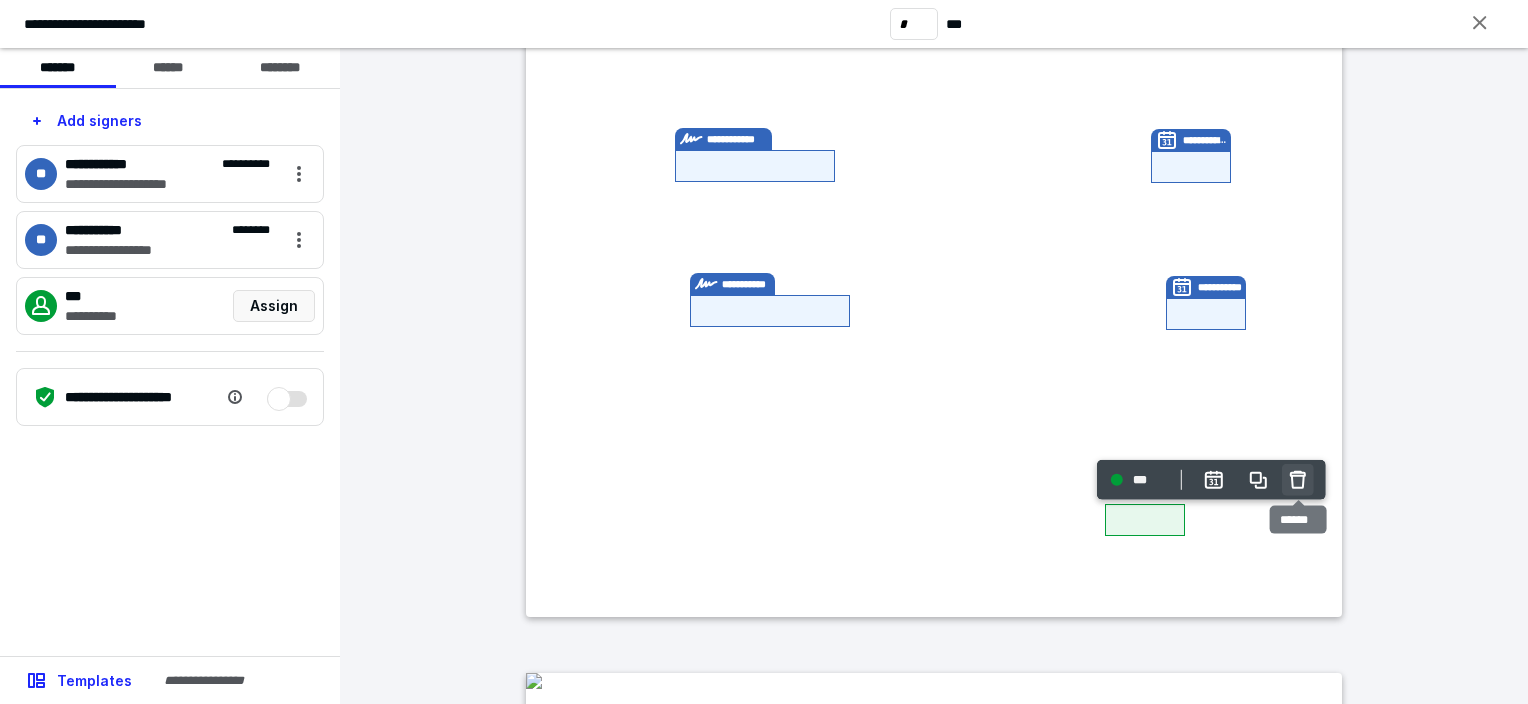 click at bounding box center [1298, 480] 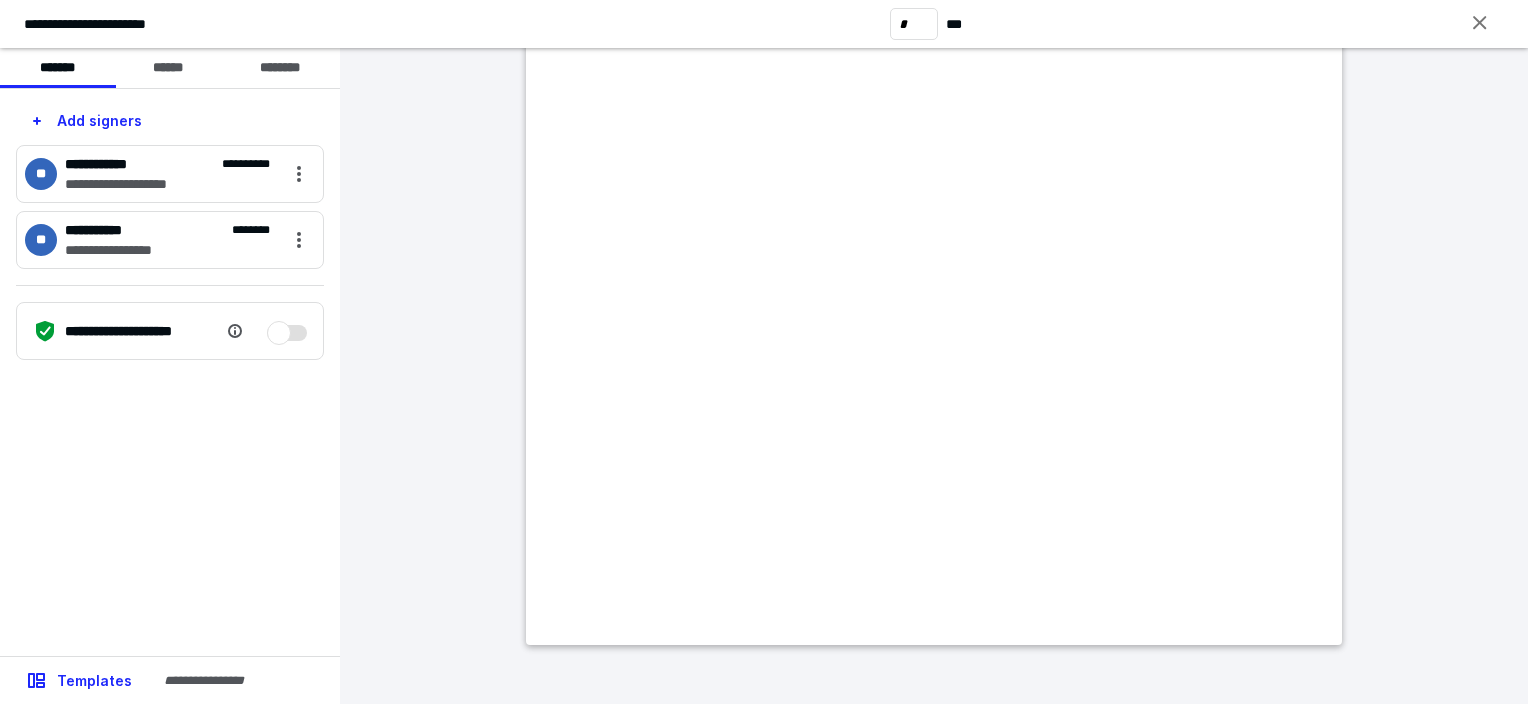 scroll, scrollTop: 1543, scrollLeft: 0, axis: vertical 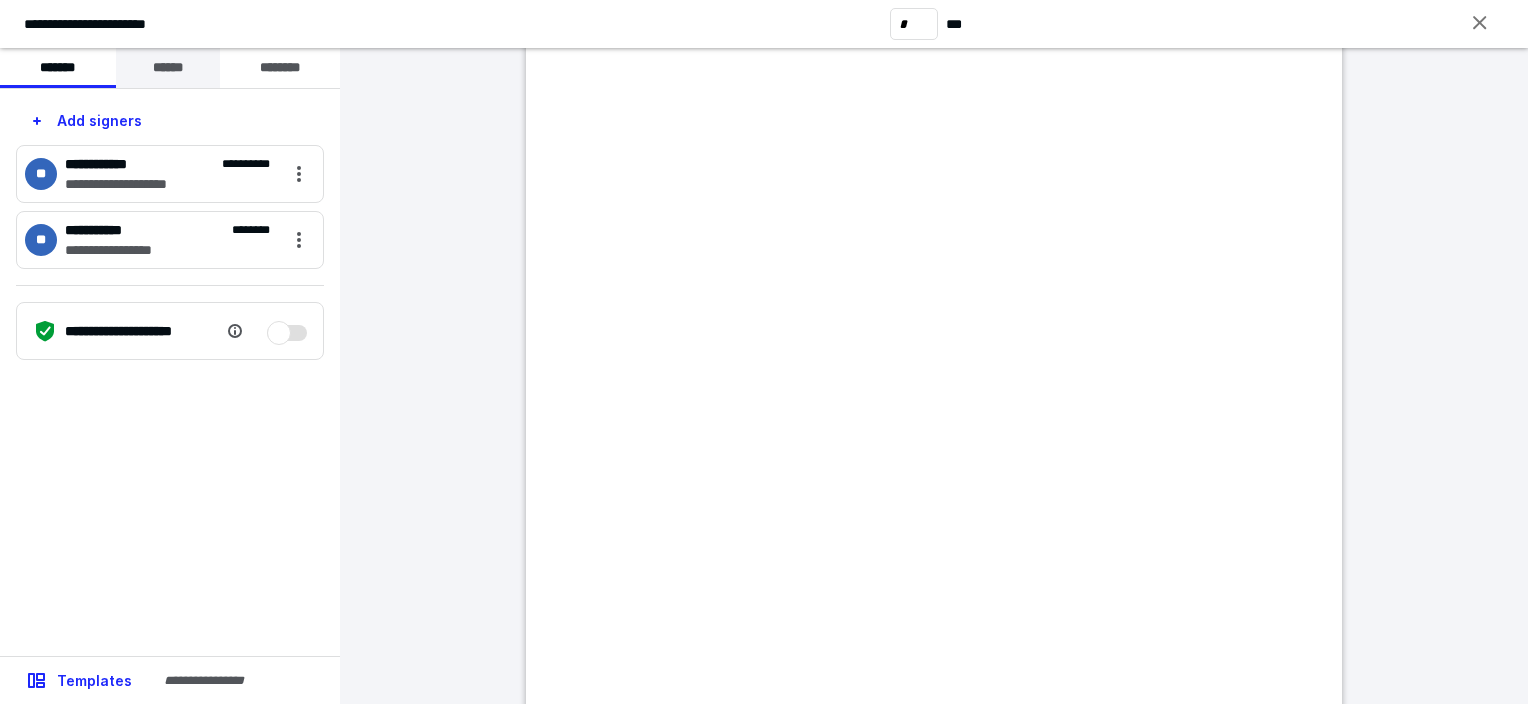 click on "******" at bounding box center [168, 68] 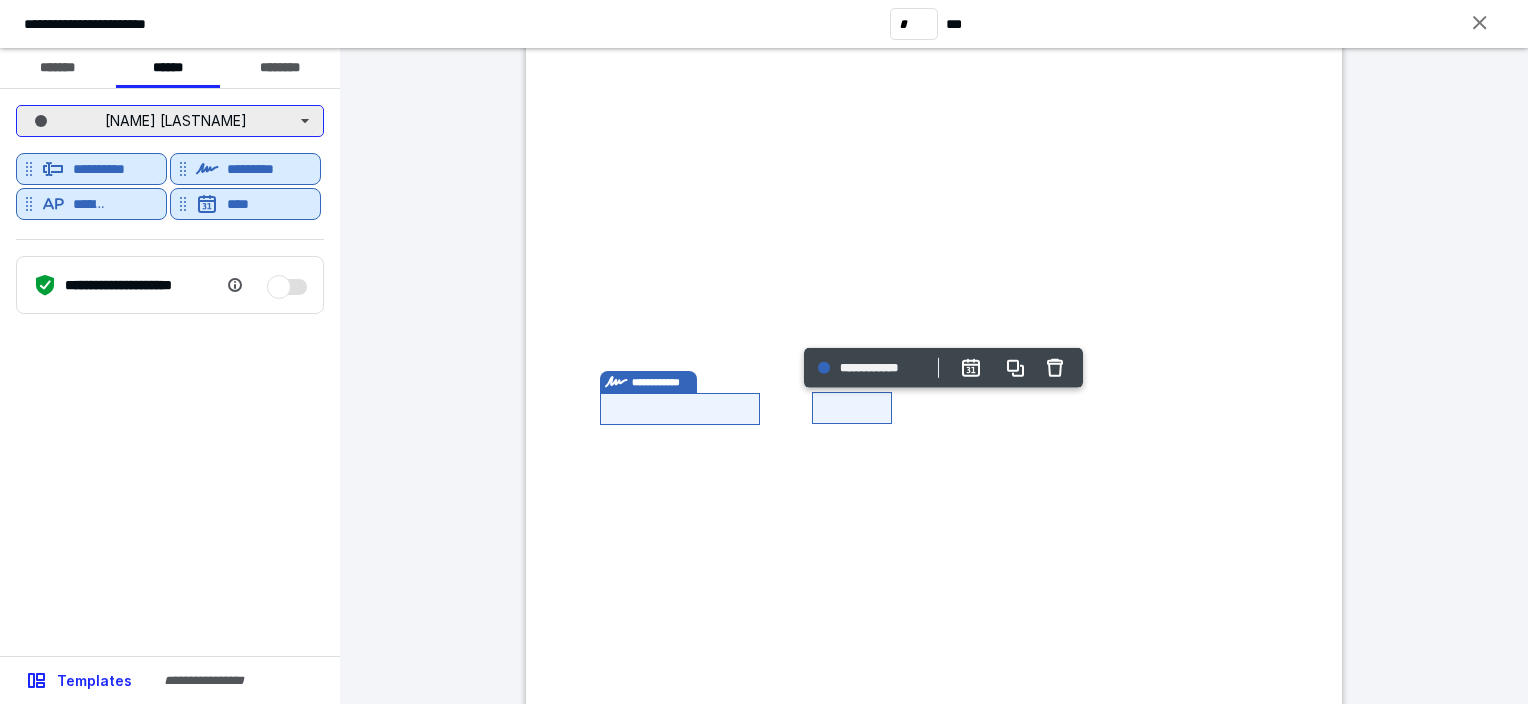 click on "[NAME] [LASTNAME]" at bounding box center (170, 121) 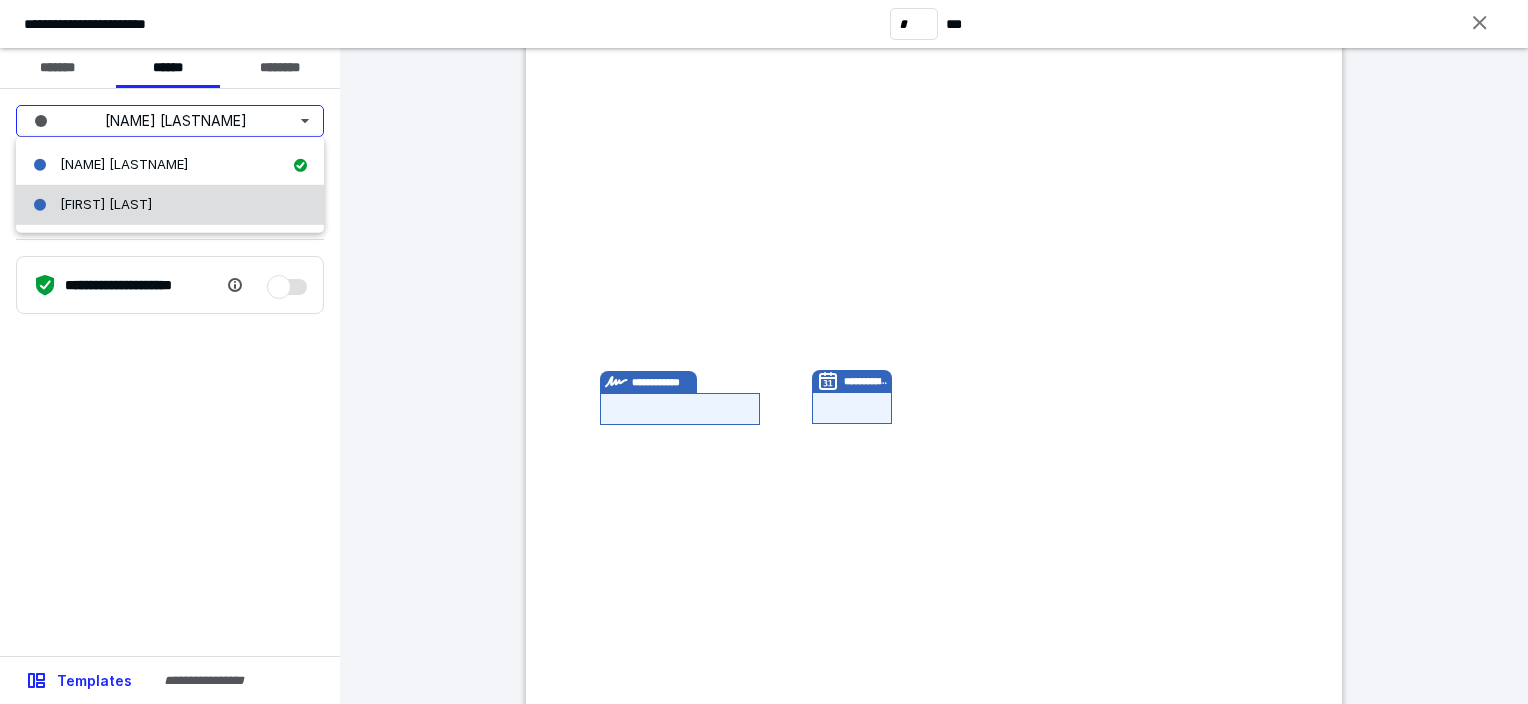 click on "[FIRST] [LAST]" at bounding box center (106, 204) 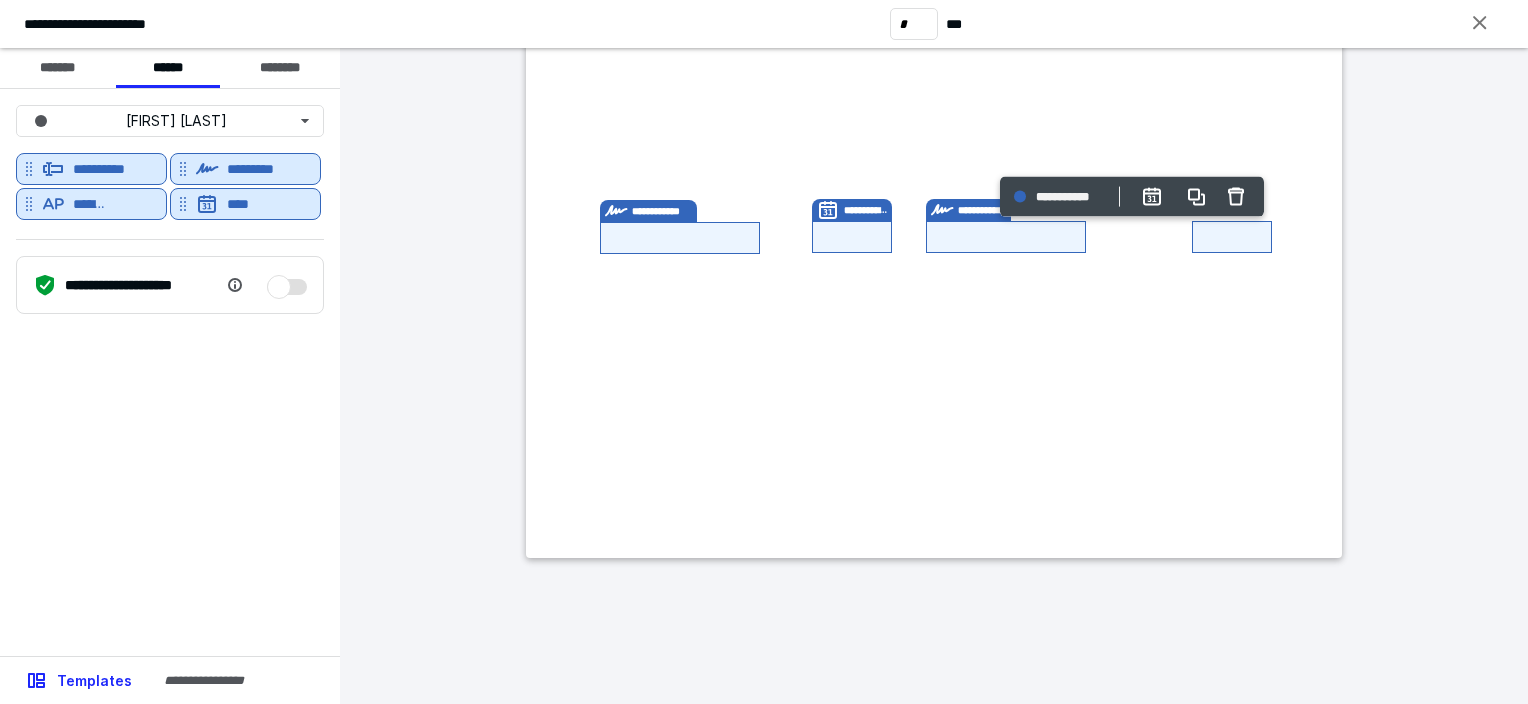 scroll, scrollTop: 1824, scrollLeft: 0, axis: vertical 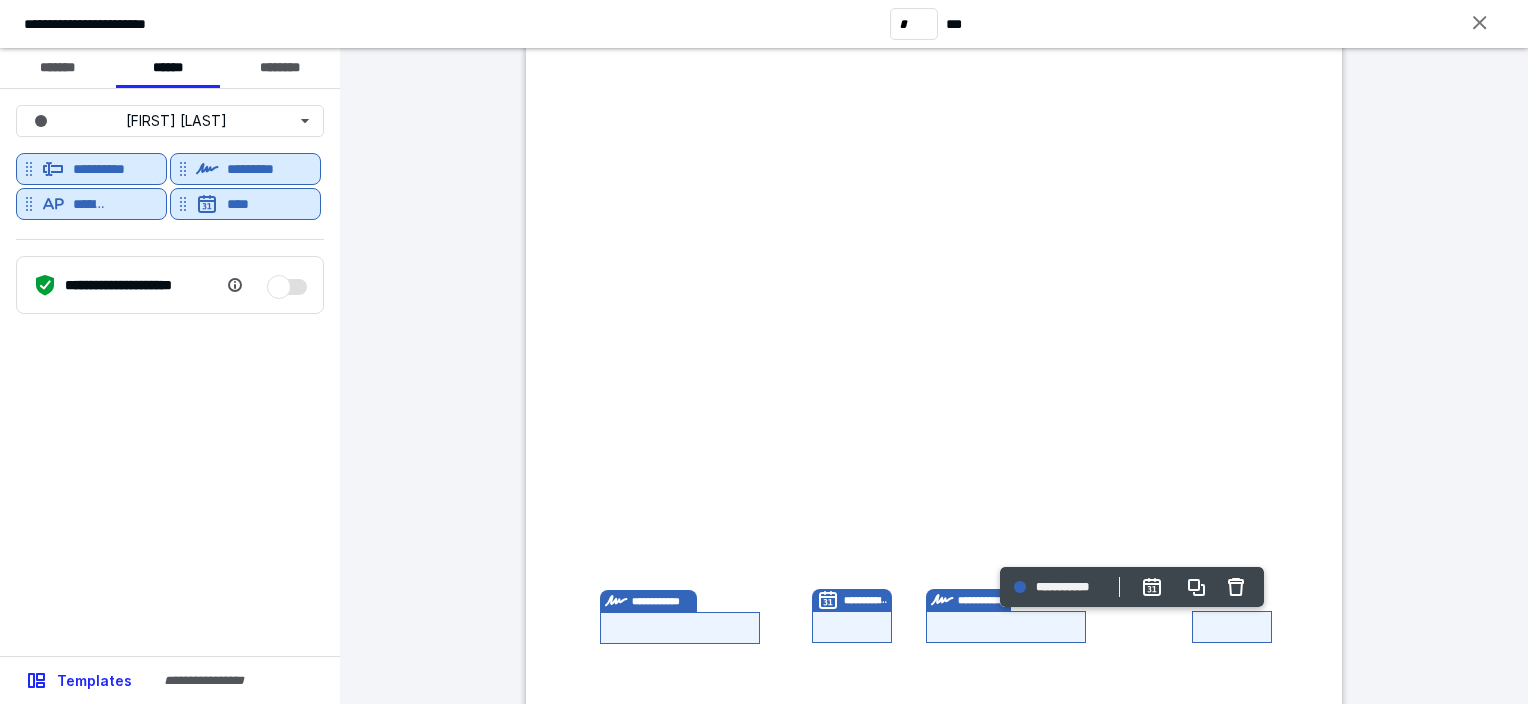 type on "*" 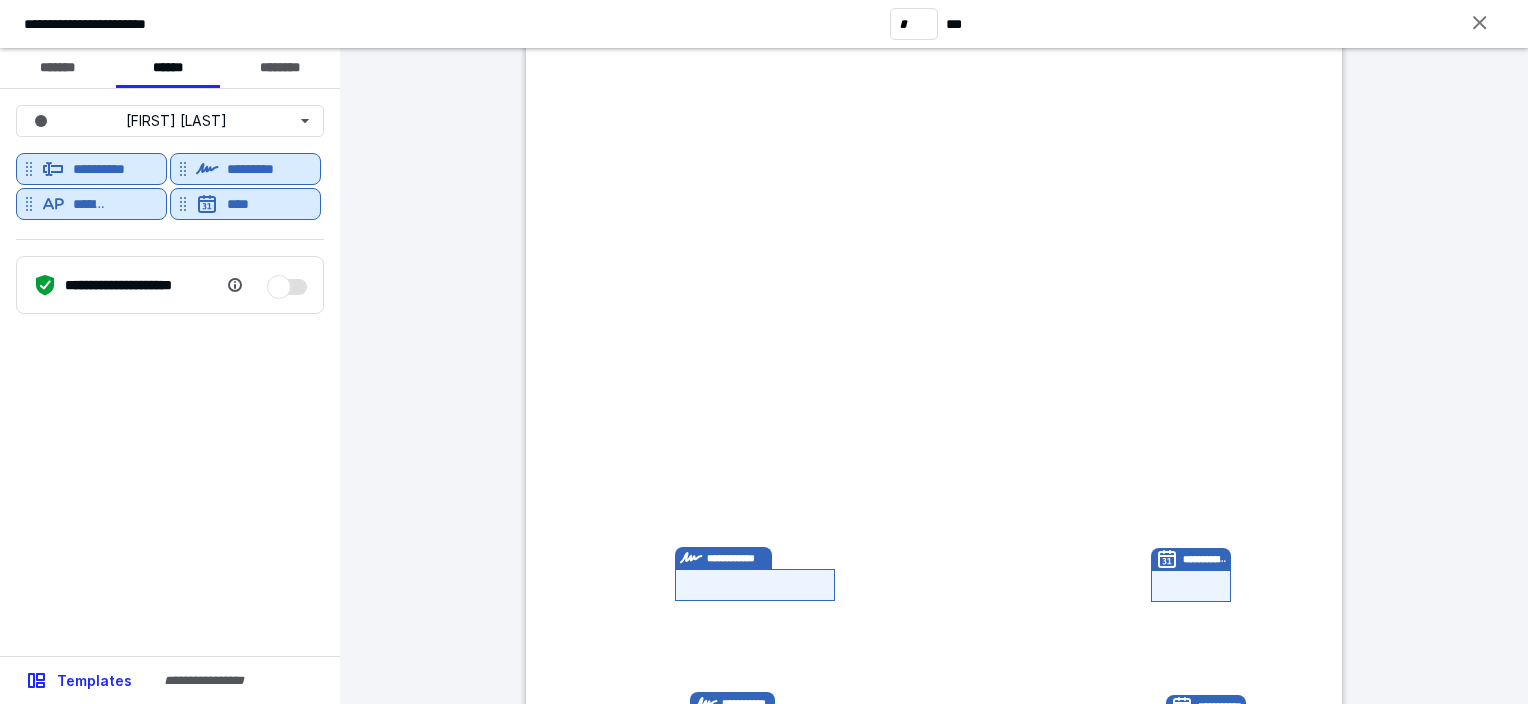 scroll, scrollTop: 0, scrollLeft: 0, axis: both 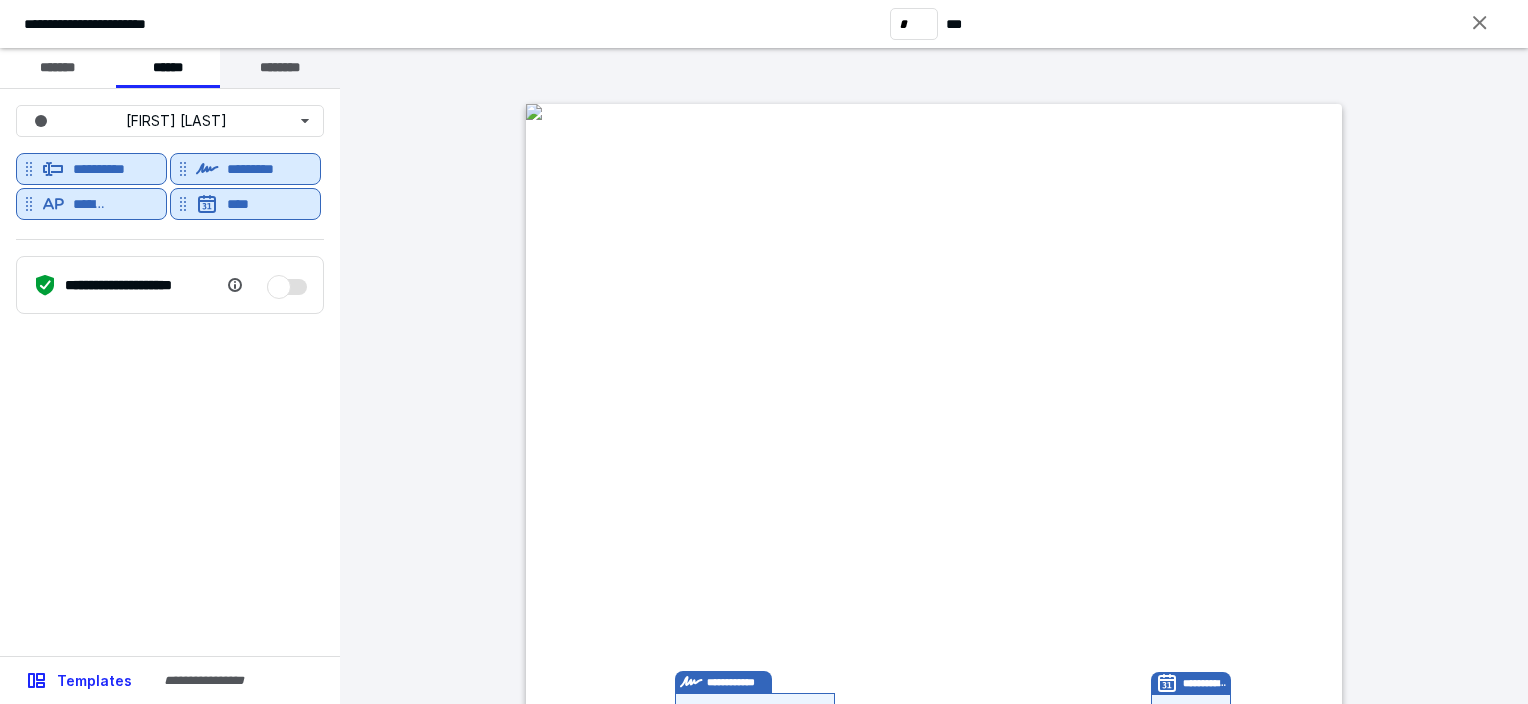 click on "********" at bounding box center (280, 68) 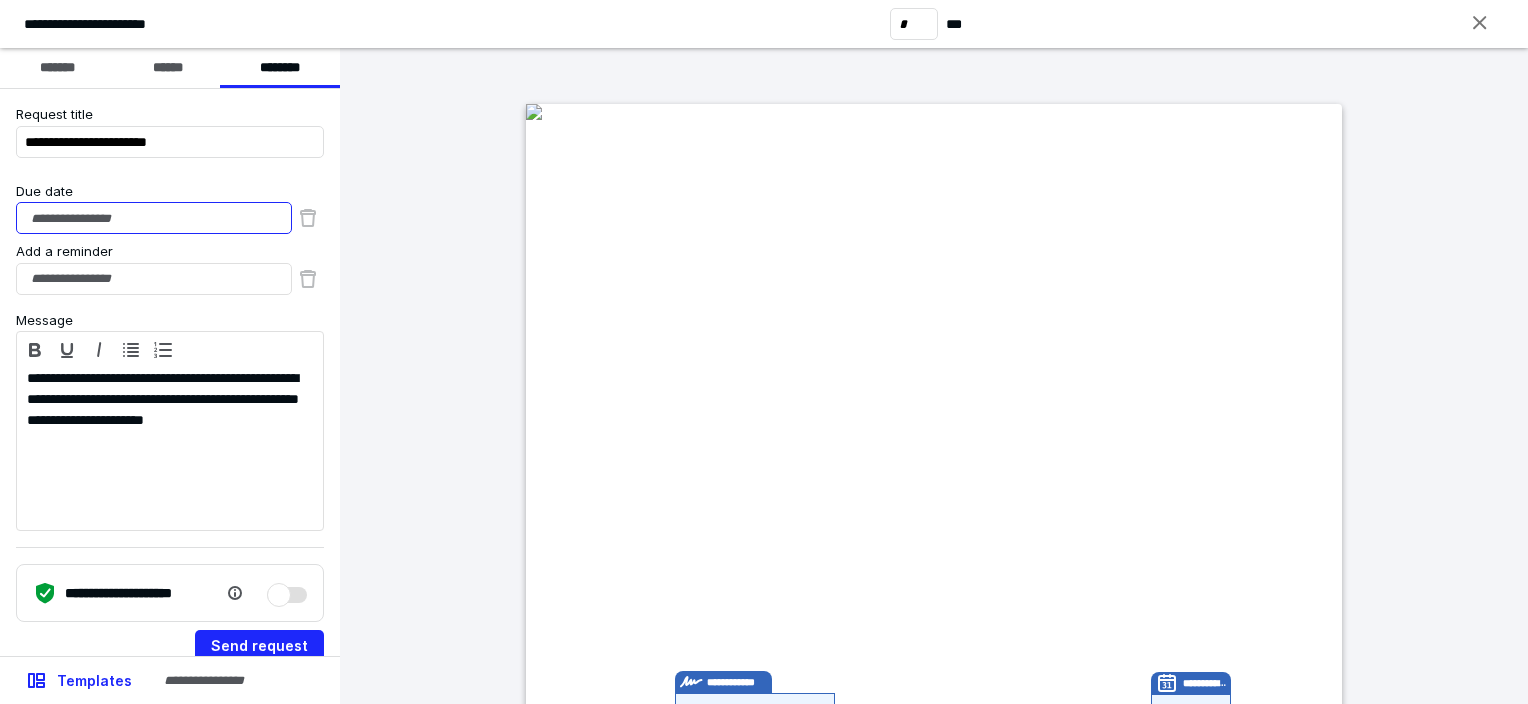 click on "Due date" at bounding box center (154, 218) 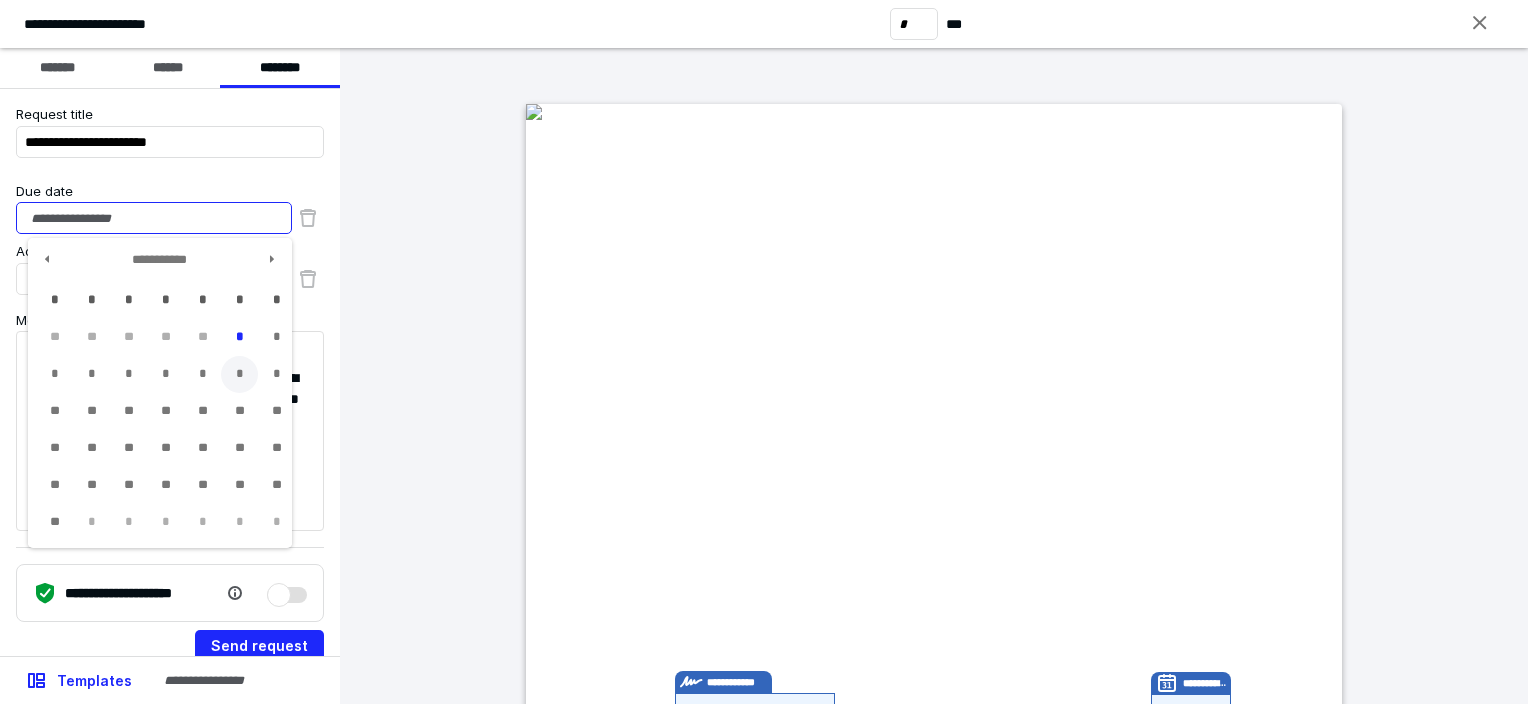 click on "*" at bounding box center (239, 374) 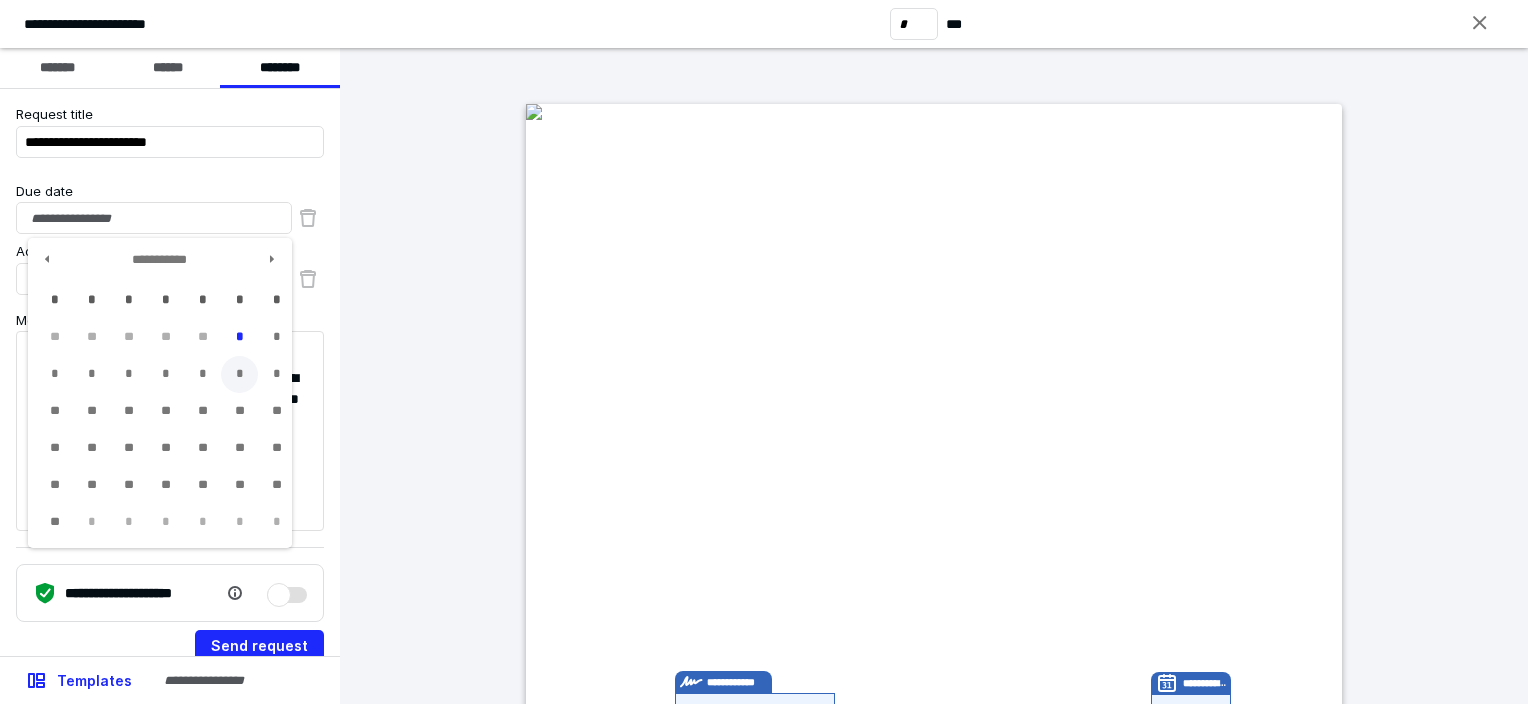 type on "**********" 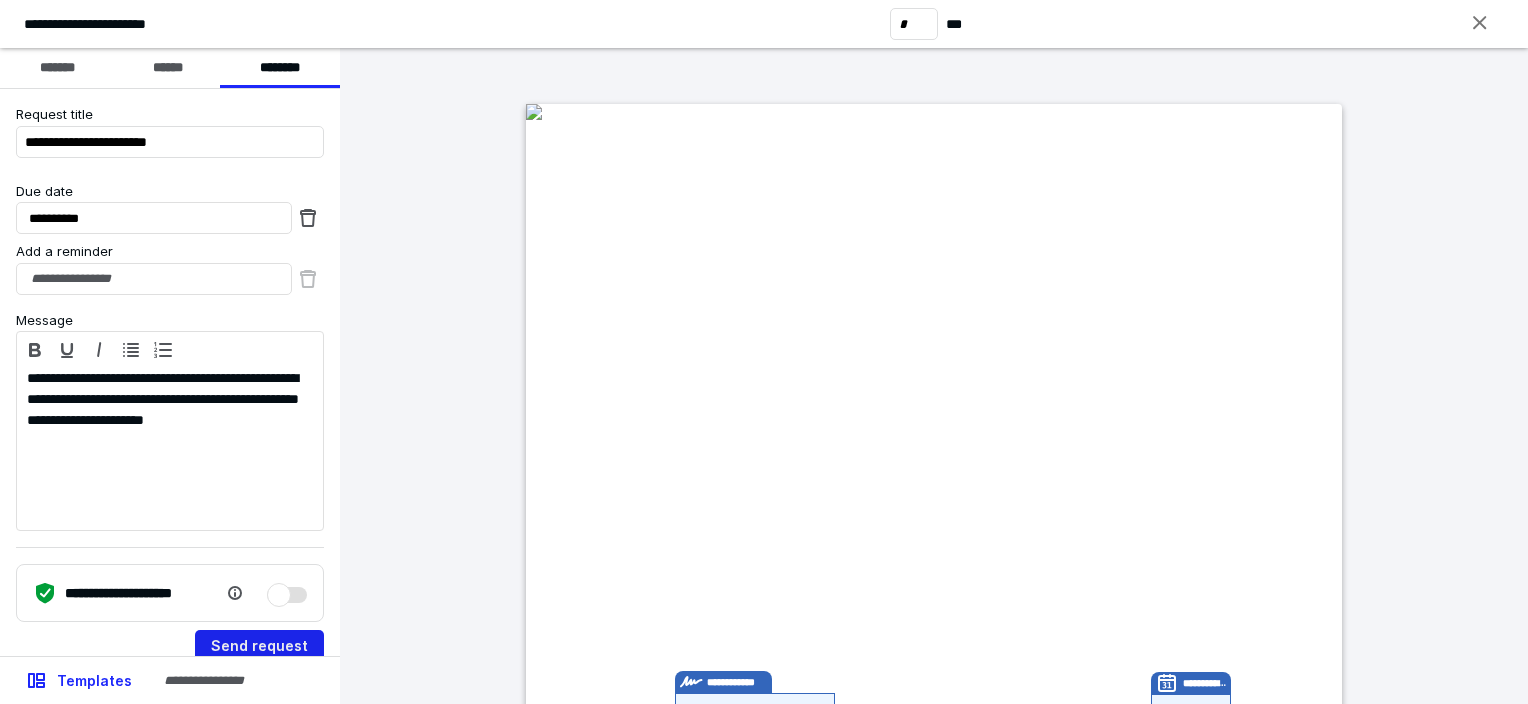 click on "Send request" at bounding box center [259, 646] 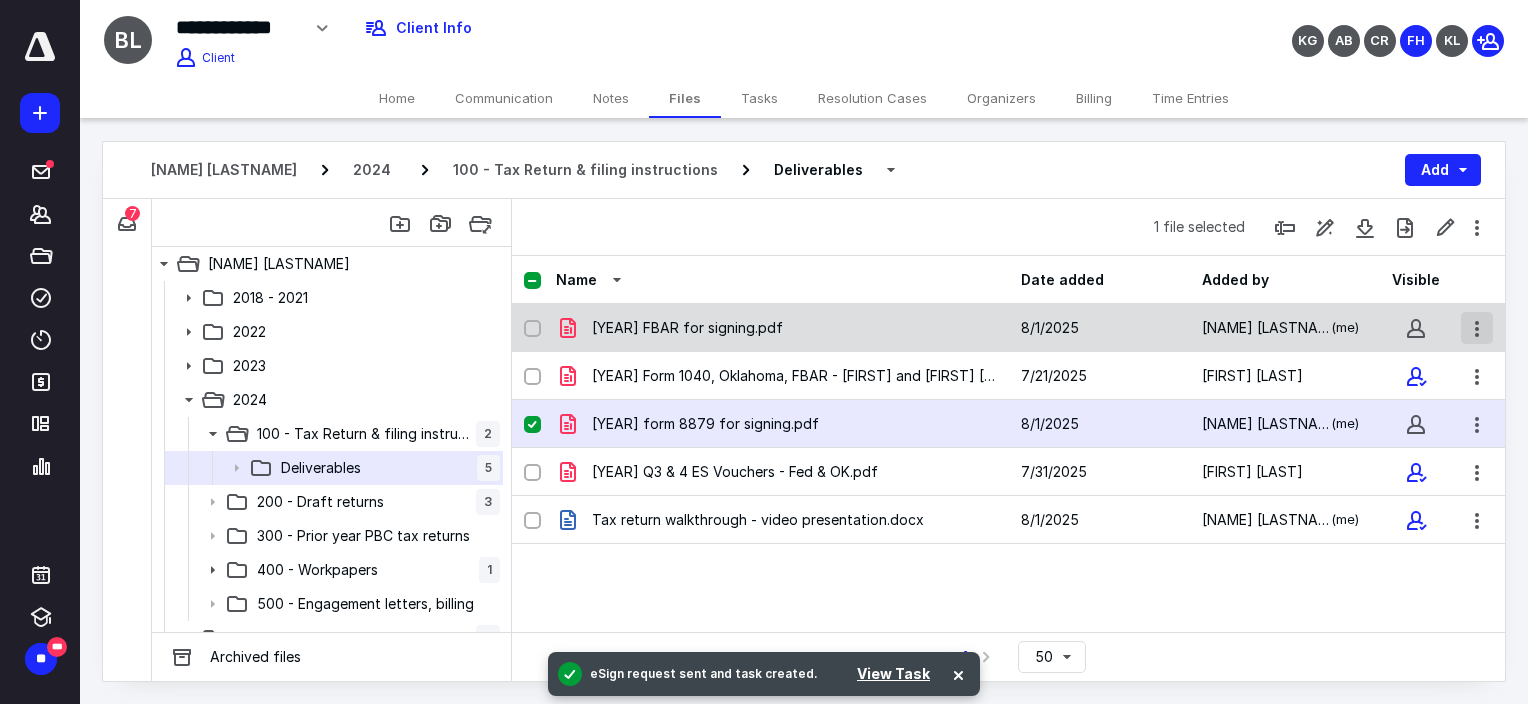 click at bounding box center (1477, 328) 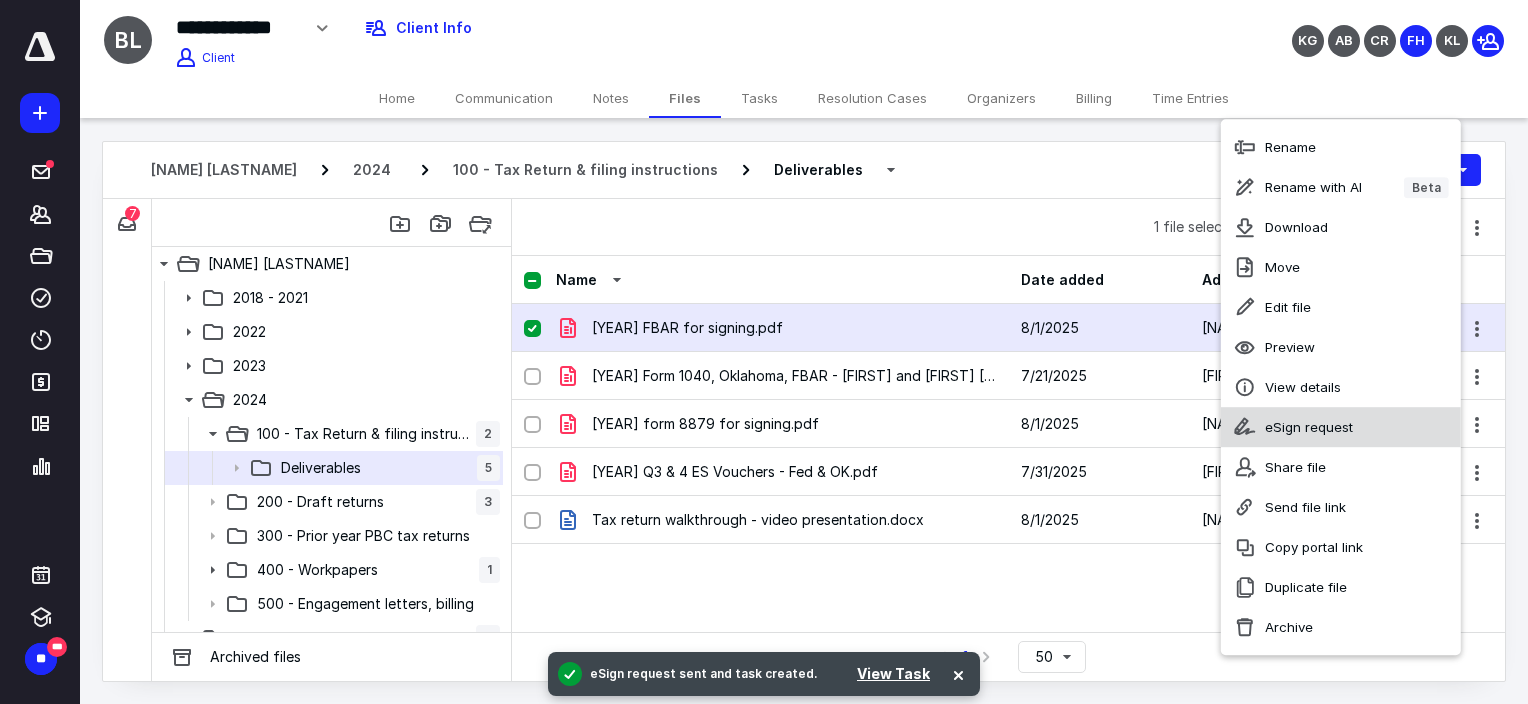 click on "eSign request" at bounding box center (1309, 427) 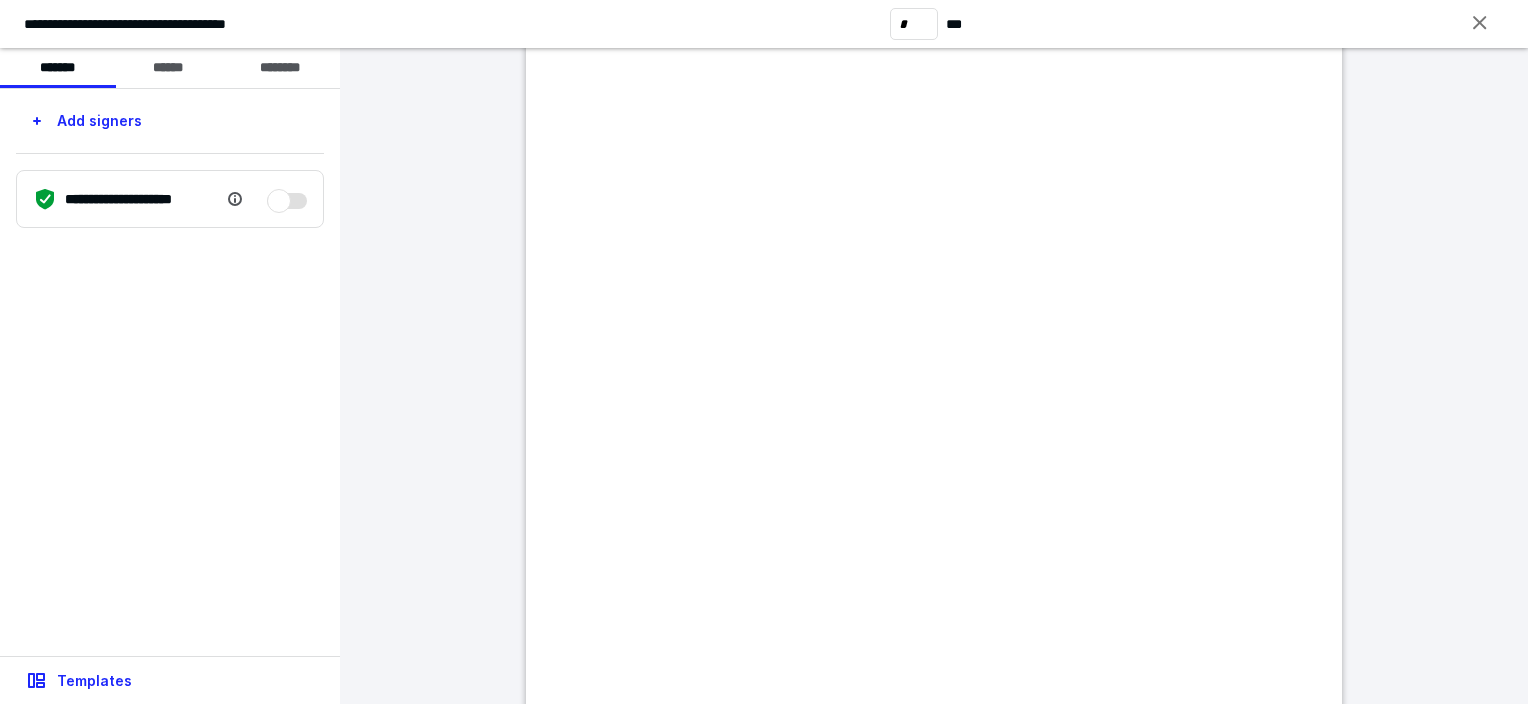 scroll, scrollTop: 1300, scrollLeft: 0, axis: vertical 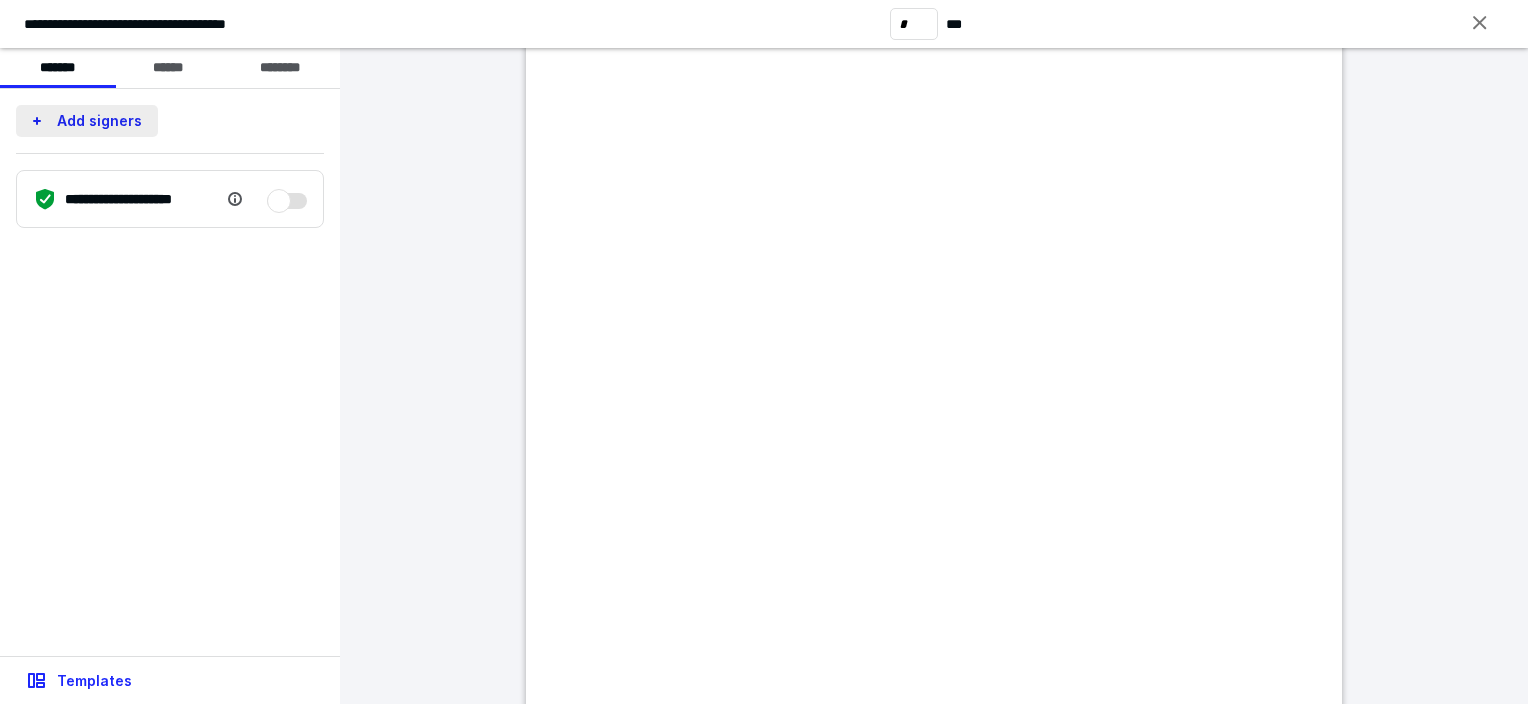 click on "Add signers" at bounding box center [87, 121] 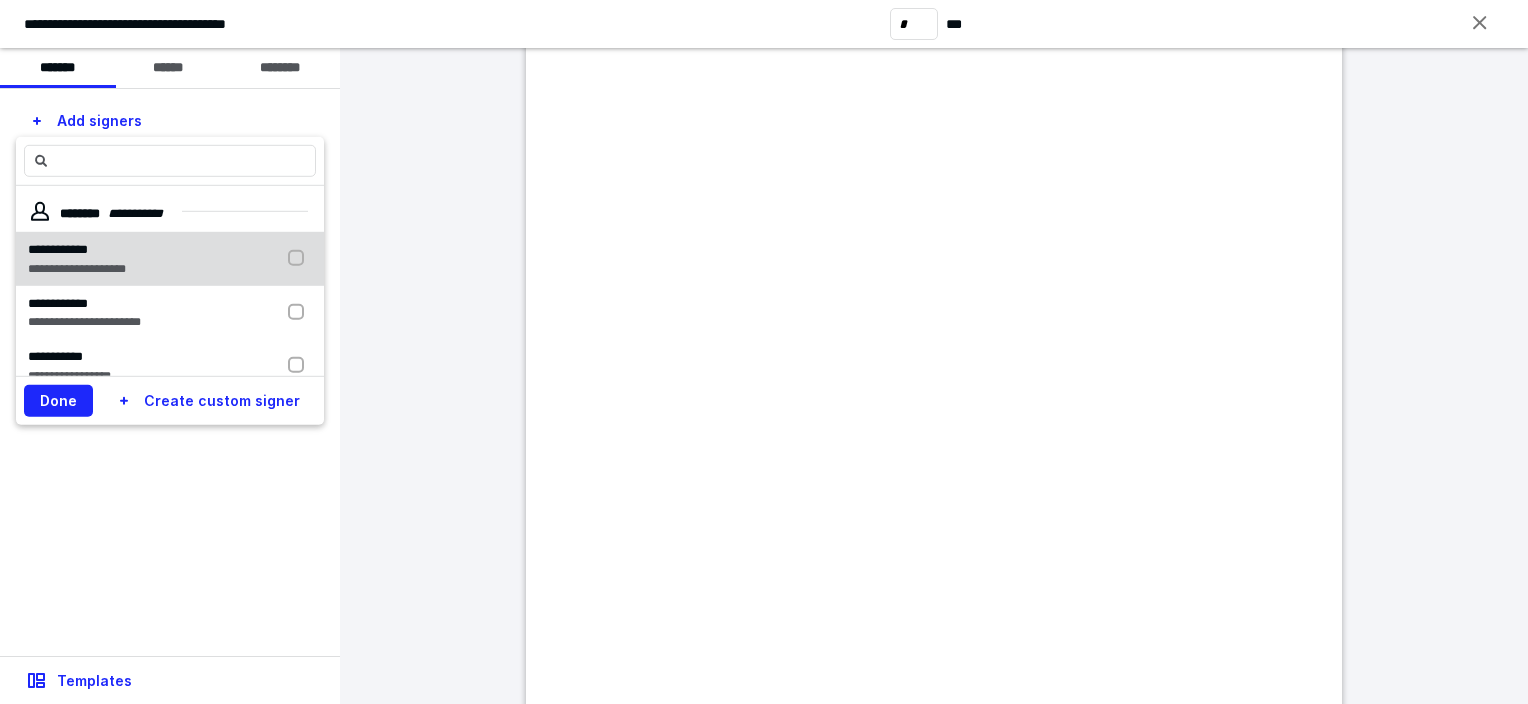 click on "**********" at bounding box center (58, 249) 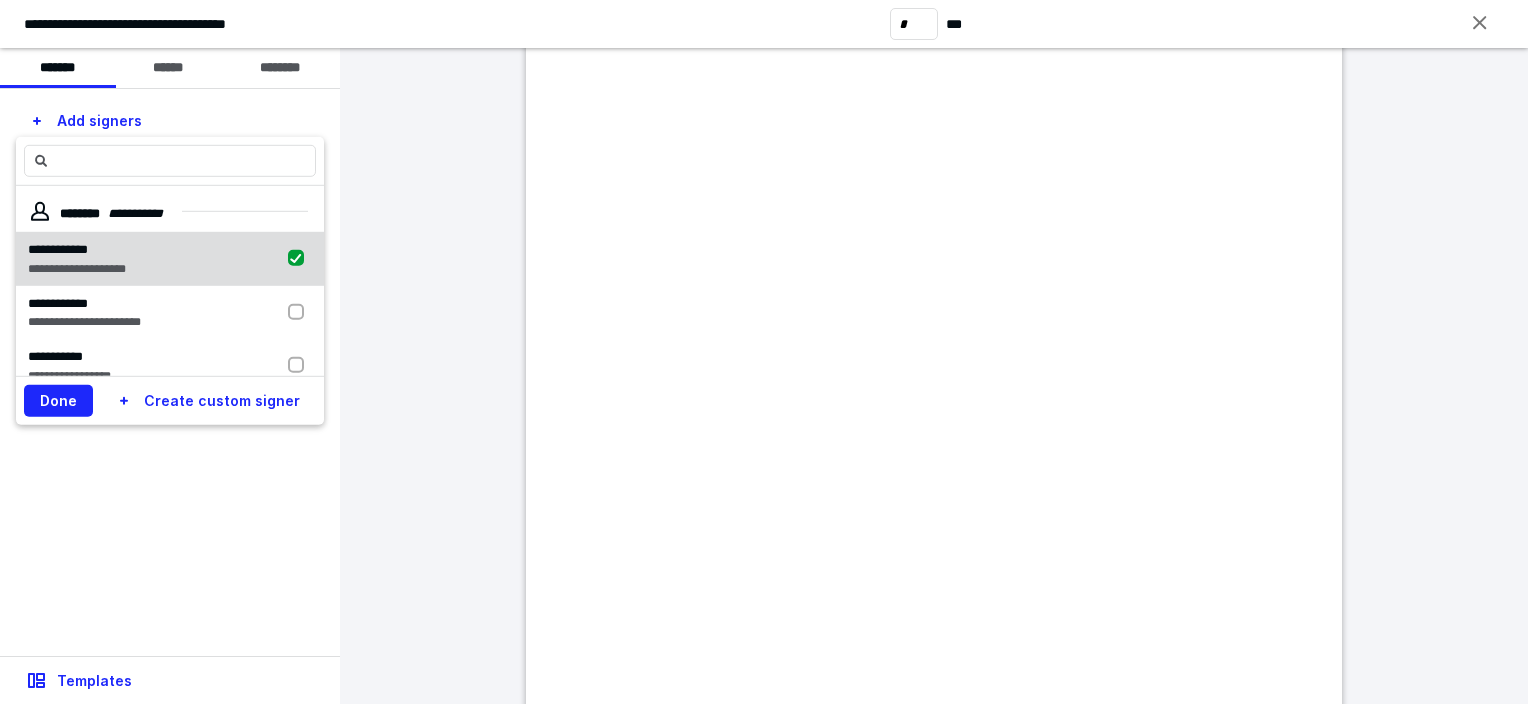 checkbox on "true" 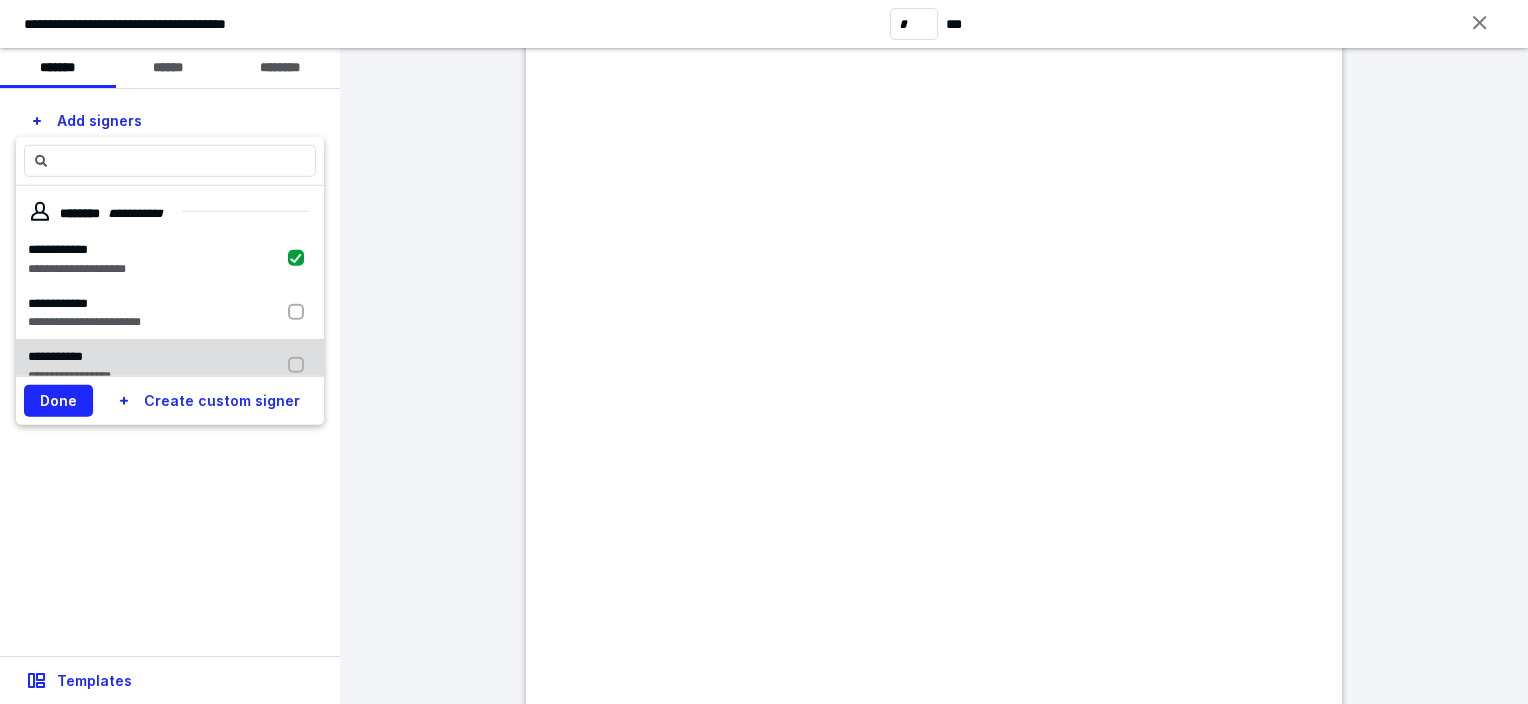 click on "**********" at bounding box center (55, 356) 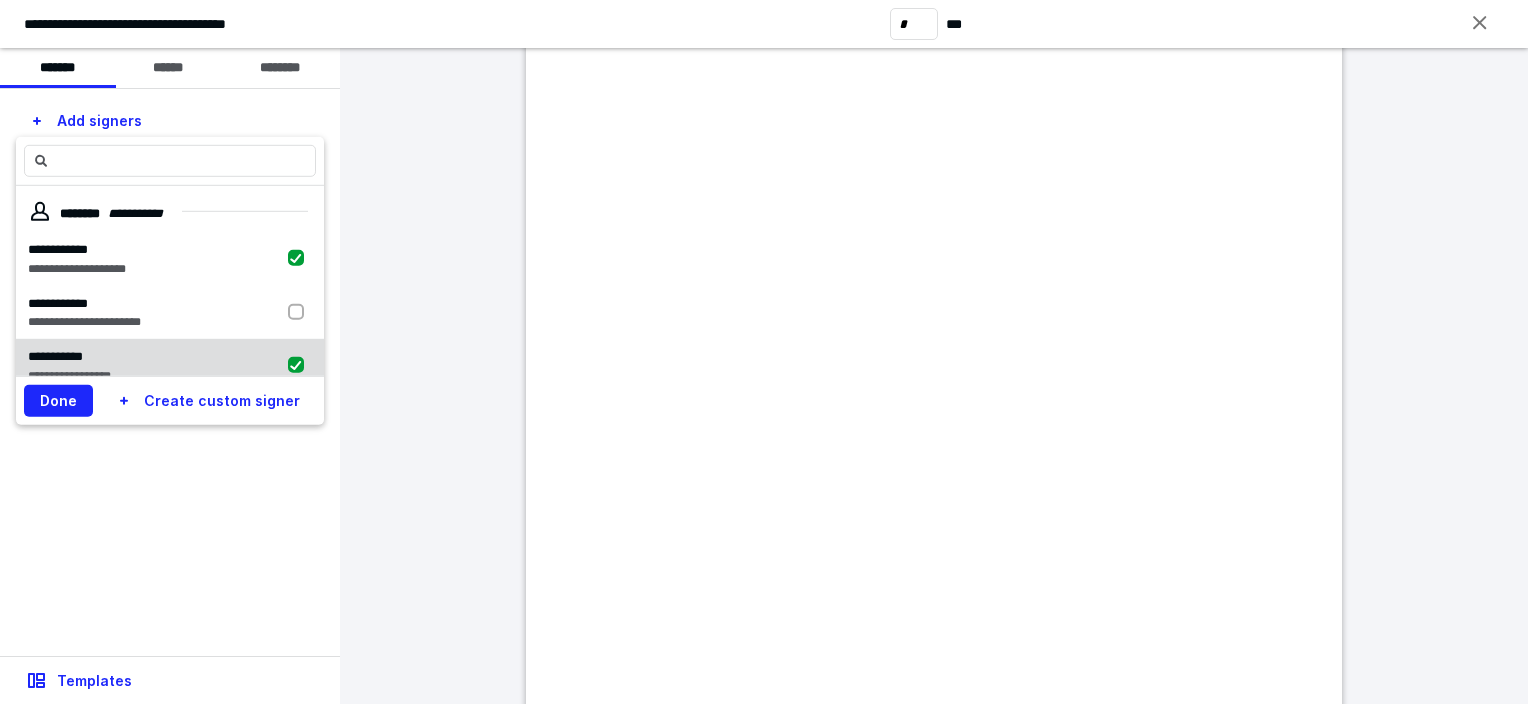 checkbox on "true" 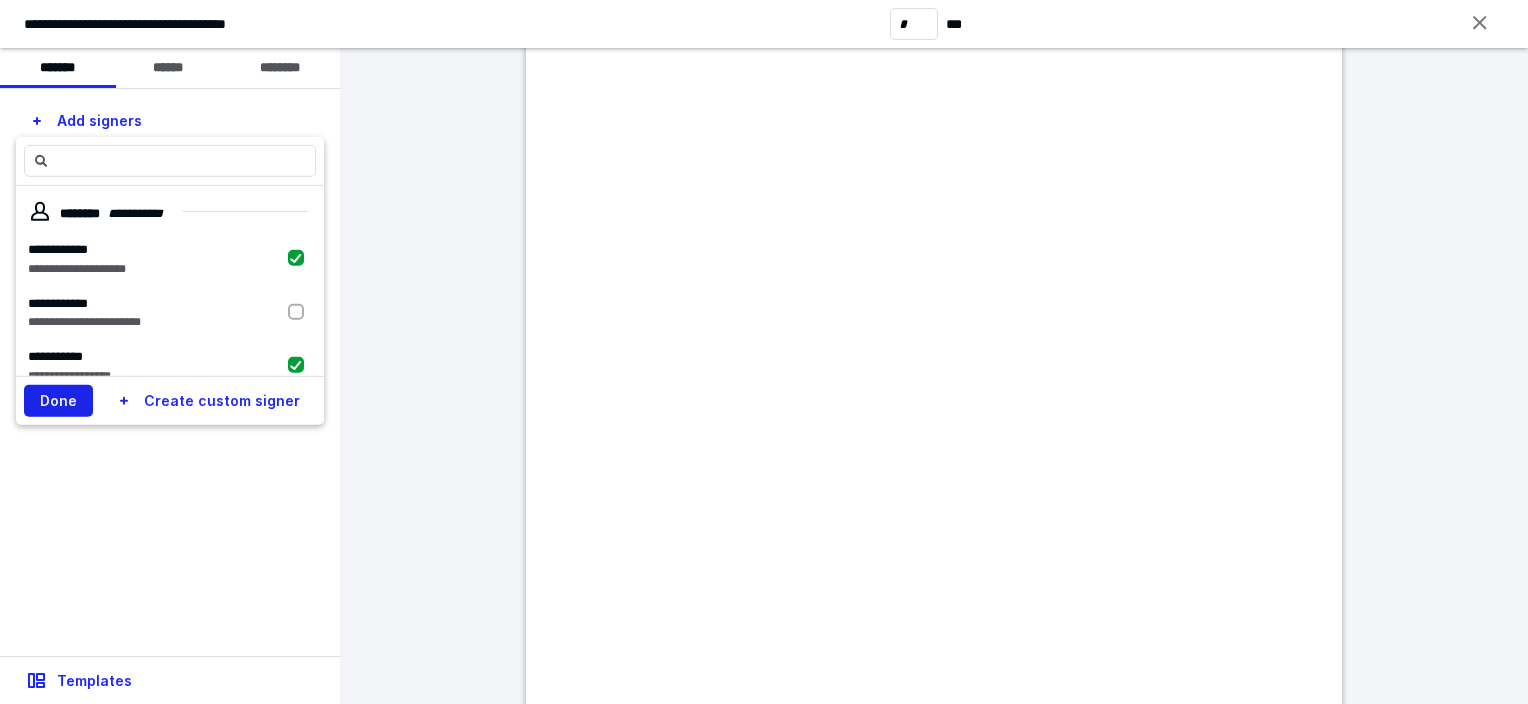 click on "Done" at bounding box center [58, 401] 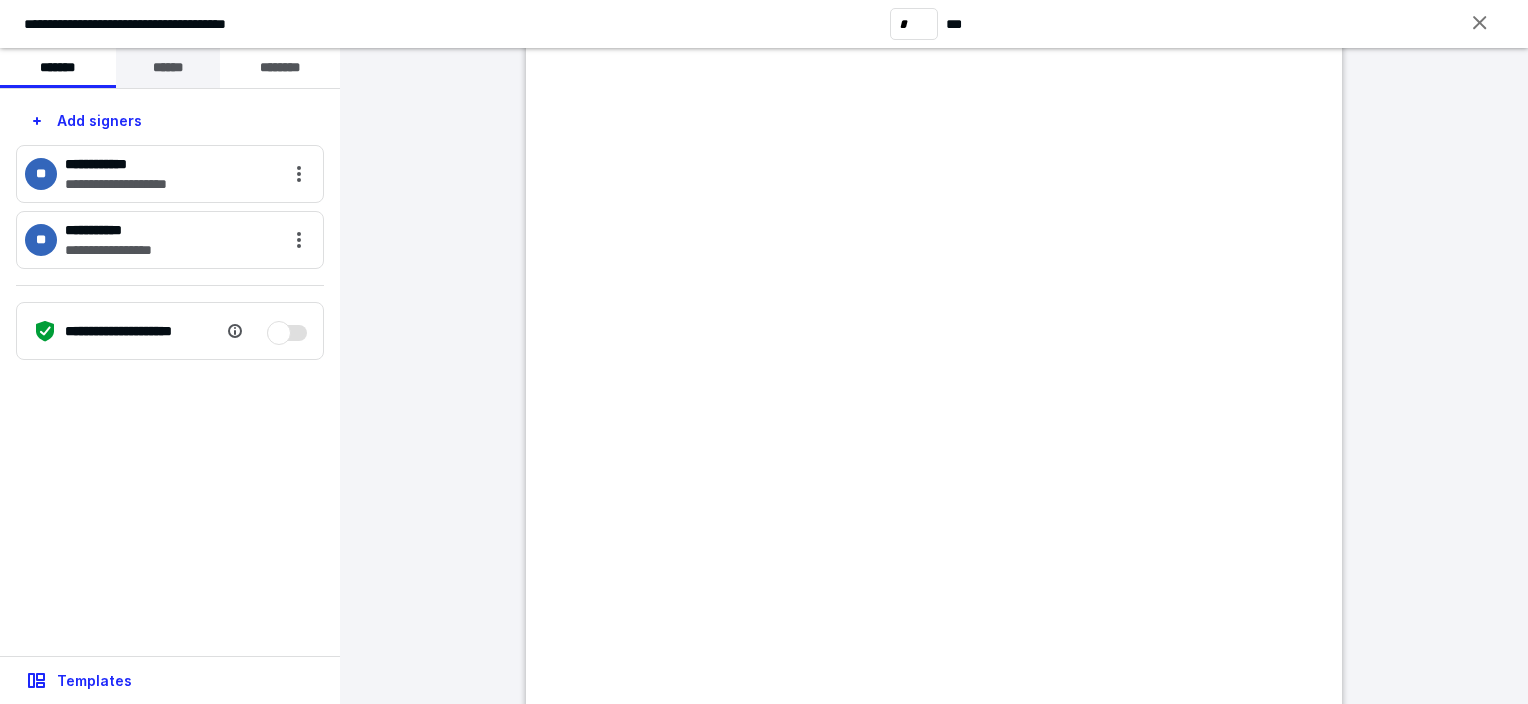 click on "******" at bounding box center (168, 68) 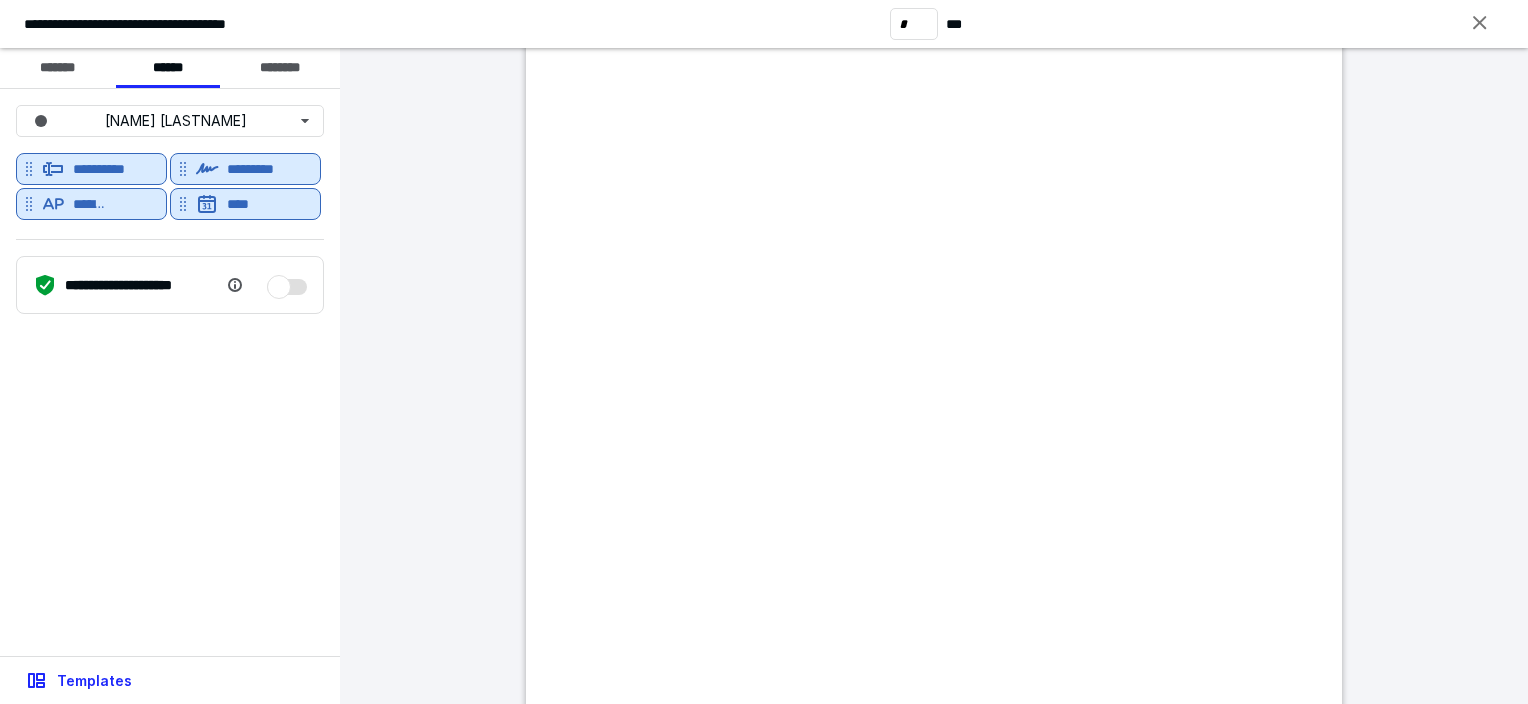 scroll, scrollTop: 200, scrollLeft: 0, axis: vertical 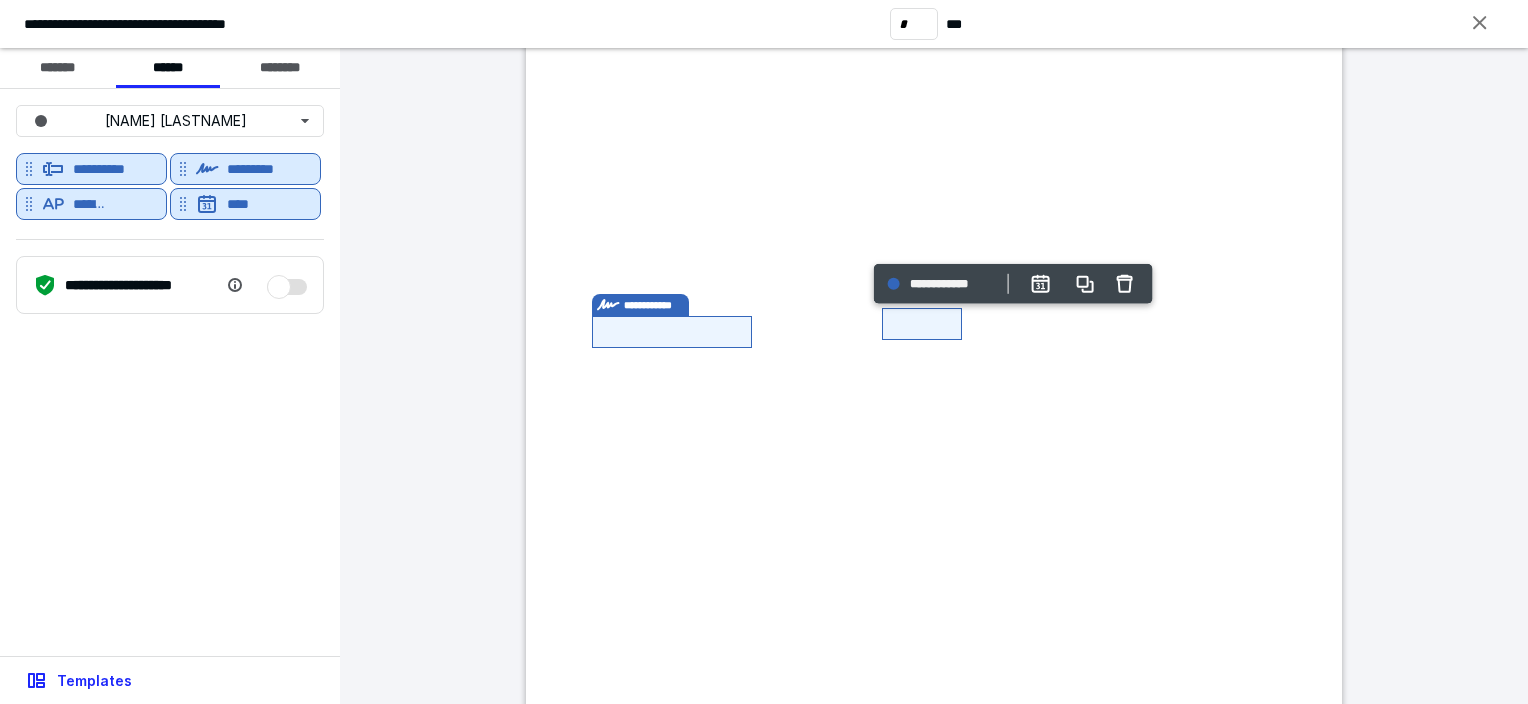 type on "*" 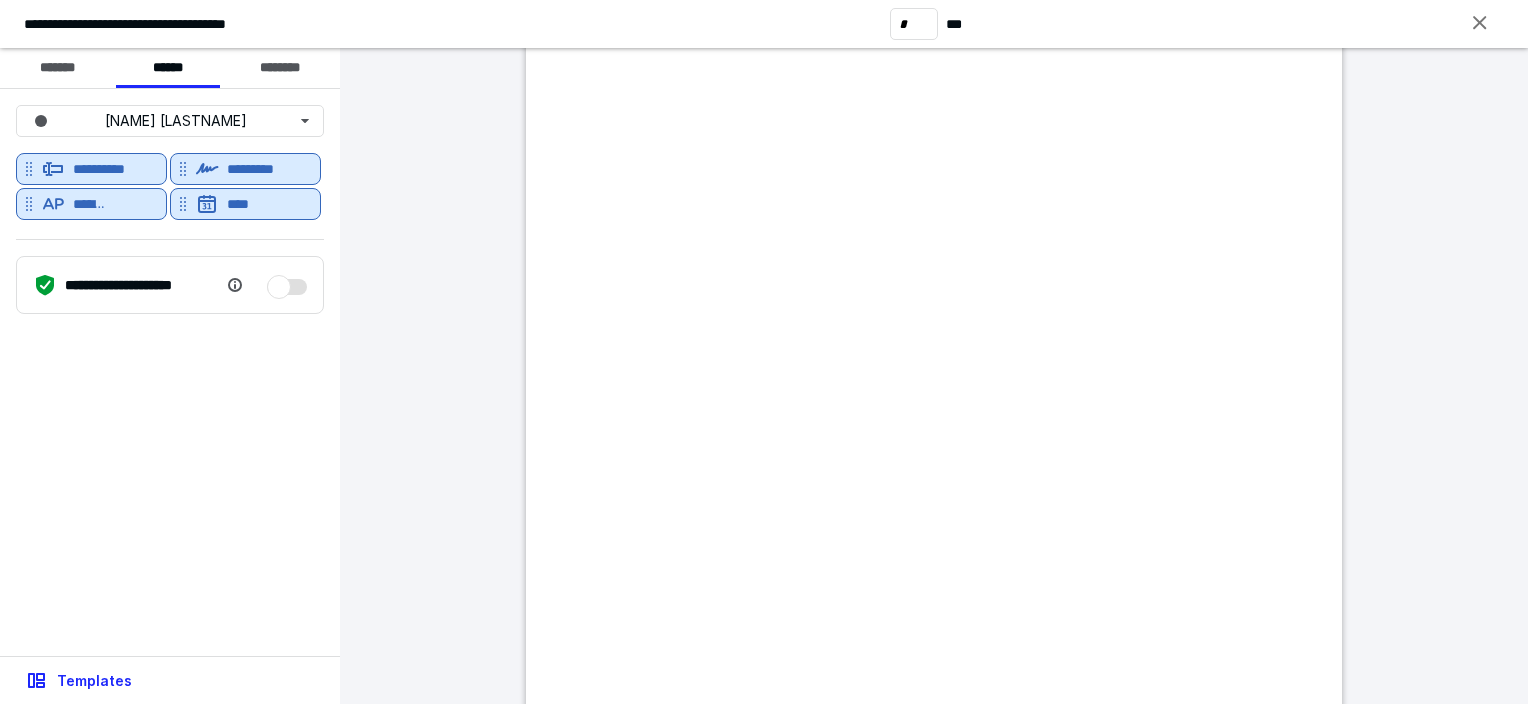 scroll, scrollTop: 1400, scrollLeft: 0, axis: vertical 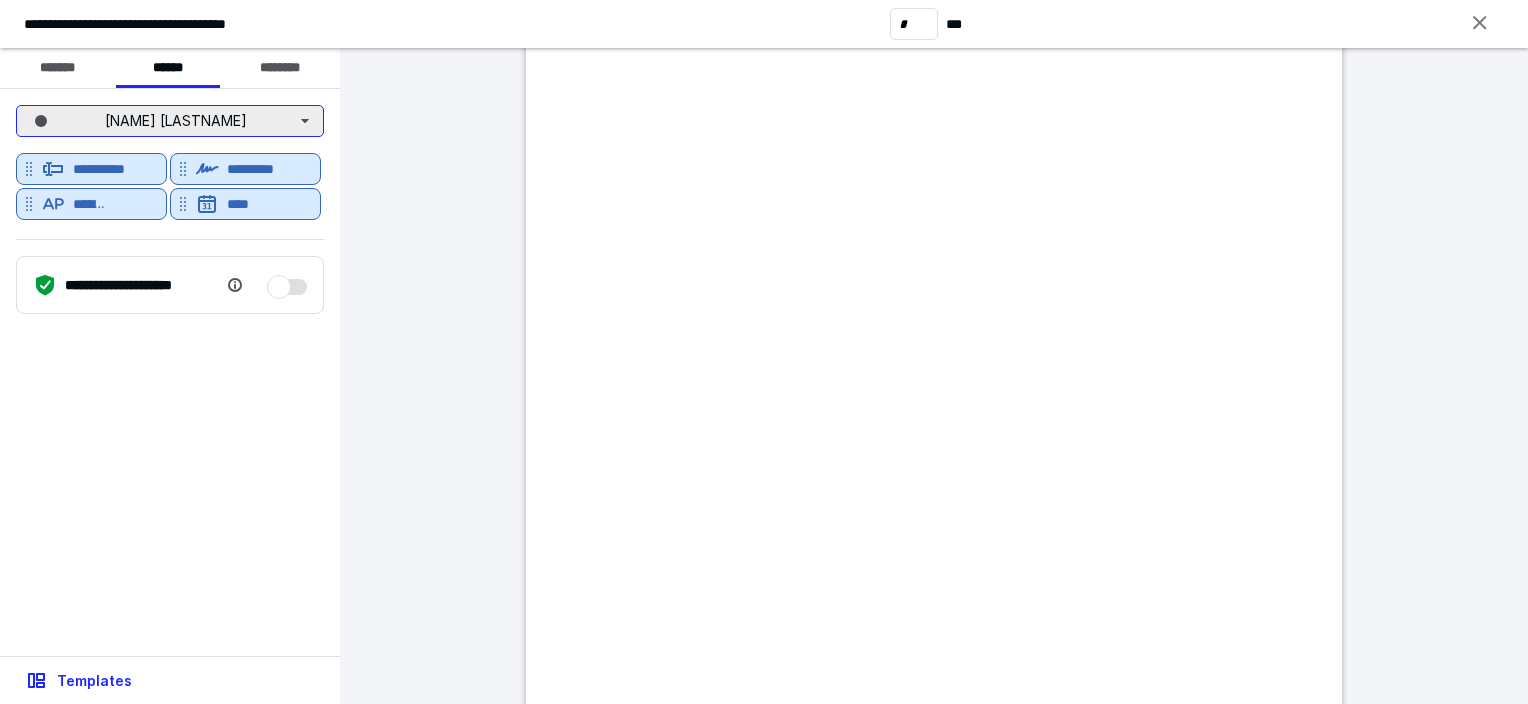click on "[NAME] [LASTNAME]" at bounding box center (170, 121) 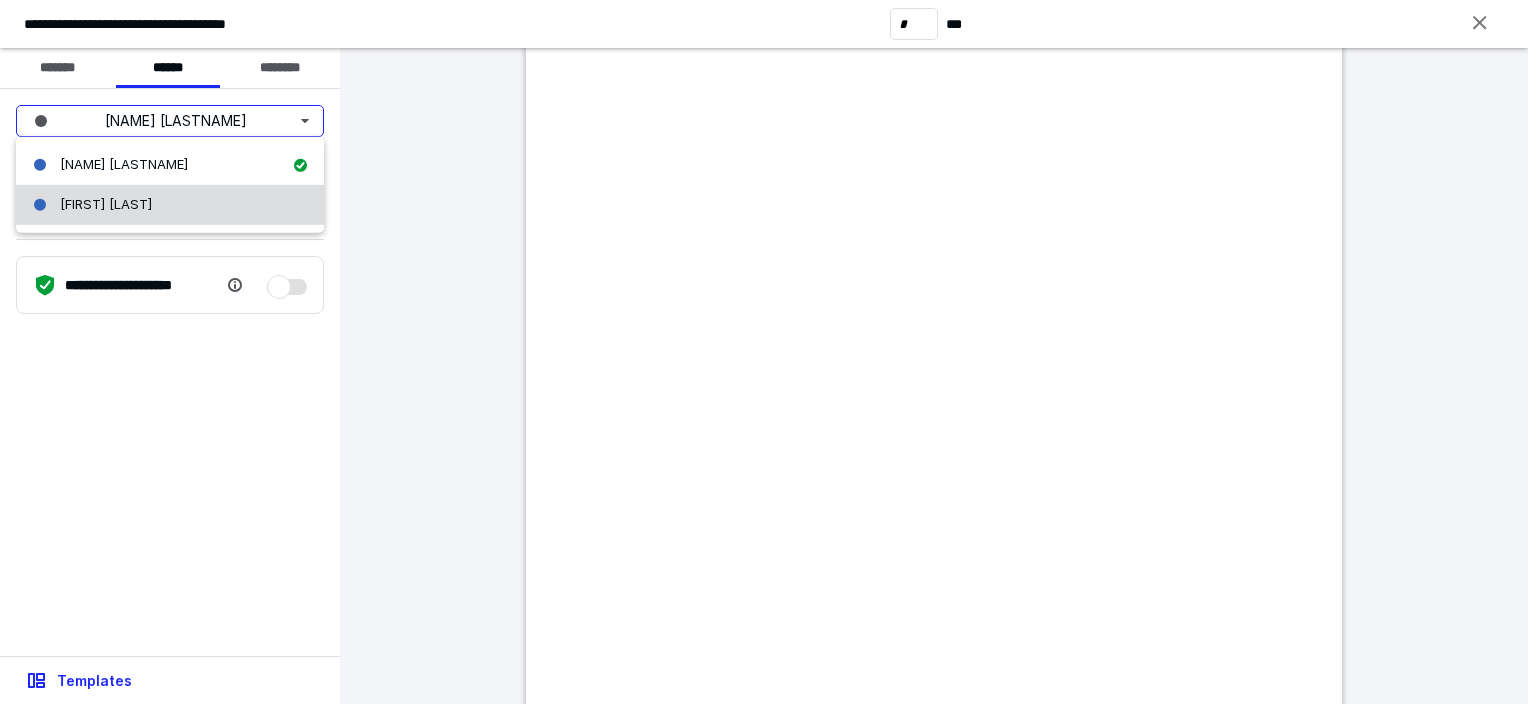 click on "[FIRST] [LAST]" at bounding box center [170, 205] 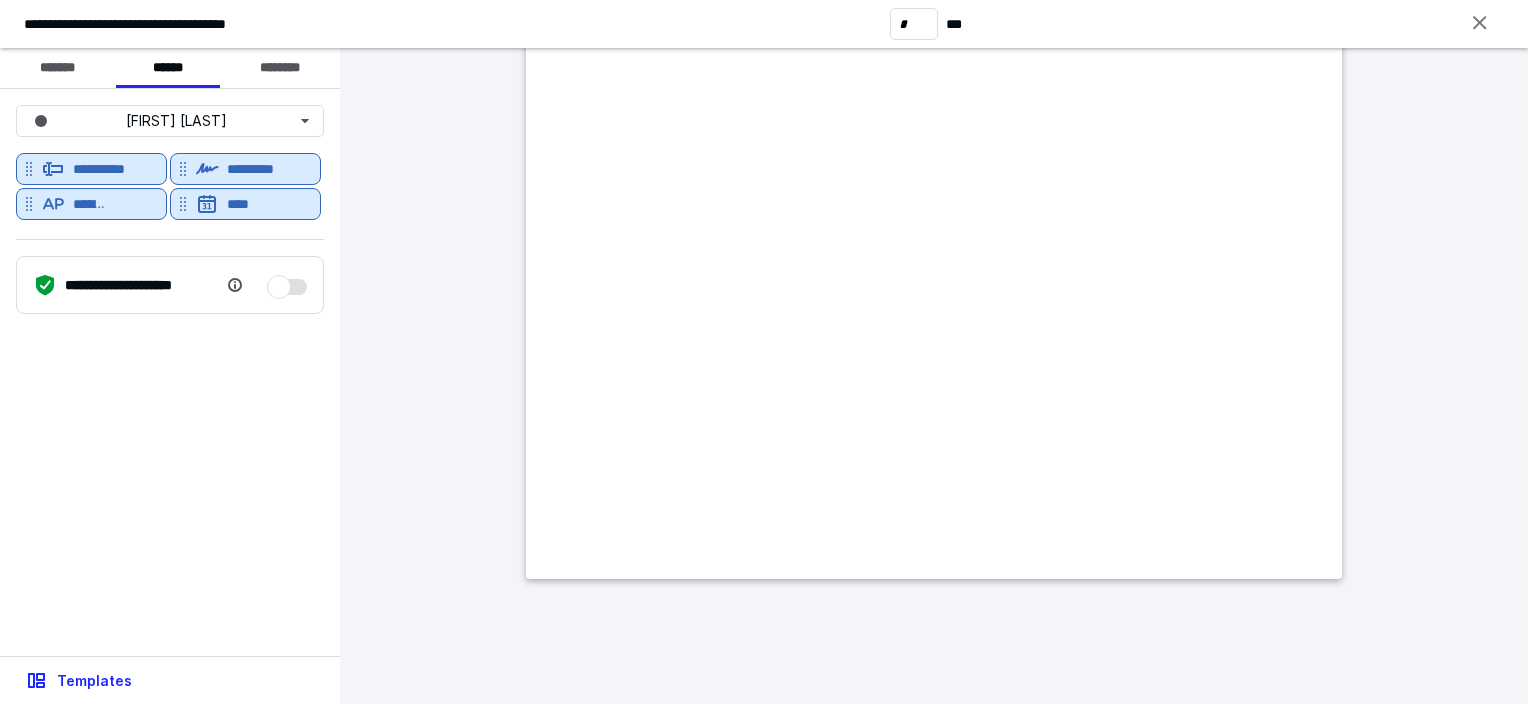 scroll, scrollTop: 1824, scrollLeft: 0, axis: vertical 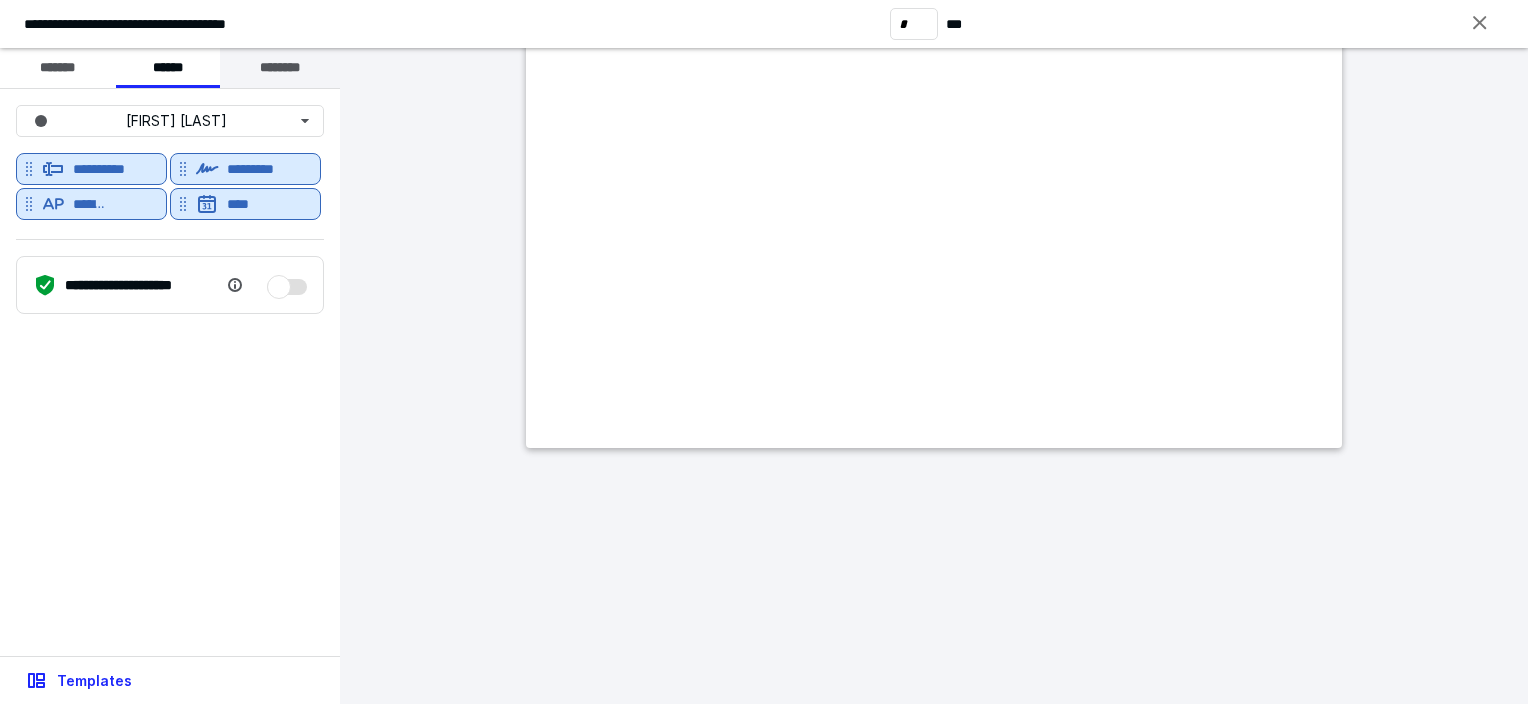 click on "********" at bounding box center (280, 68) 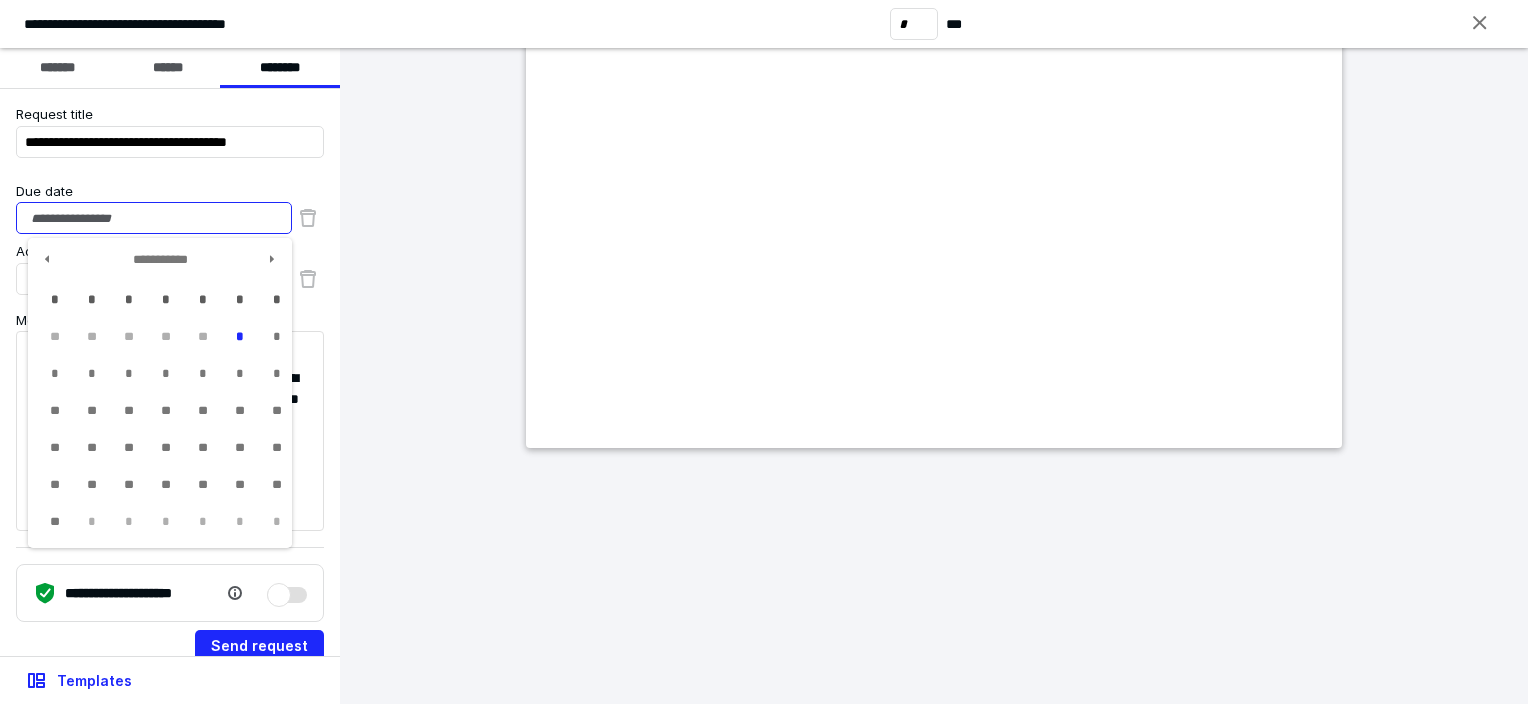 click on "Due date" at bounding box center [154, 218] 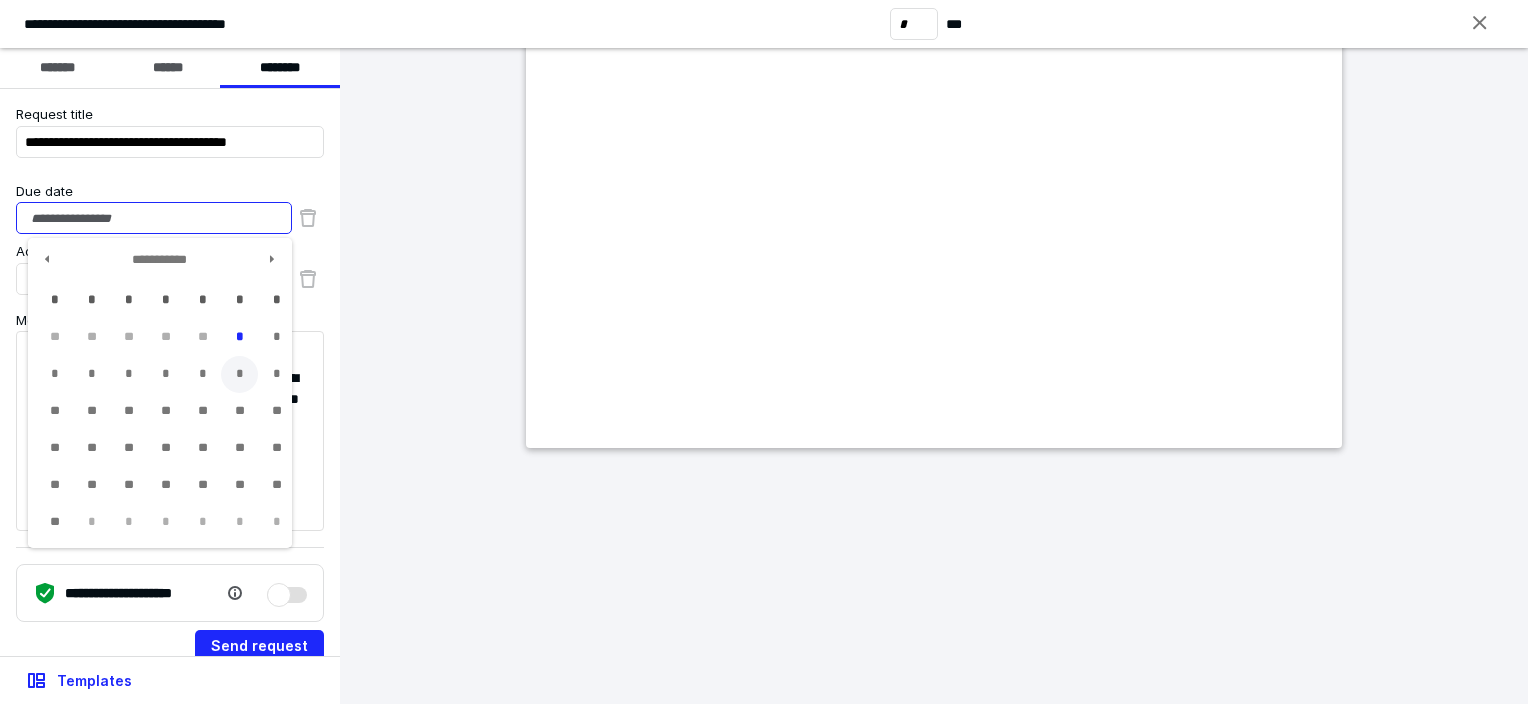 click on "*" at bounding box center (239, 374) 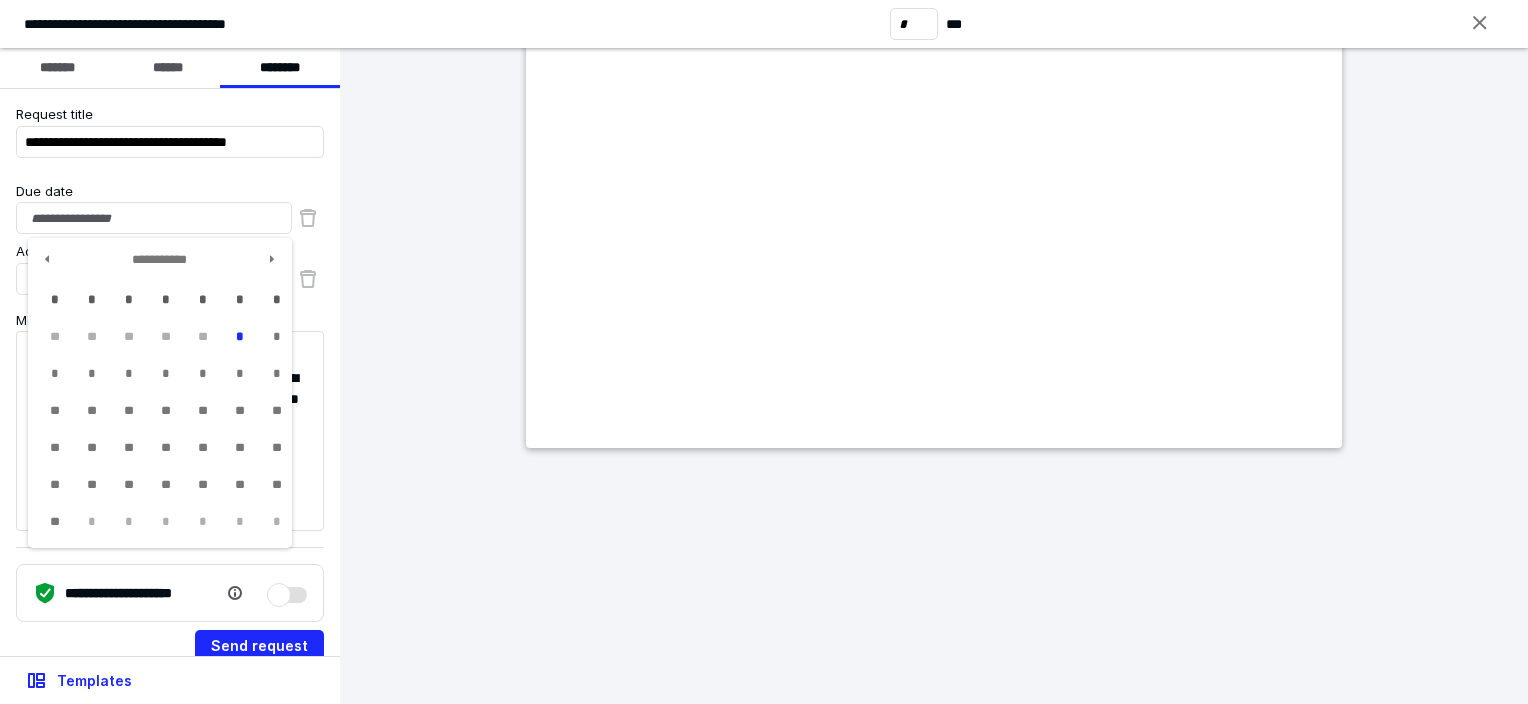 type on "**********" 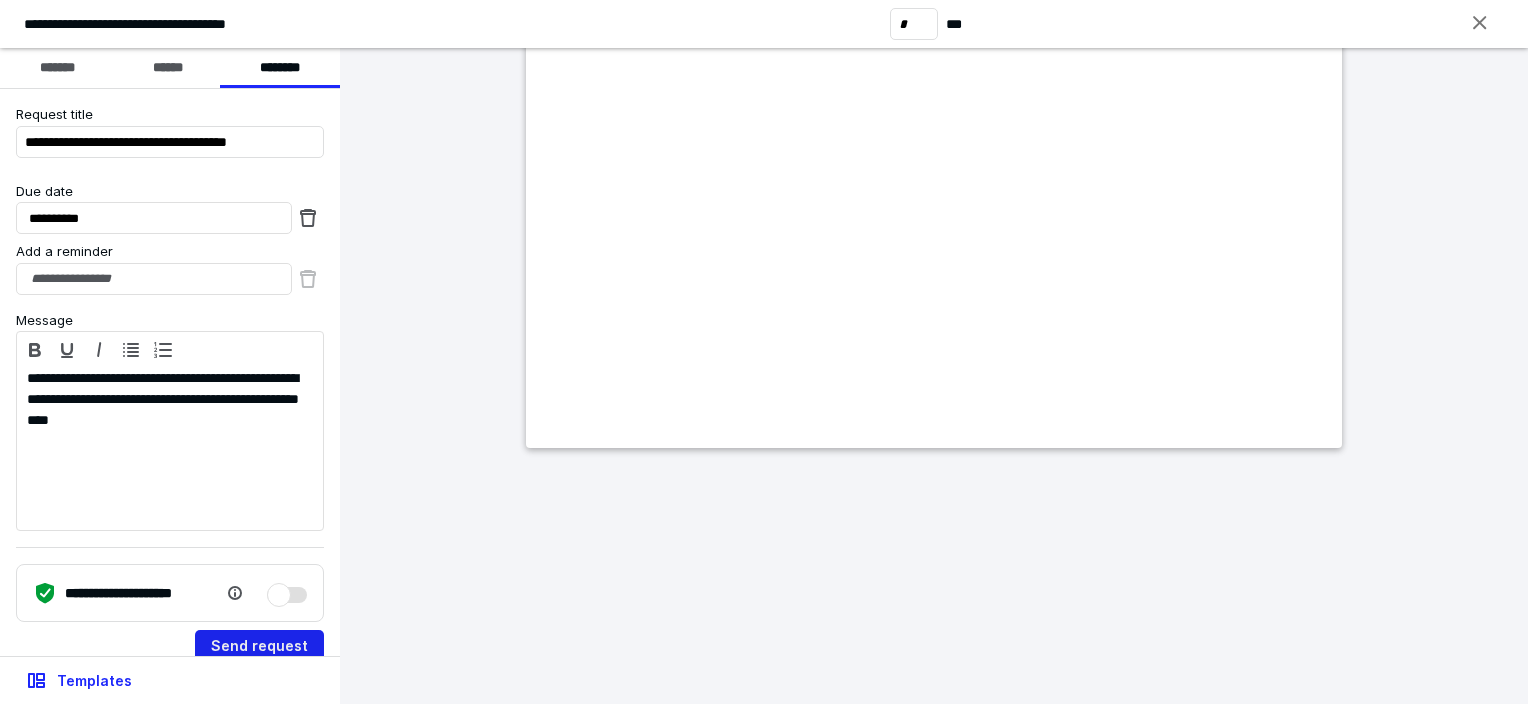 click on "Send request" at bounding box center (259, 646) 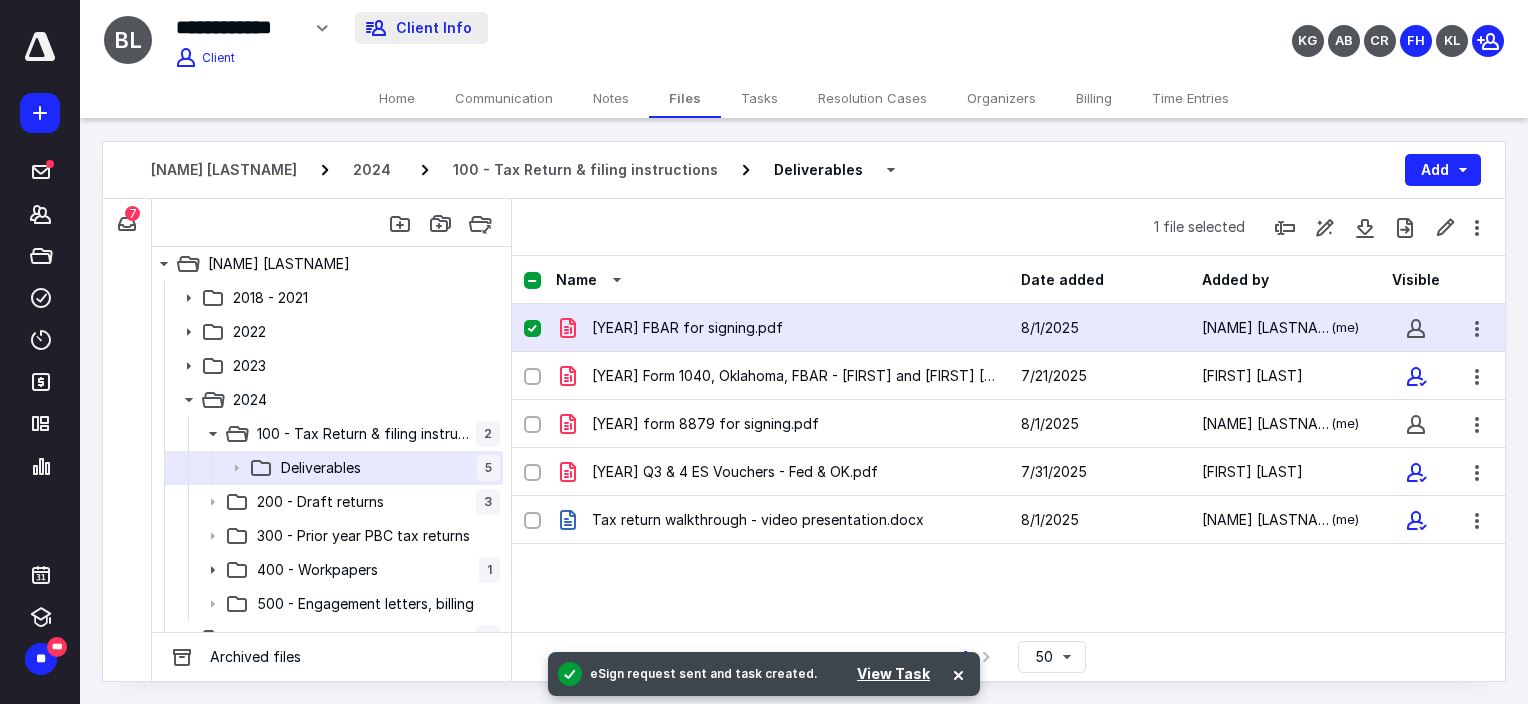 click on "Client Info" at bounding box center (421, 28) 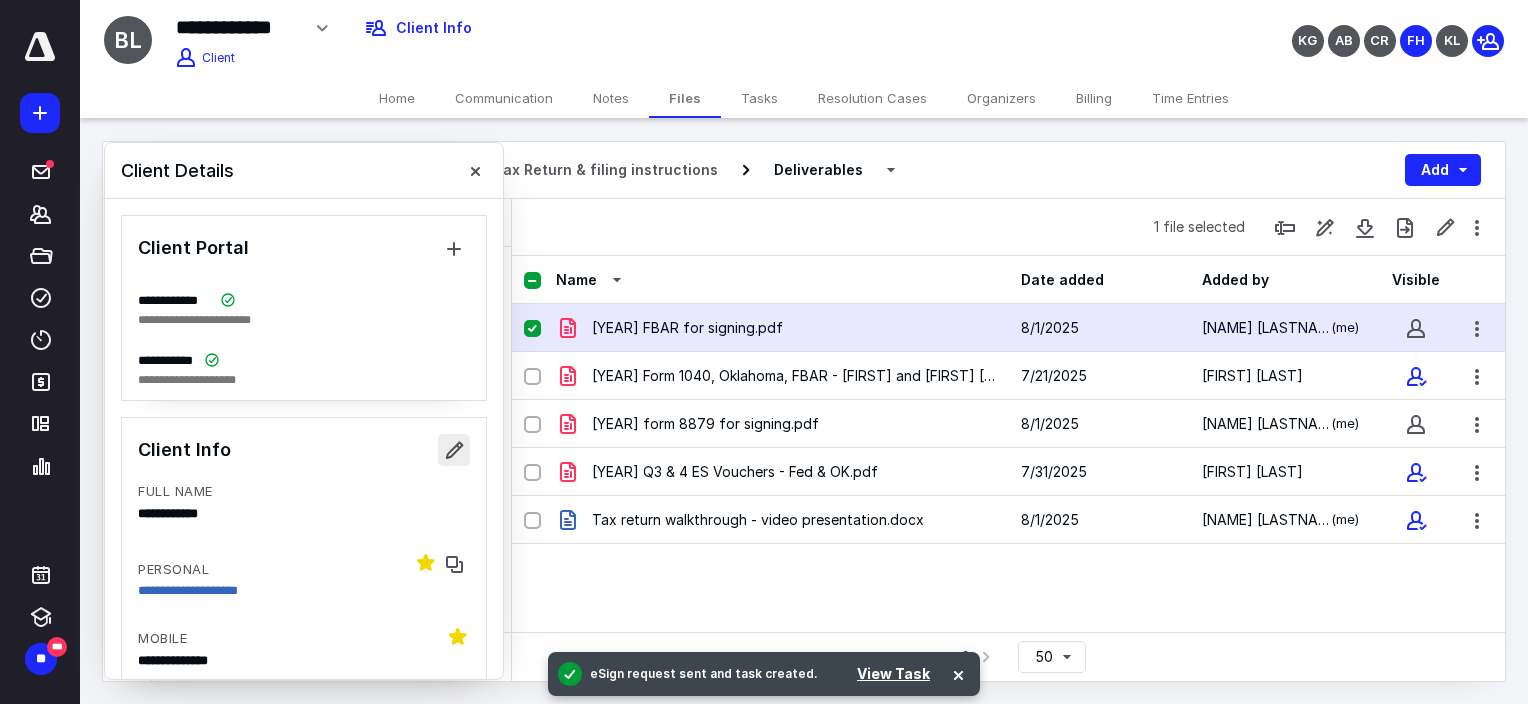 click at bounding box center (454, 450) 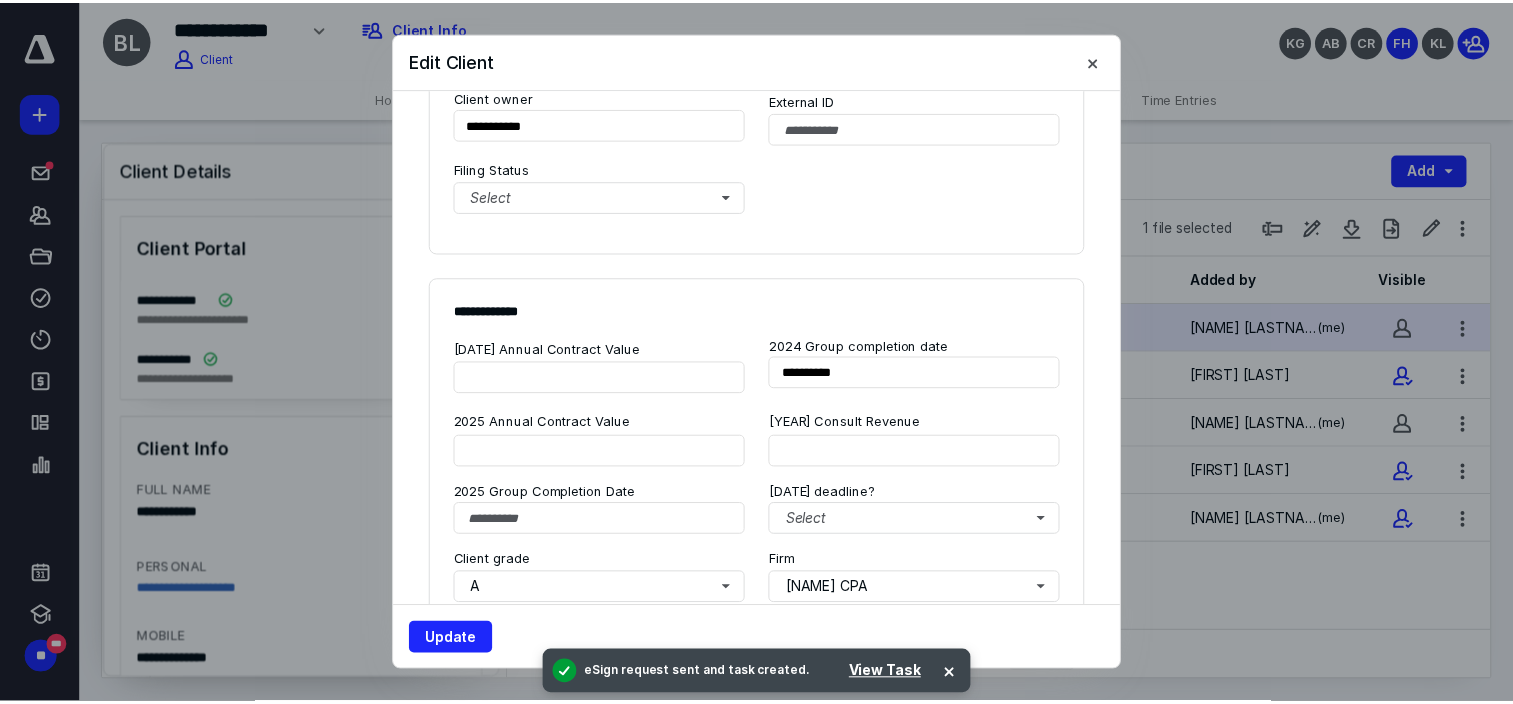 scroll, scrollTop: 1300, scrollLeft: 0, axis: vertical 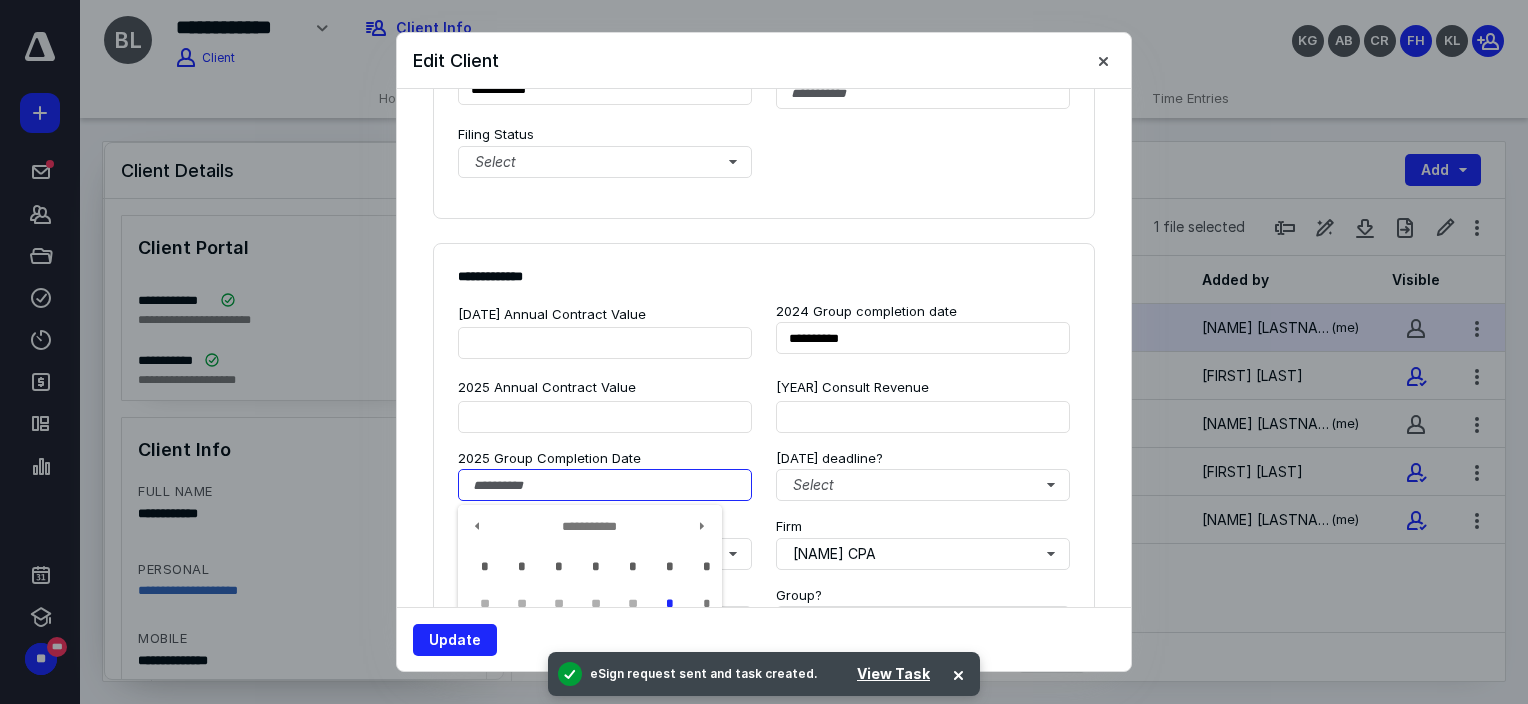 click at bounding box center [605, 485] 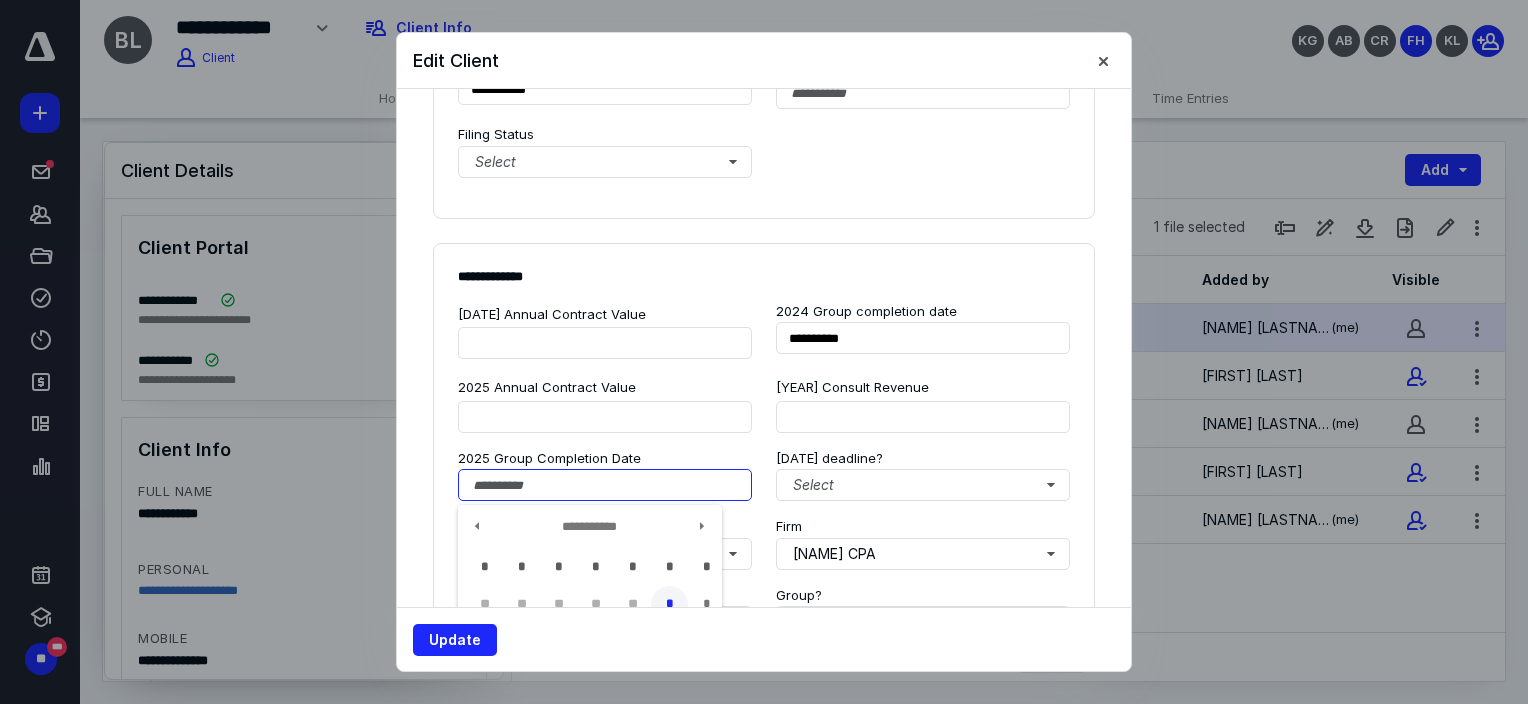 click on "*" at bounding box center (669, 604) 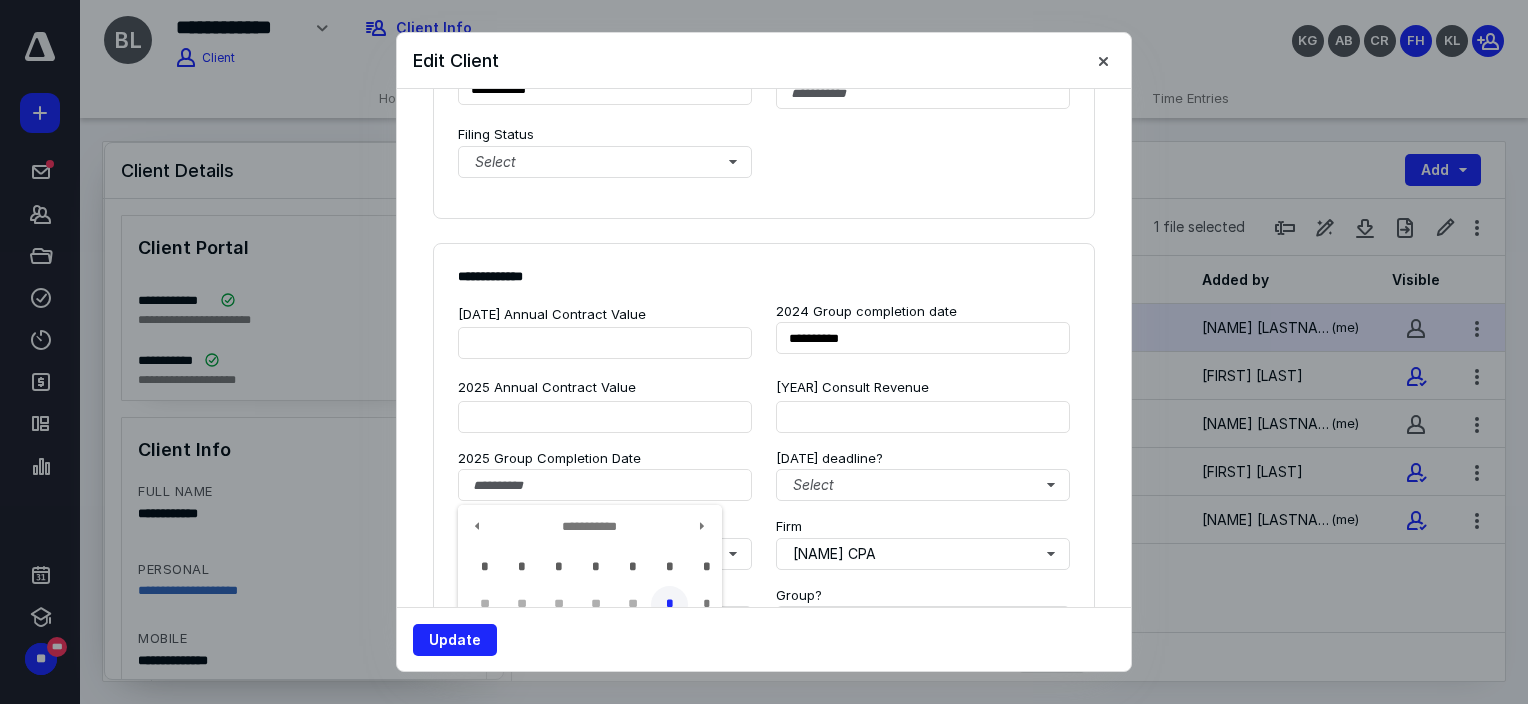 type on "**********" 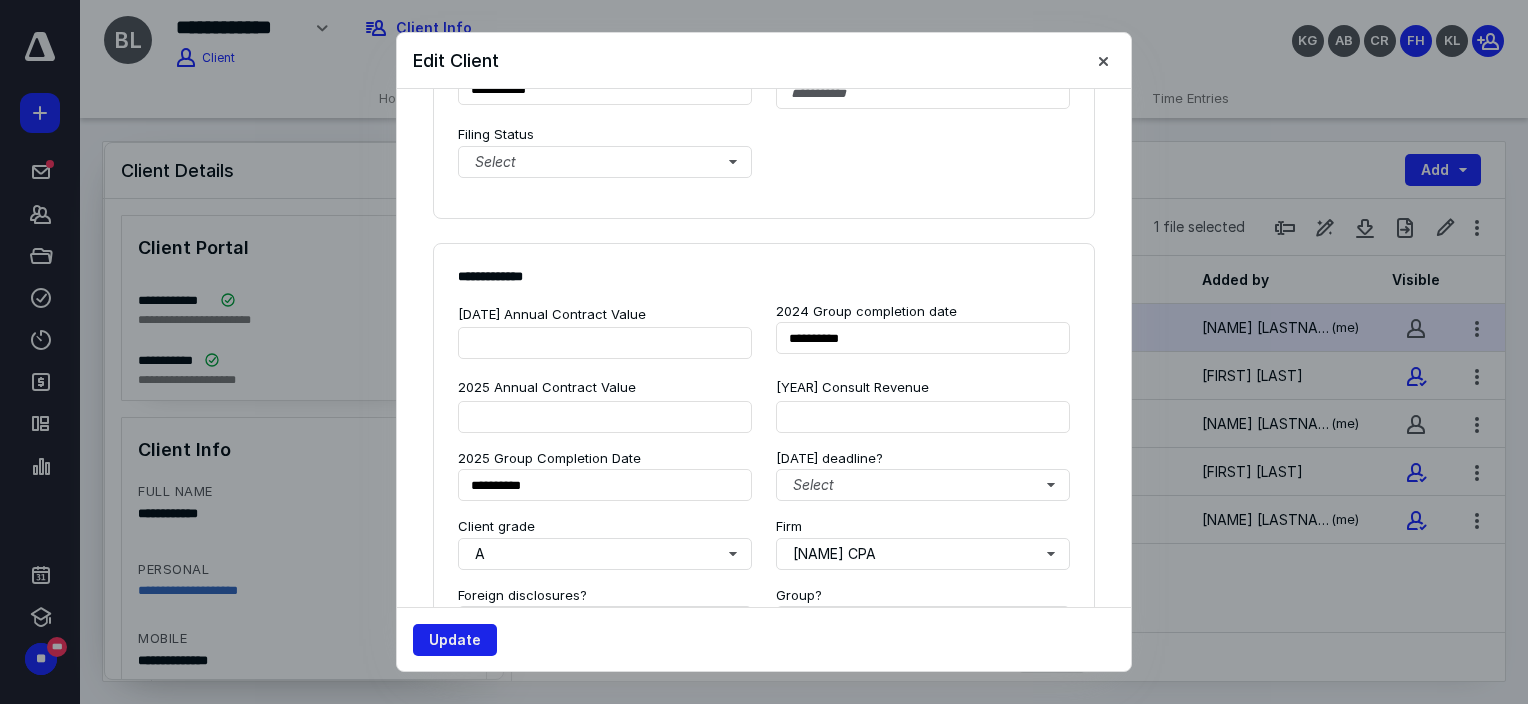 click on "Update" at bounding box center (455, 640) 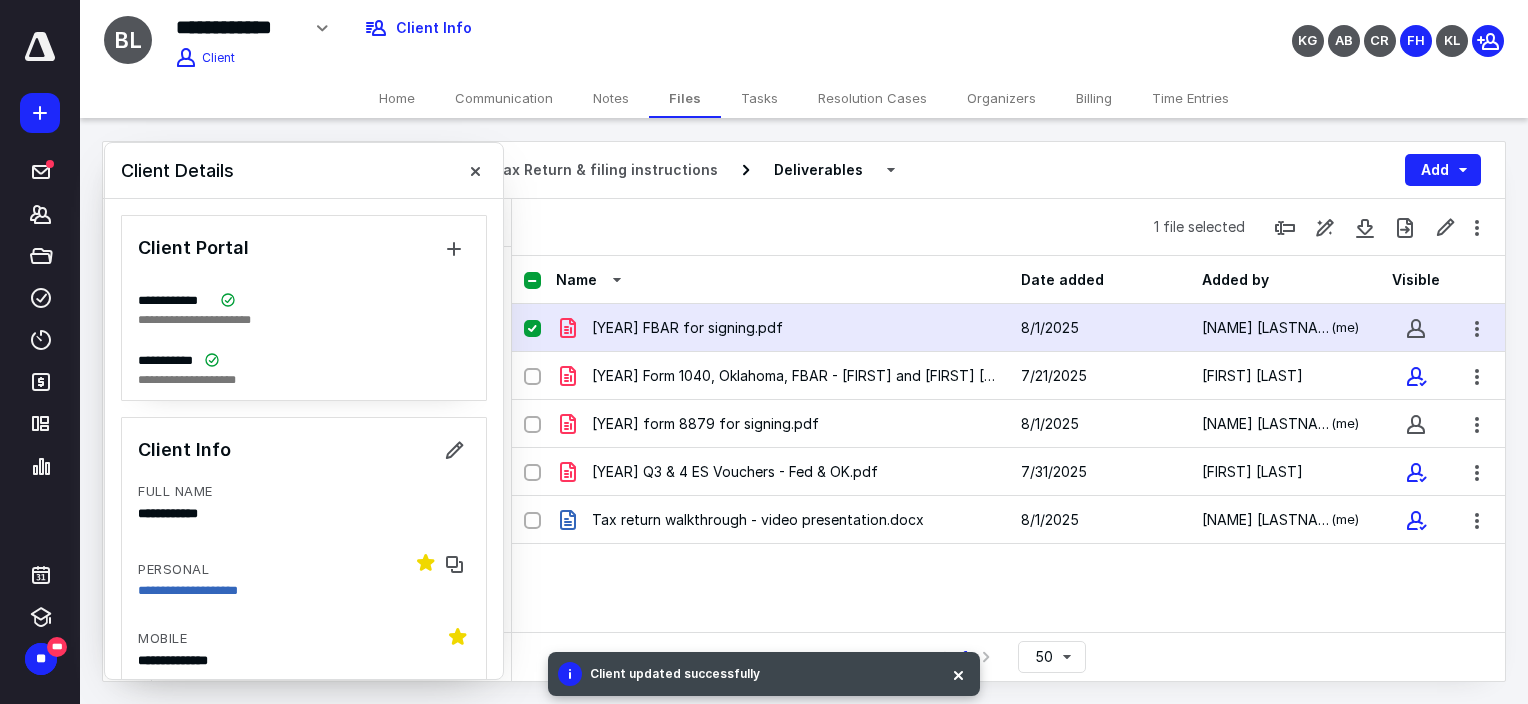 click on "Tasks" at bounding box center [759, 98] 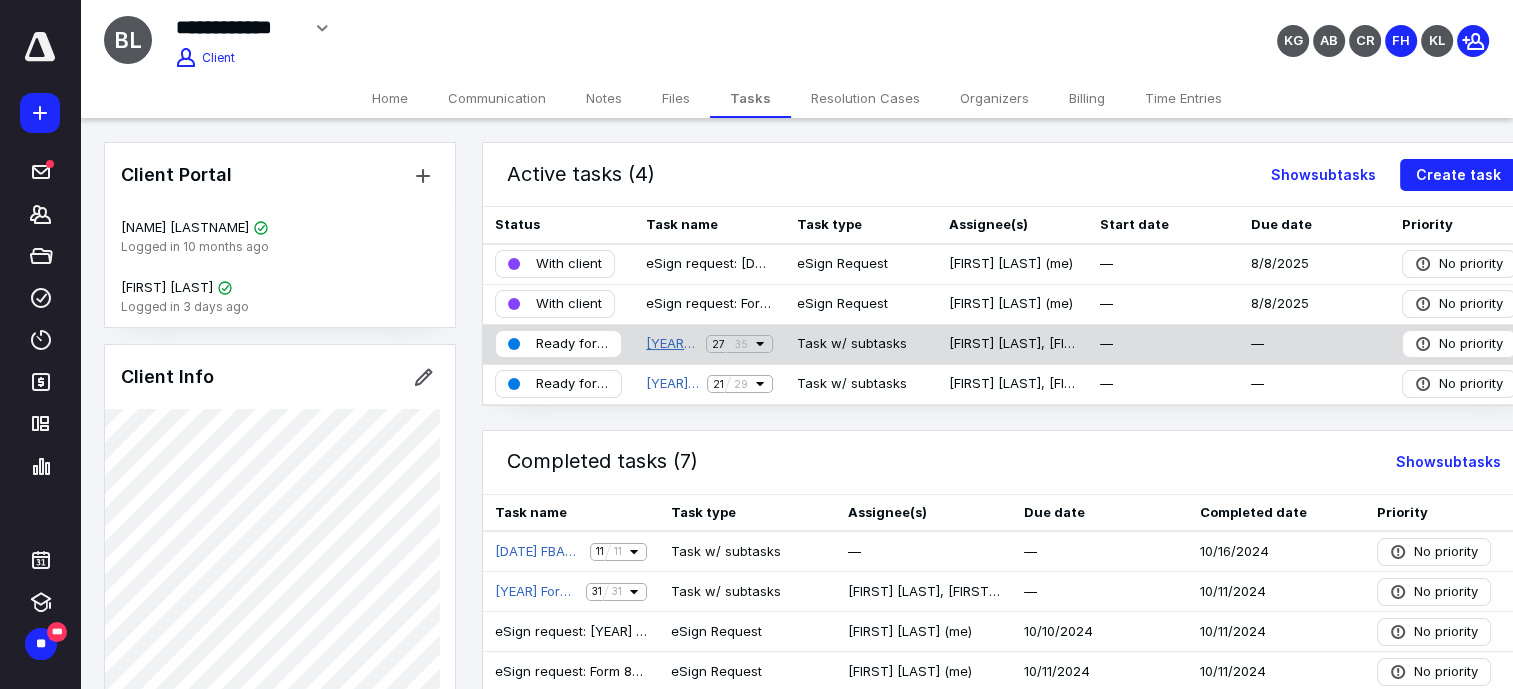 click on "[YEAR] Form 1040 & FBAR - [LAST]" at bounding box center (672, 344) 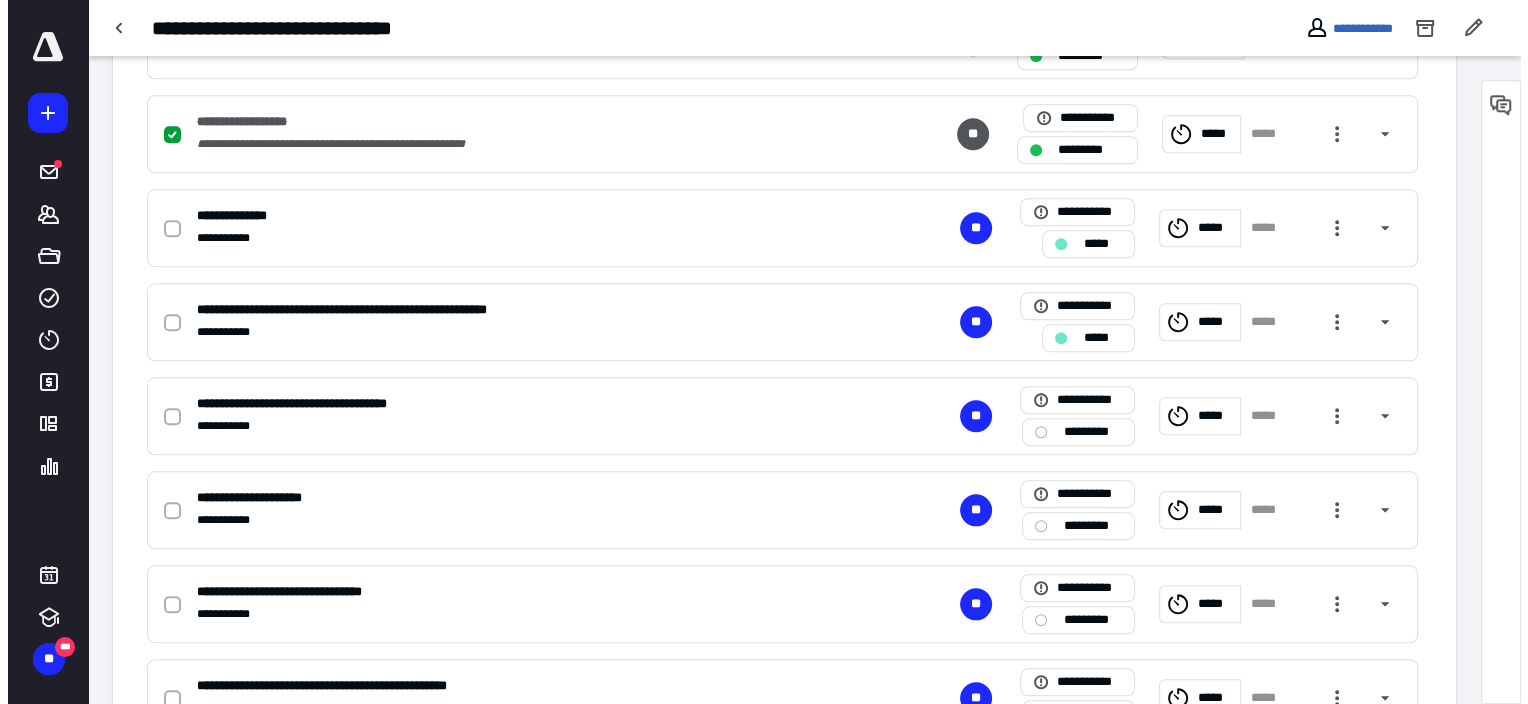 scroll, scrollTop: 1900, scrollLeft: 0, axis: vertical 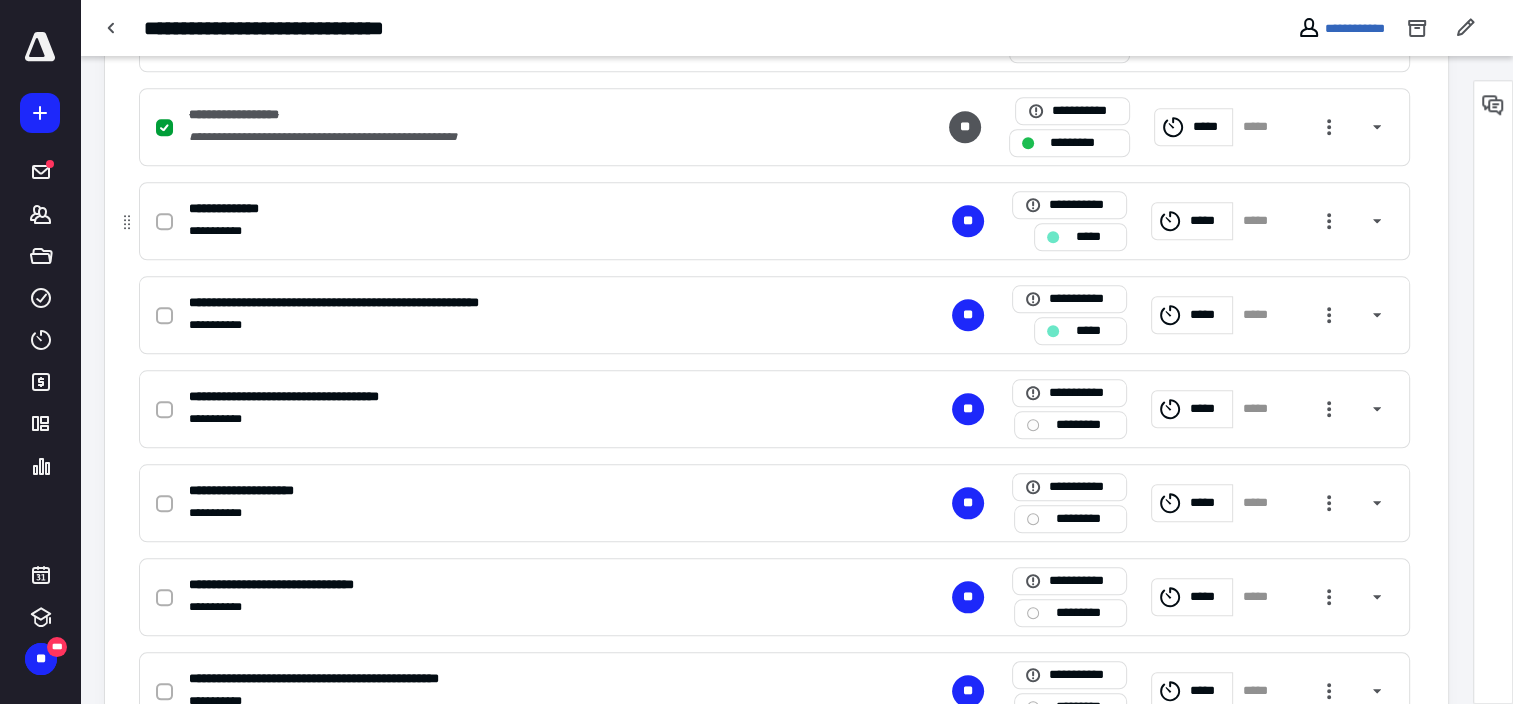 click at bounding box center (164, 222) 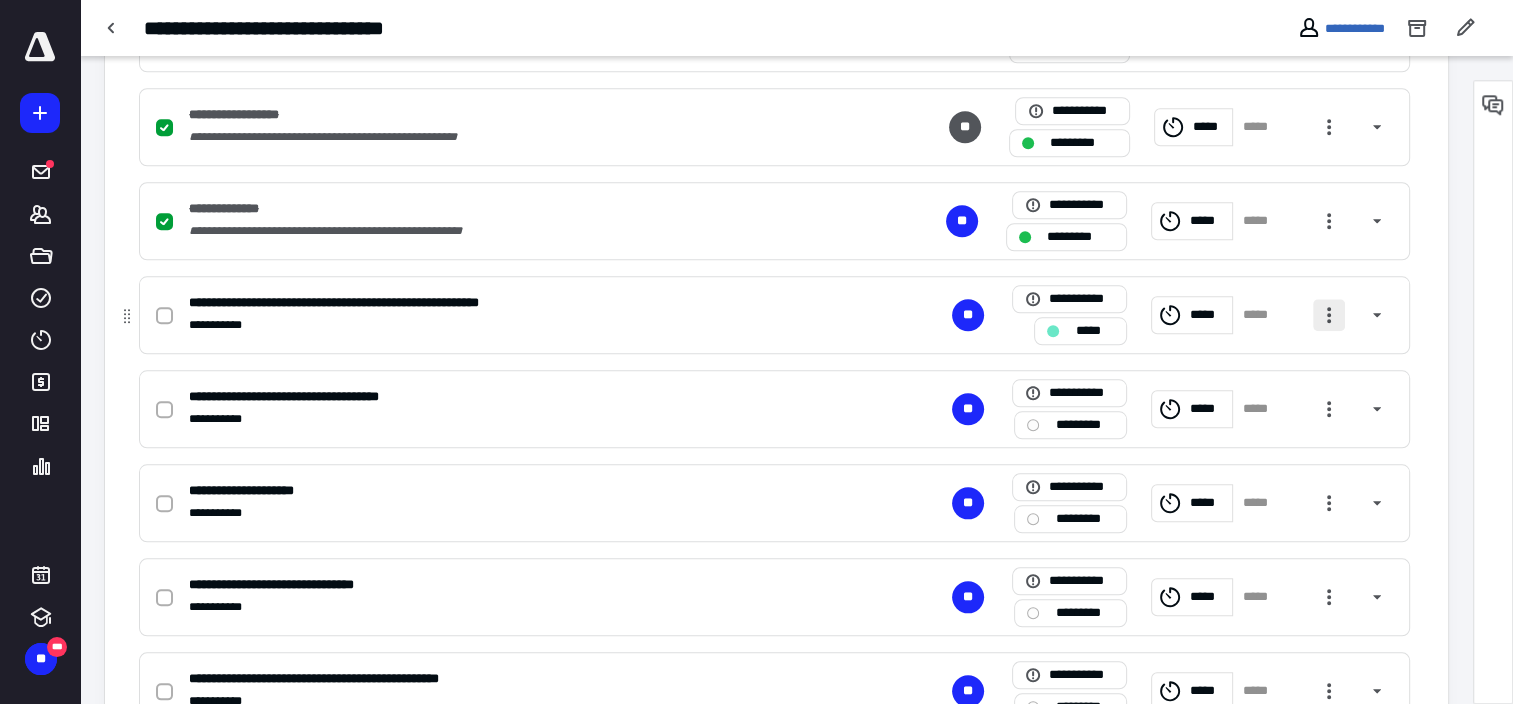 click at bounding box center (1329, 315) 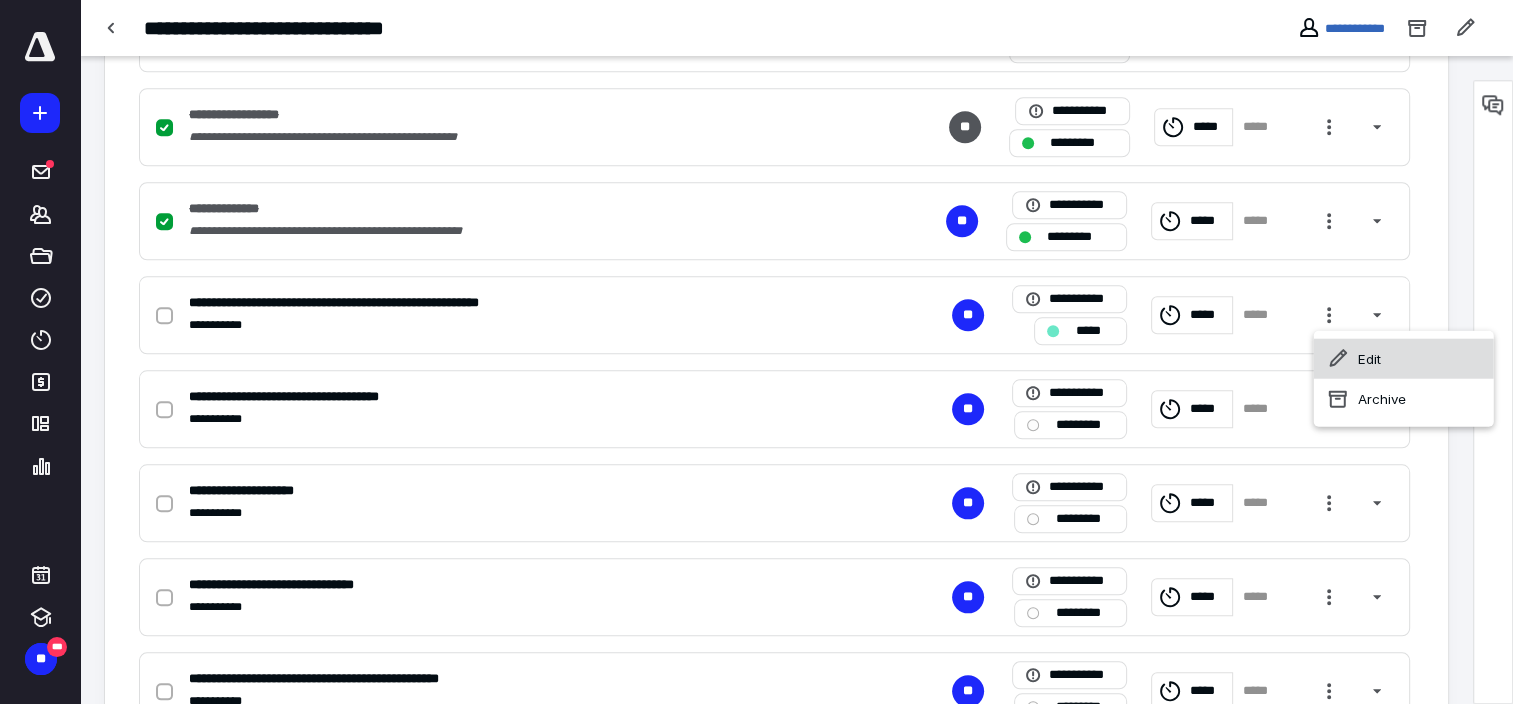 click on "Edit" at bounding box center [1404, 358] 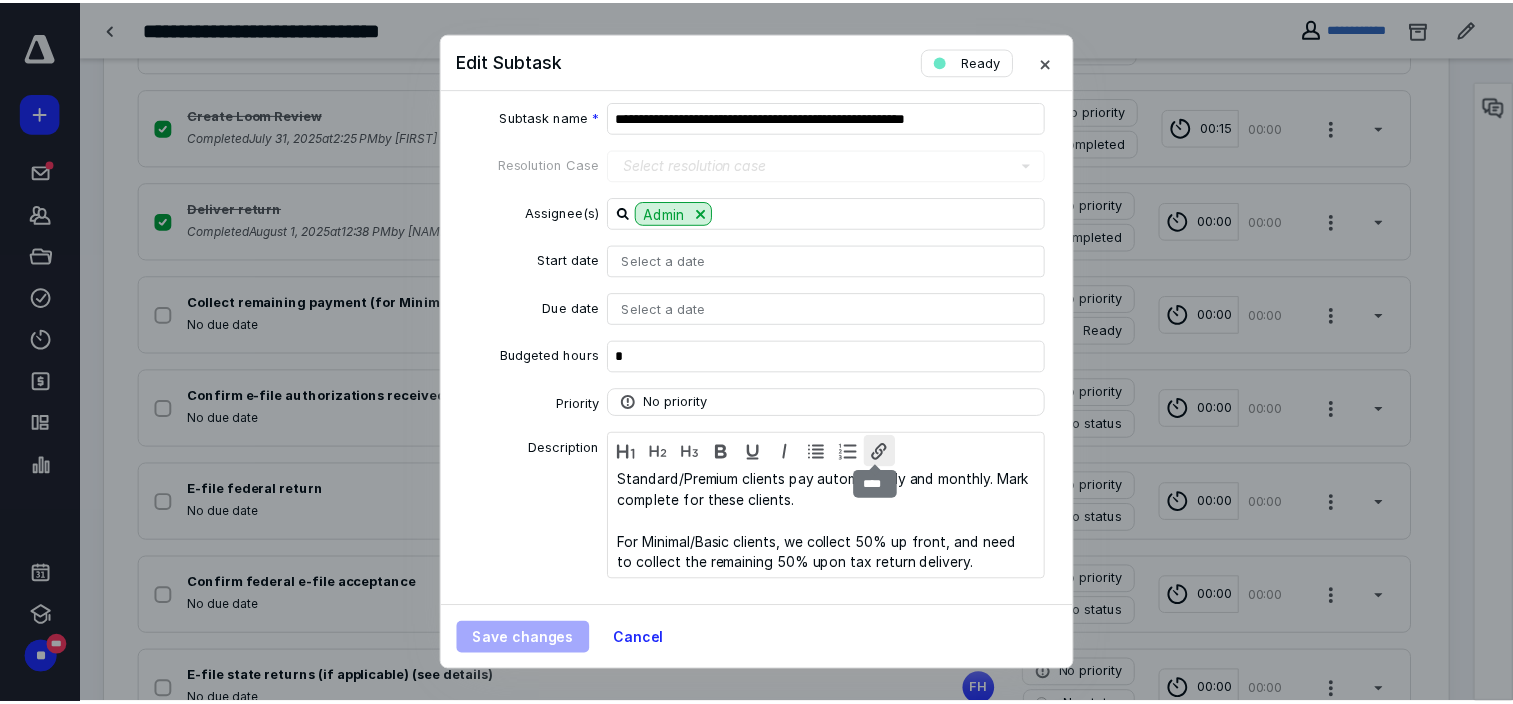 scroll, scrollTop: 10, scrollLeft: 0, axis: vertical 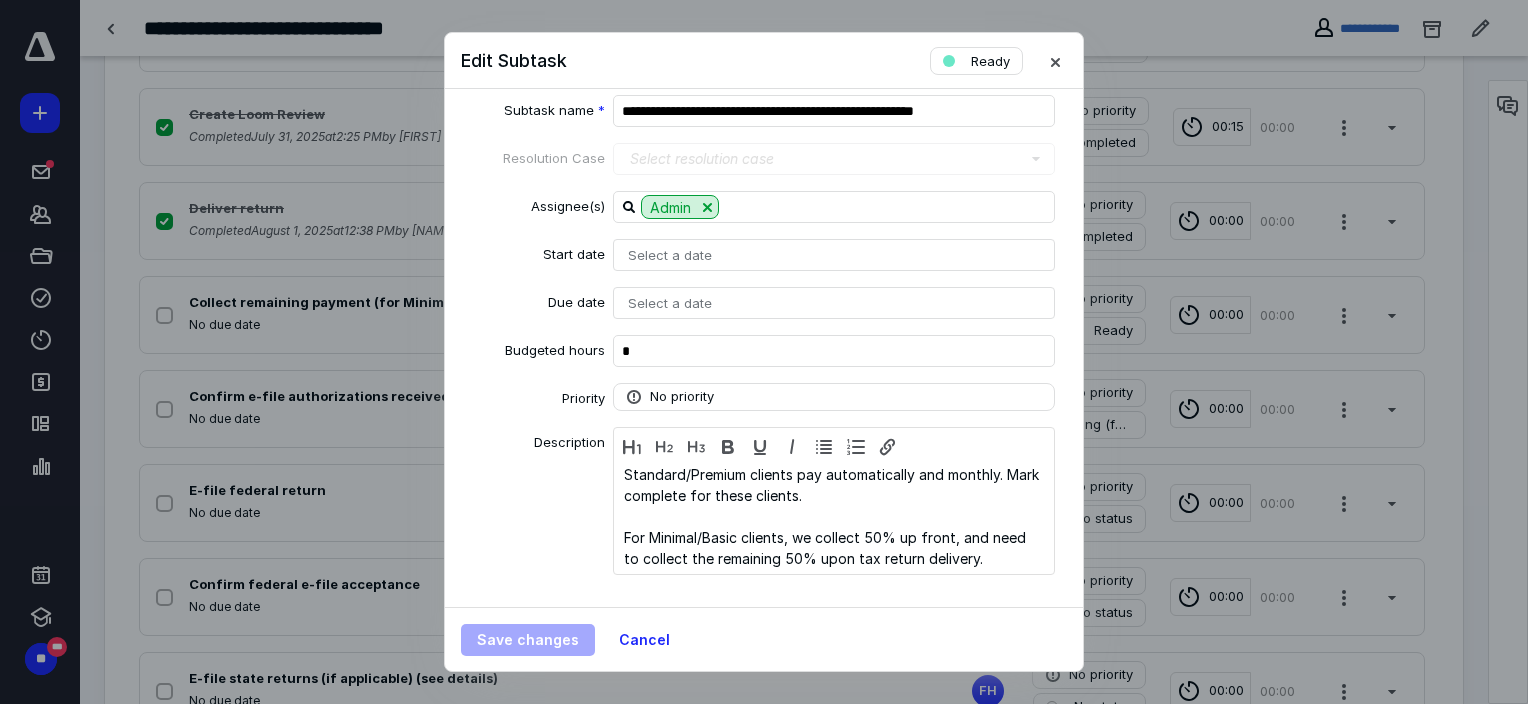 click on "Select a date" at bounding box center [834, 303] 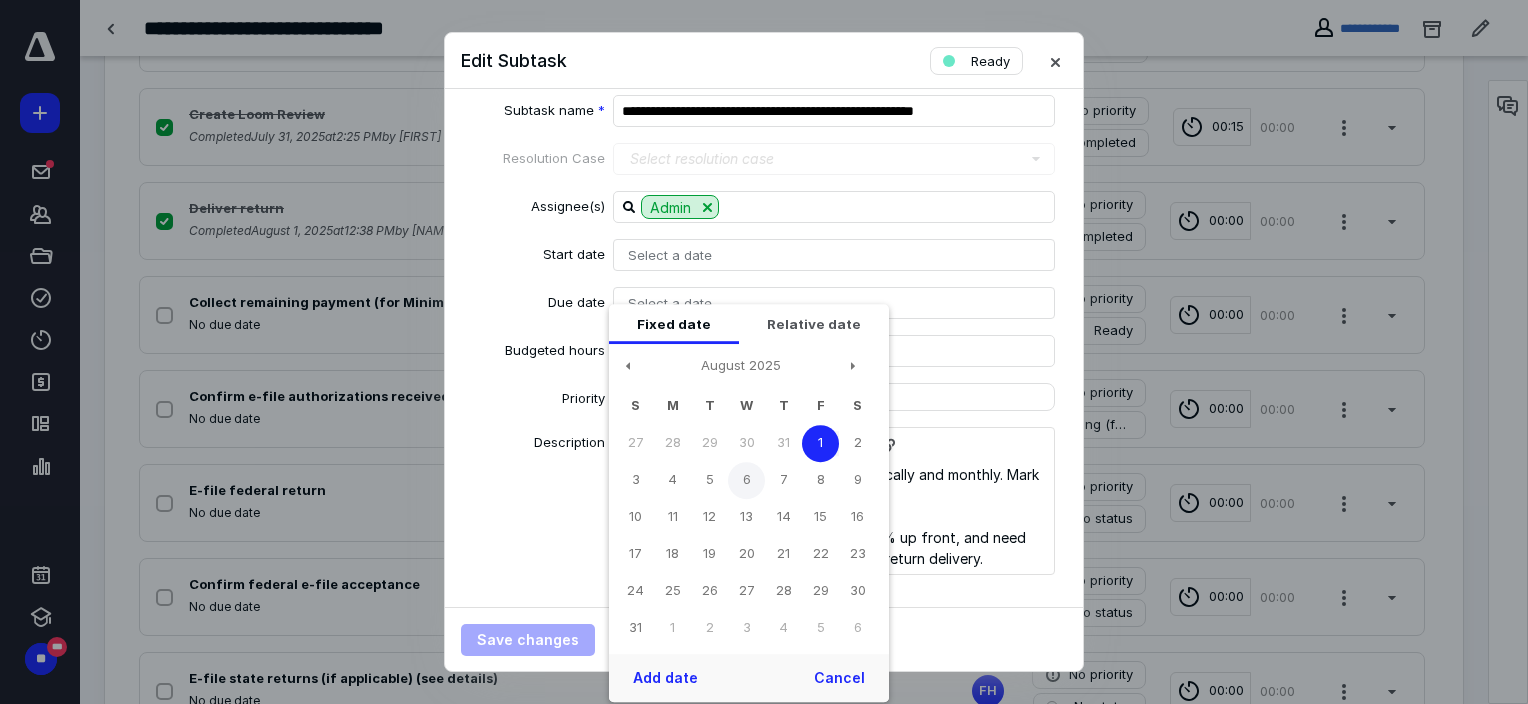 click on "6" at bounding box center (746, 480) 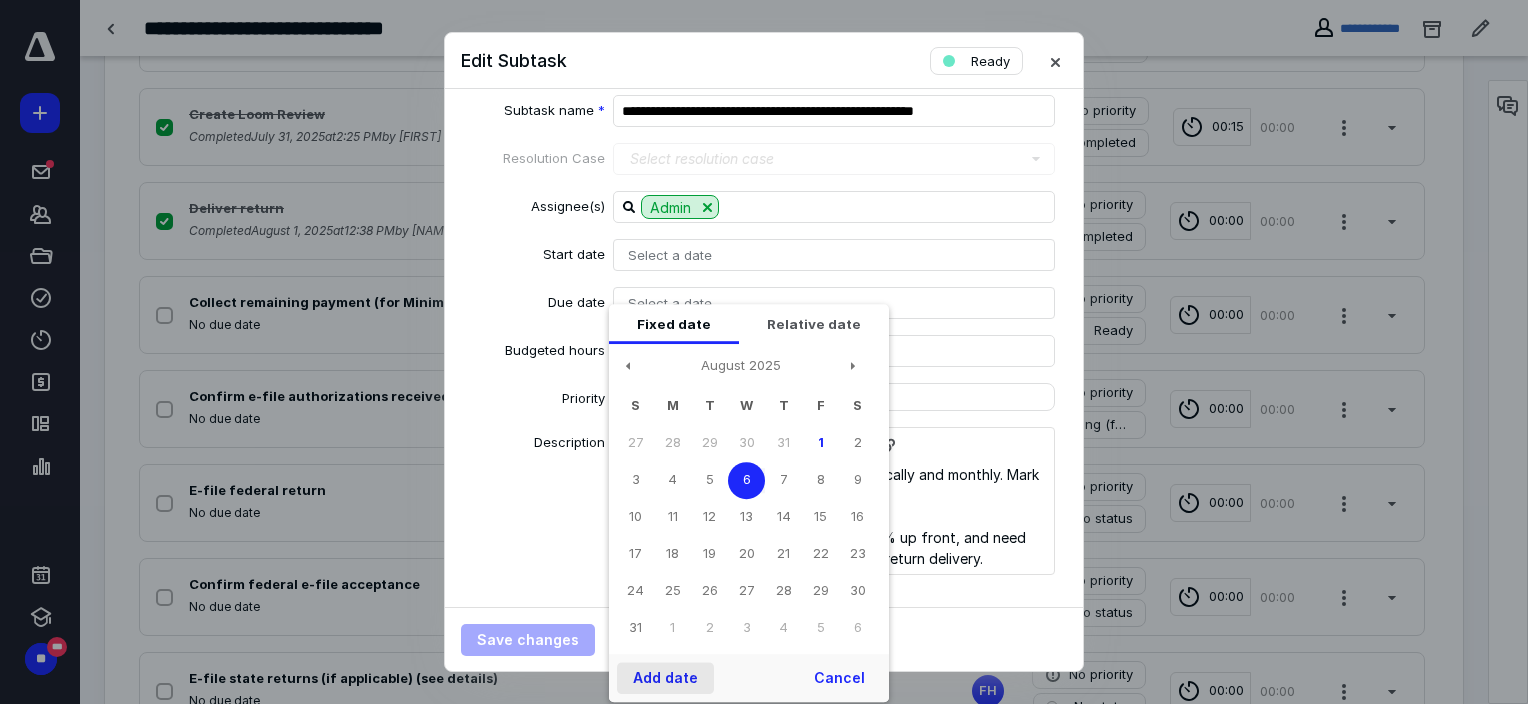 click on "Add date" at bounding box center [665, 678] 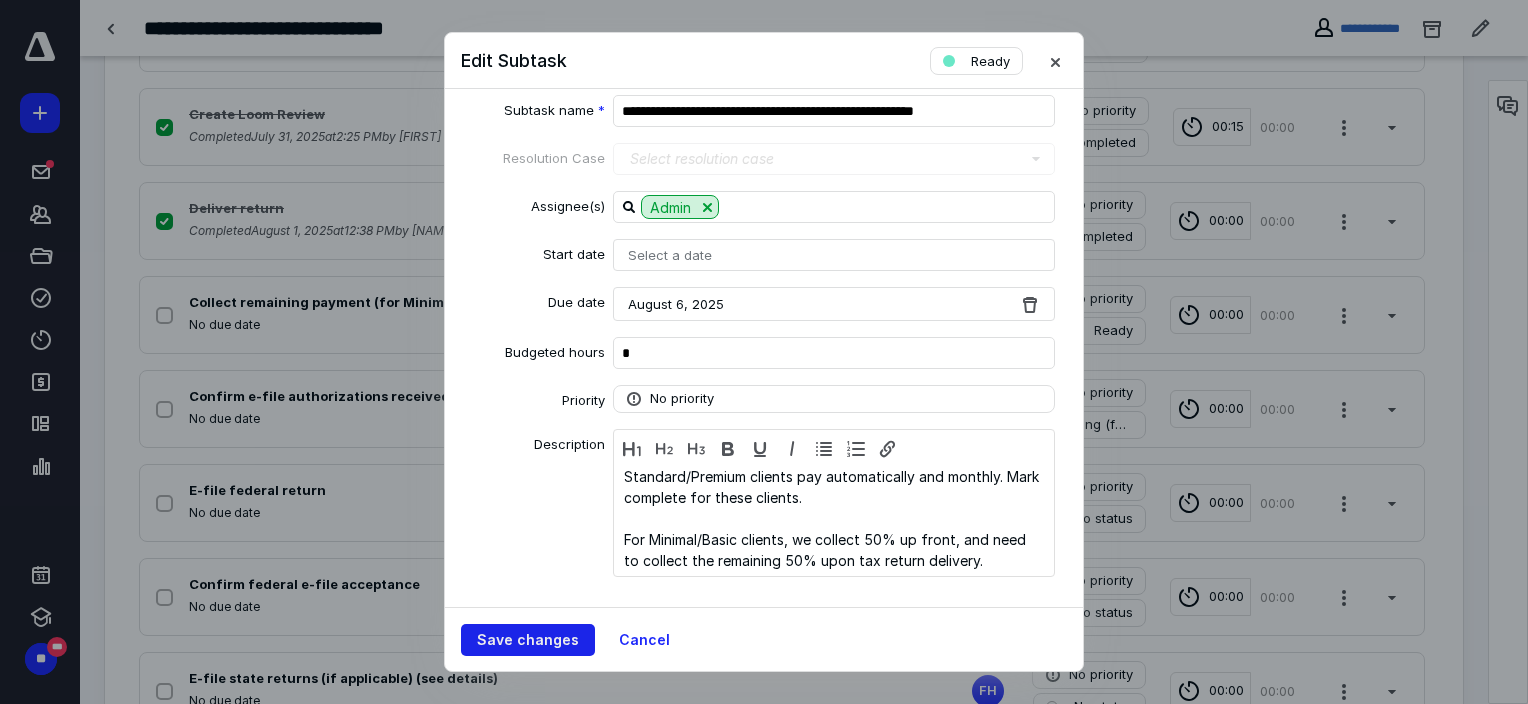 click on "Save changes" at bounding box center (528, 640) 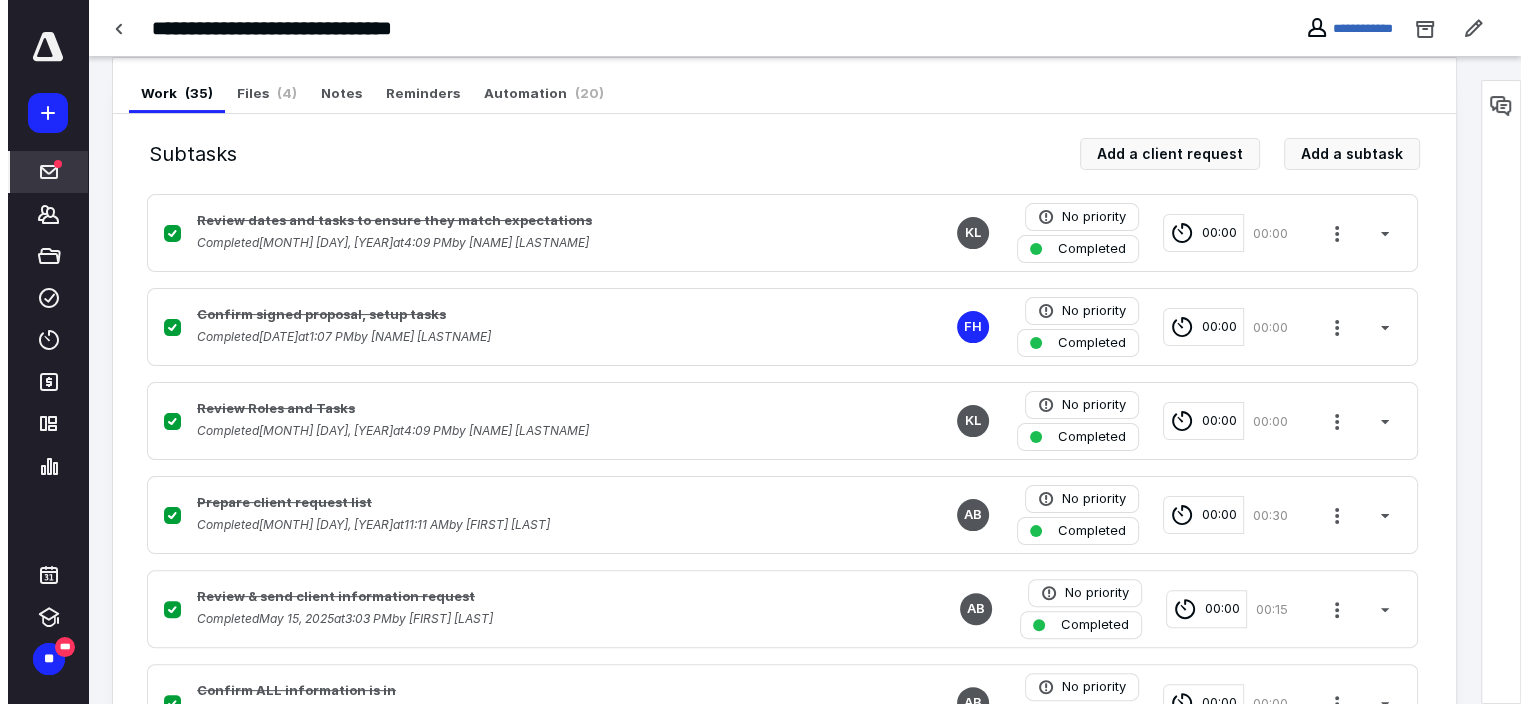 scroll, scrollTop: 200, scrollLeft: 0, axis: vertical 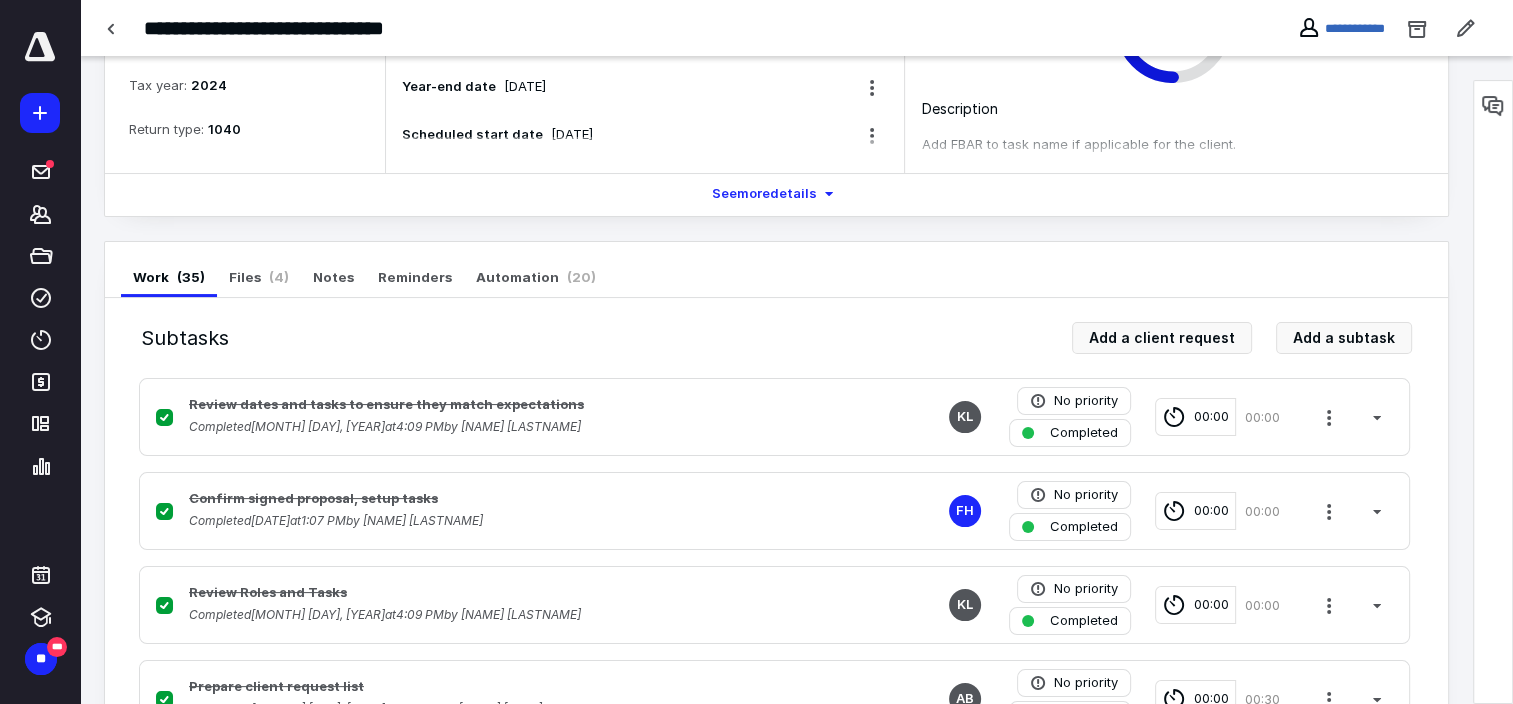 click 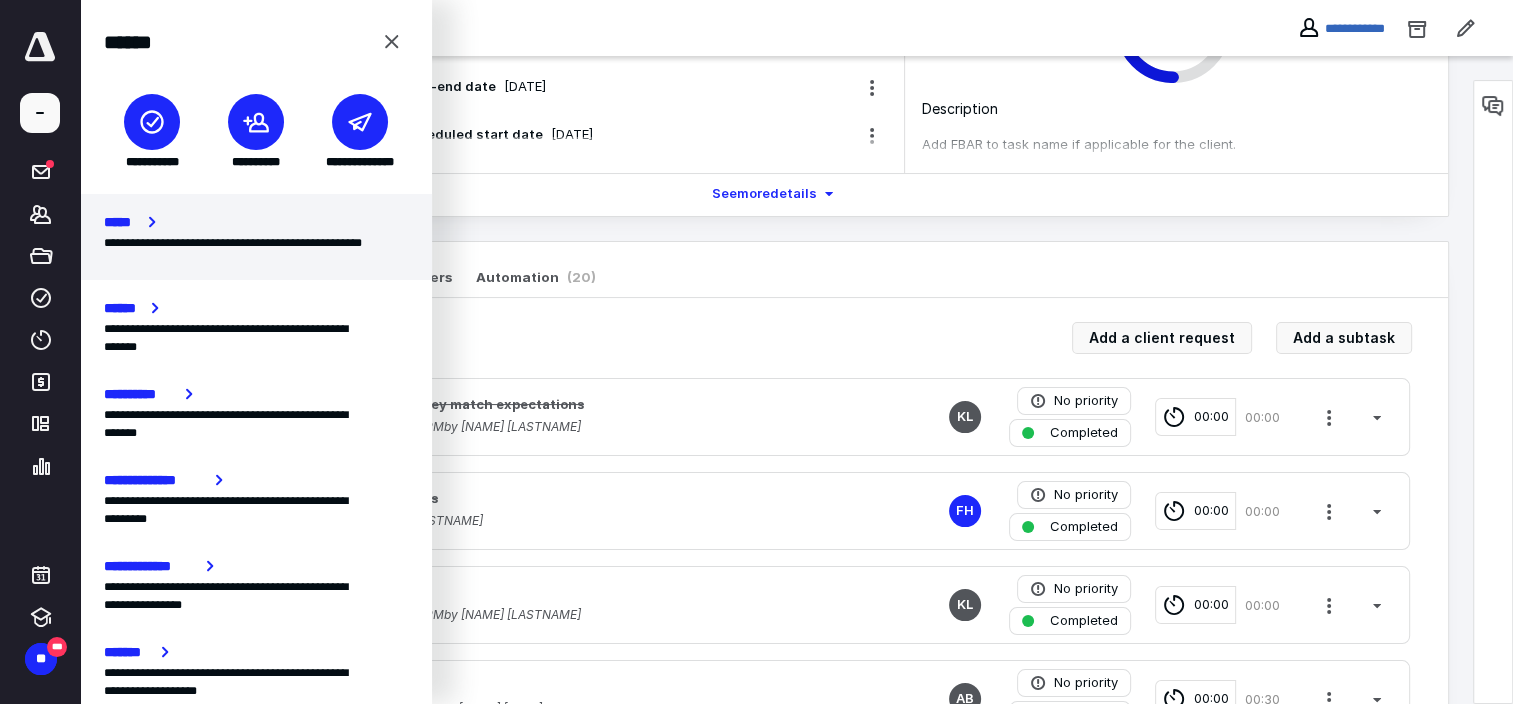 click on "**********" at bounding box center [248, 252] 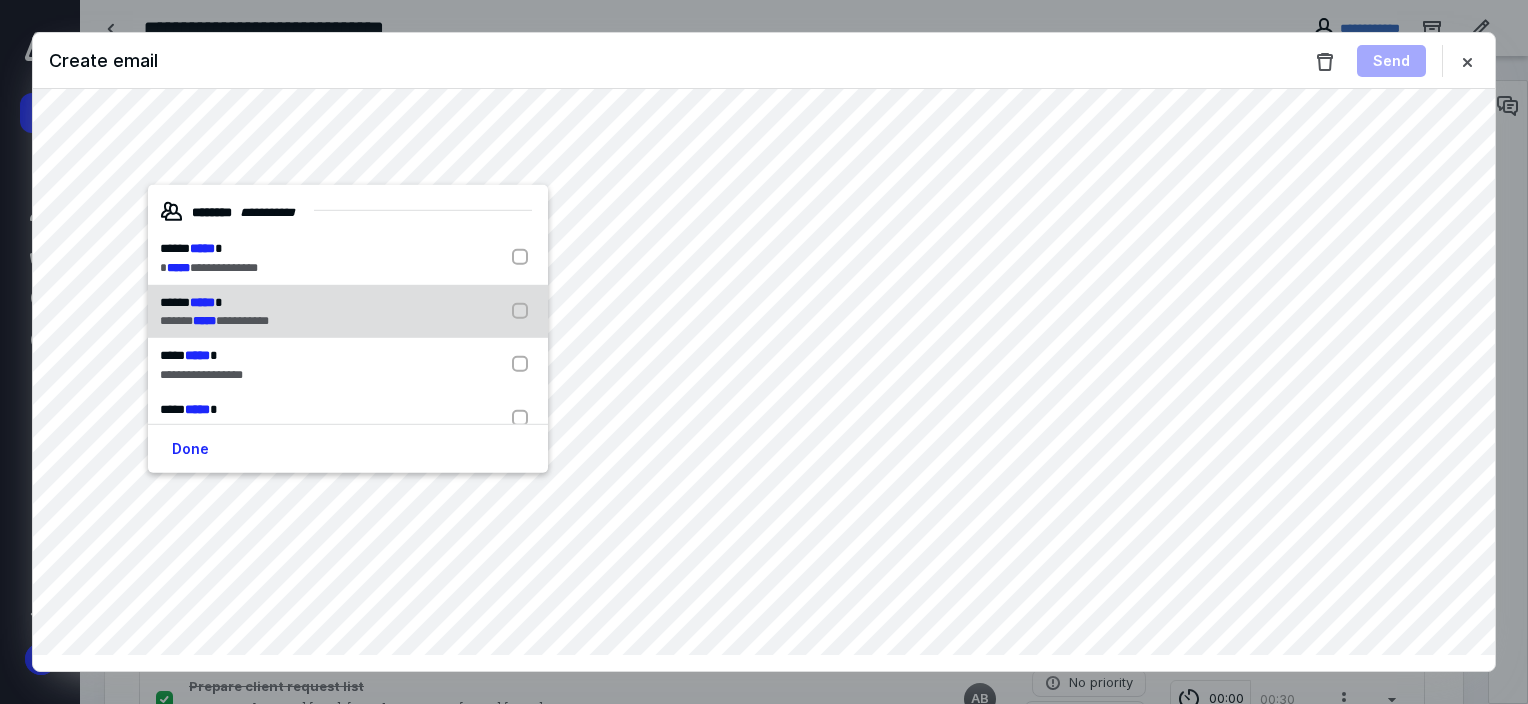 click on "*****" at bounding box center [175, 301] 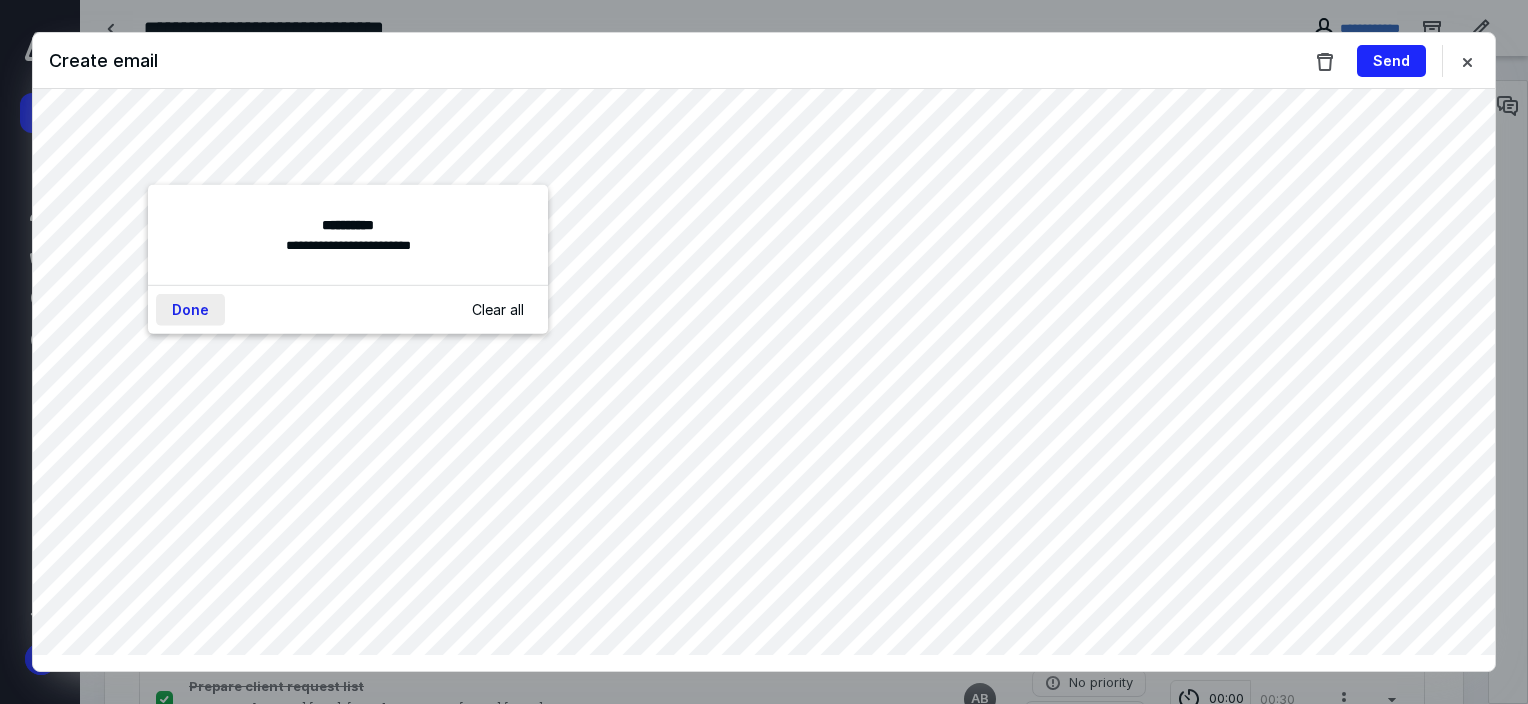 click on "Done" at bounding box center [190, 310] 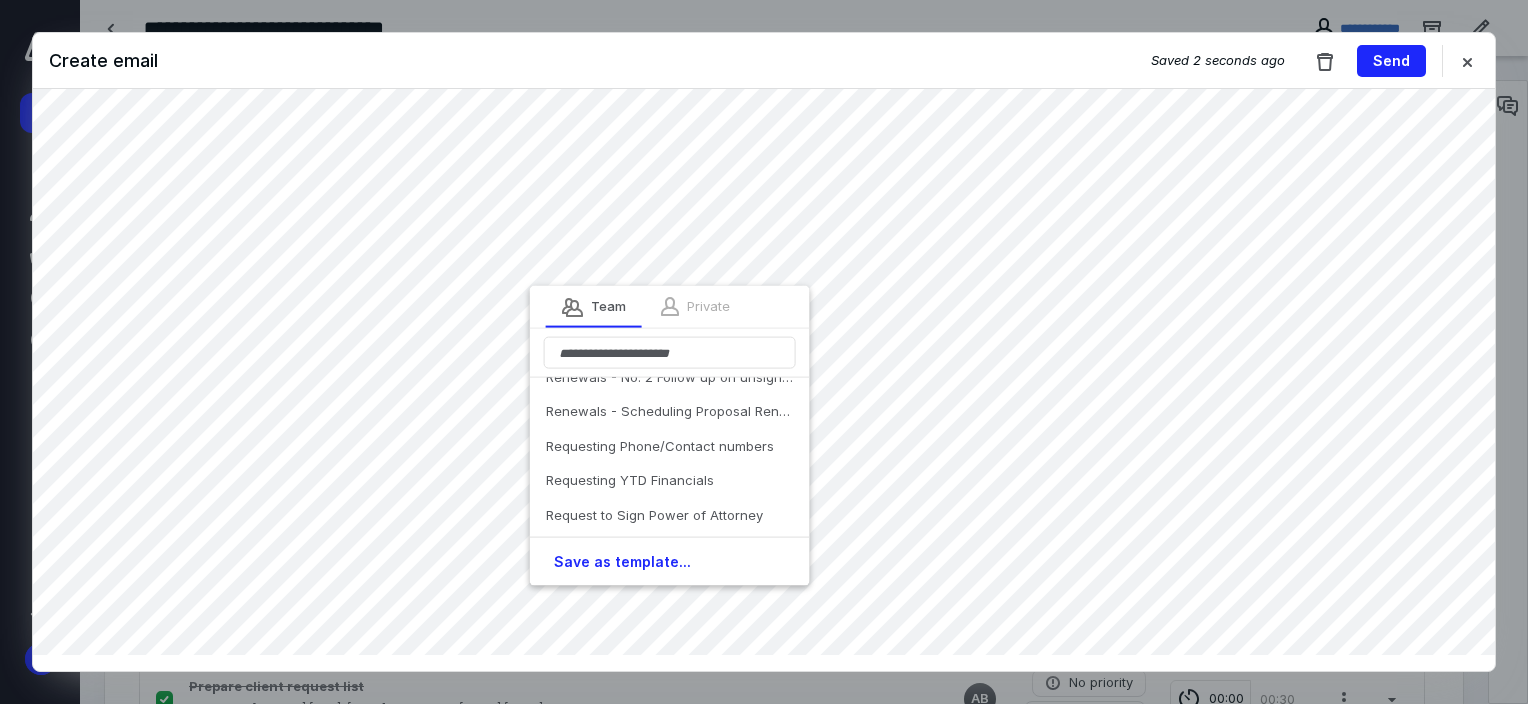 scroll, scrollTop: 1188, scrollLeft: 0, axis: vertical 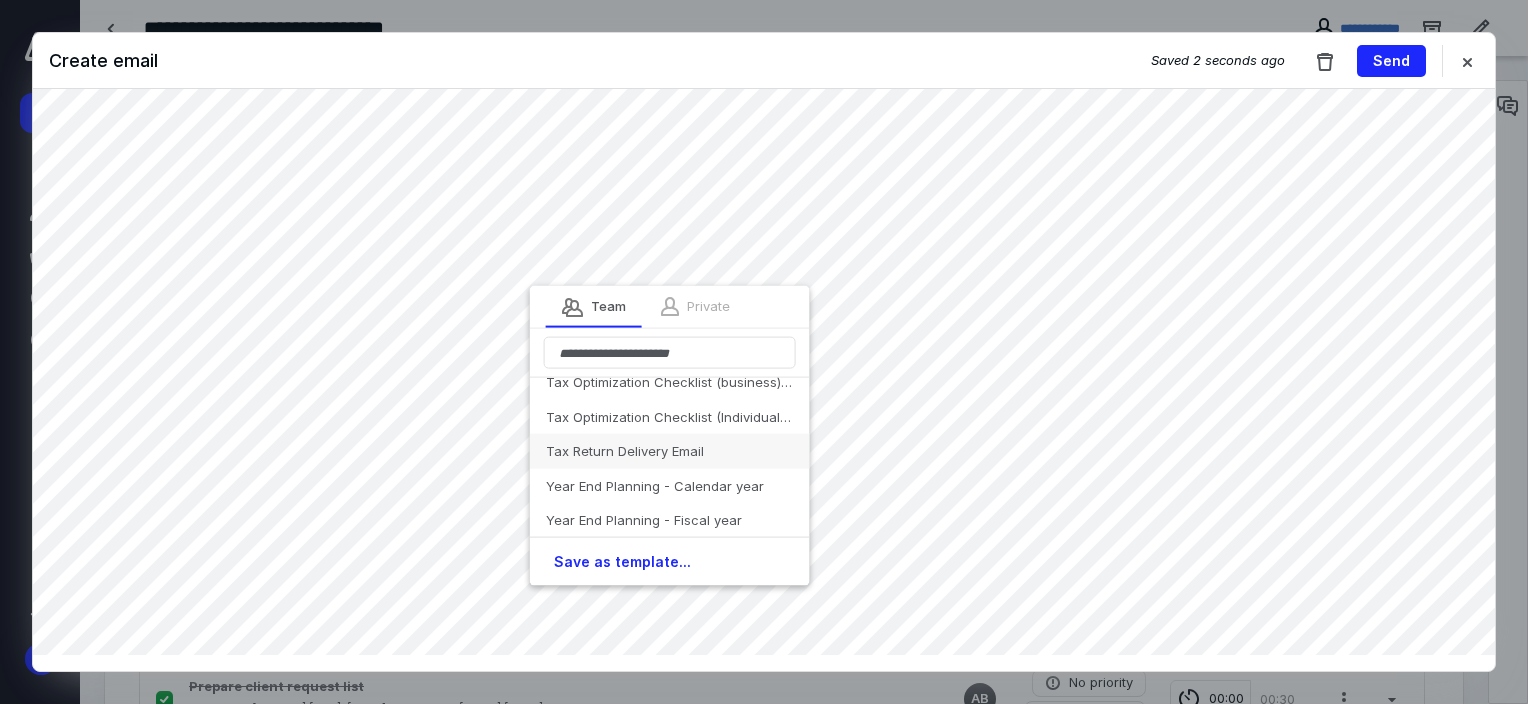 click on "Tax Return Delivery Email" at bounding box center [670, 451] 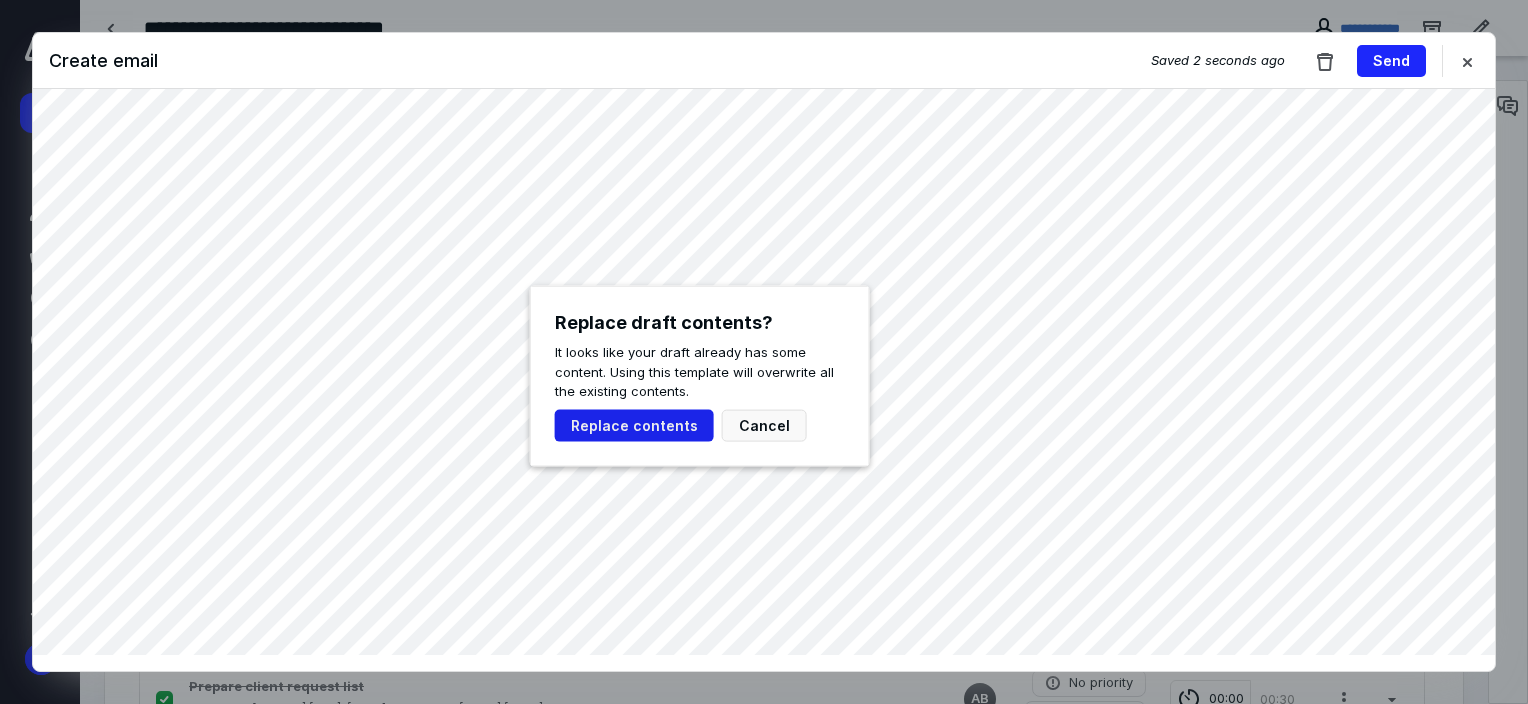 click on "Replace contents" at bounding box center [634, 425] 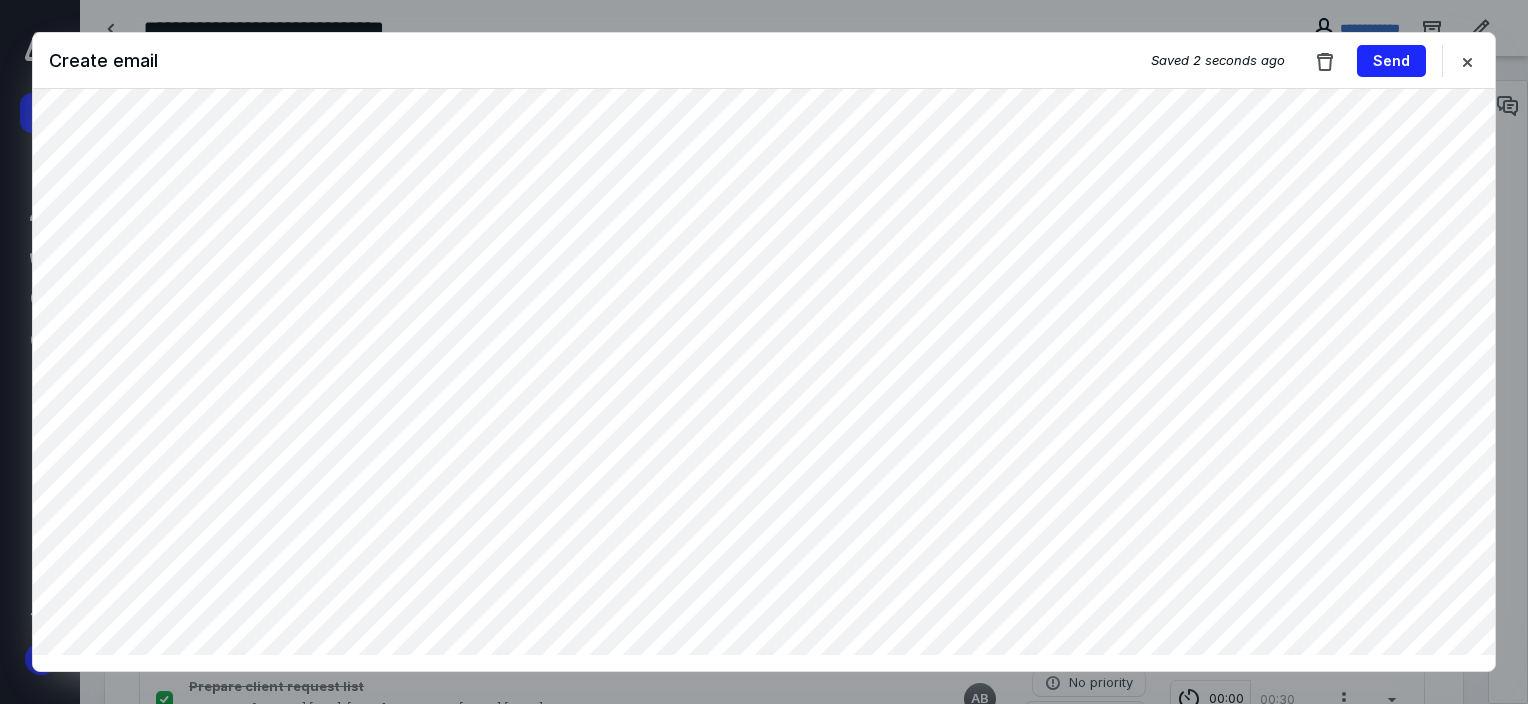 scroll, scrollTop: 123, scrollLeft: 0, axis: vertical 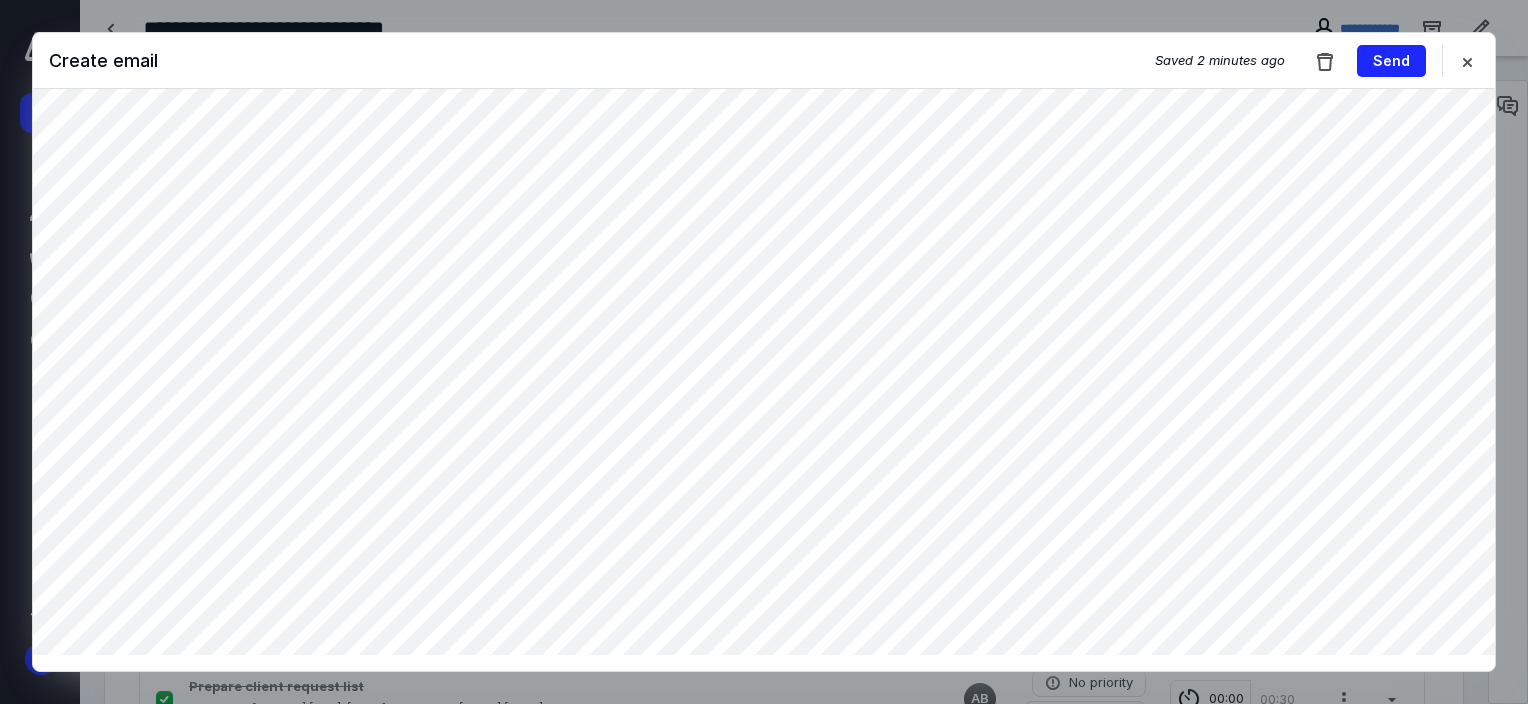 click on "Create email Saved 2 minutes ago Send" at bounding box center [764, 352] 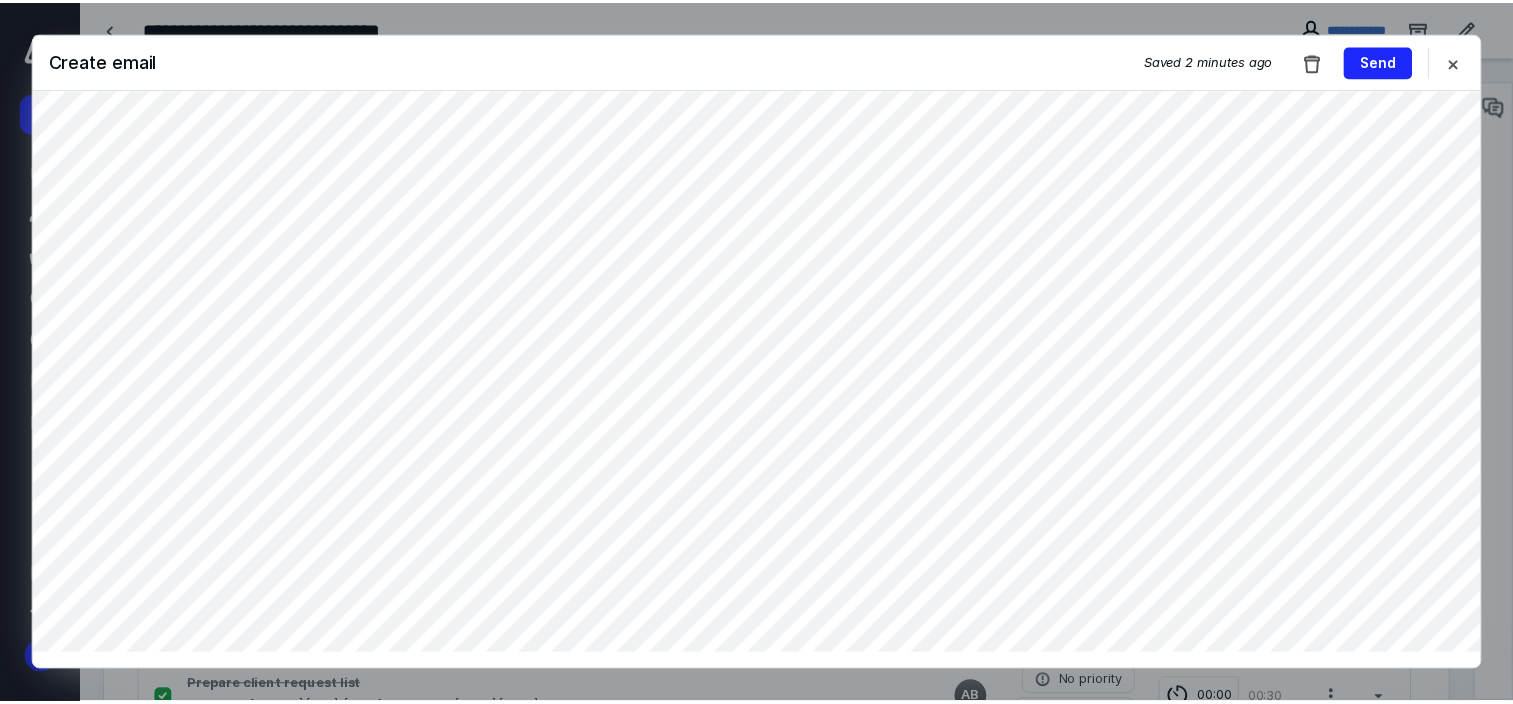 scroll, scrollTop: 0, scrollLeft: 0, axis: both 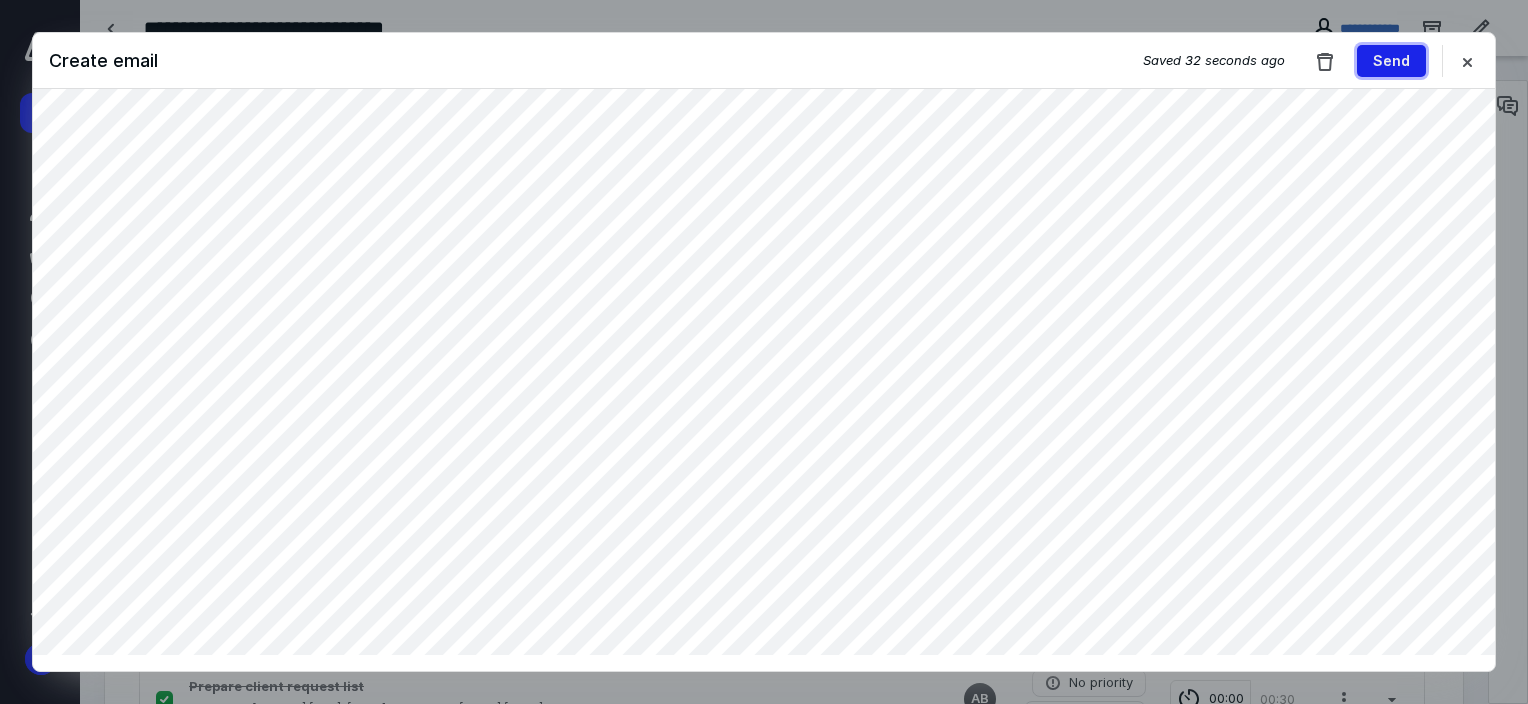 click on "Send" at bounding box center [1391, 61] 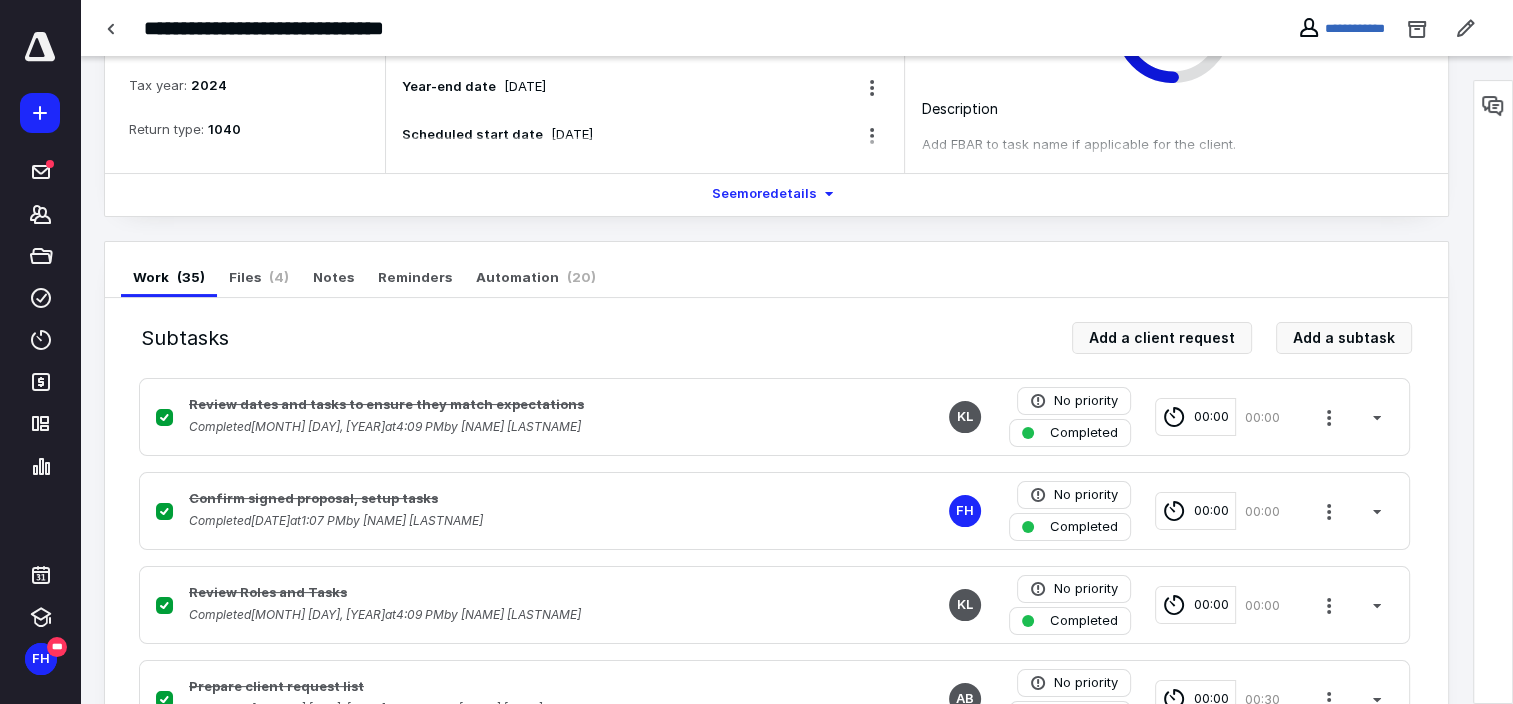 scroll, scrollTop: 0, scrollLeft: 0, axis: both 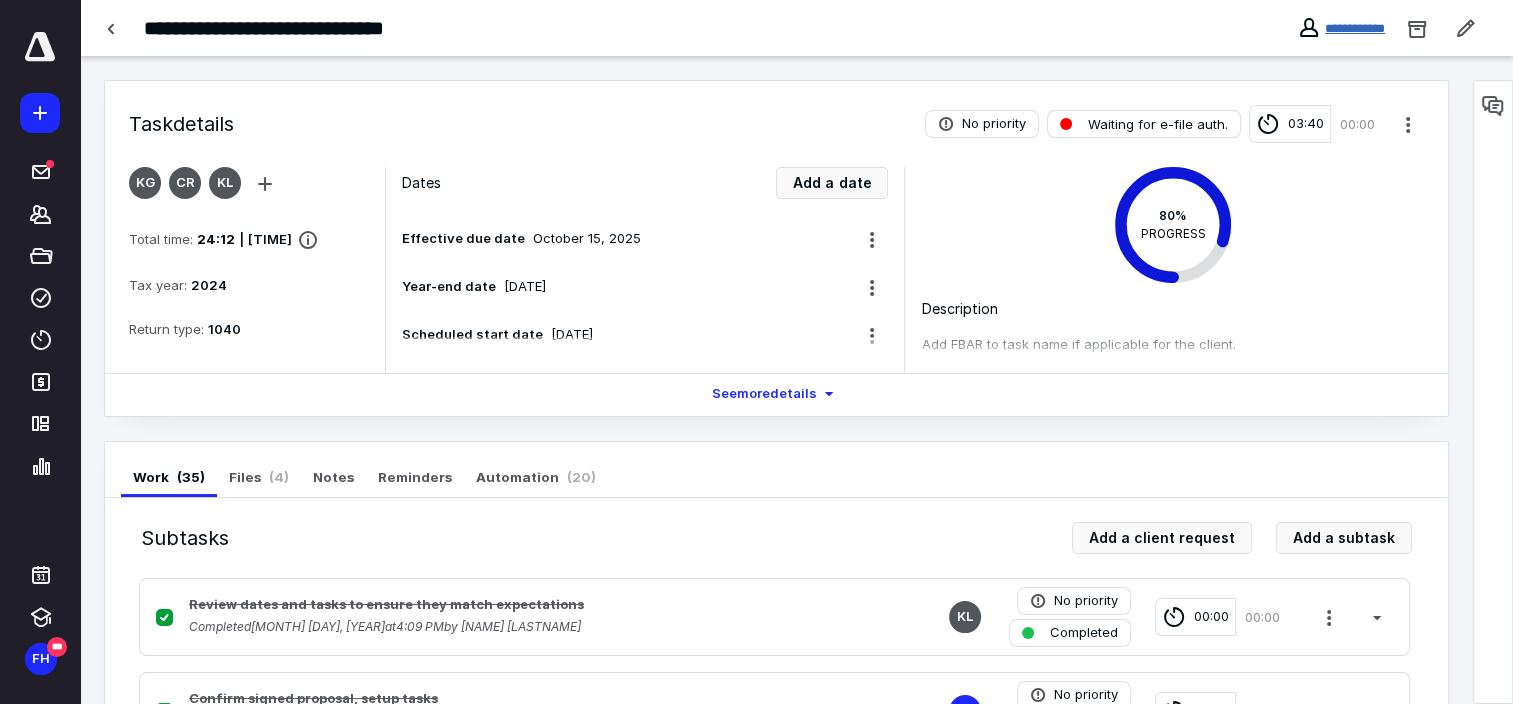 click on "**********" at bounding box center [1355, 28] 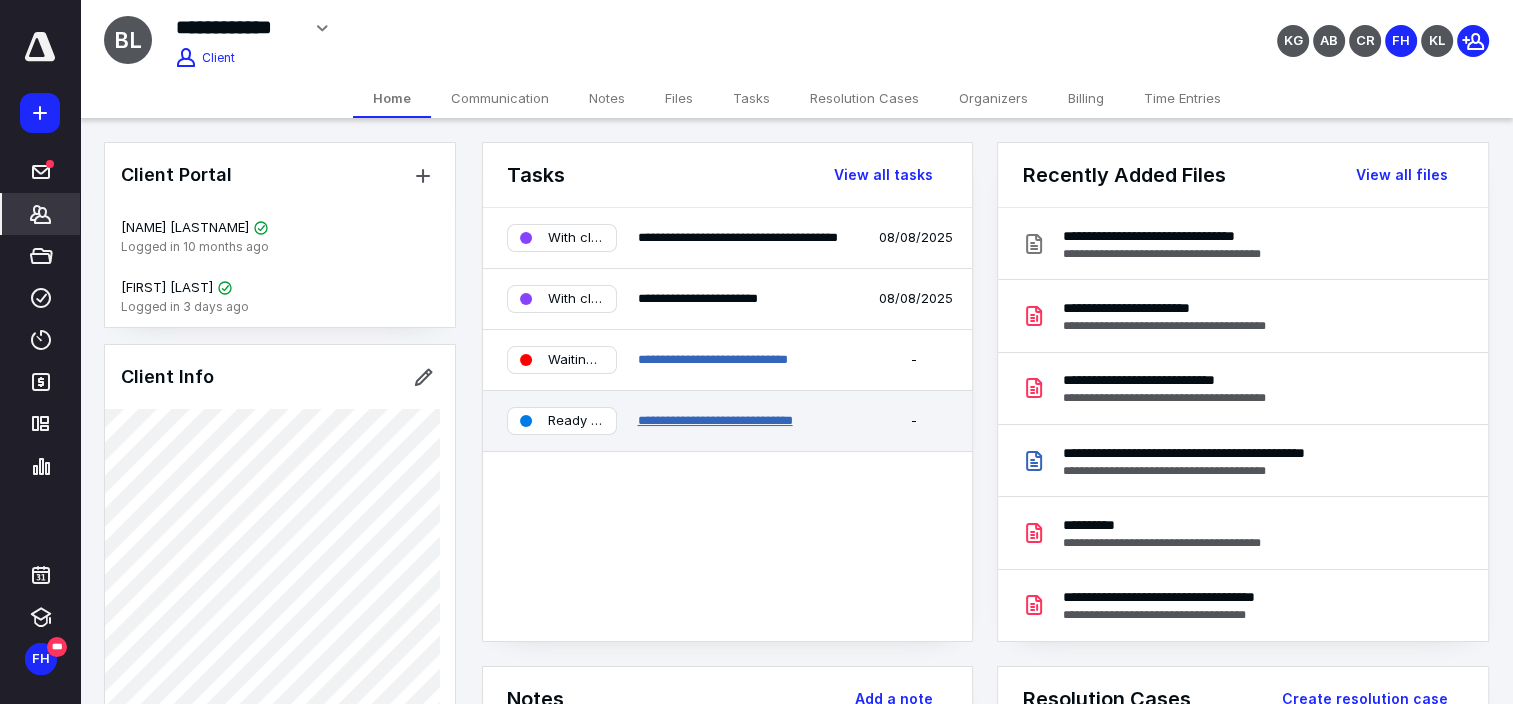 click on "**********" at bounding box center [714, 420] 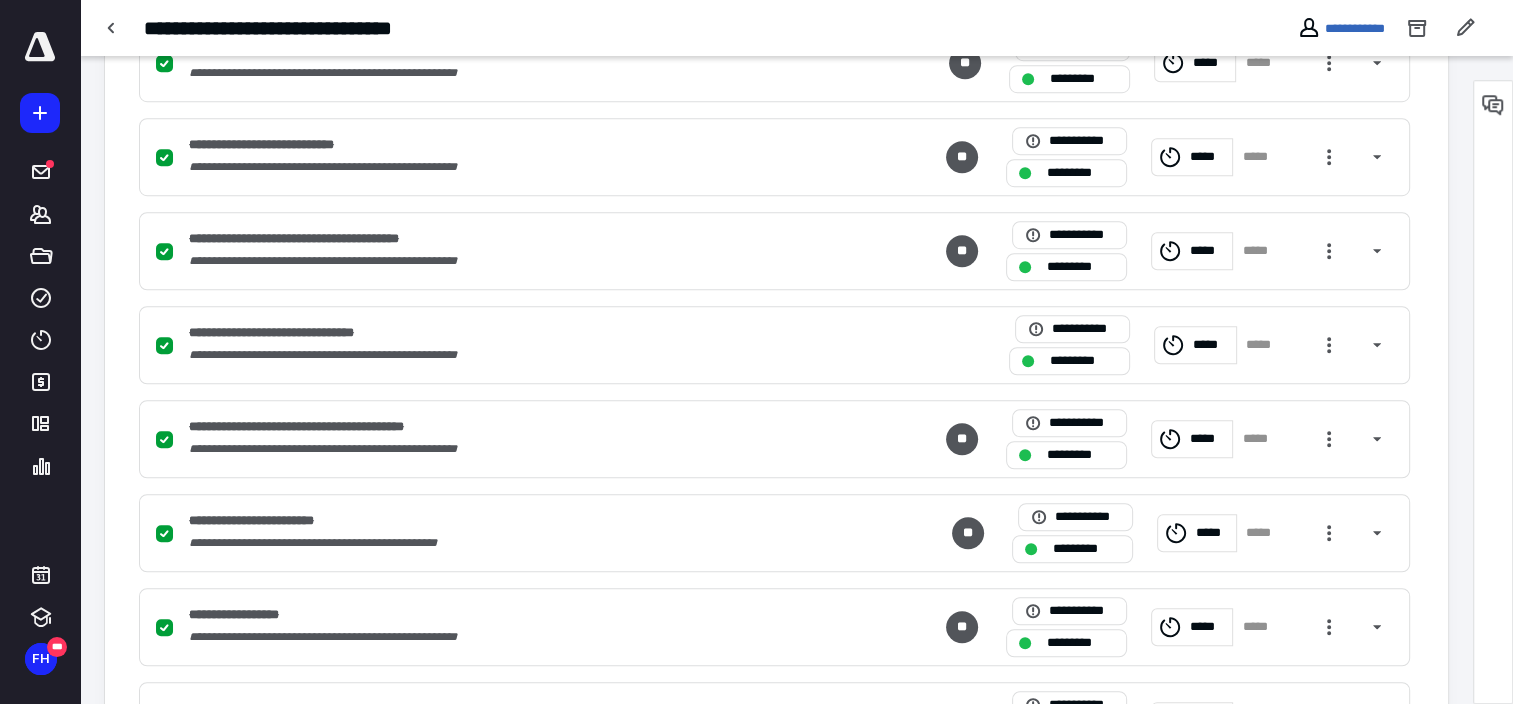scroll, scrollTop: 1800, scrollLeft: 0, axis: vertical 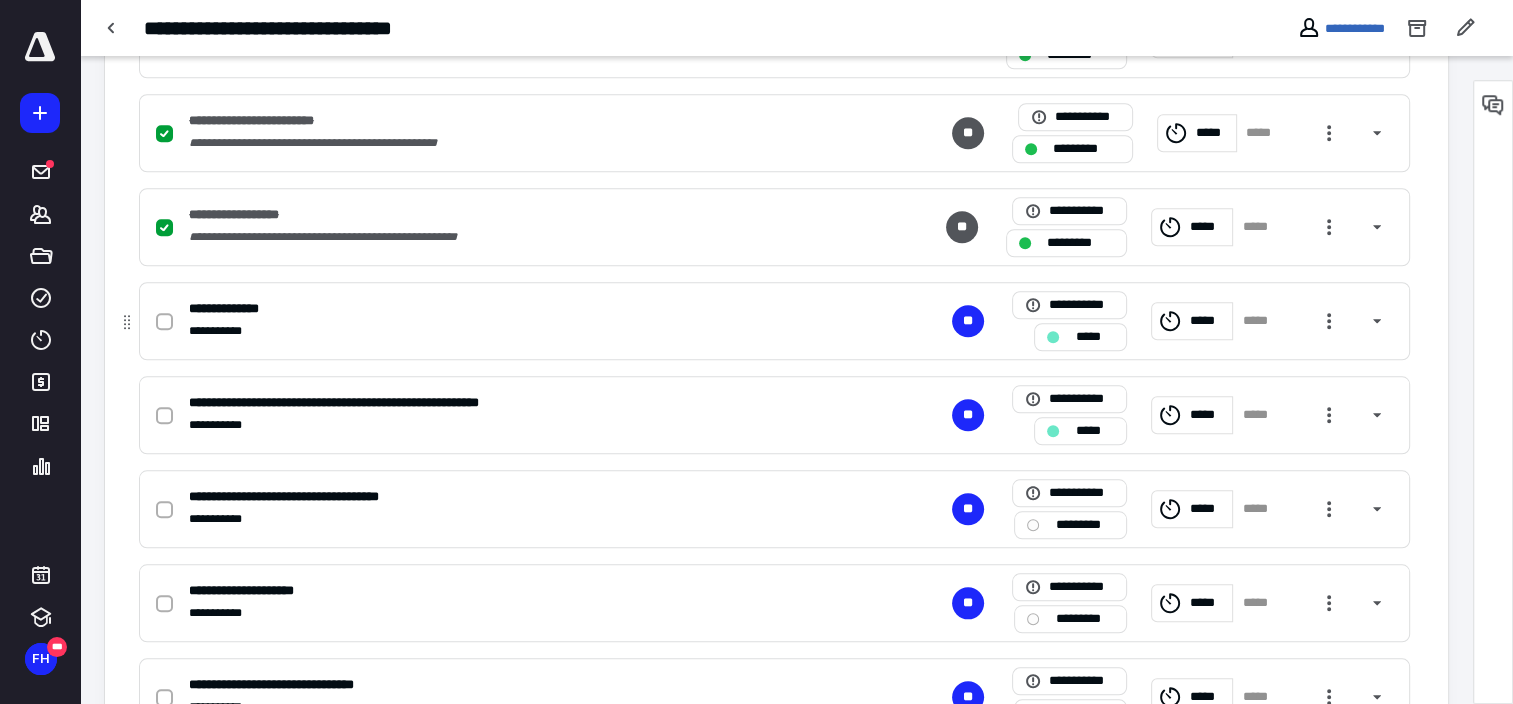click 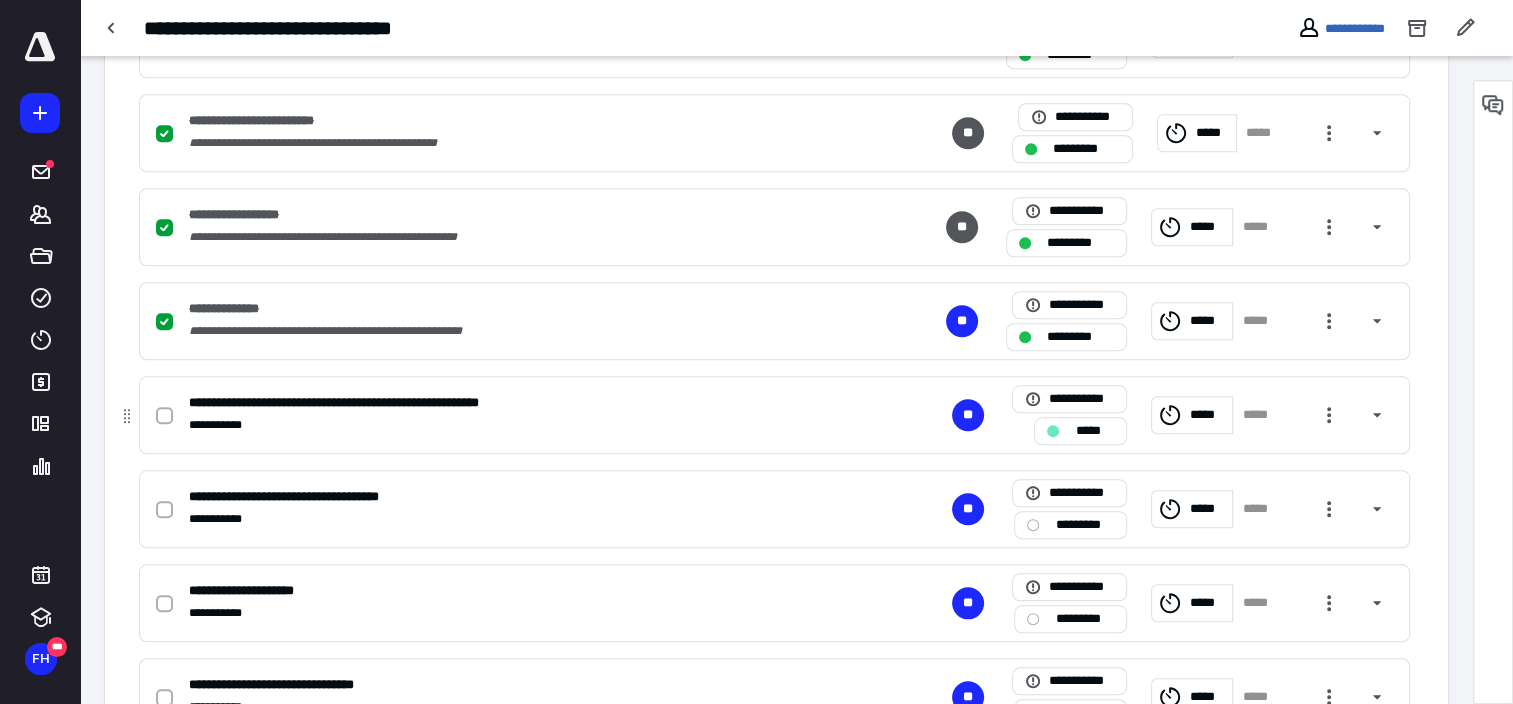 click at bounding box center [164, 416] 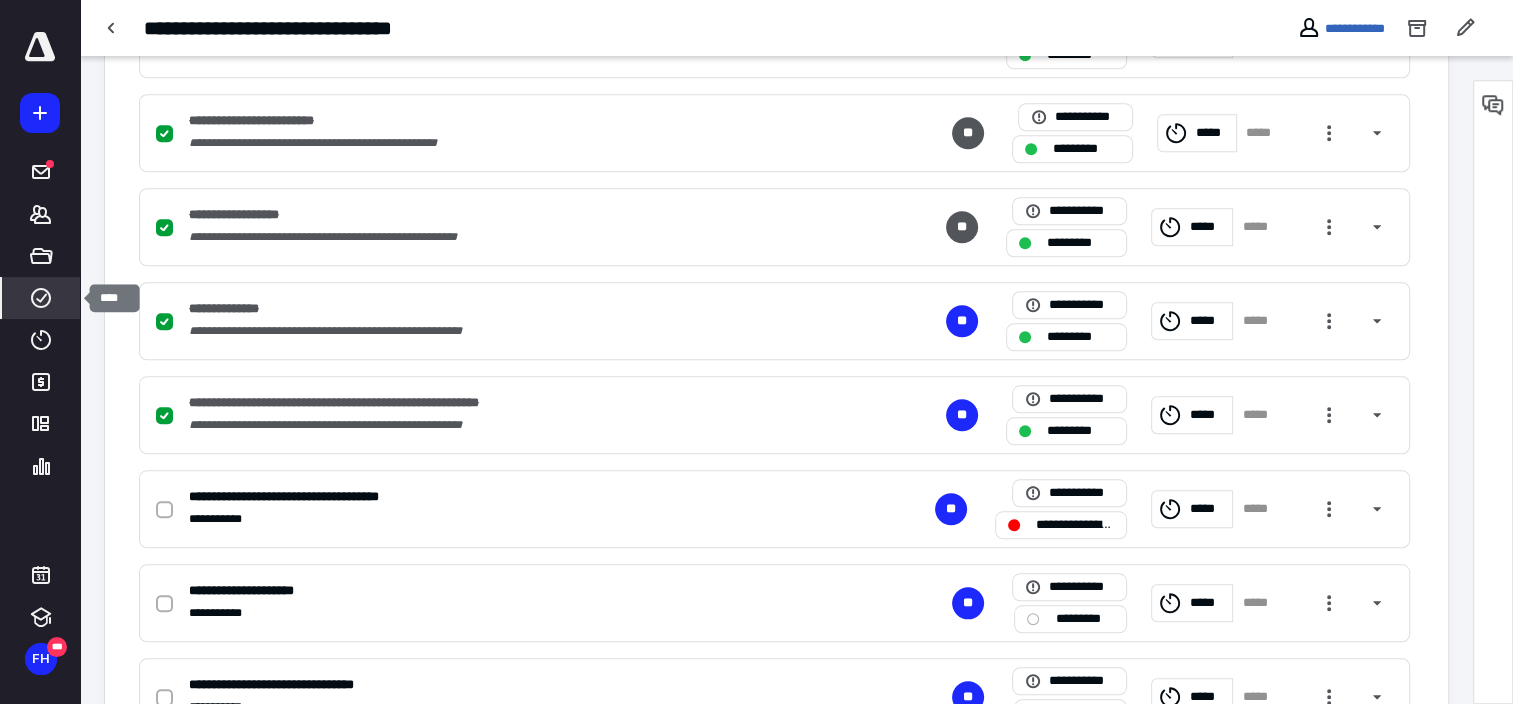 click 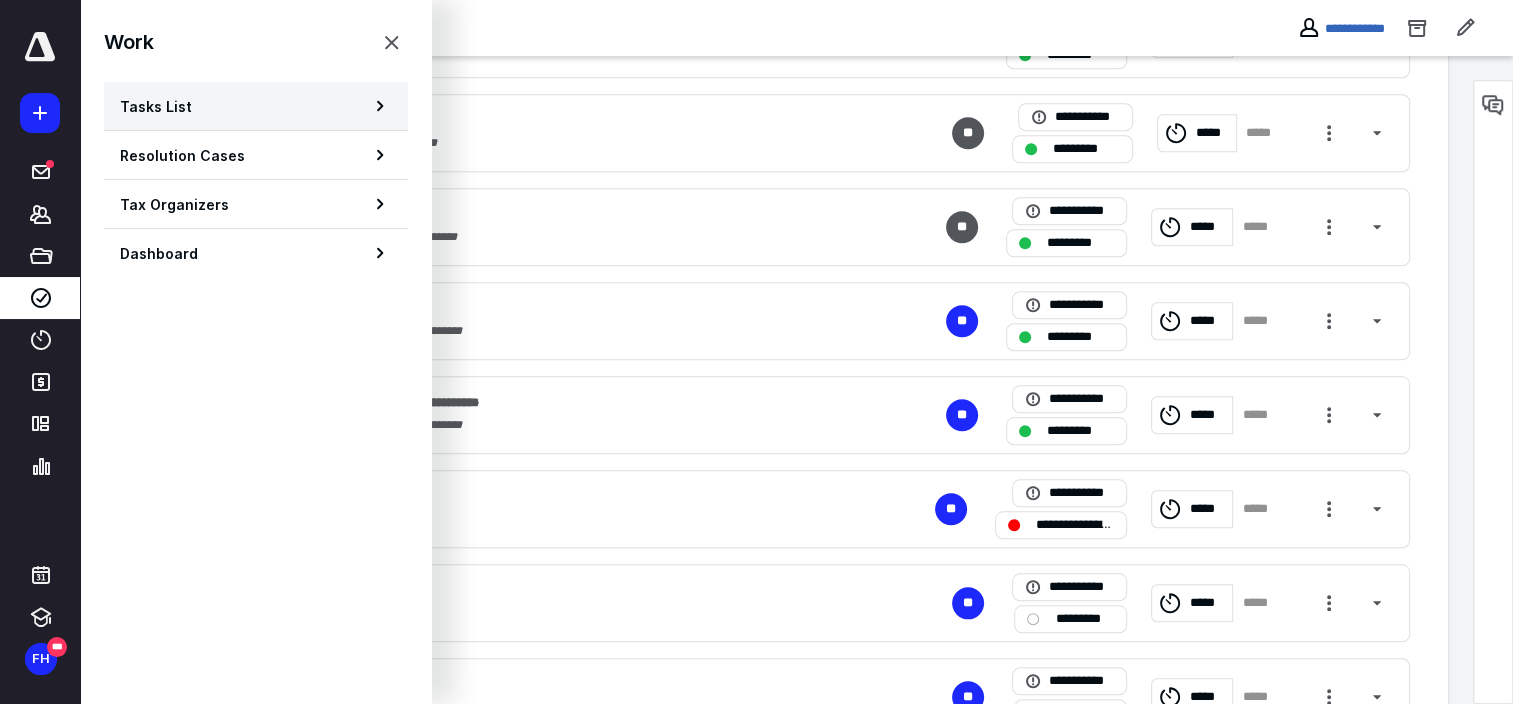 click on "Tasks List" at bounding box center [156, 106] 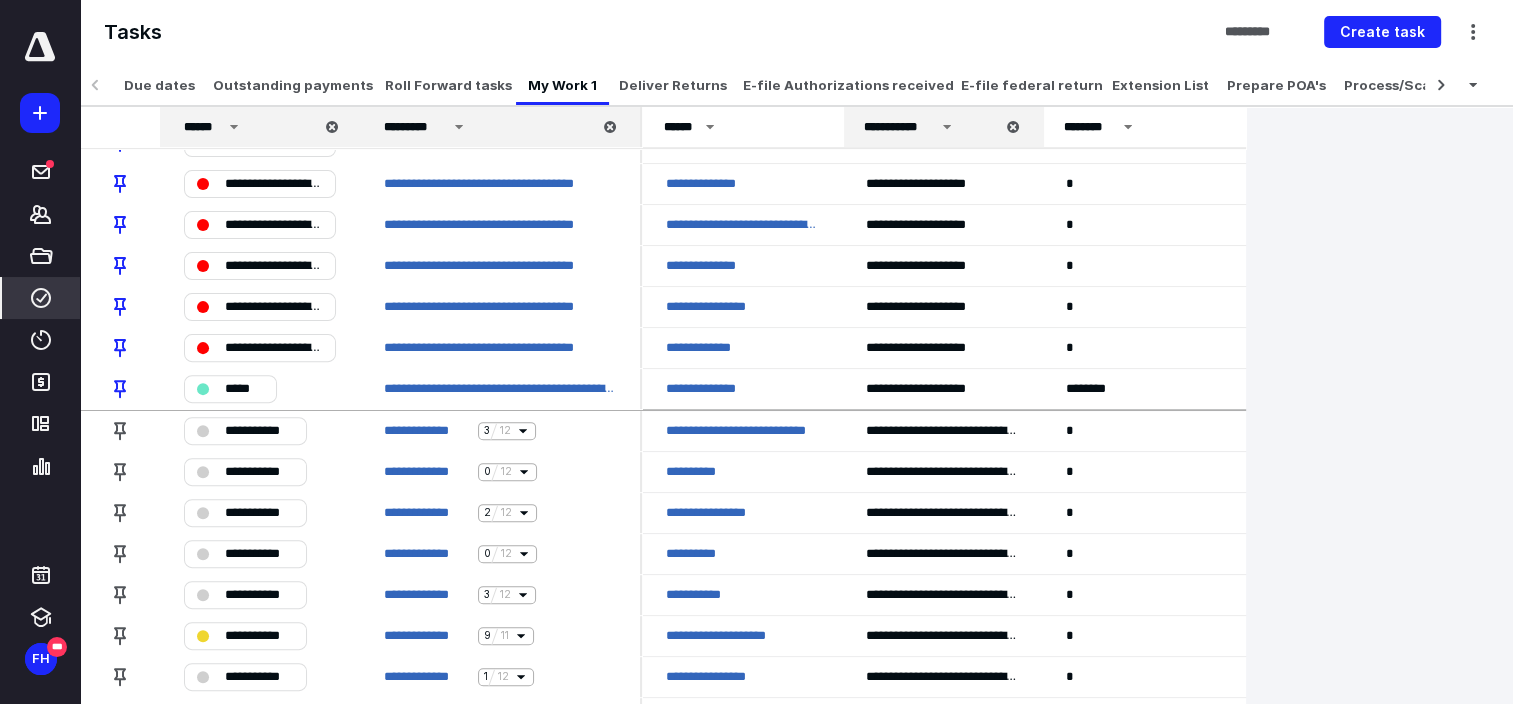 scroll, scrollTop: 800, scrollLeft: 0, axis: vertical 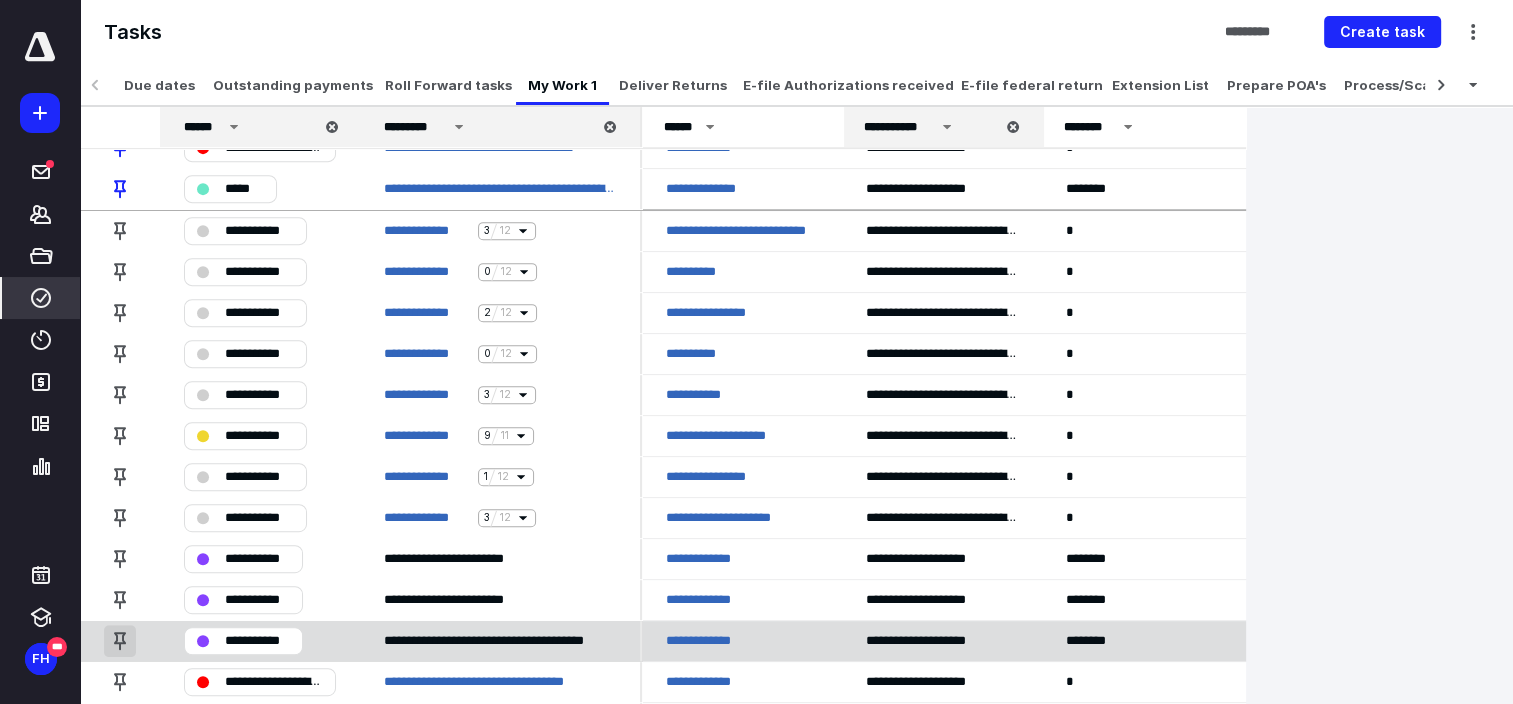 click at bounding box center [120, 641] 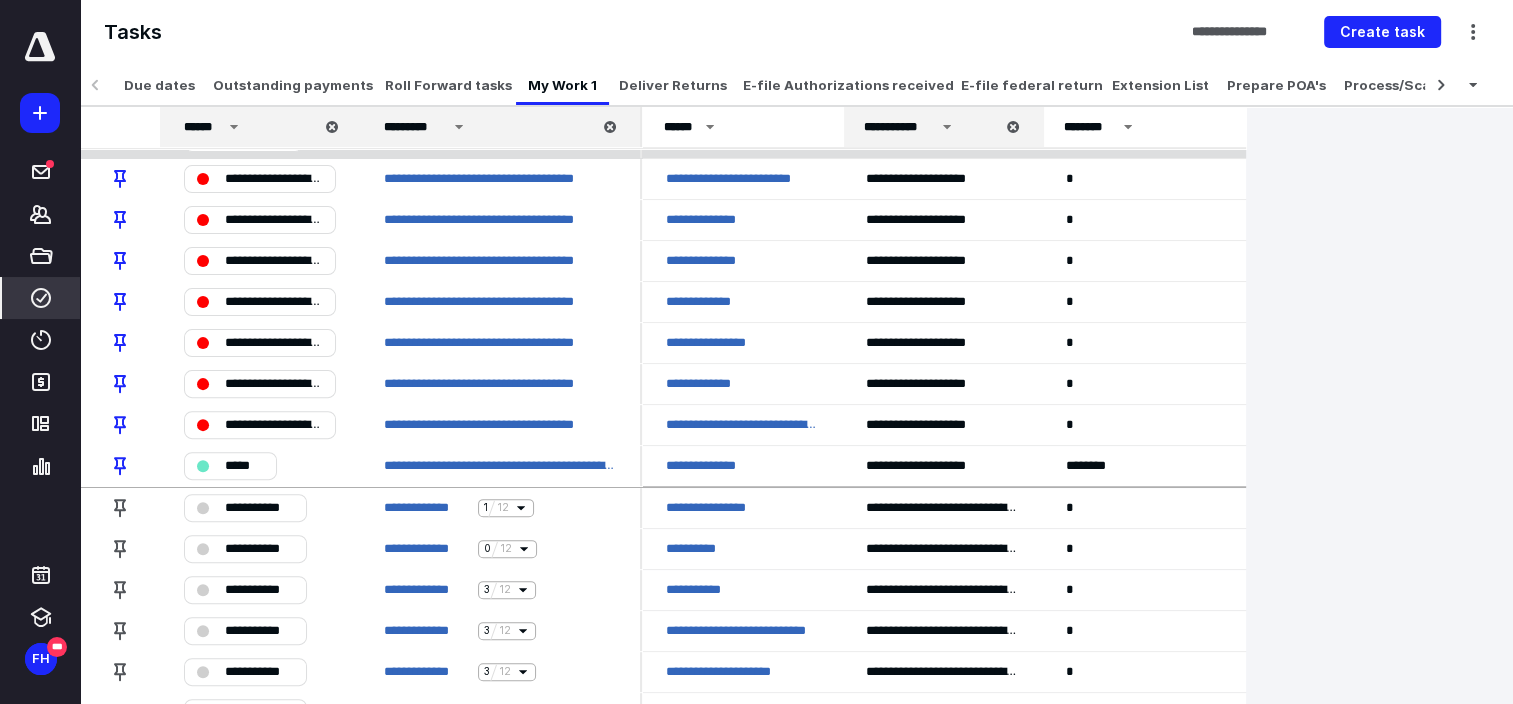 scroll, scrollTop: 864, scrollLeft: 0, axis: vertical 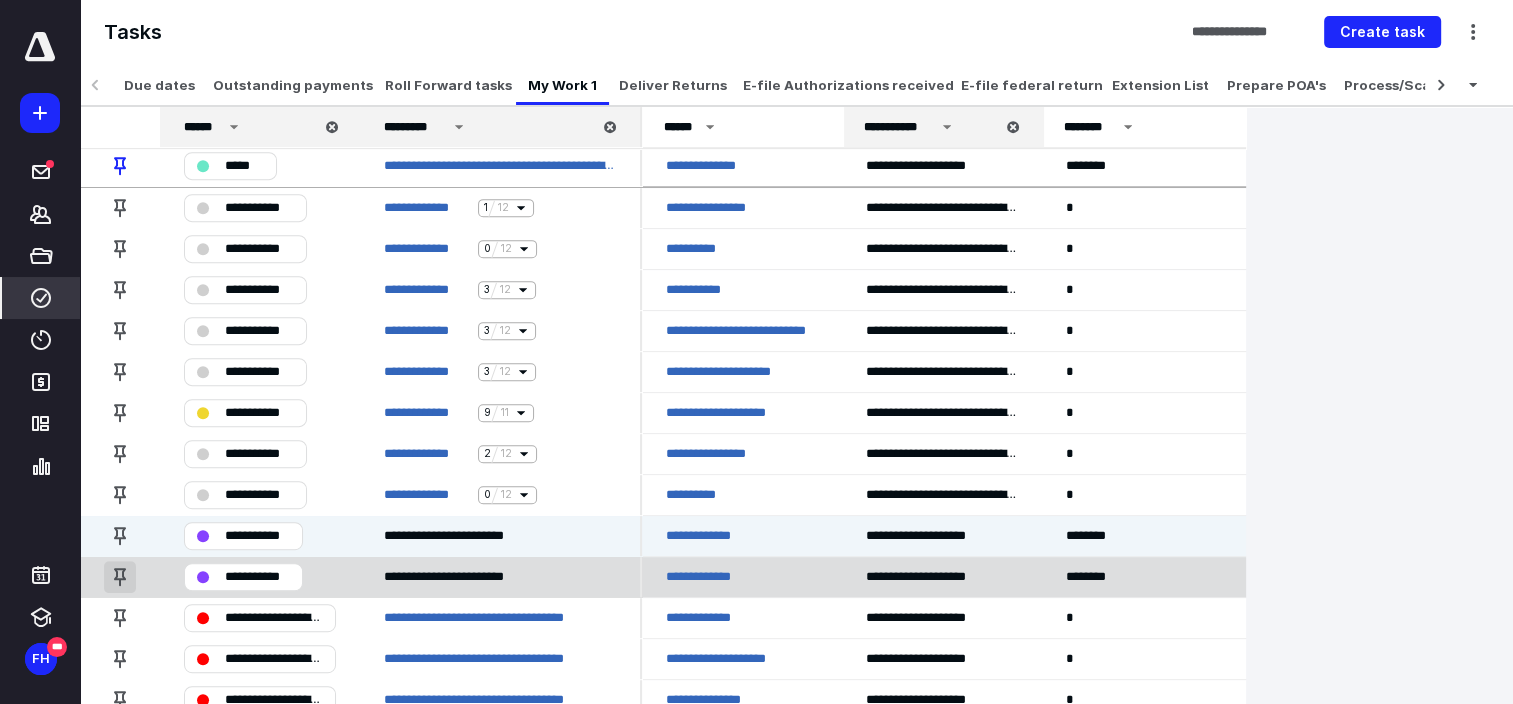 click at bounding box center [120, 577] 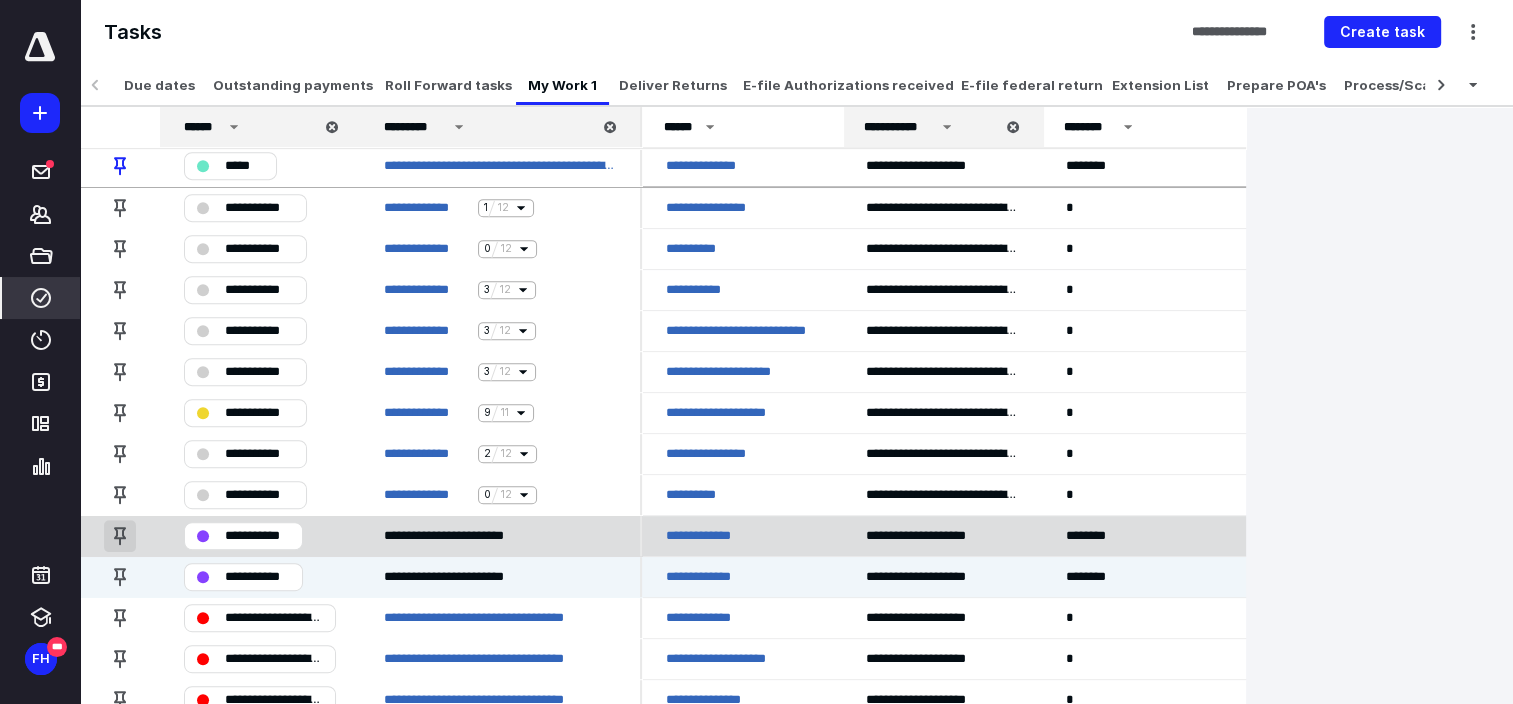 click at bounding box center (120, -367) 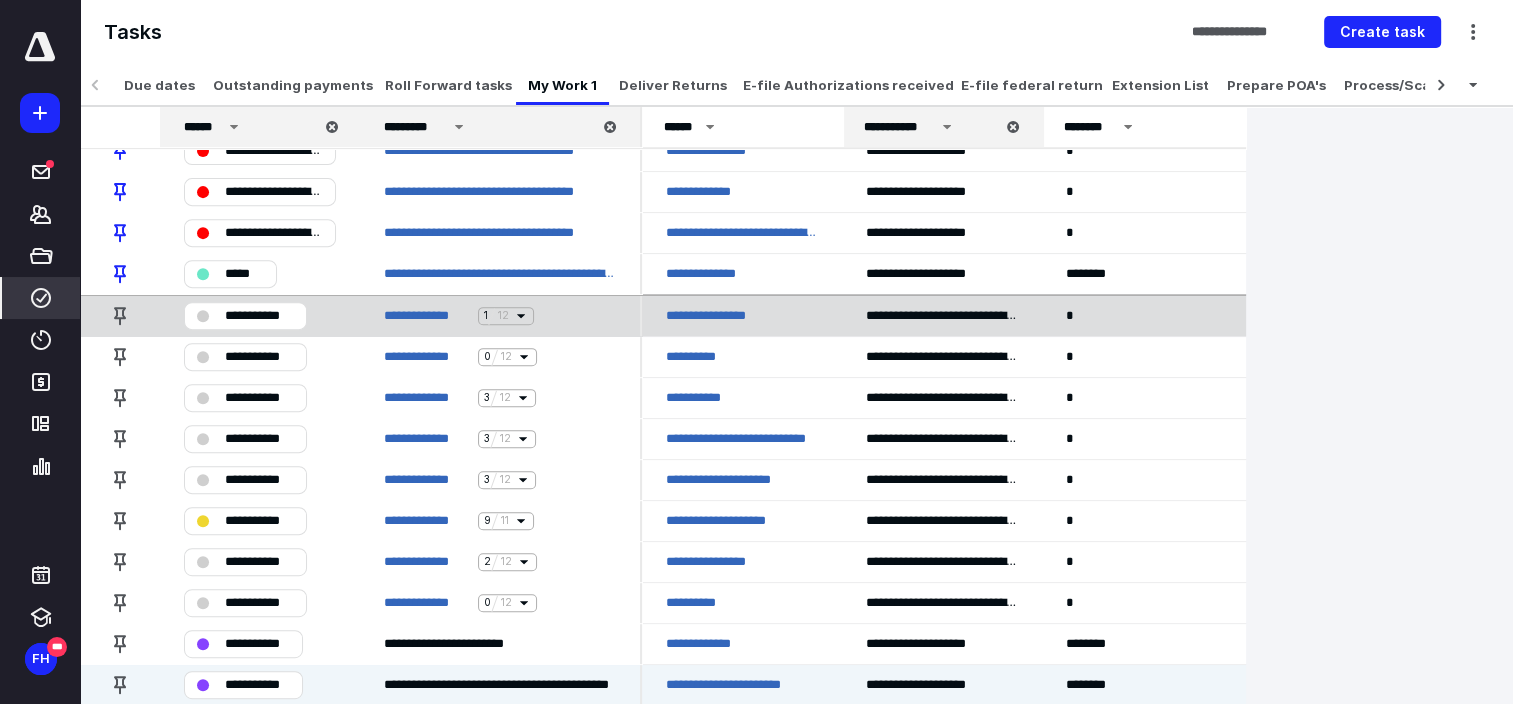 scroll, scrollTop: 900, scrollLeft: 0, axis: vertical 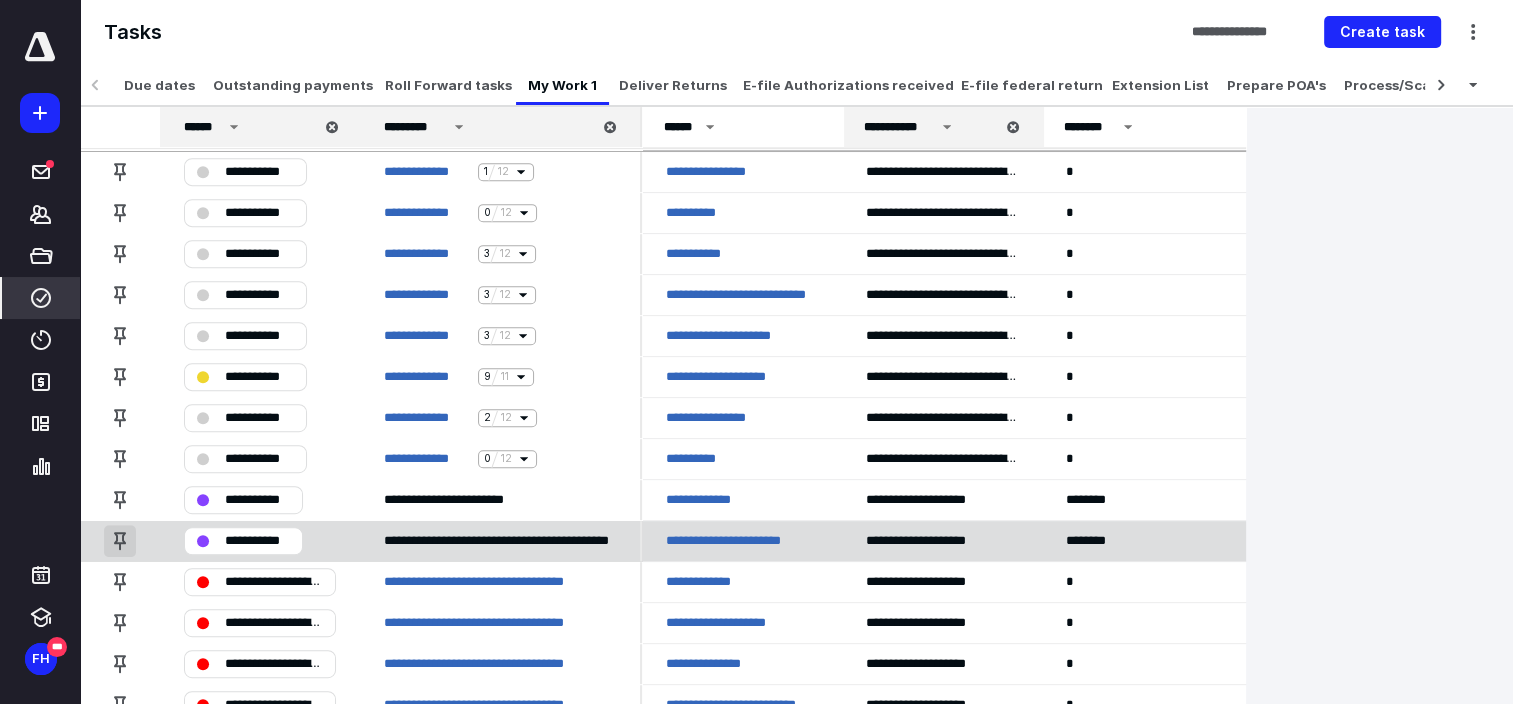 click at bounding box center [120, 541] 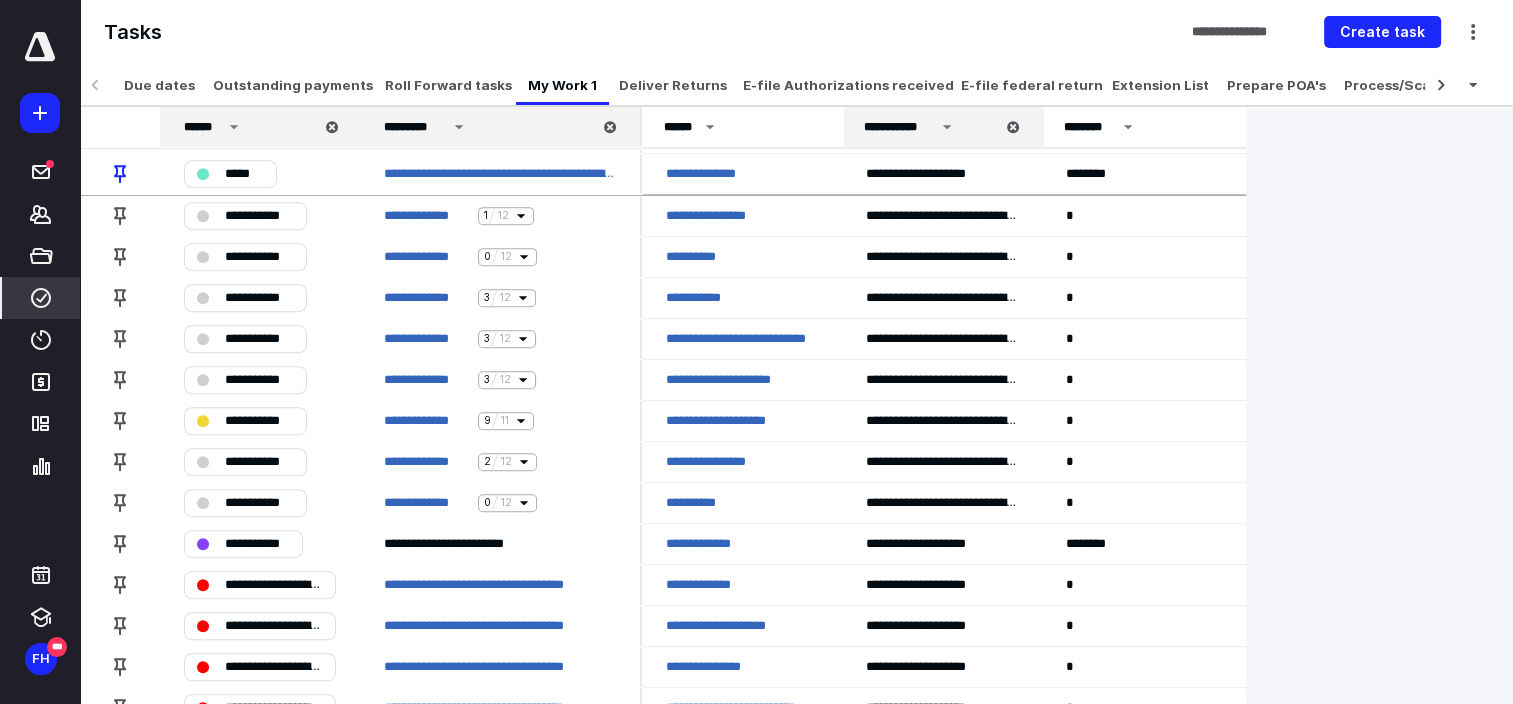 scroll, scrollTop: 901, scrollLeft: 0, axis: vertical 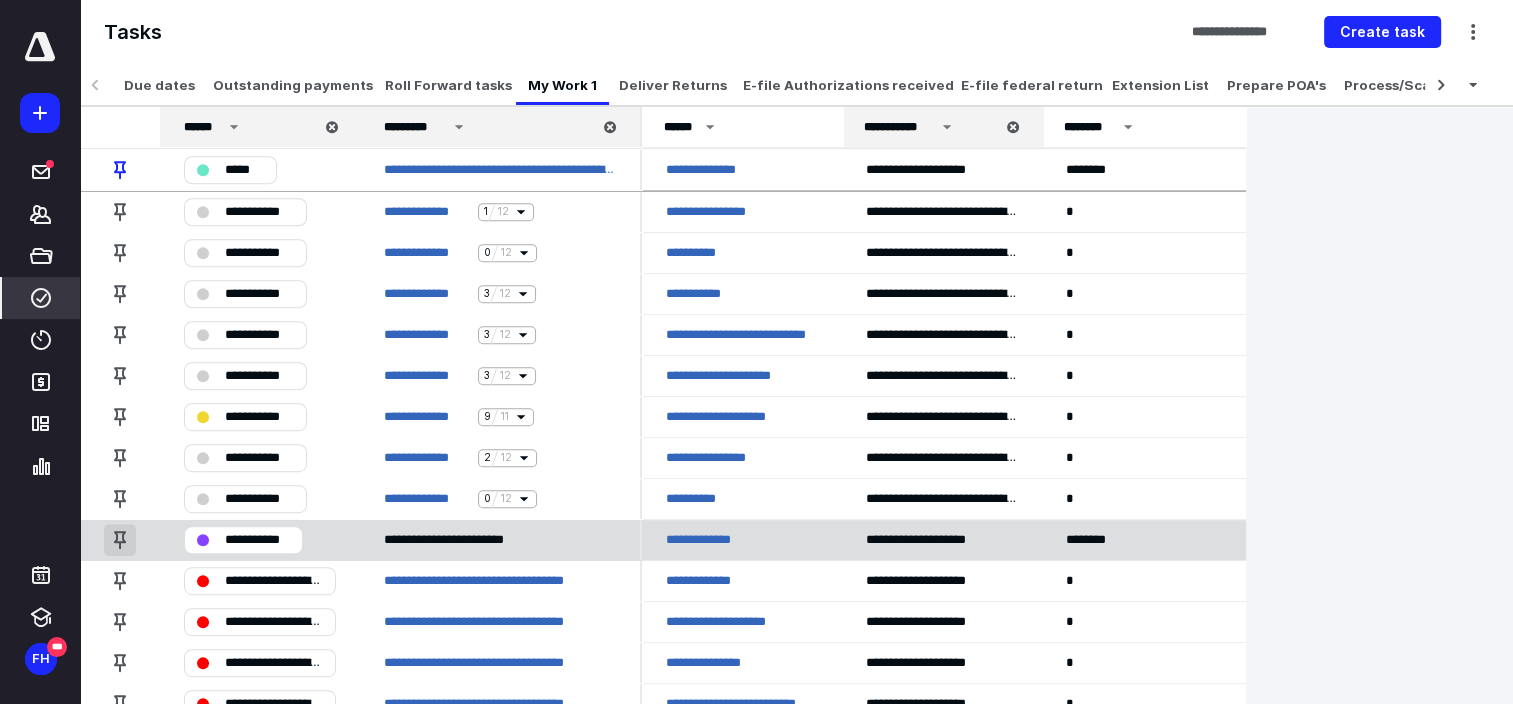 click at bounding box center (120, 540) 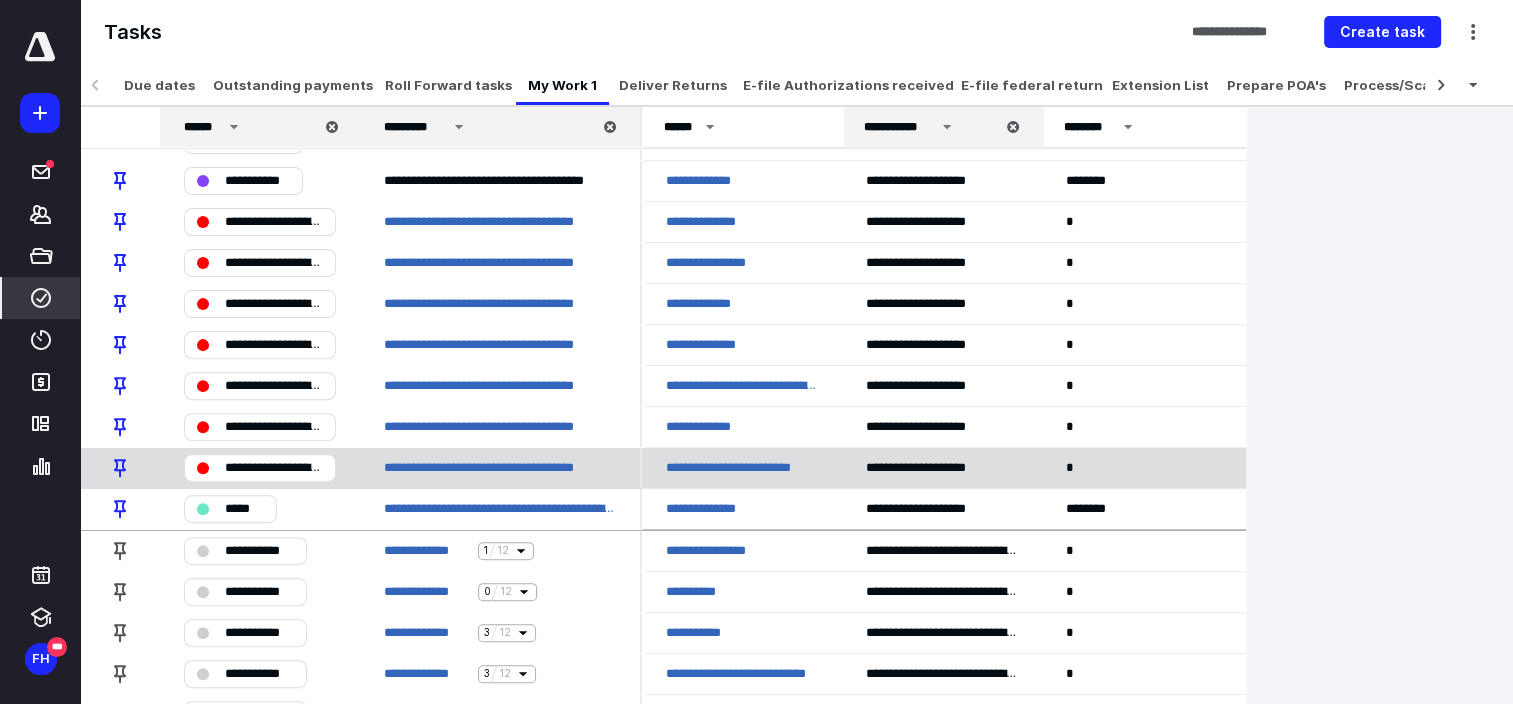 scroll, scrollTop: 600, scrollLeft: 0, axis: vertical 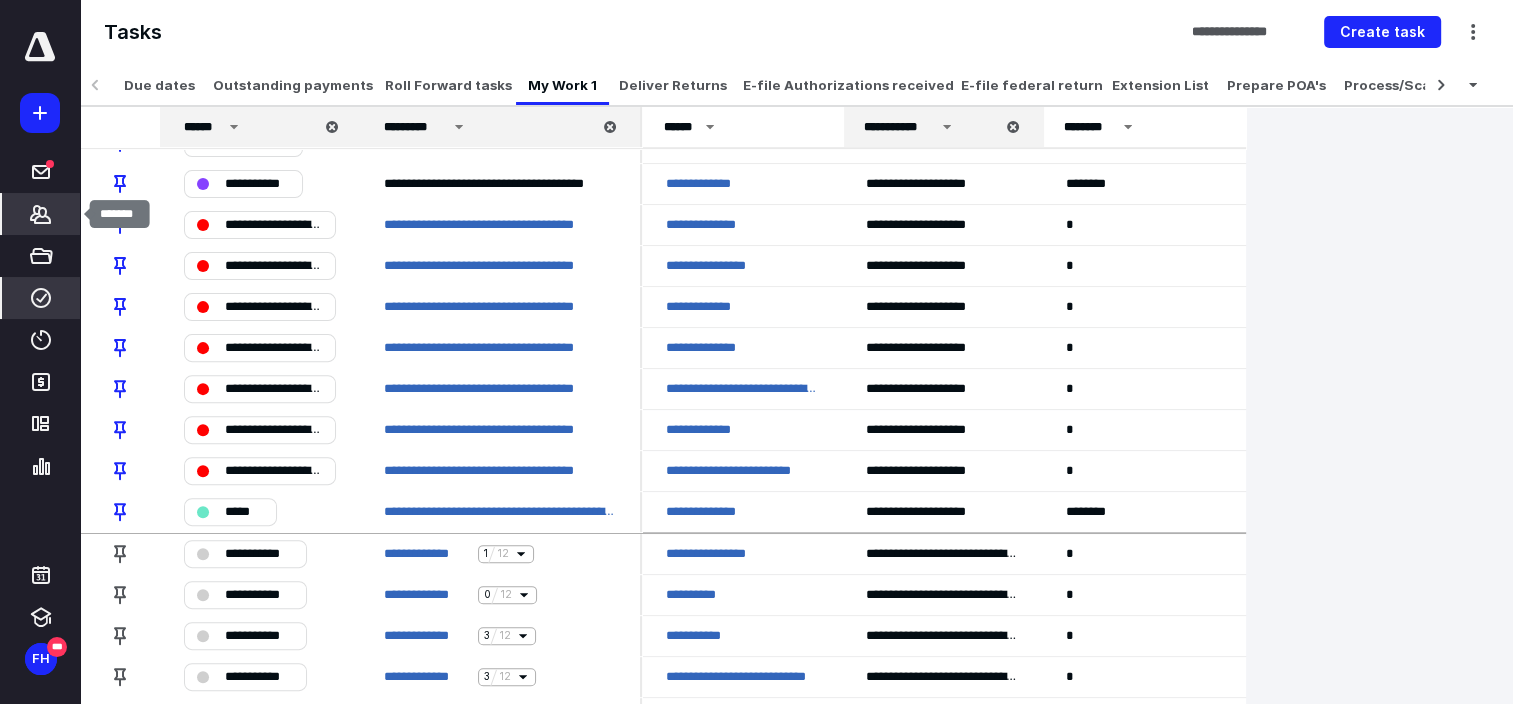 click 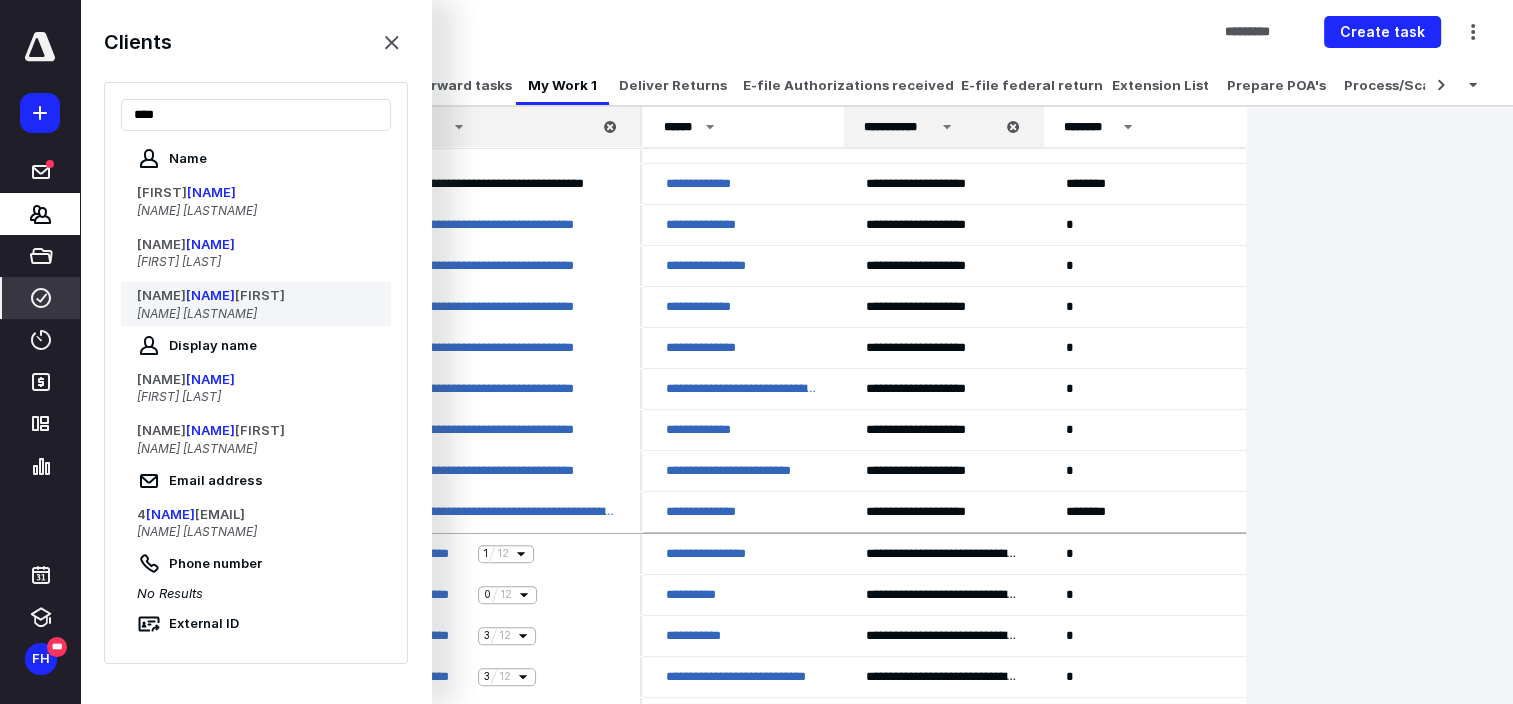type on "****" 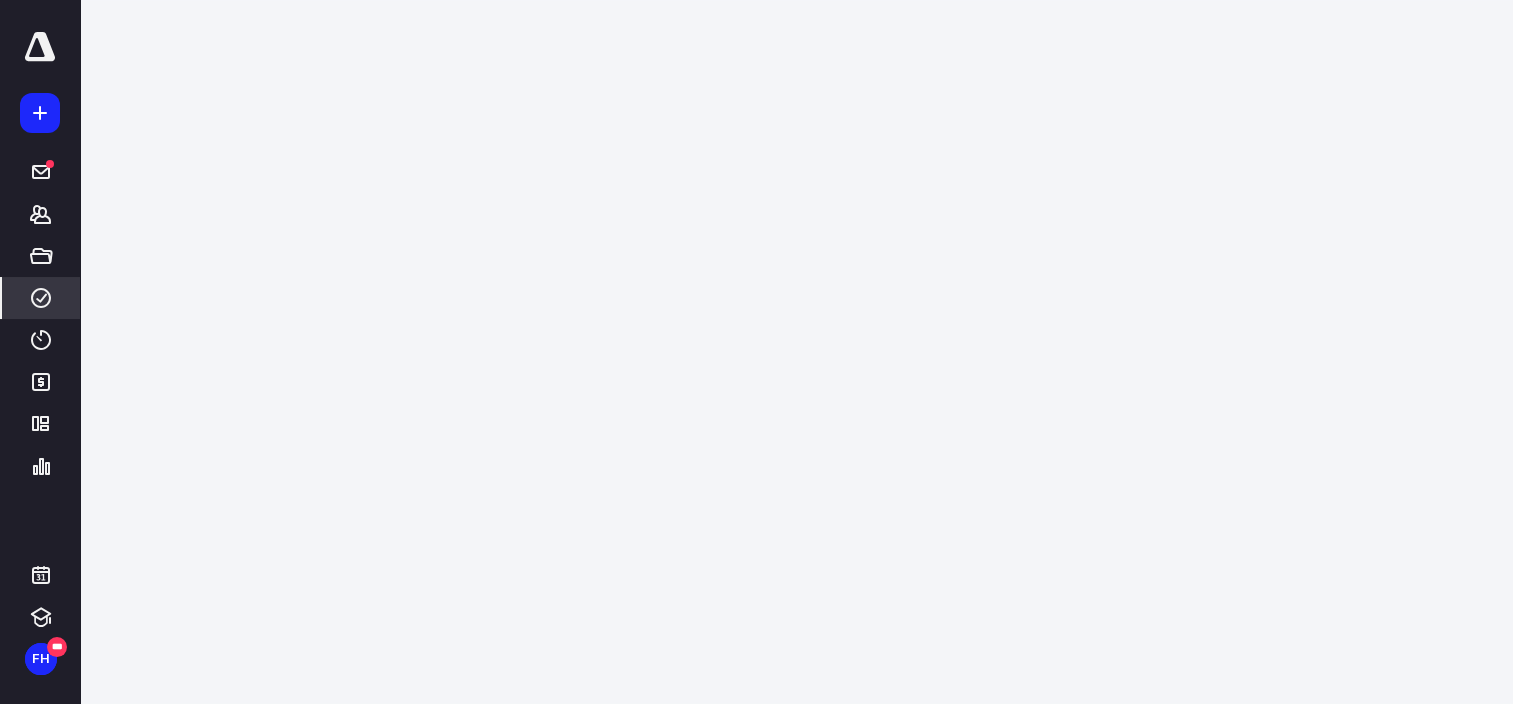 scroll, scrollTop: 0, scrollLeft: 0, axis: both 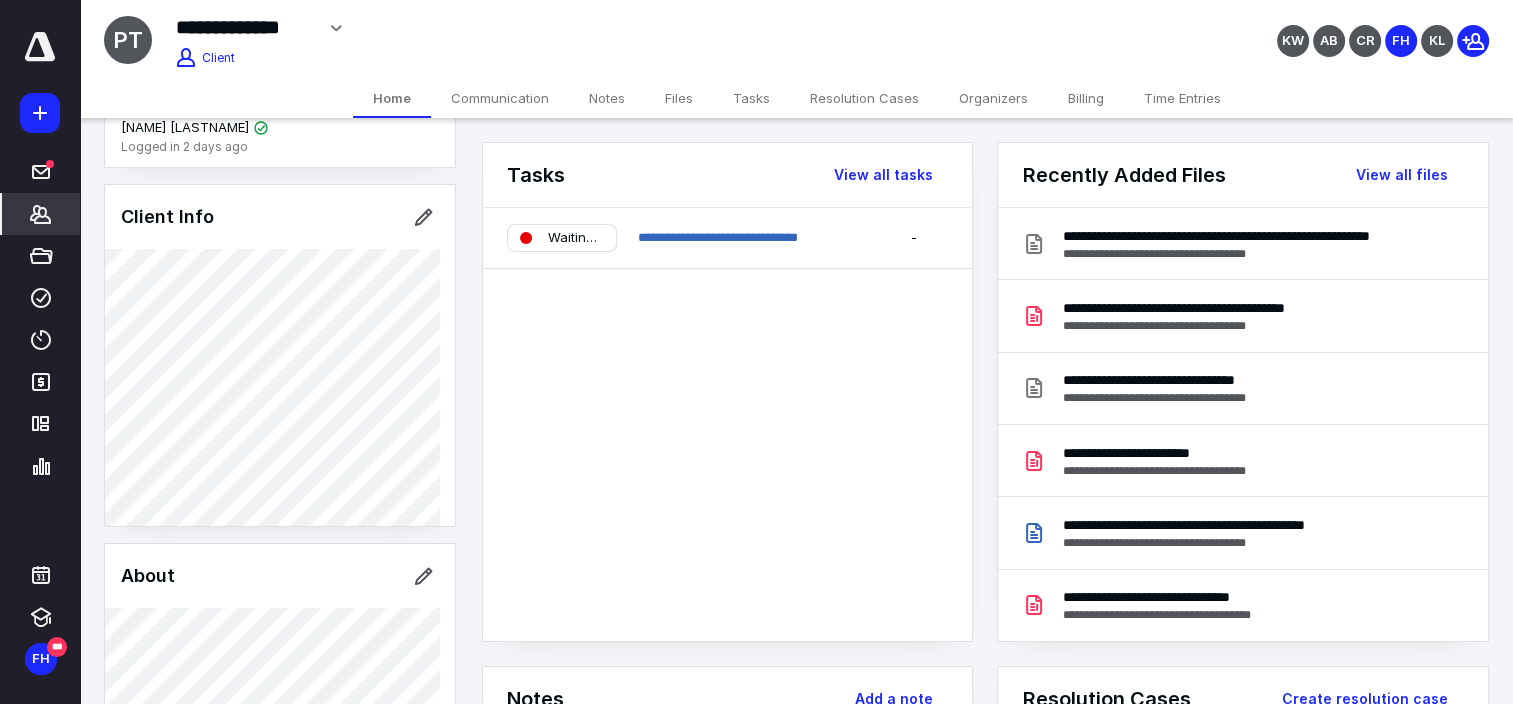 click 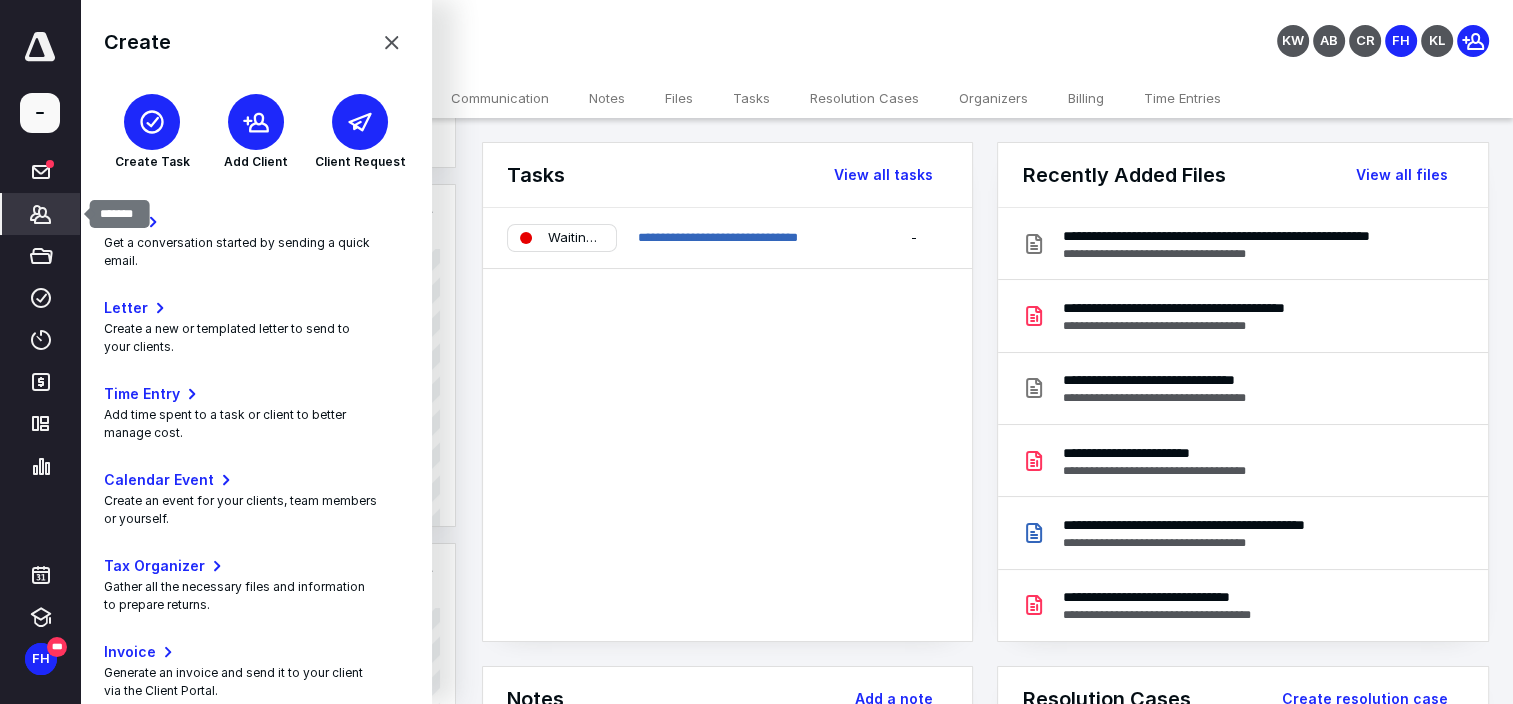 click 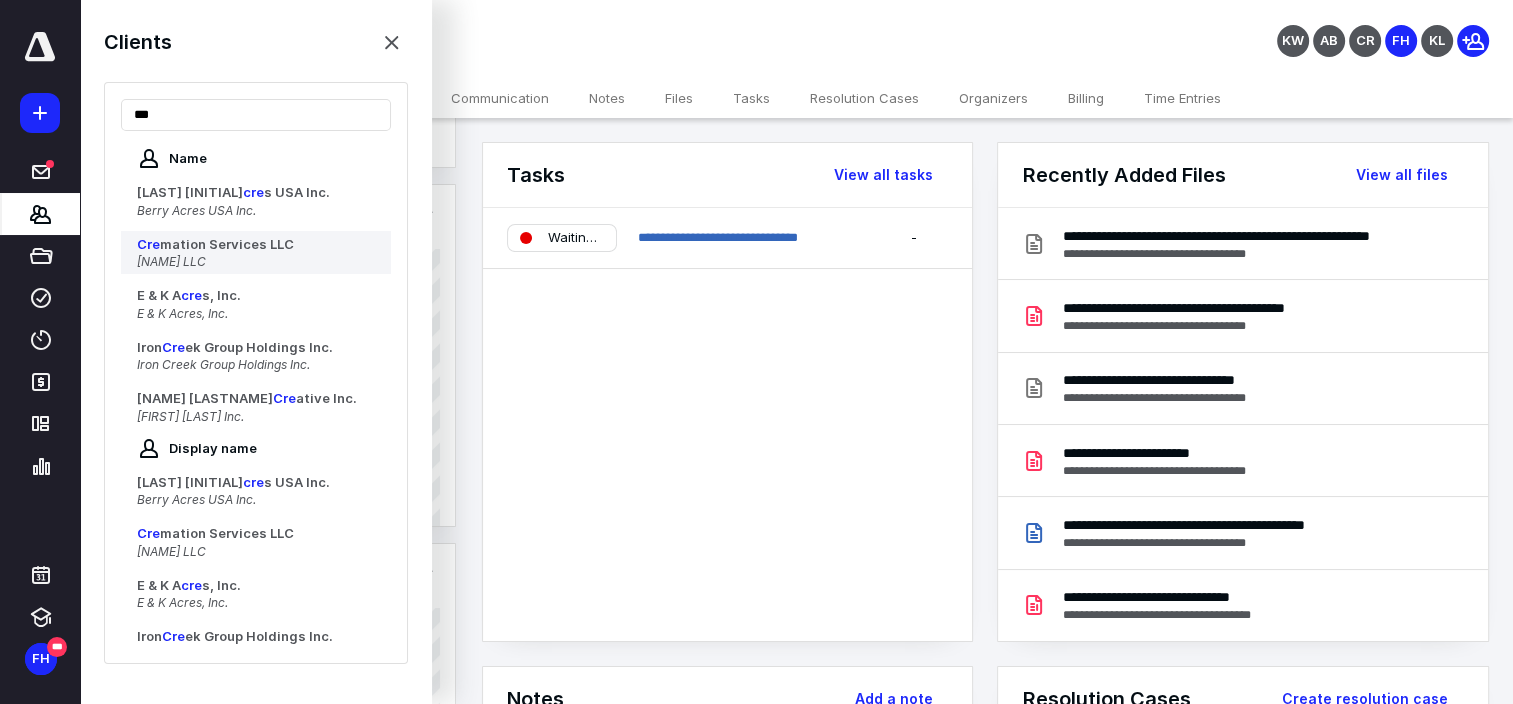 type on "***" 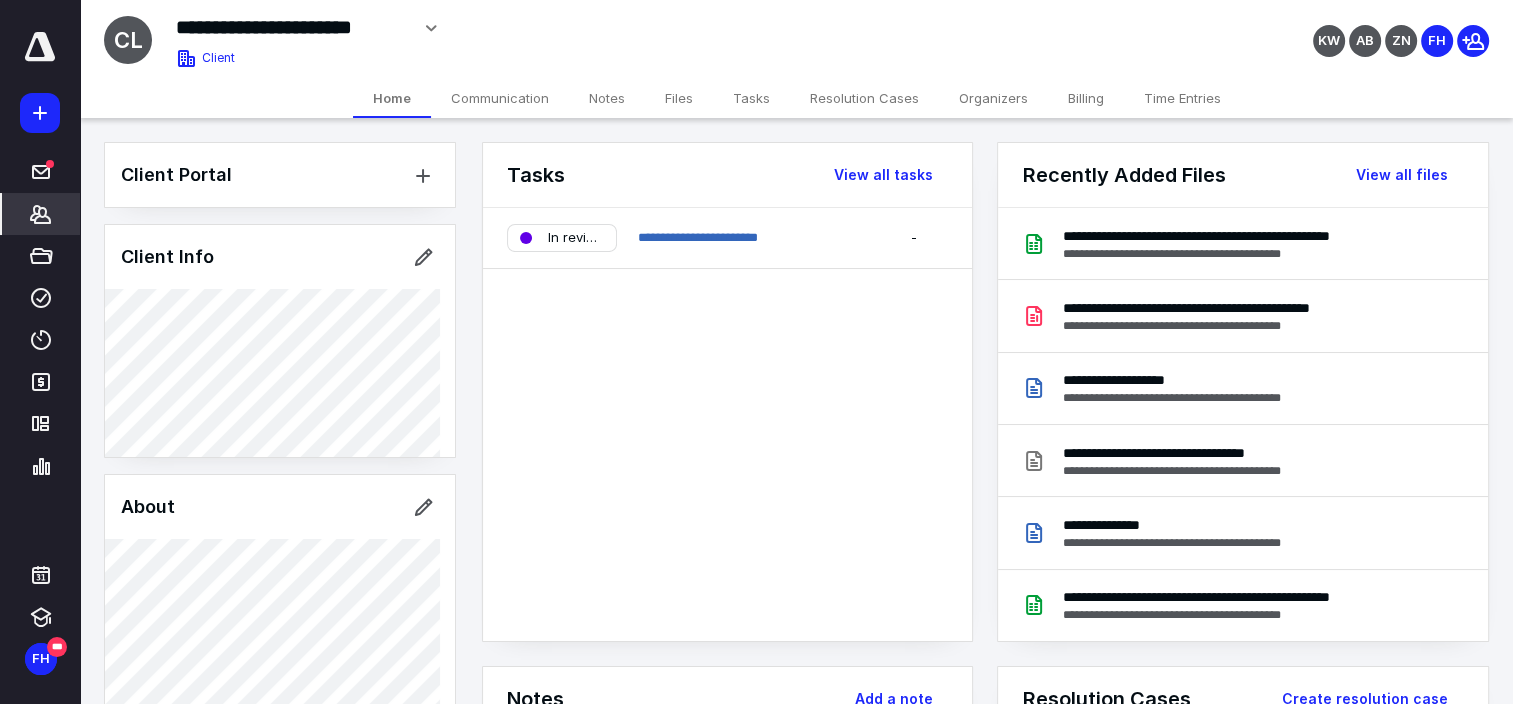 click on "Files" at bounding box center (679, 98) 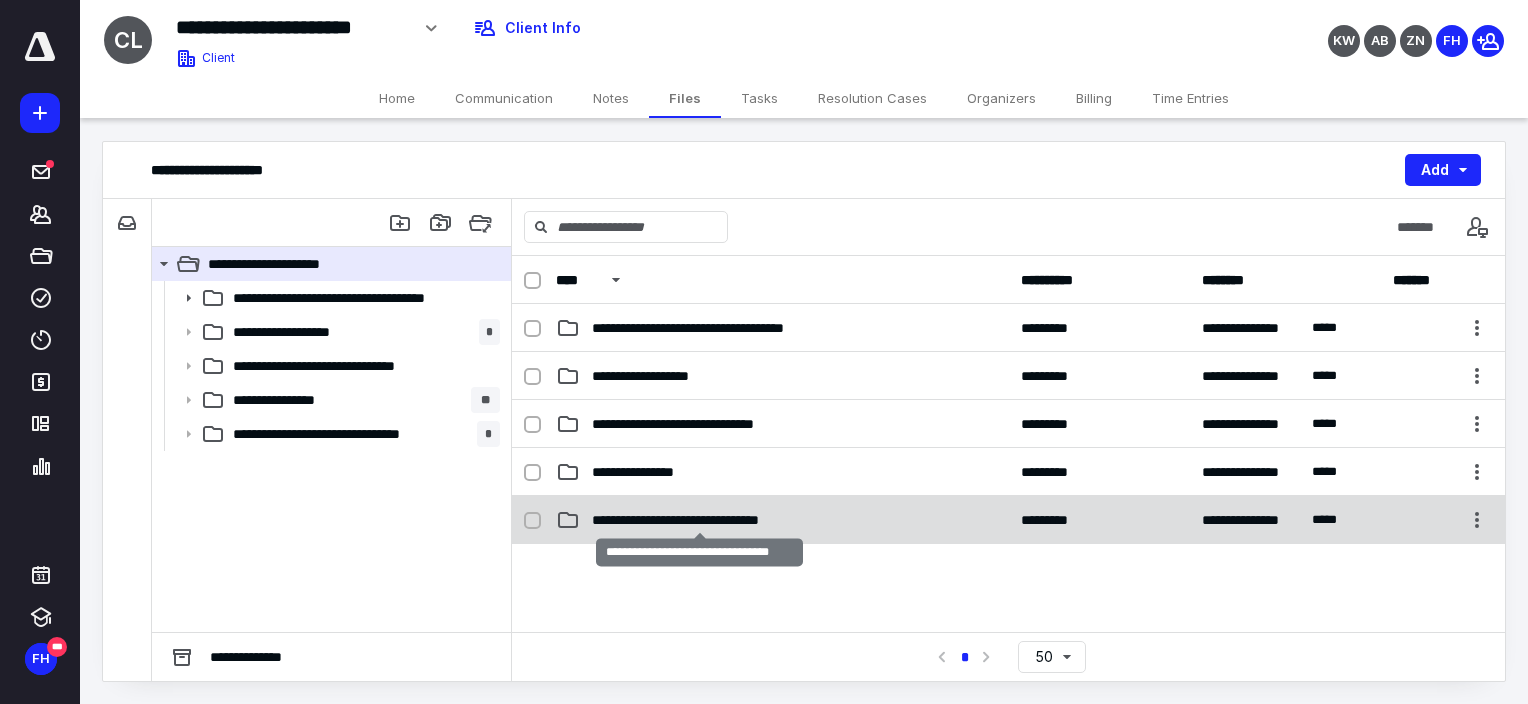 click on "**********" at bounding box center [700, 520] 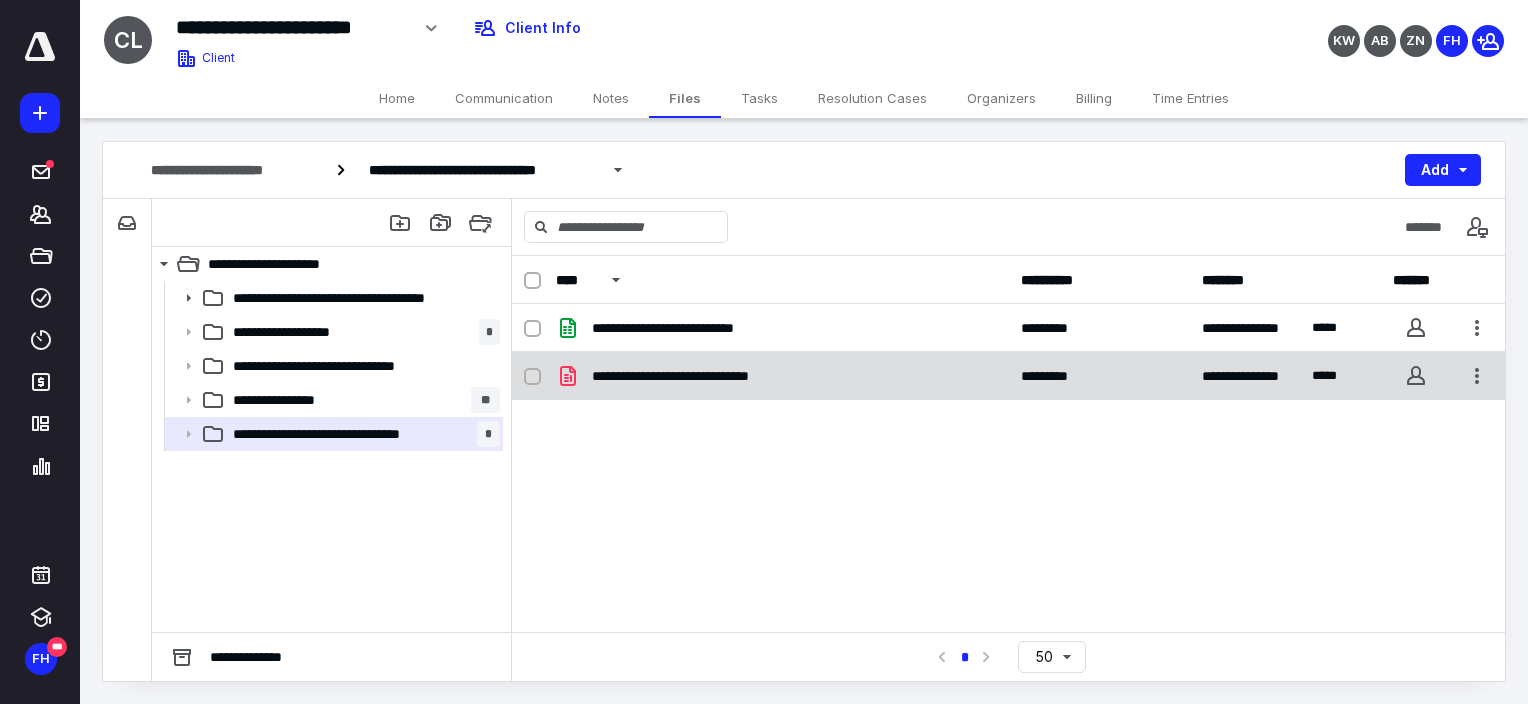 click on "**********" at bounding box center (709, 376) 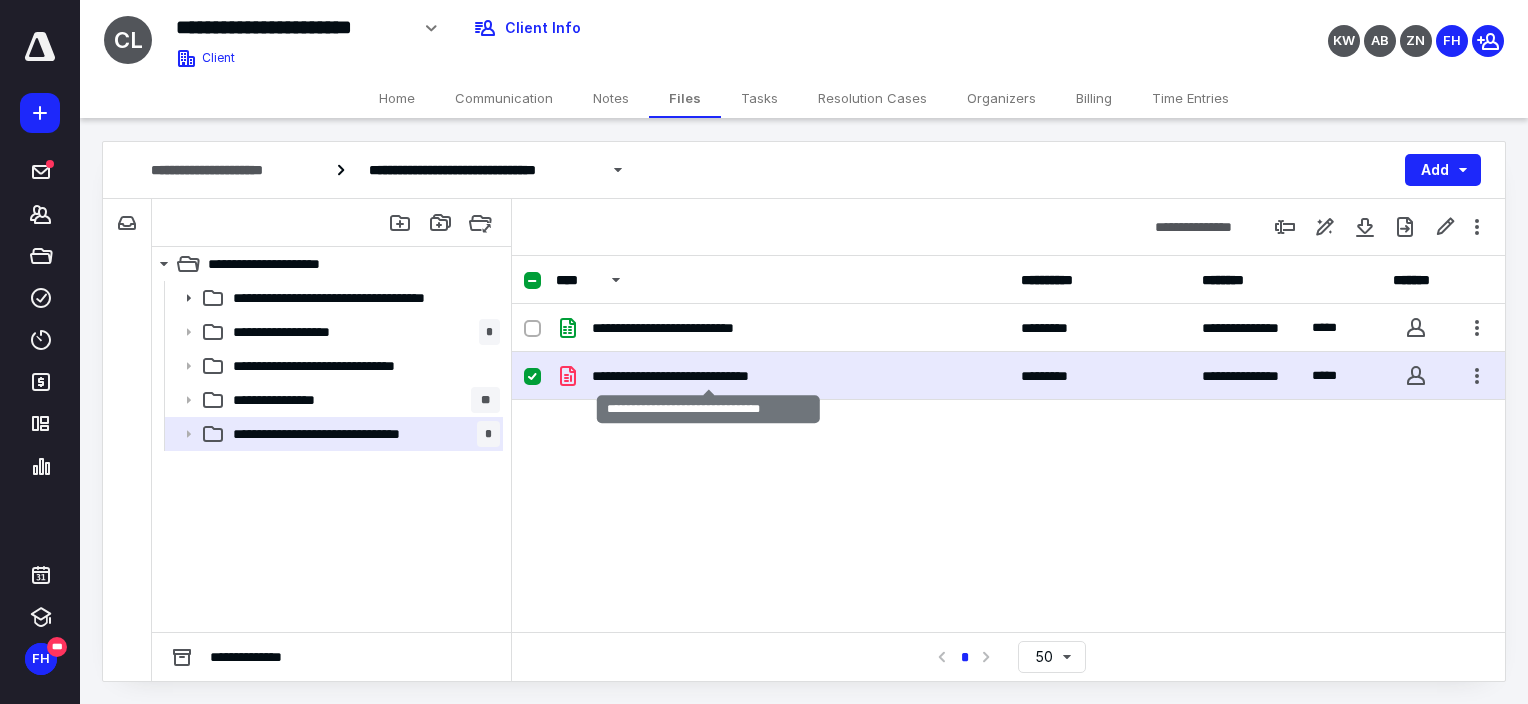 click on "**********" at bounding box center [709, 376] 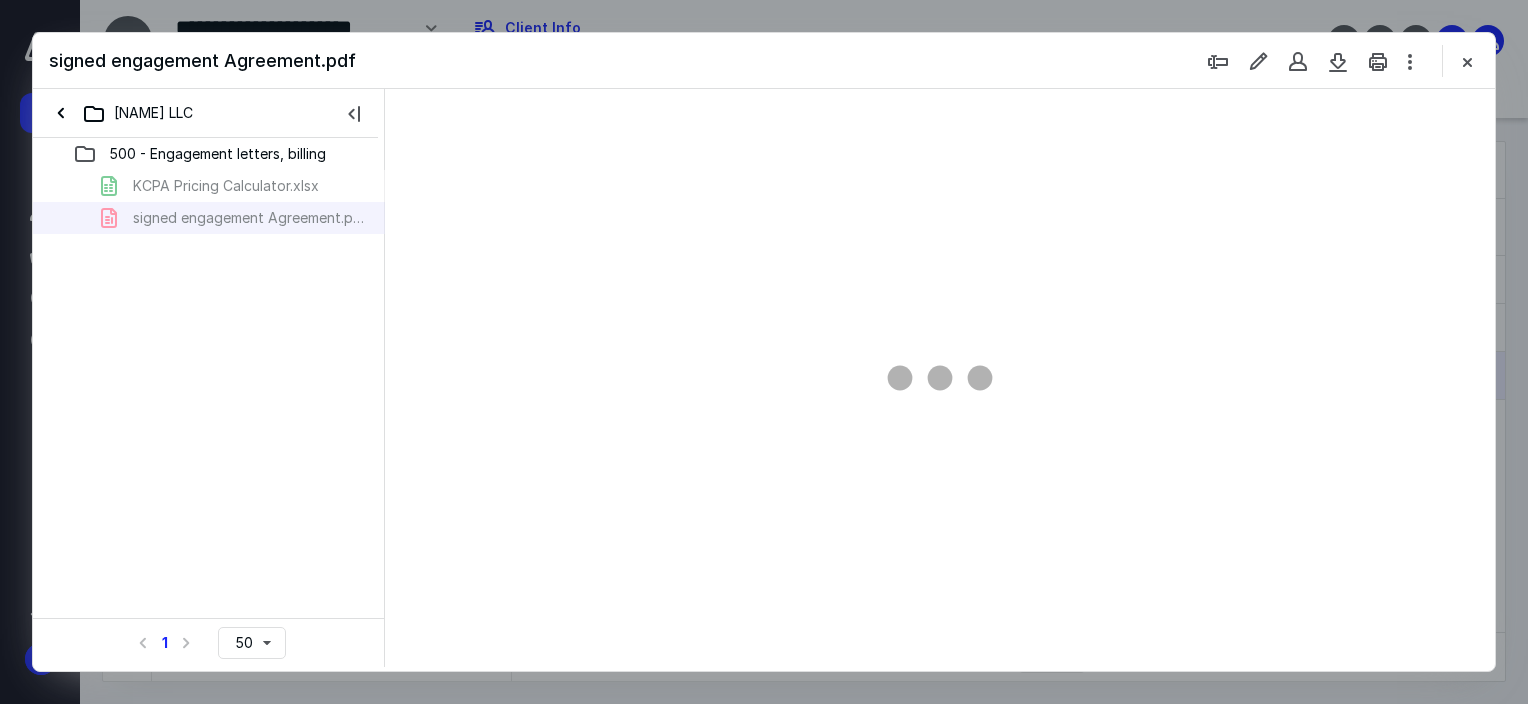 scroll, scrollTop: 0, scrollLeft: 0, axis: both 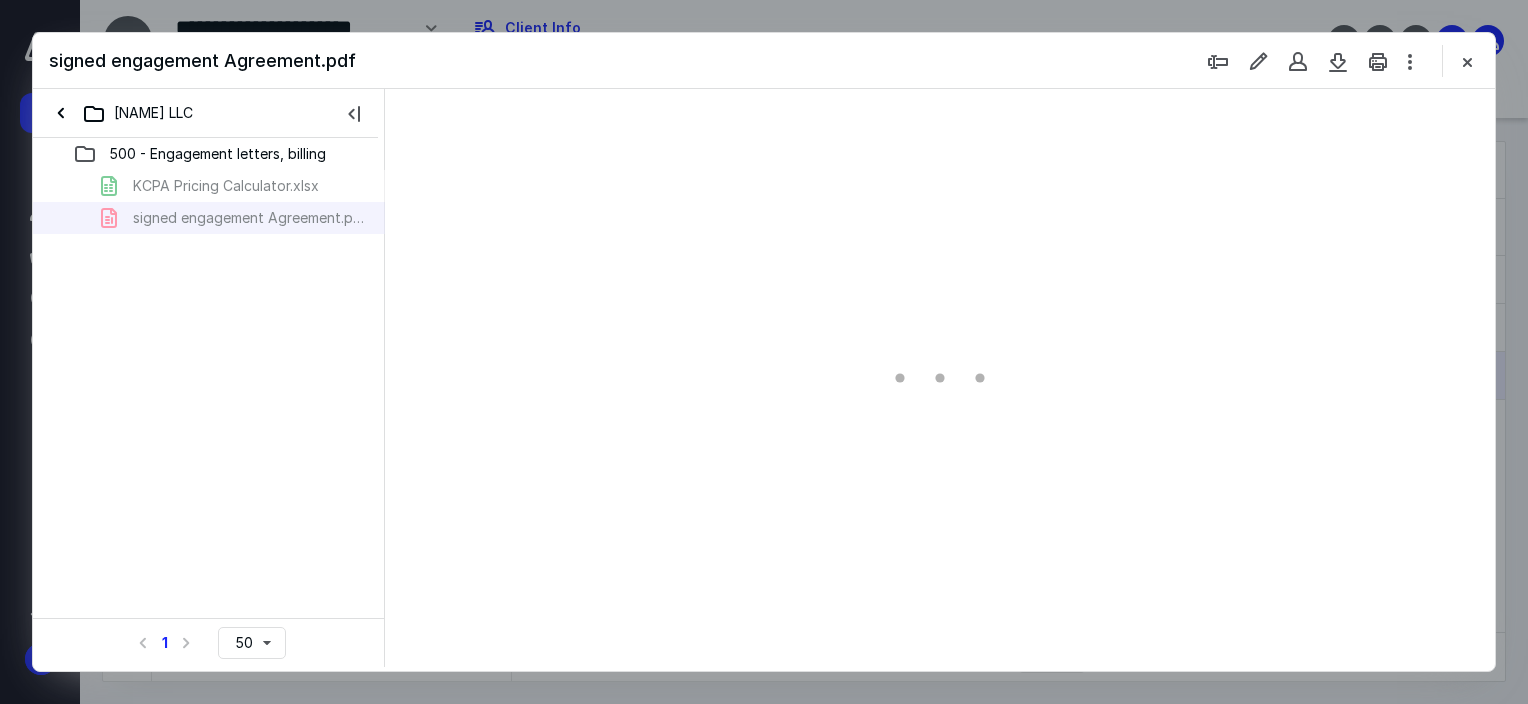 type on "63" 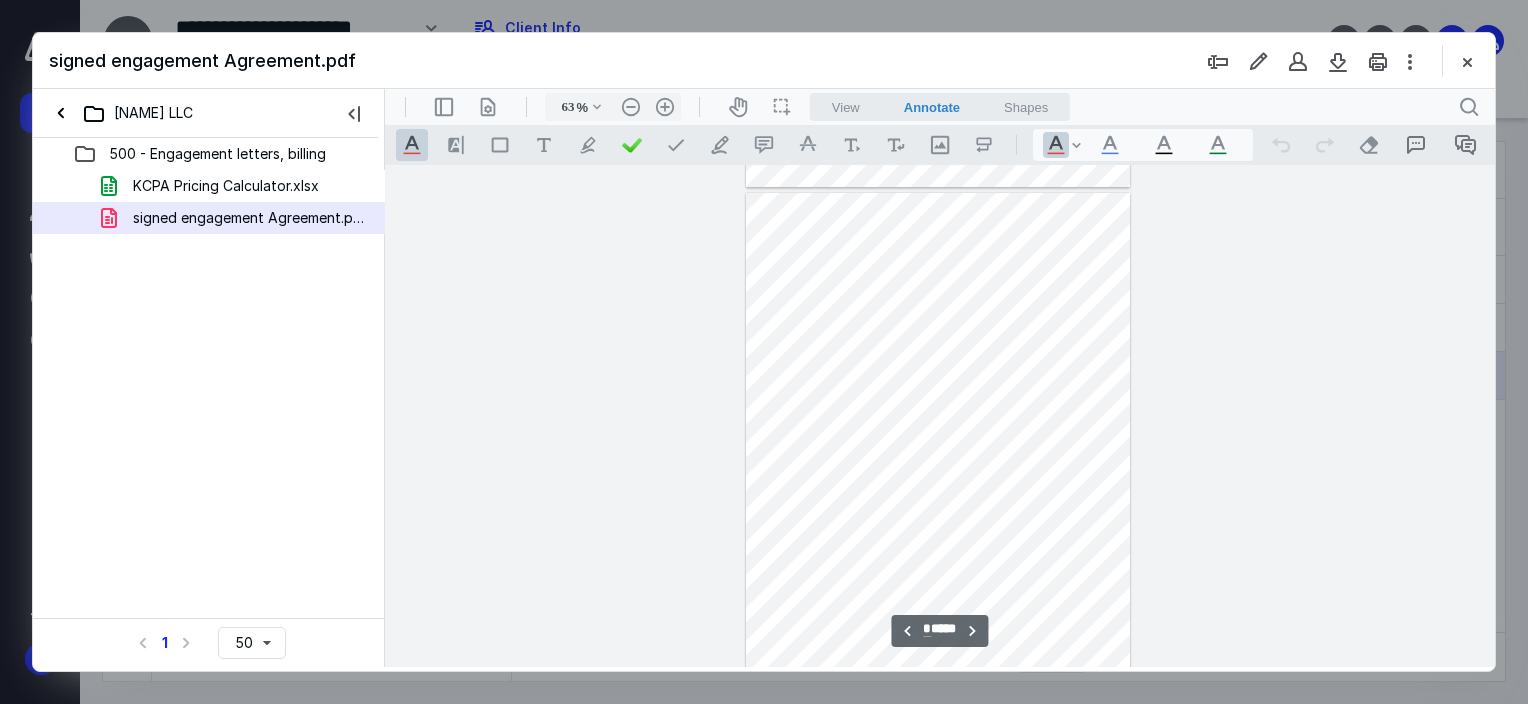 scroll, scrollTop: 379, scrollLeft: 0, axis: vertical 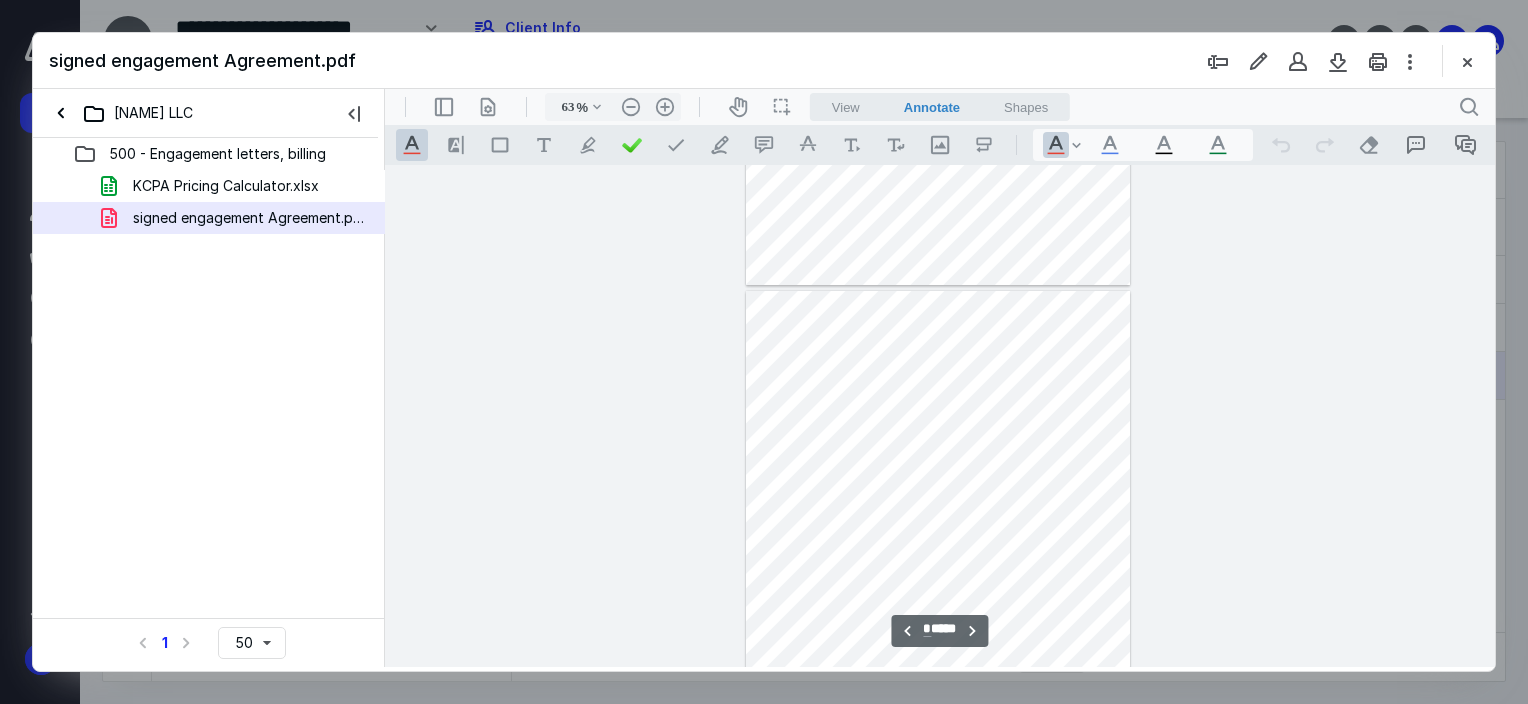 type on "*" 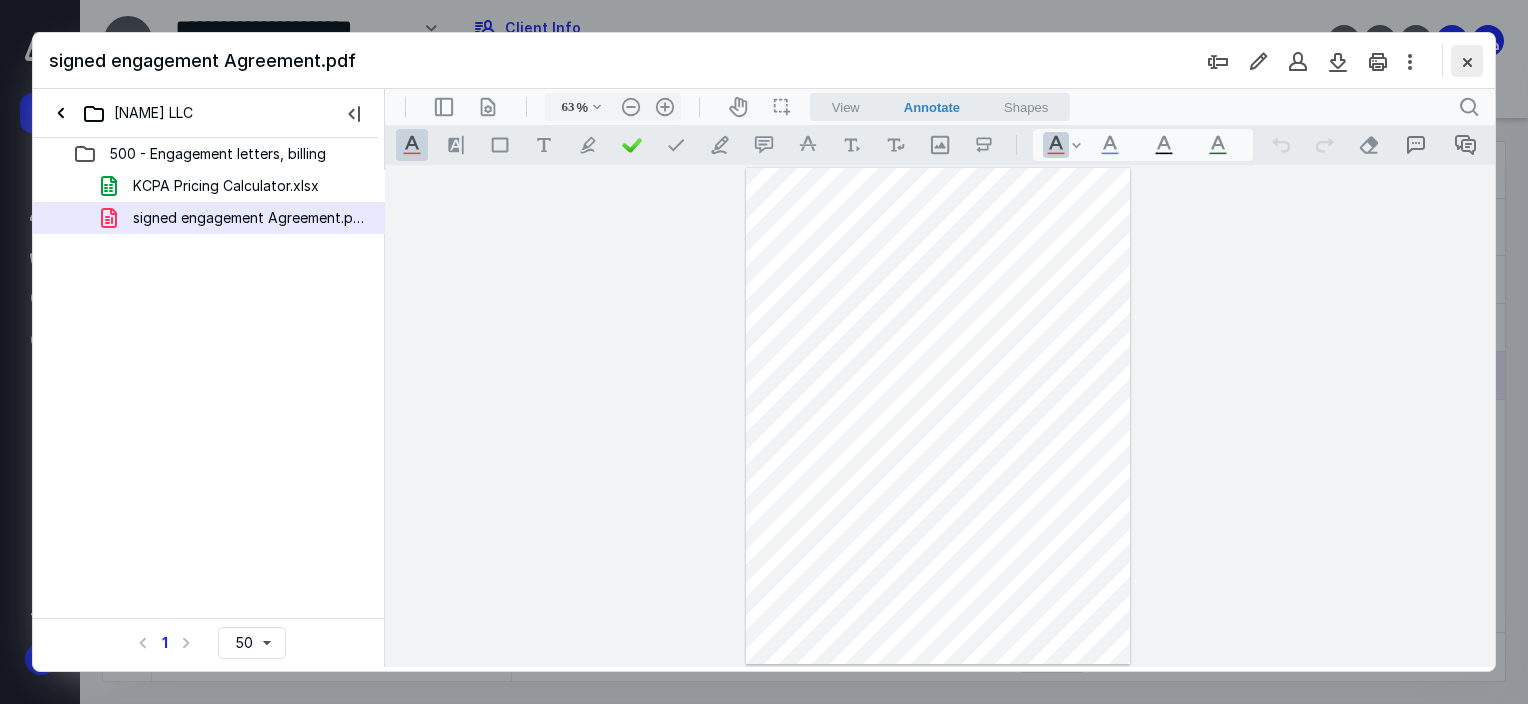 click at bounding box center (1467, 61) 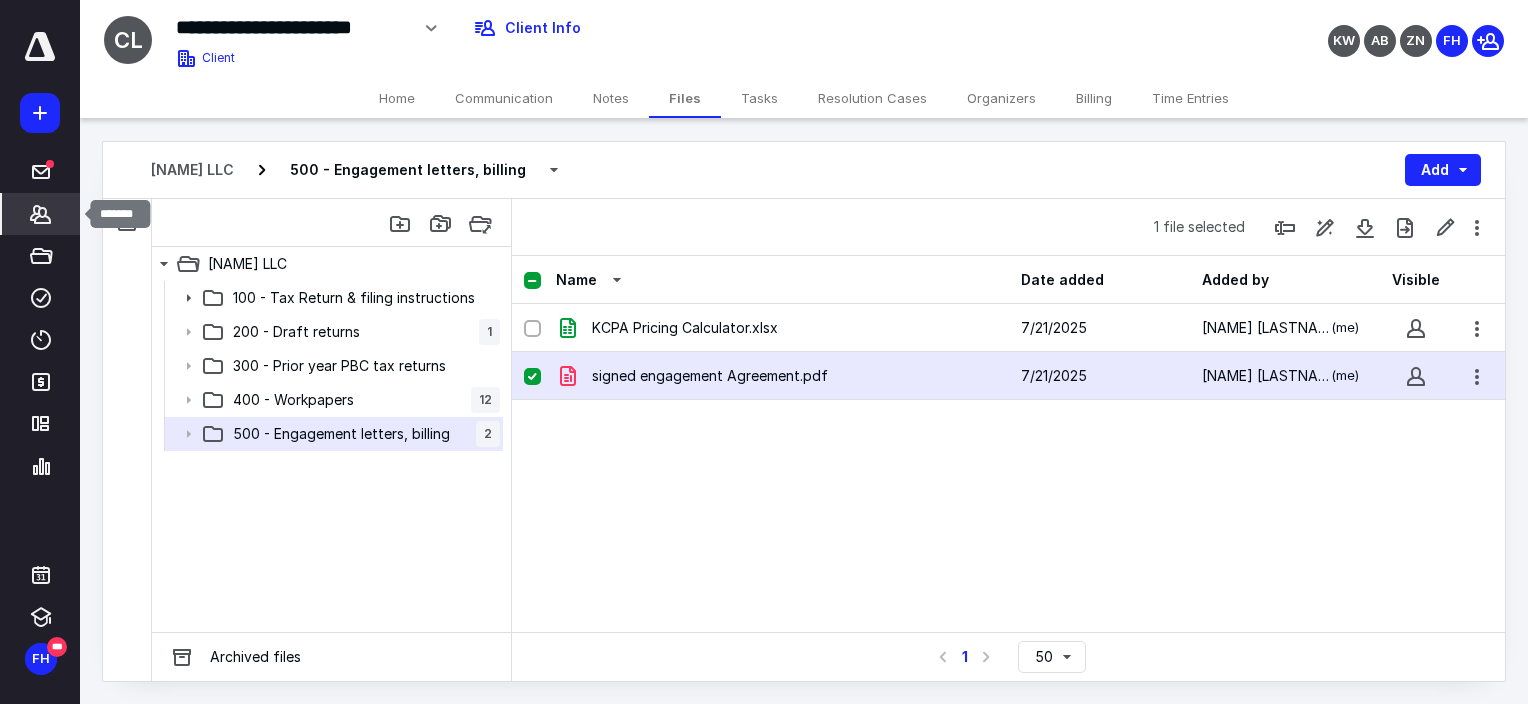 click on "*******" at bounding box center (41, 214) 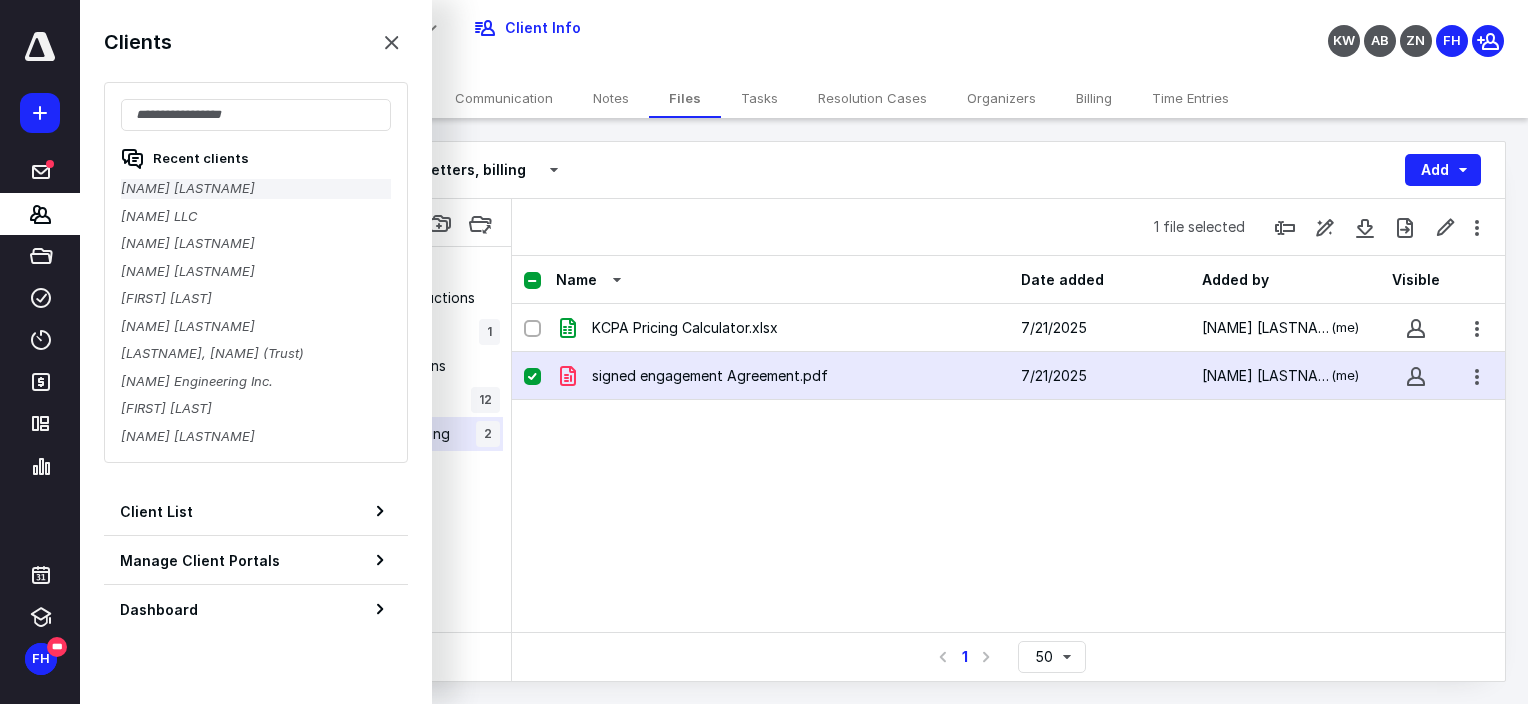 click on "[NAME] [LASTNAME]" at bounding box center [256, 189] 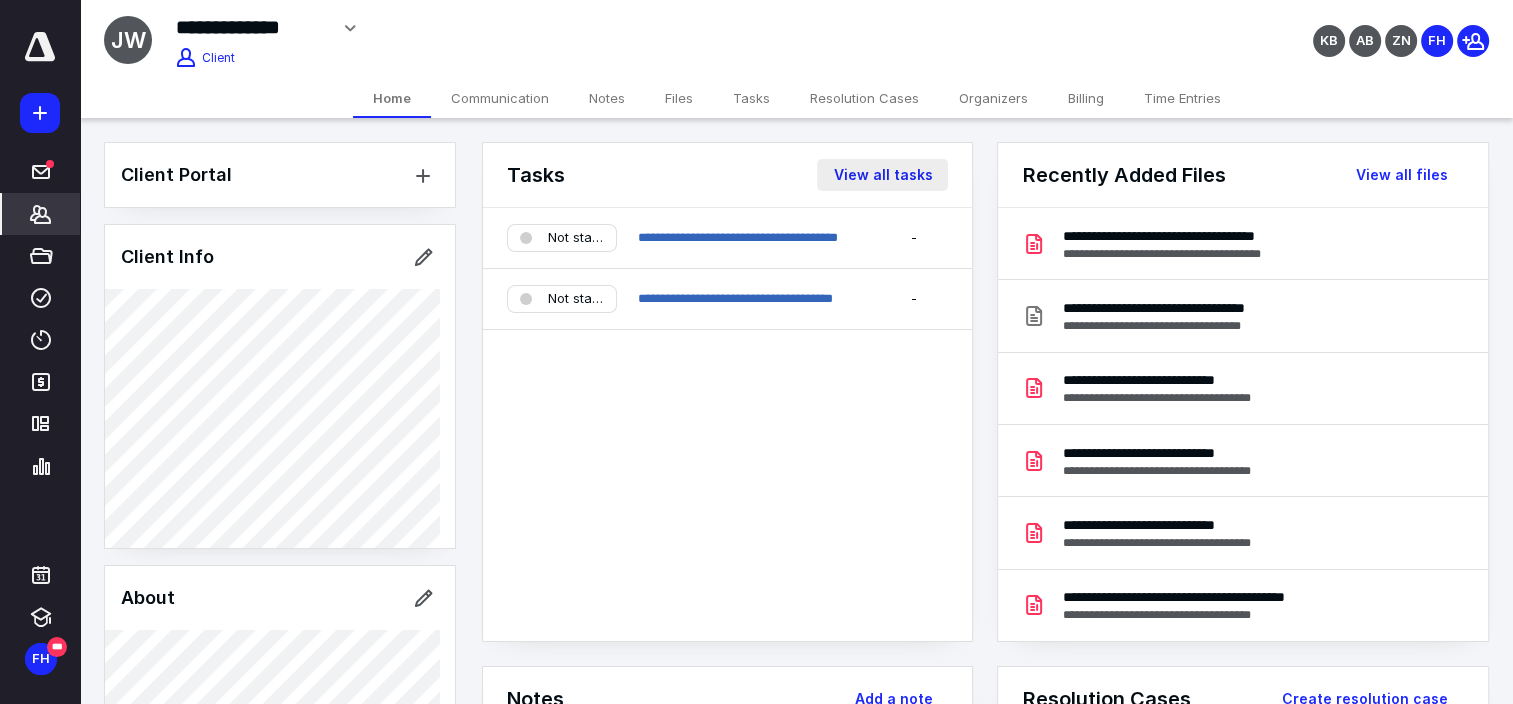 click on "View all tasks" at bounding box center (882, 175) 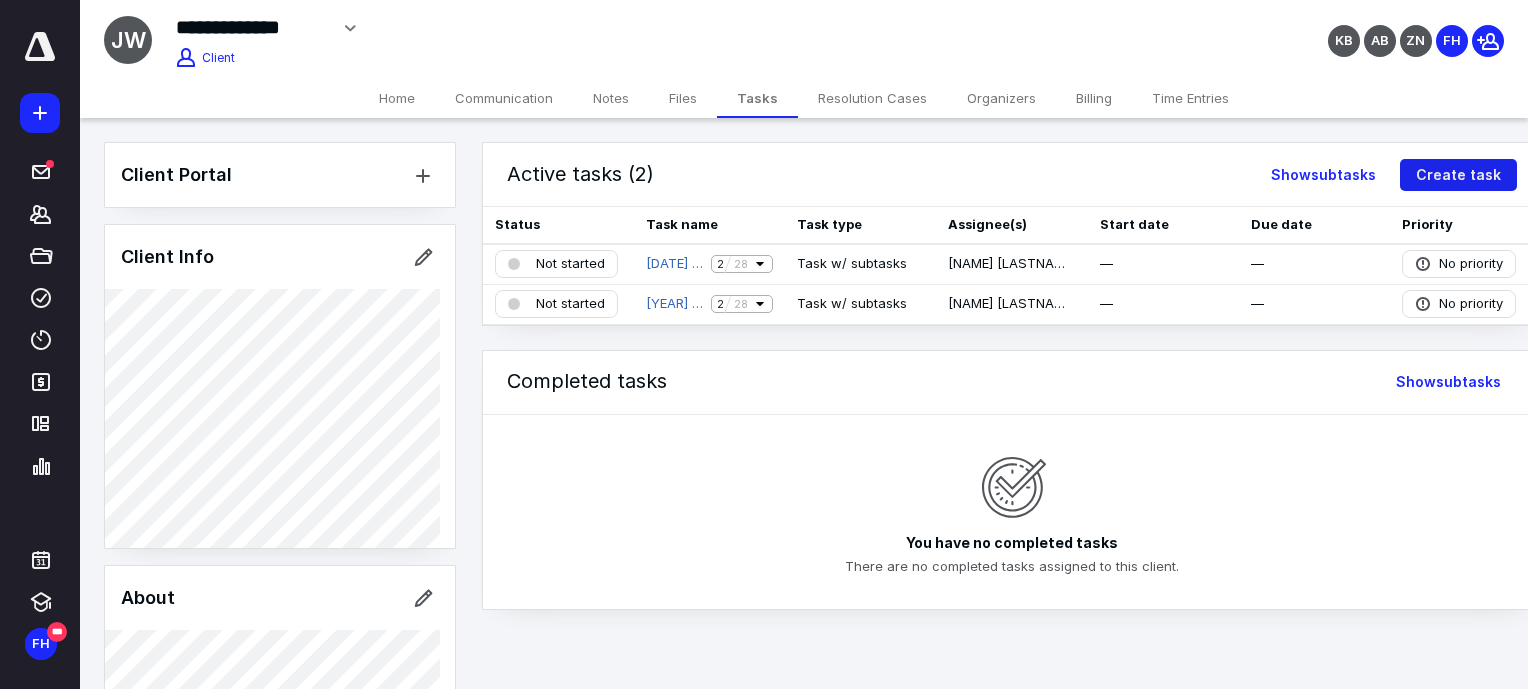 click on "Create task" at bounding box center [1458, 175] 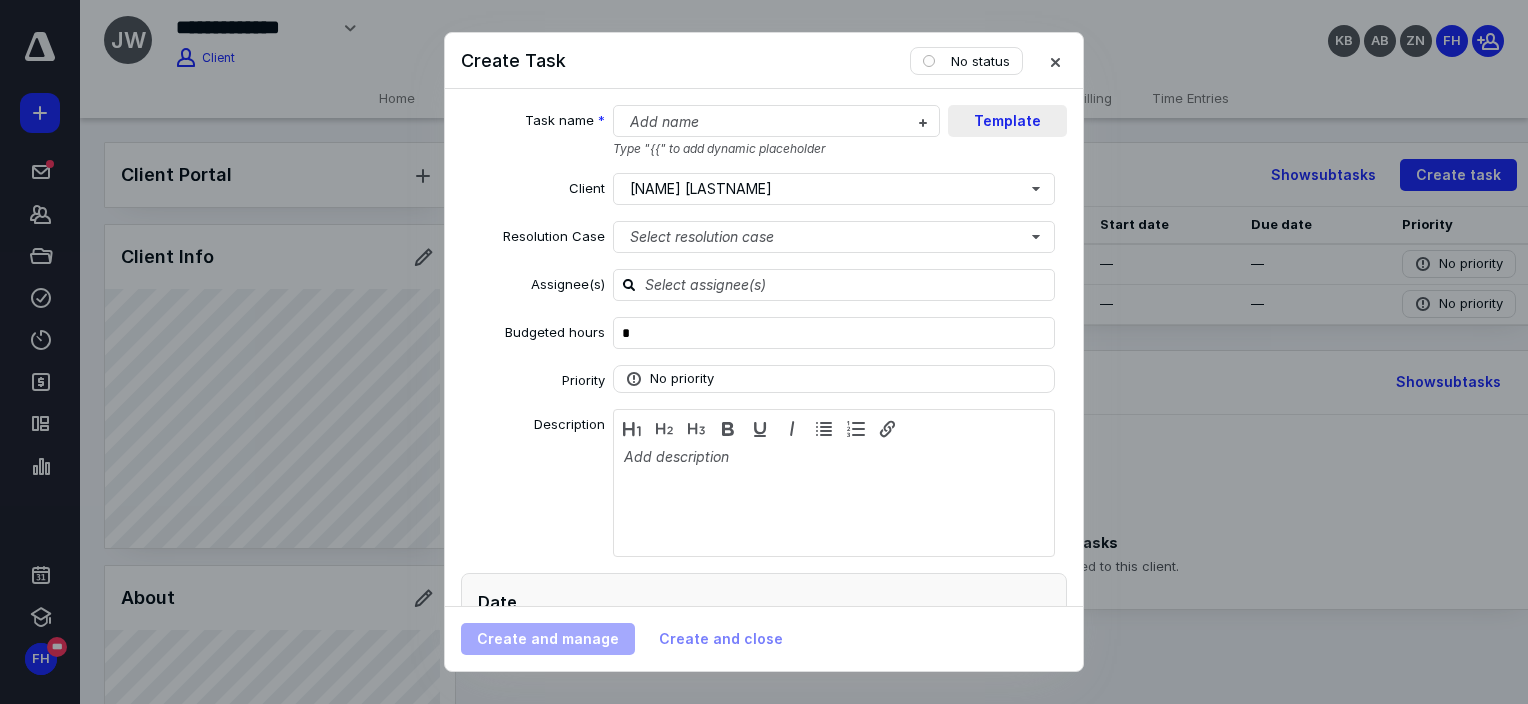 click on "Template" at bounding box center (1007, 121) 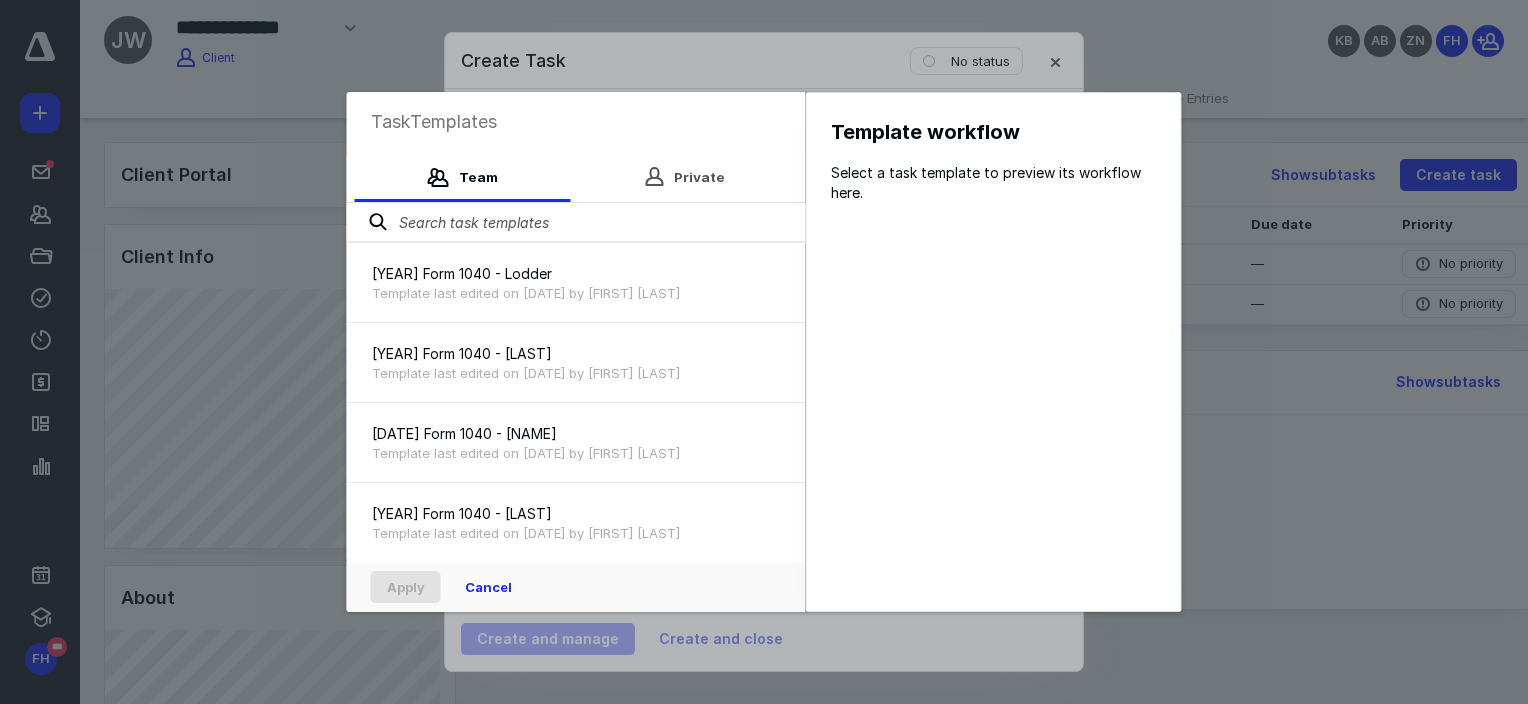 click at bounding box center [576, 223] 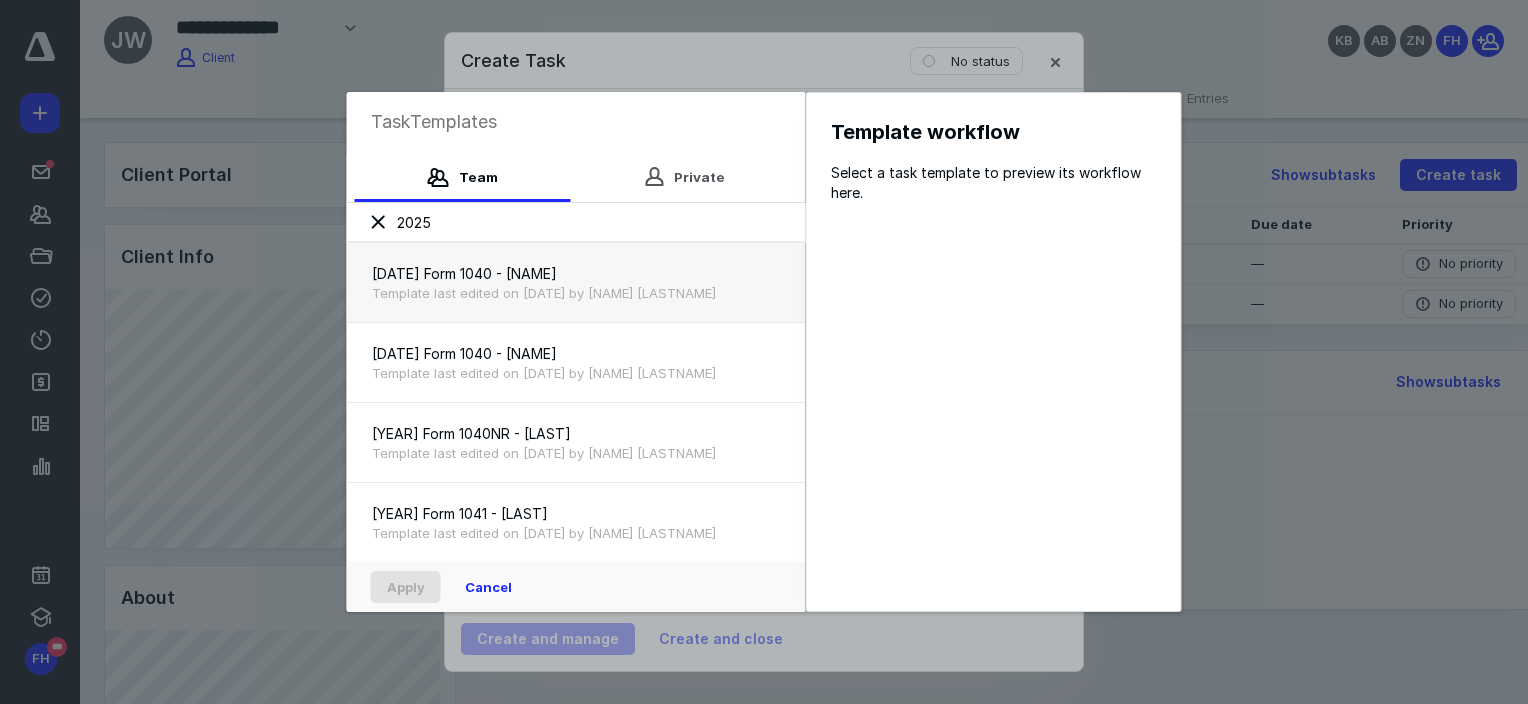 type on "2025" 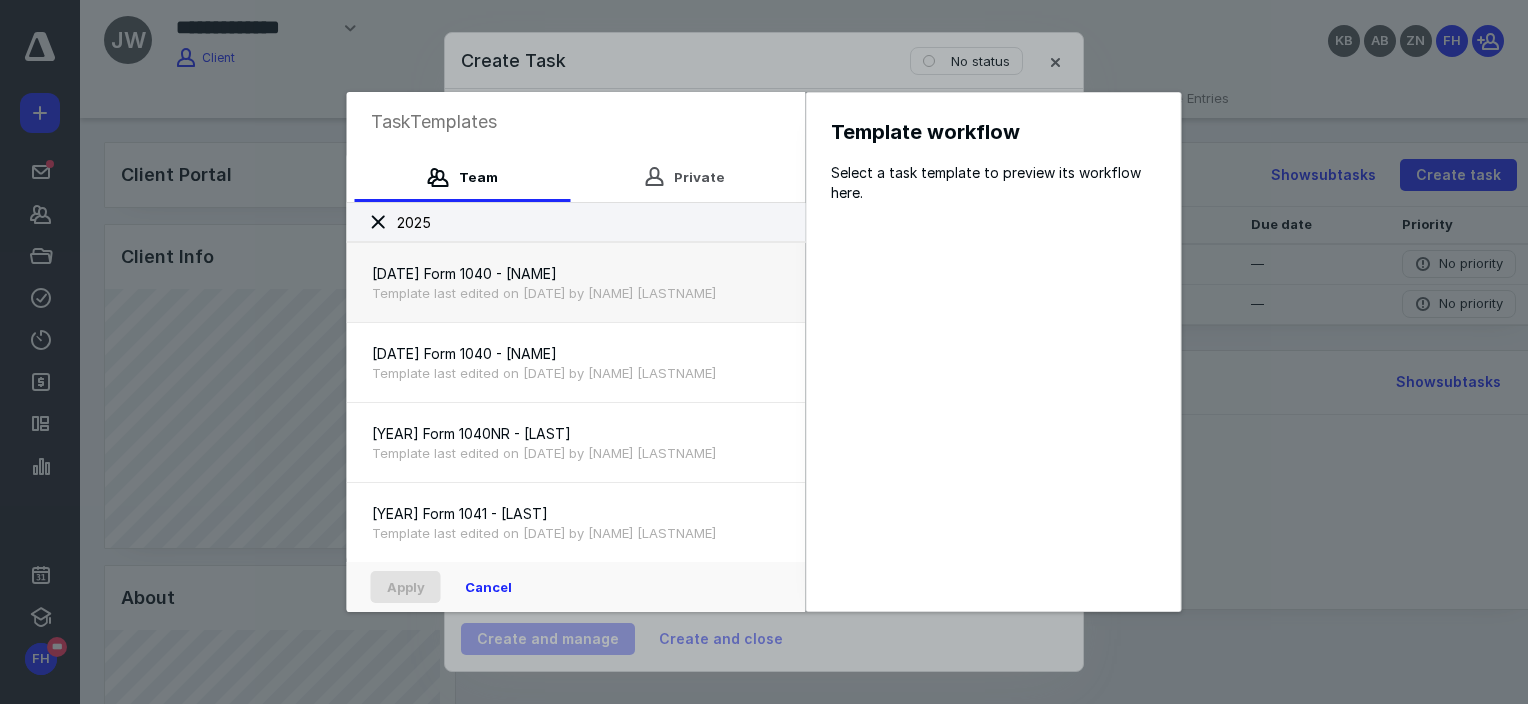 click on "[DATE] Form 1040 - [NAME]" at bounding box center [576, 274] 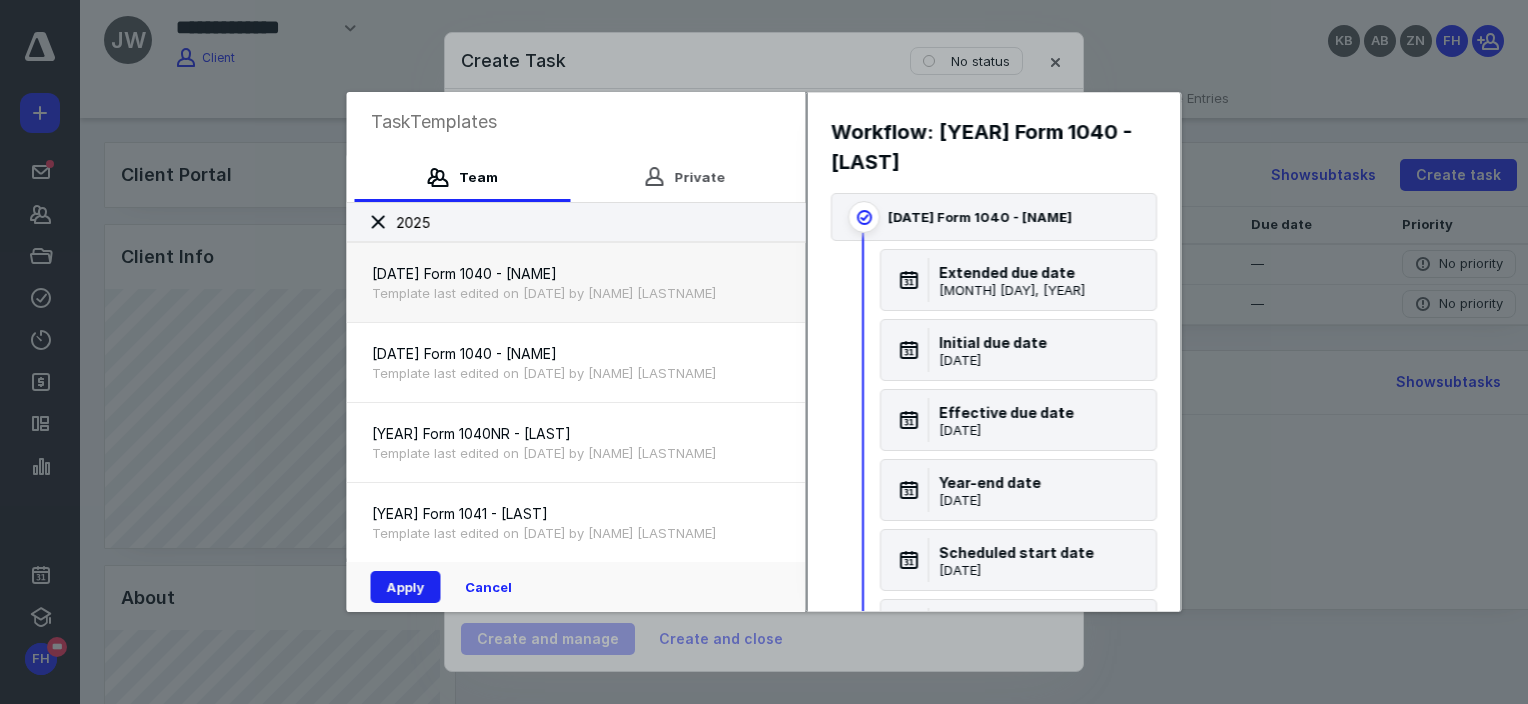click on "Apply" at bounding box center (406, 587) 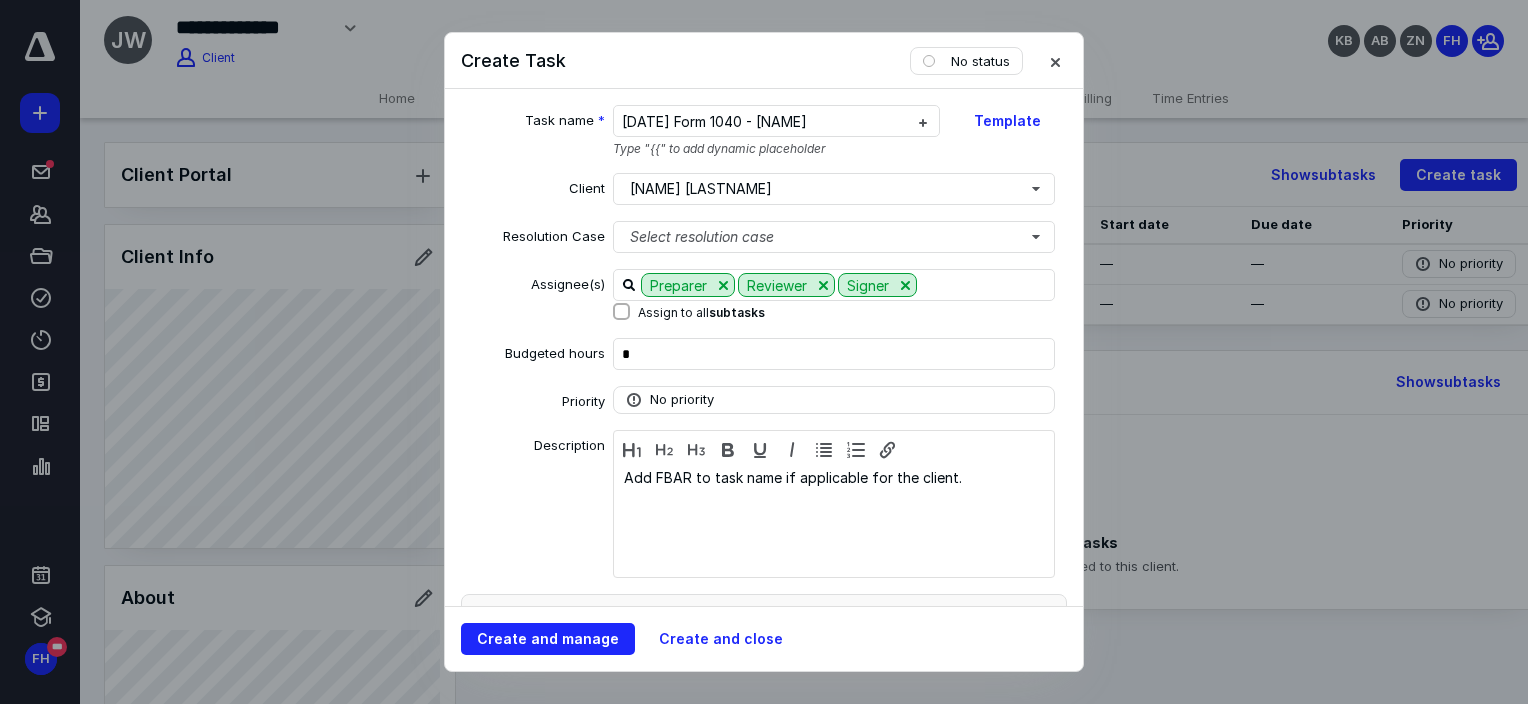 checkbox on "true" 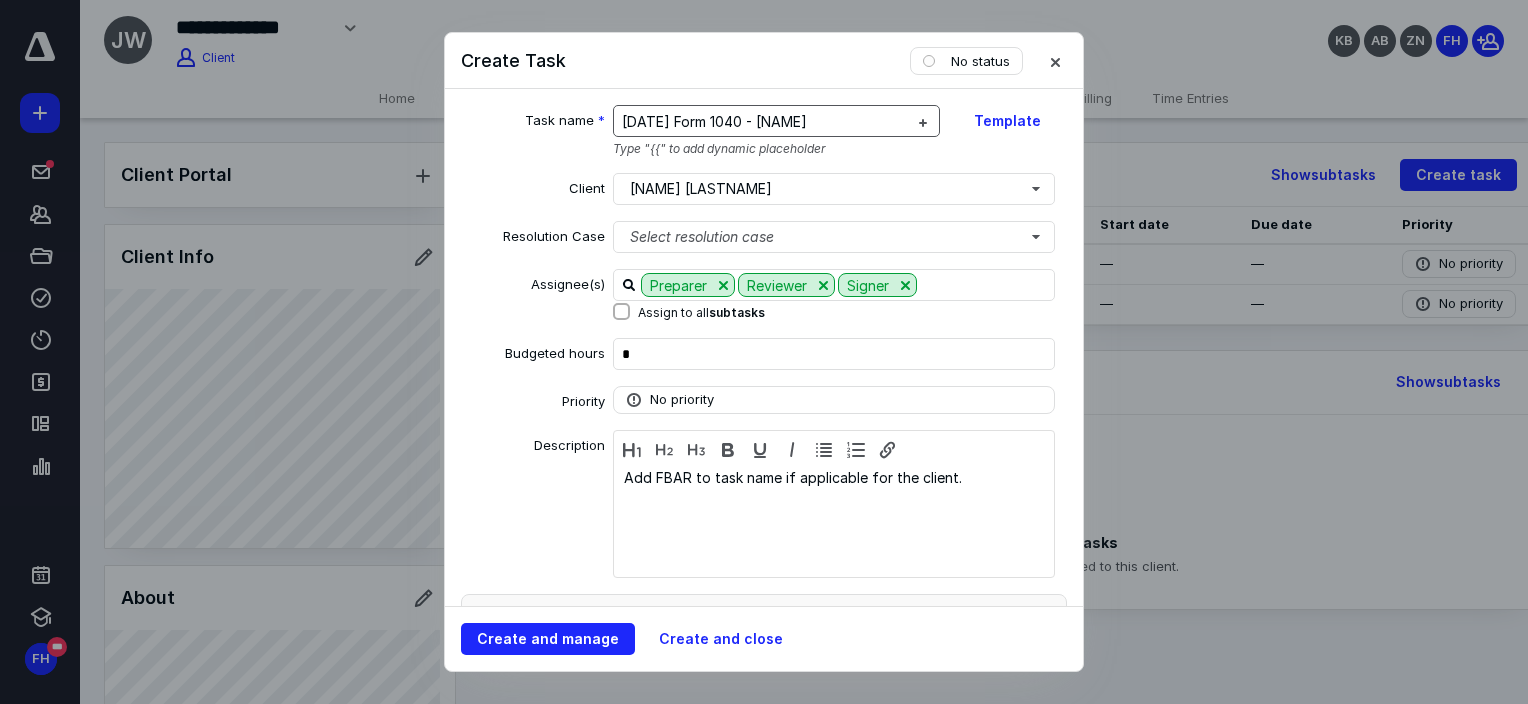 click on "[DATE] Form 1040 - [NAME]" at bounding box center [714, 121] 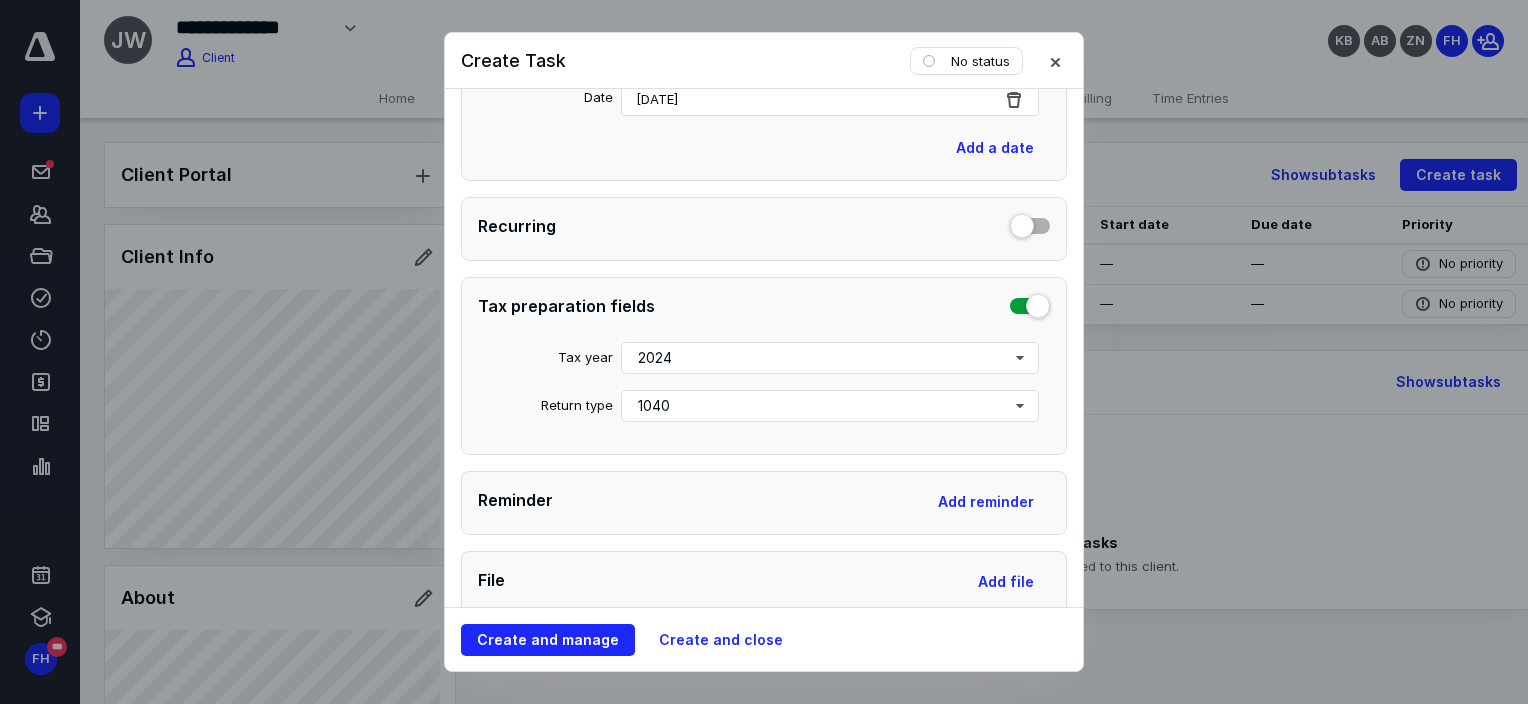 scroll, scrollTop: 1200, scrollLeft: 0, axis: vertical 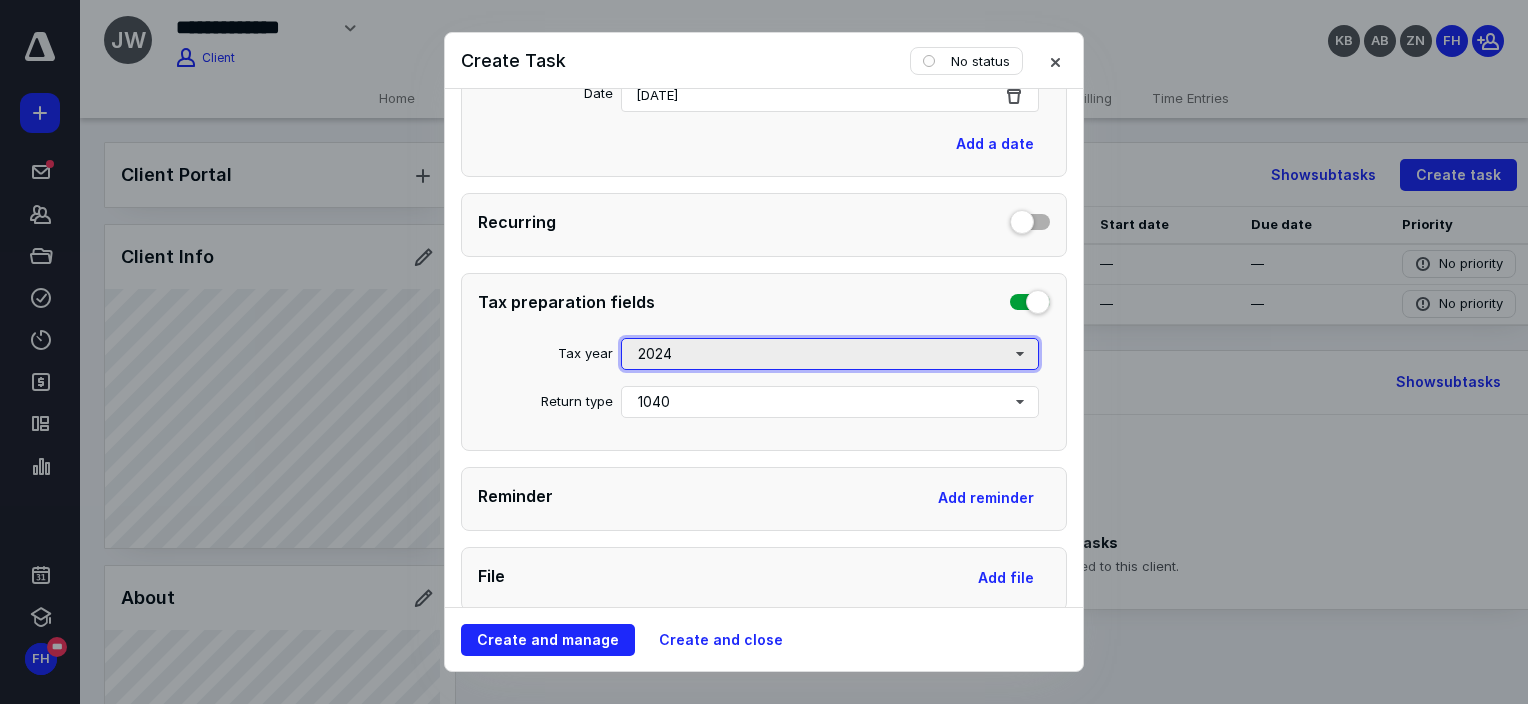 click on "2024" at bounding box center (830, 354) 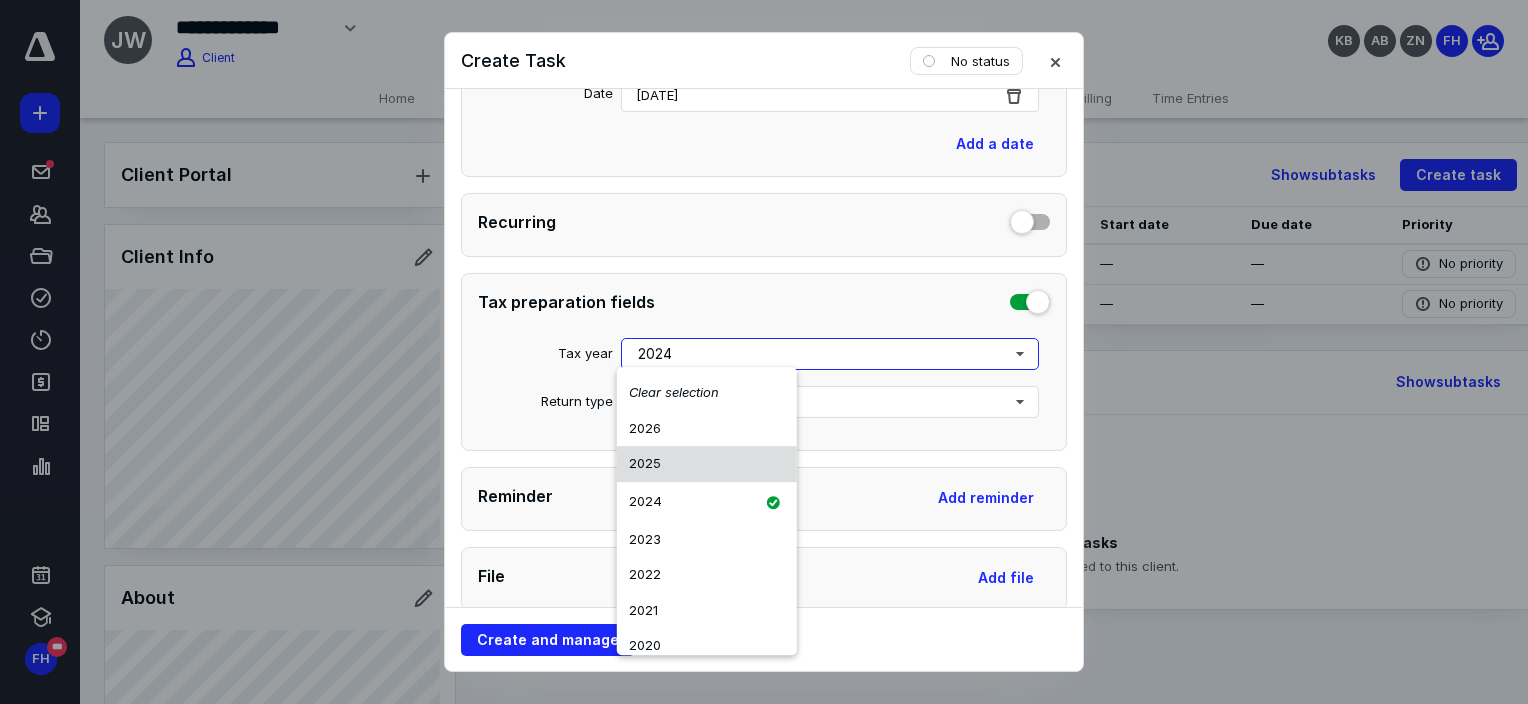 click on "2025" at bounding box center (707, 464) 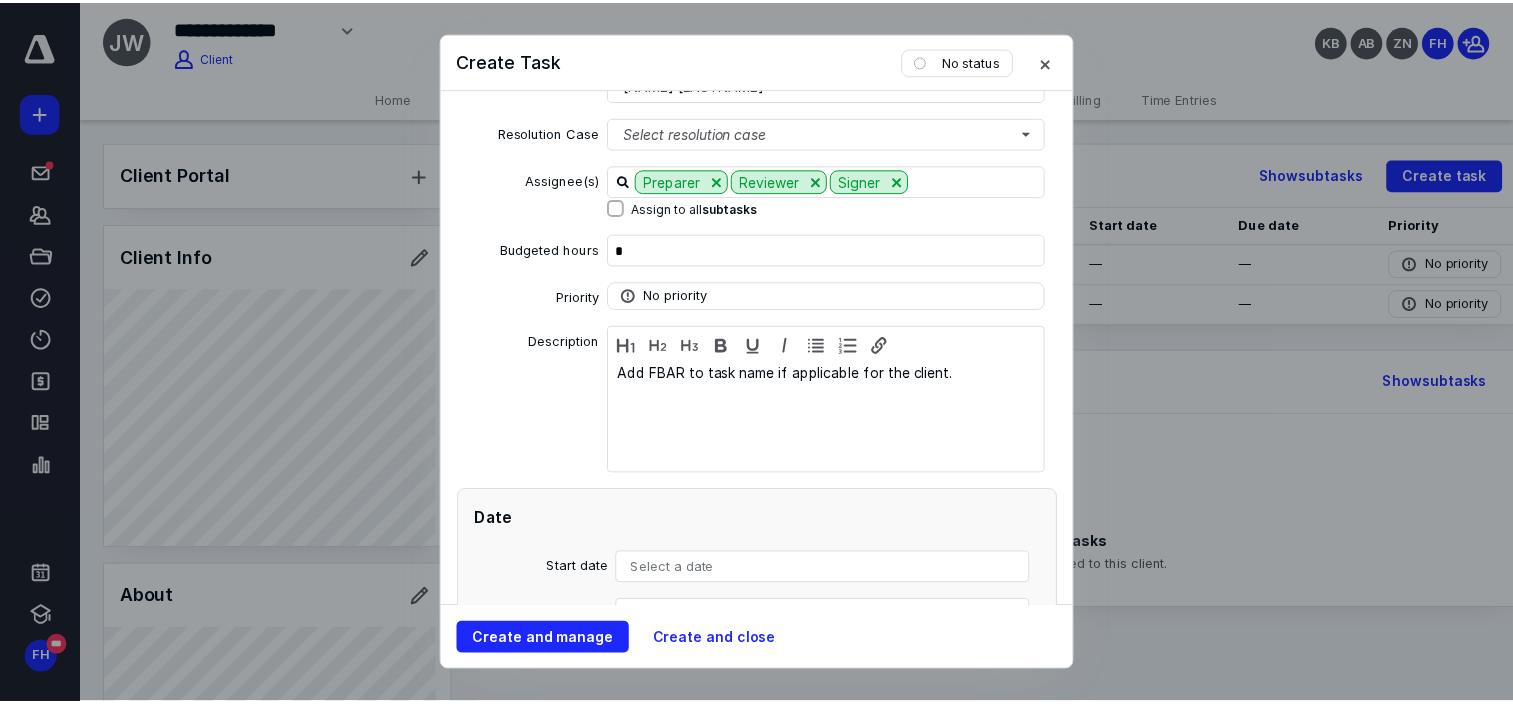scroll, scrollTop: 0, scrollLeft: 0, axis: both 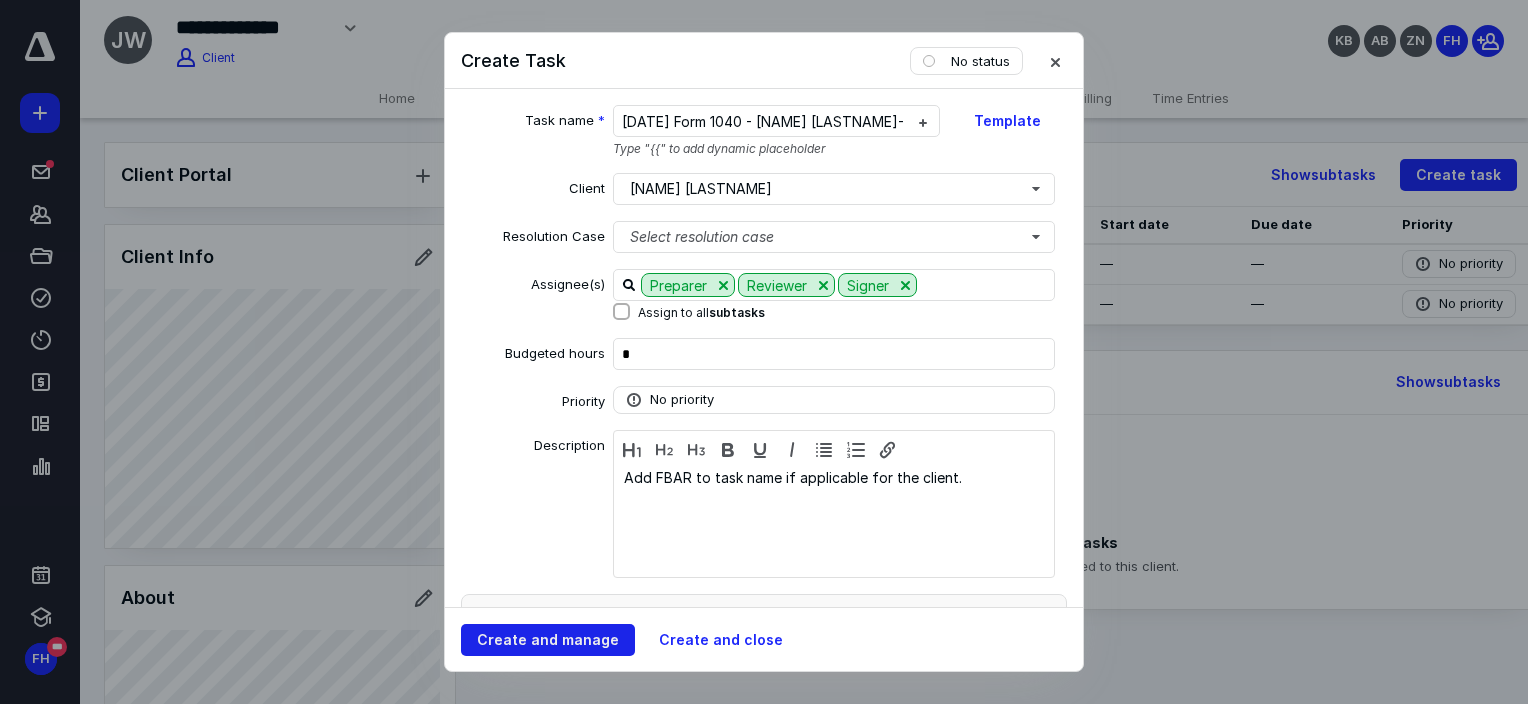 click on "Create and manage" at bounding box center [548, 640] 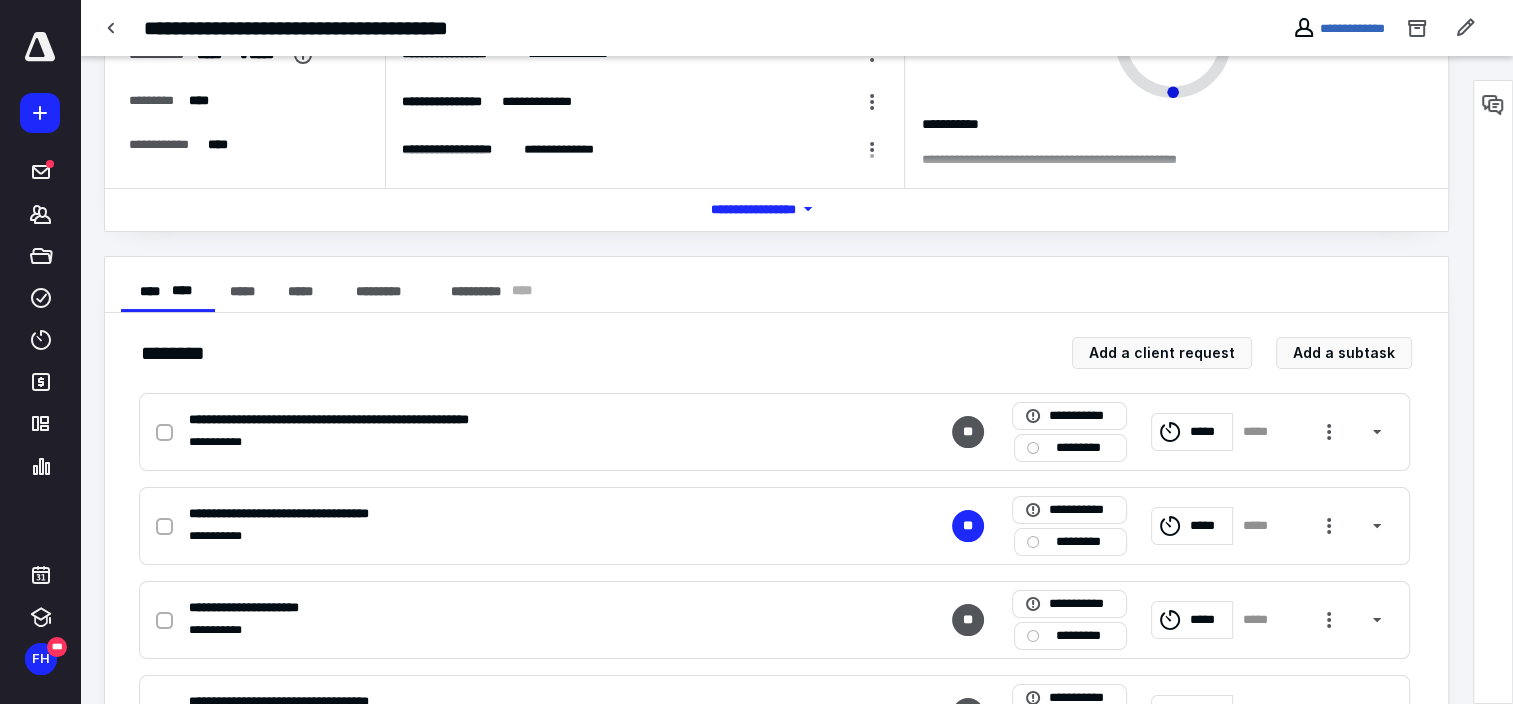 scroll, scrollTop: 400, scrollLeft: 0, axis: vertical 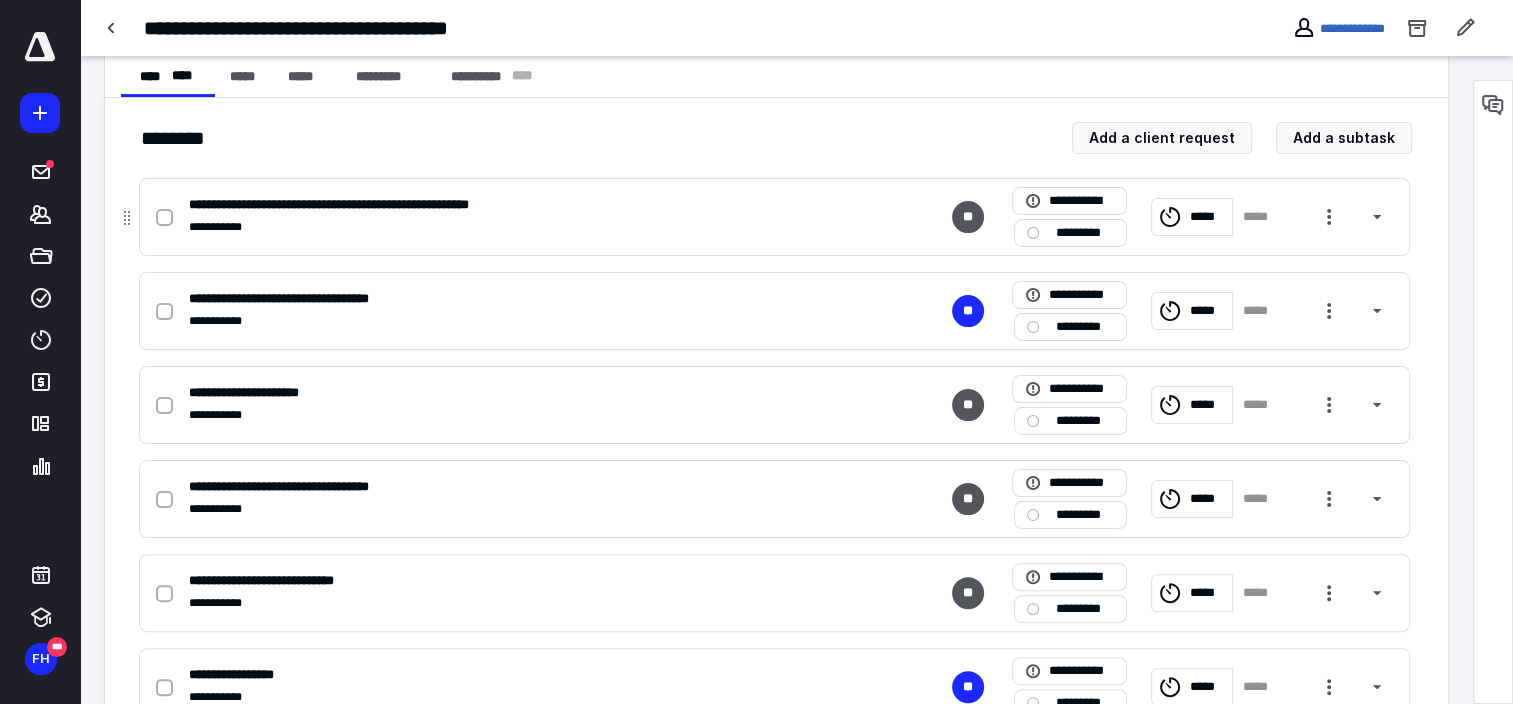 click at bounding box center [164, 218] 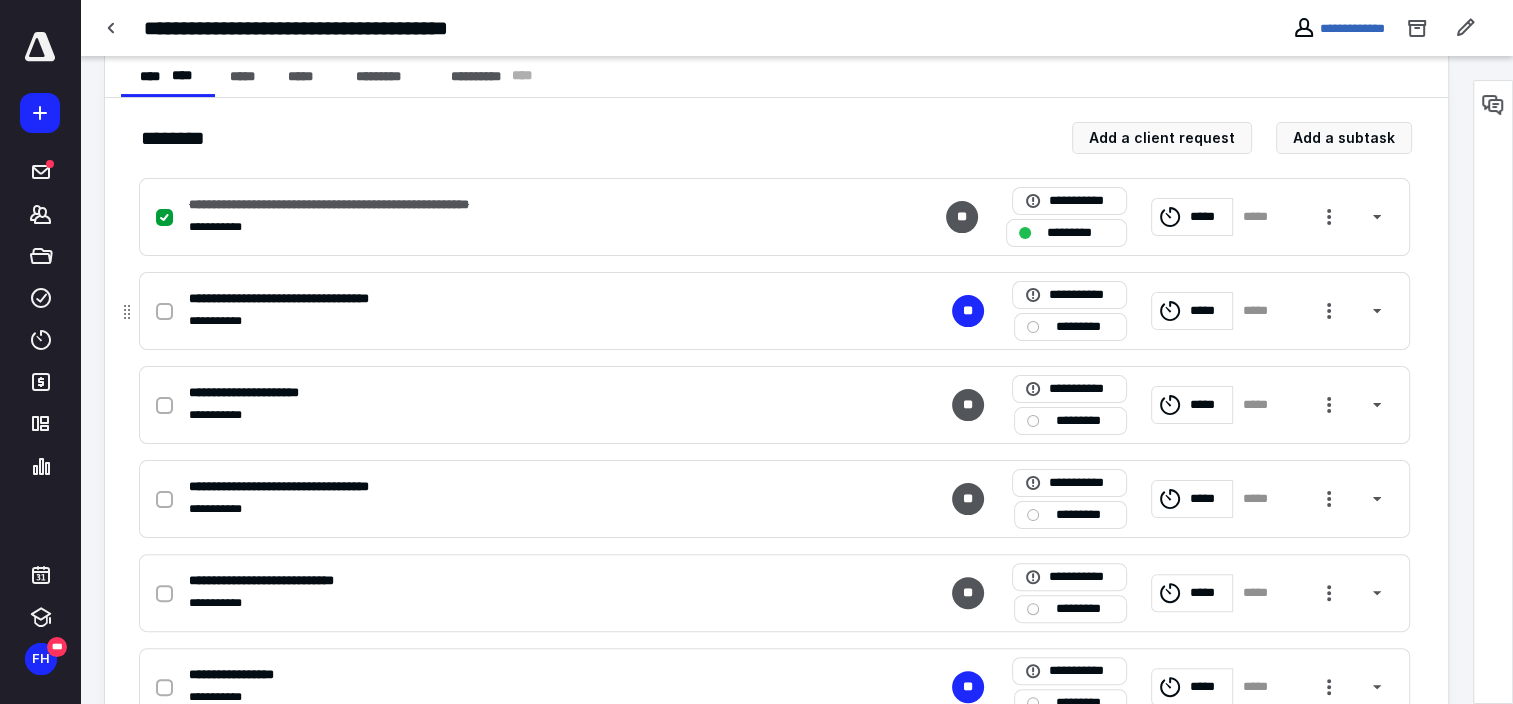 click at bounding box center (168, 311) 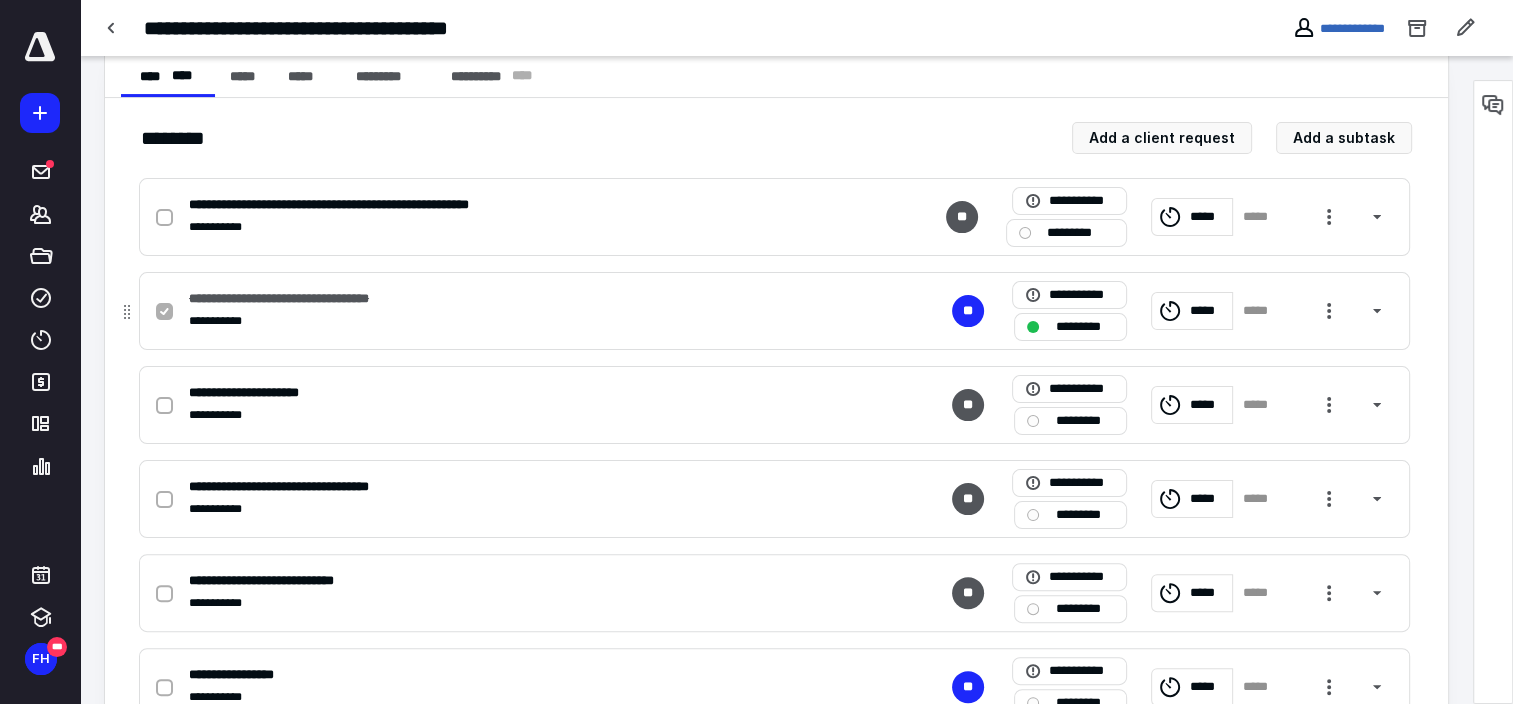 checkbox on "false" 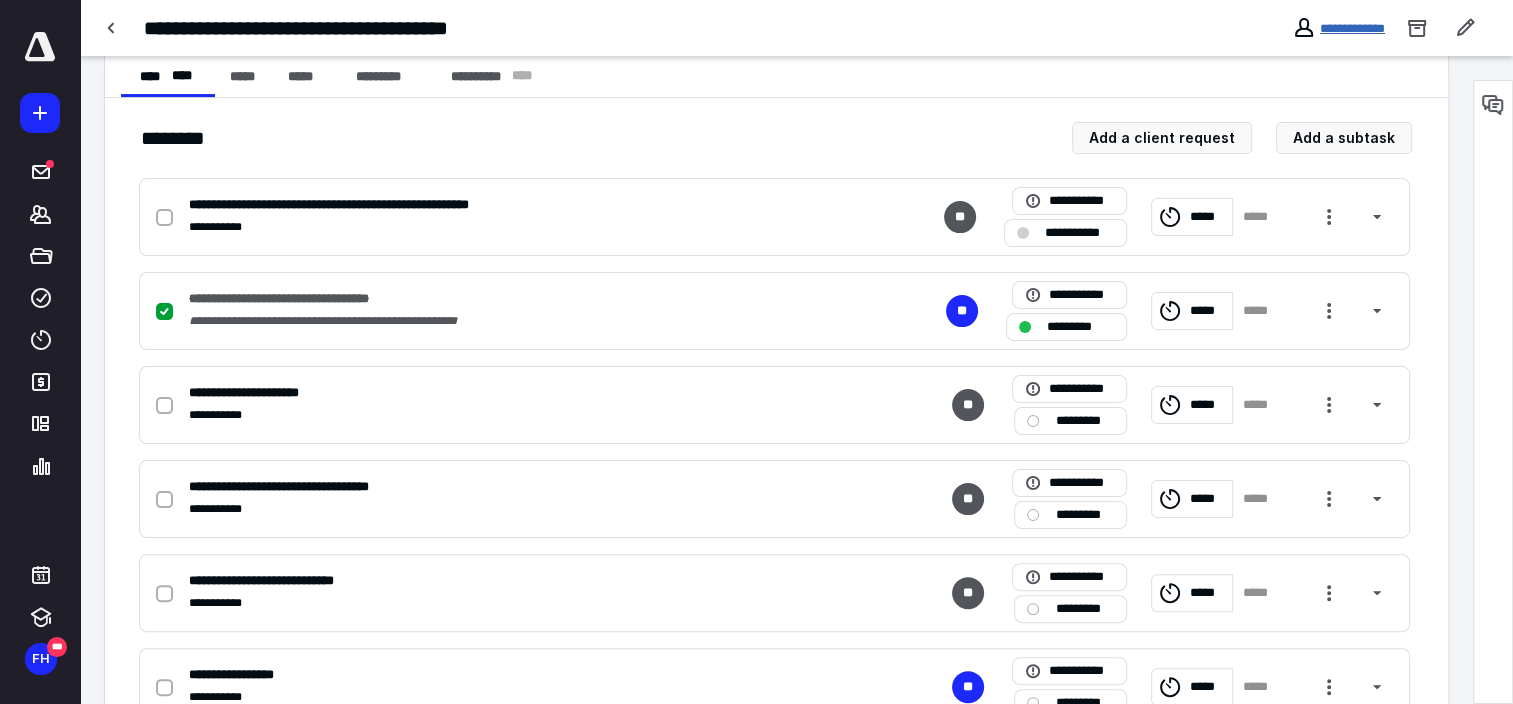 click on "**********" at bounding box center (1352, 28) 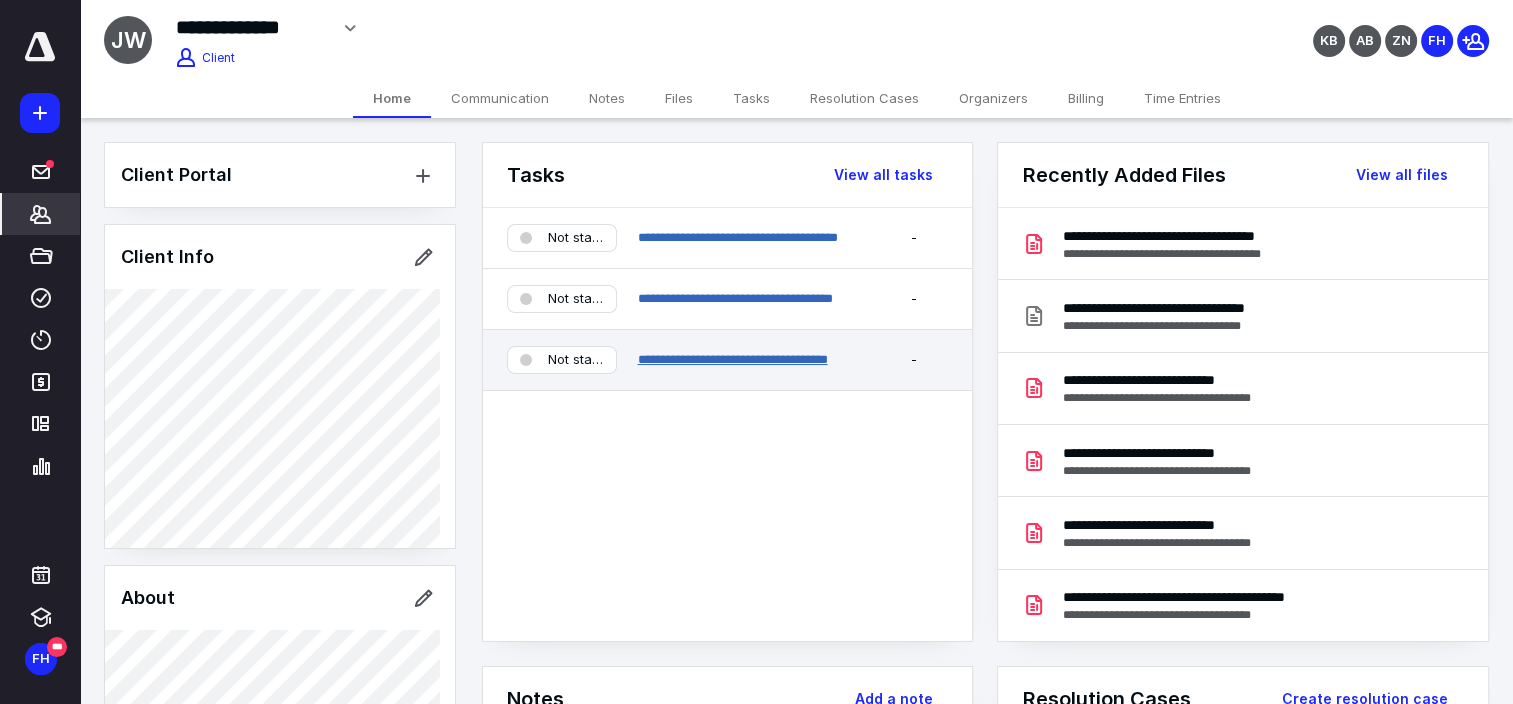click on "**********" at bounding box center (732, 359) 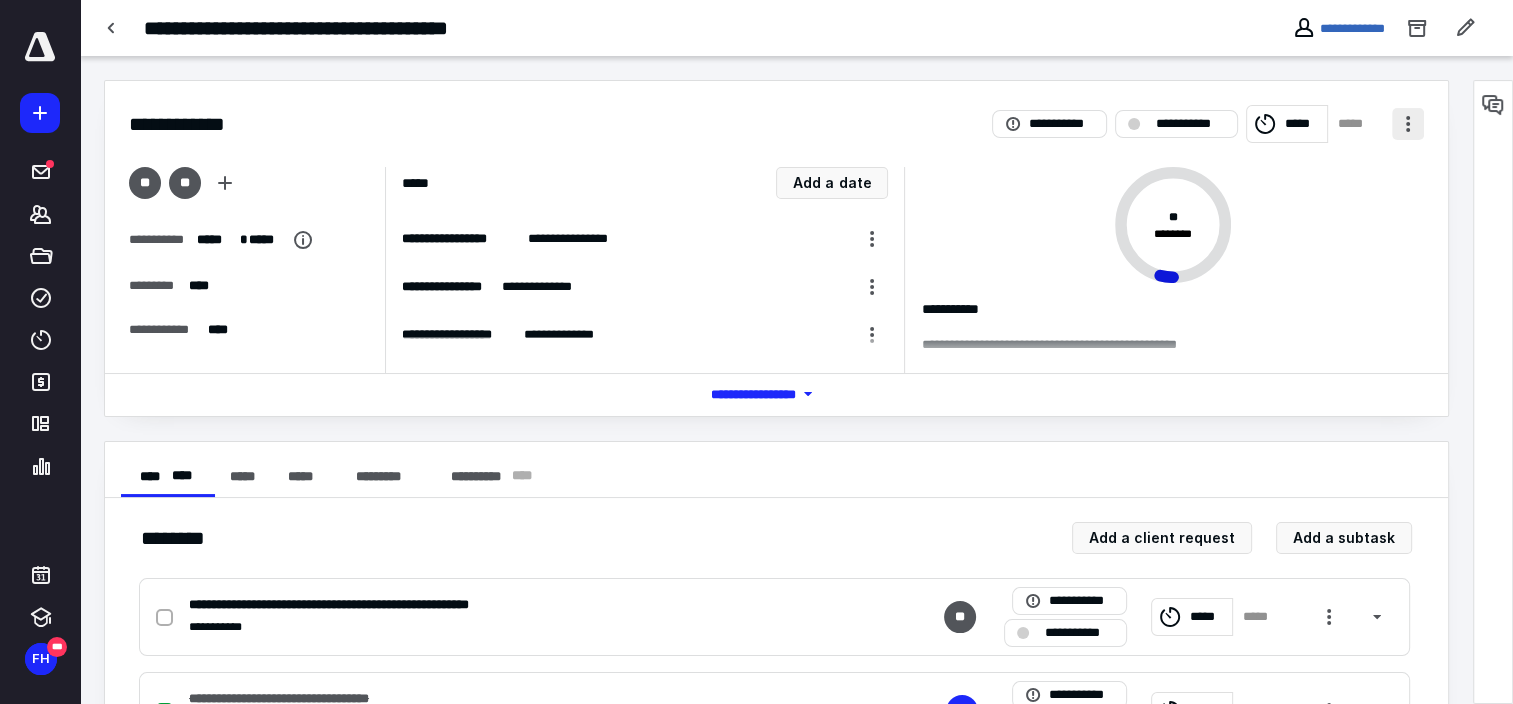 click at bounding box center (1408, 124) 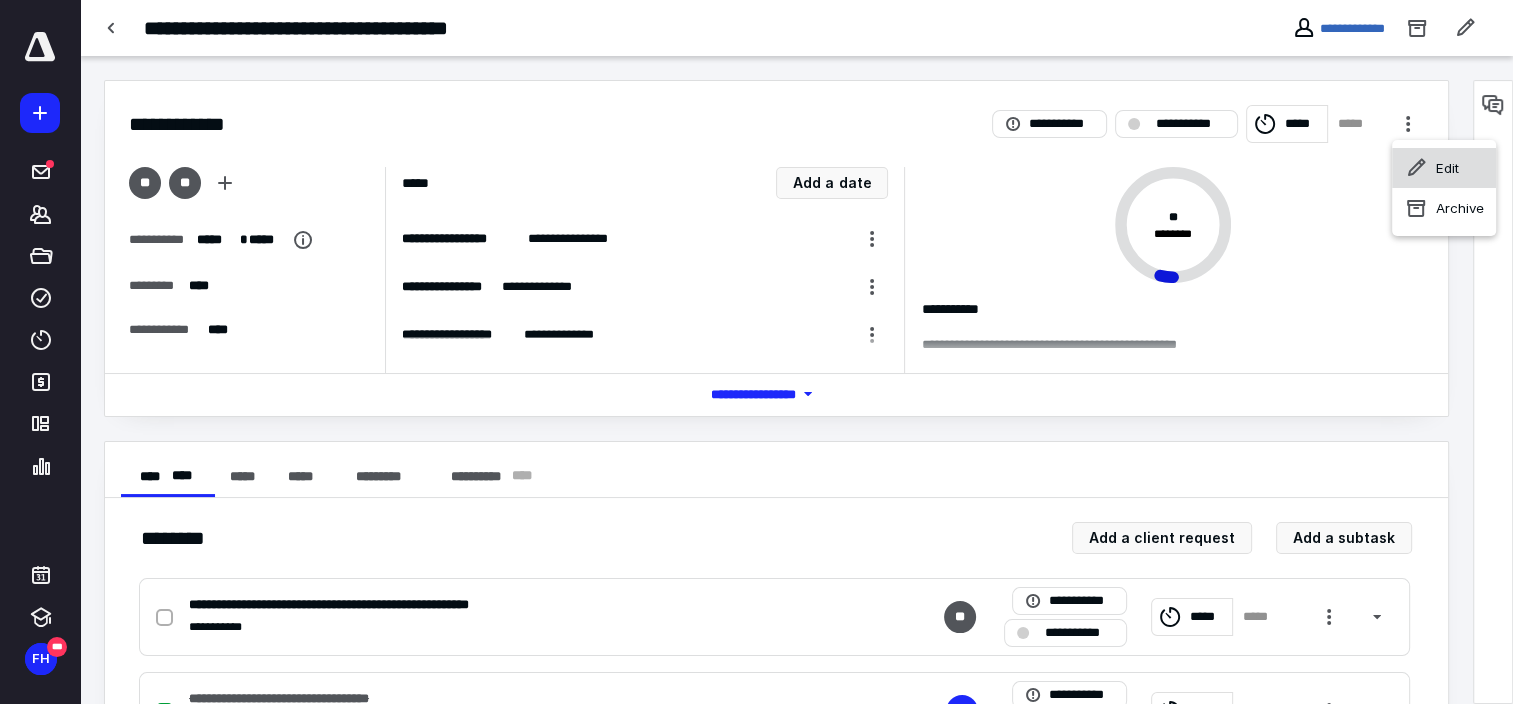 click on "Edit" at bounding box center [1444, 168] 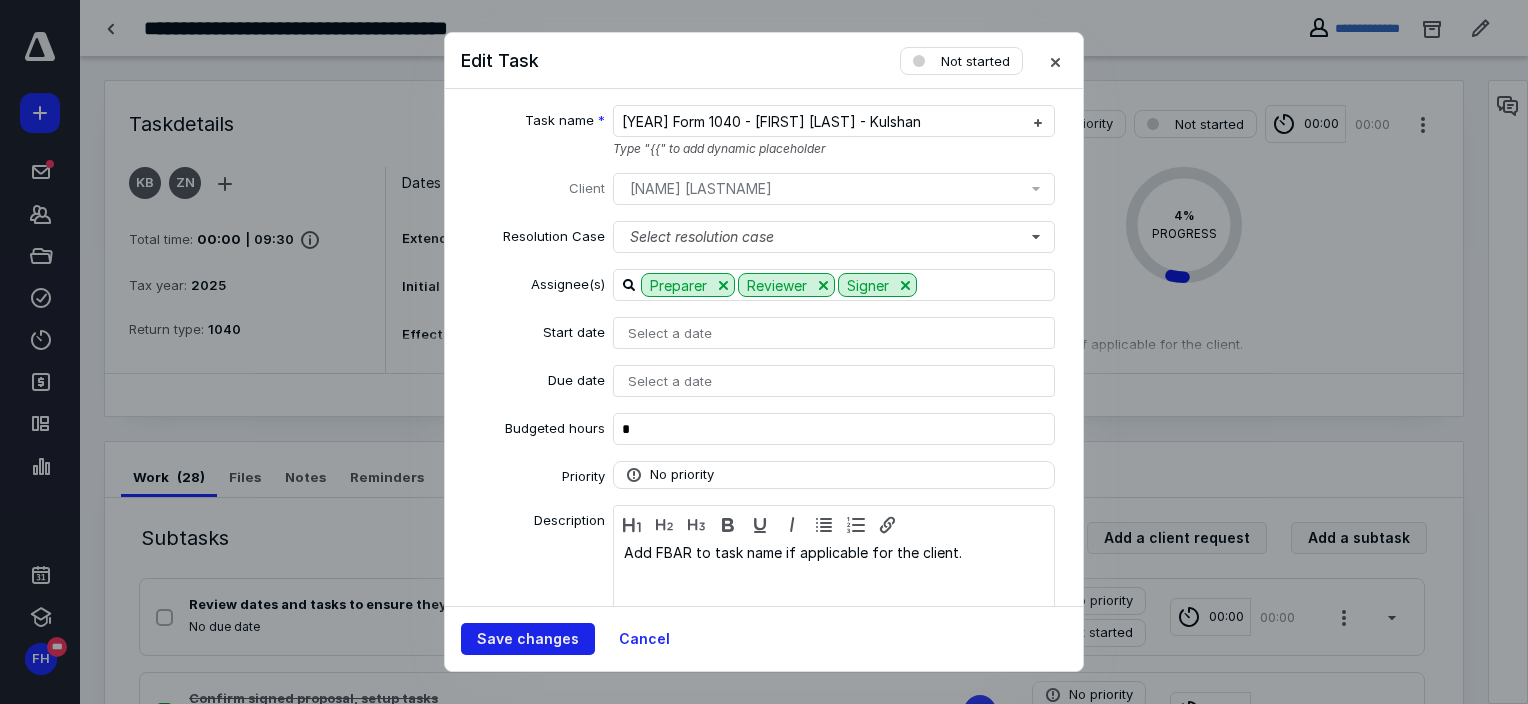 click on "Save changes" at bounding box center [528, 639] 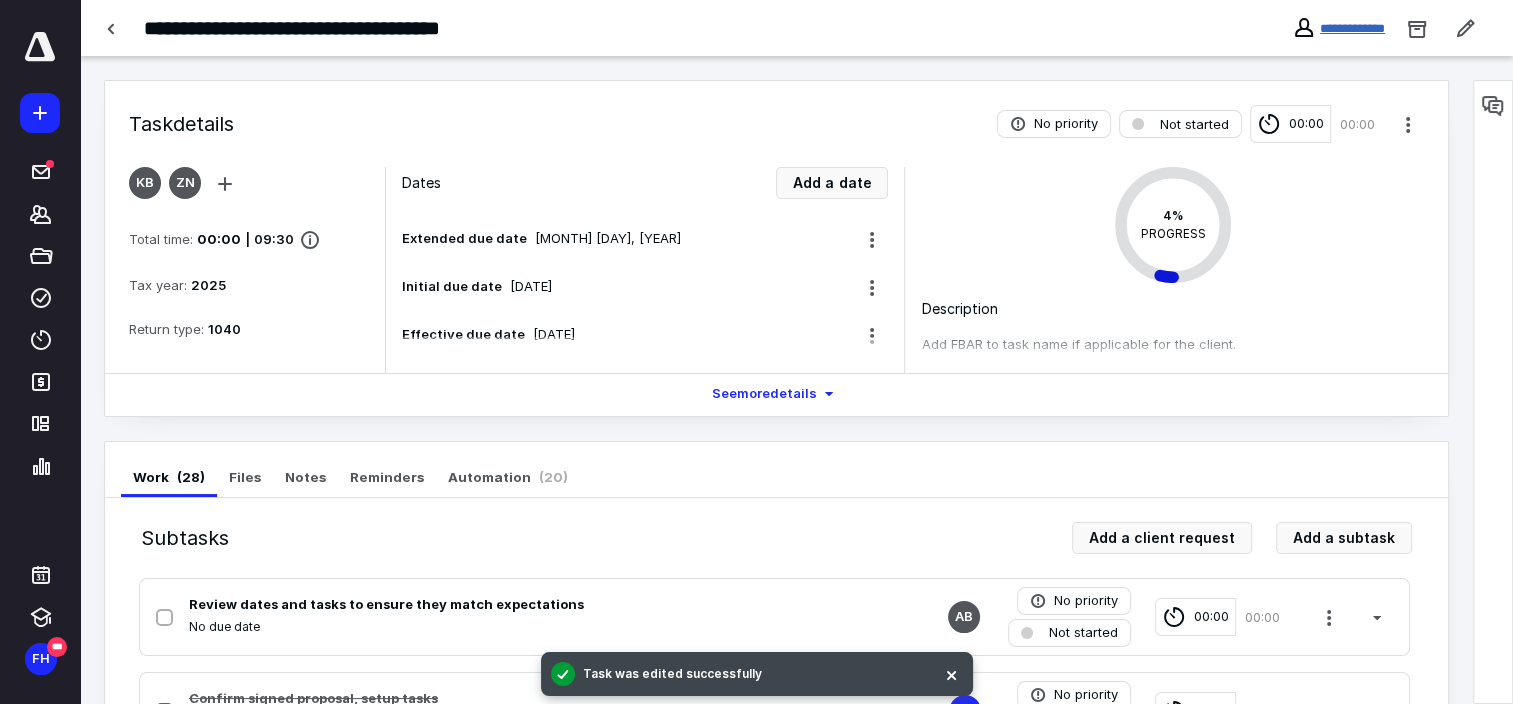 click on "**********" at bounding box center [1352, 28] 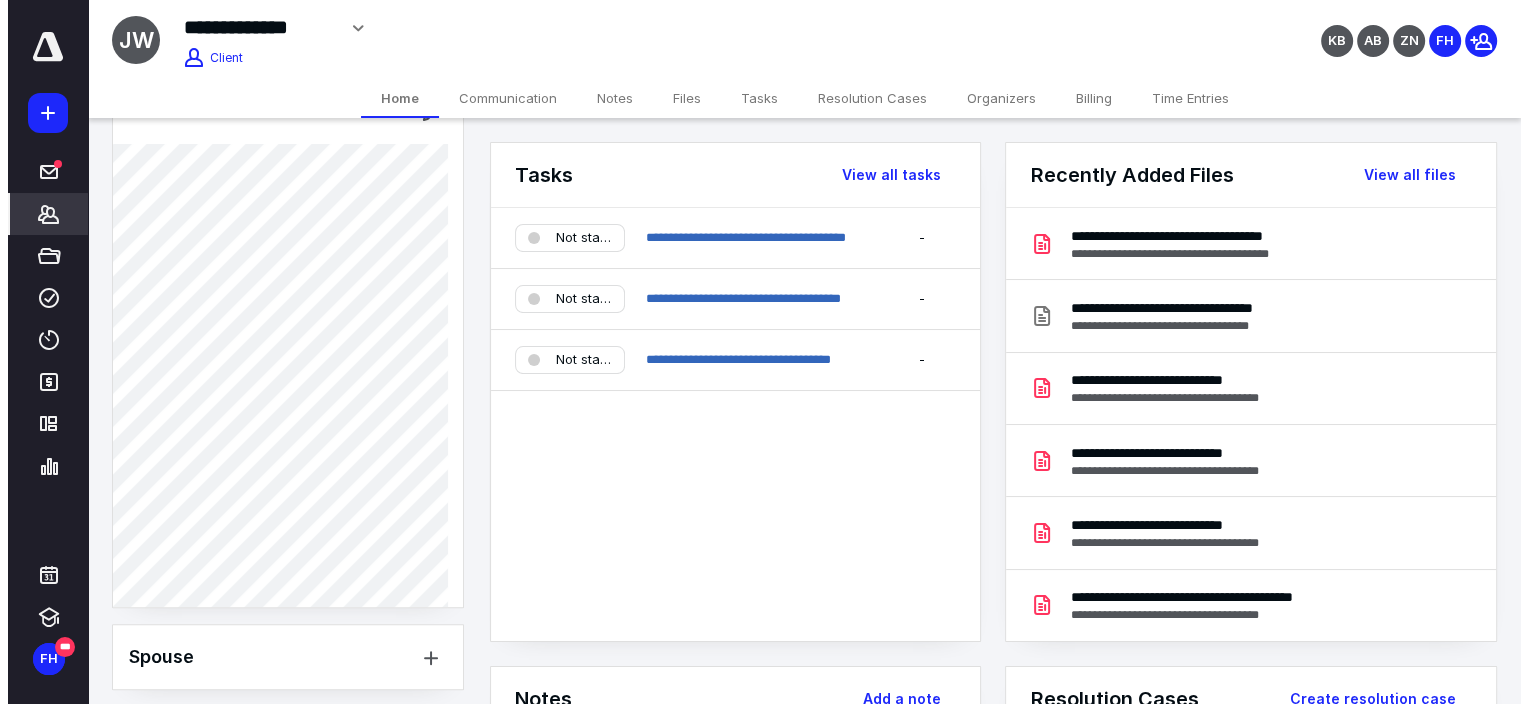 scroll, scrollTop: 500, scrollLeft: 0, axis: vertical 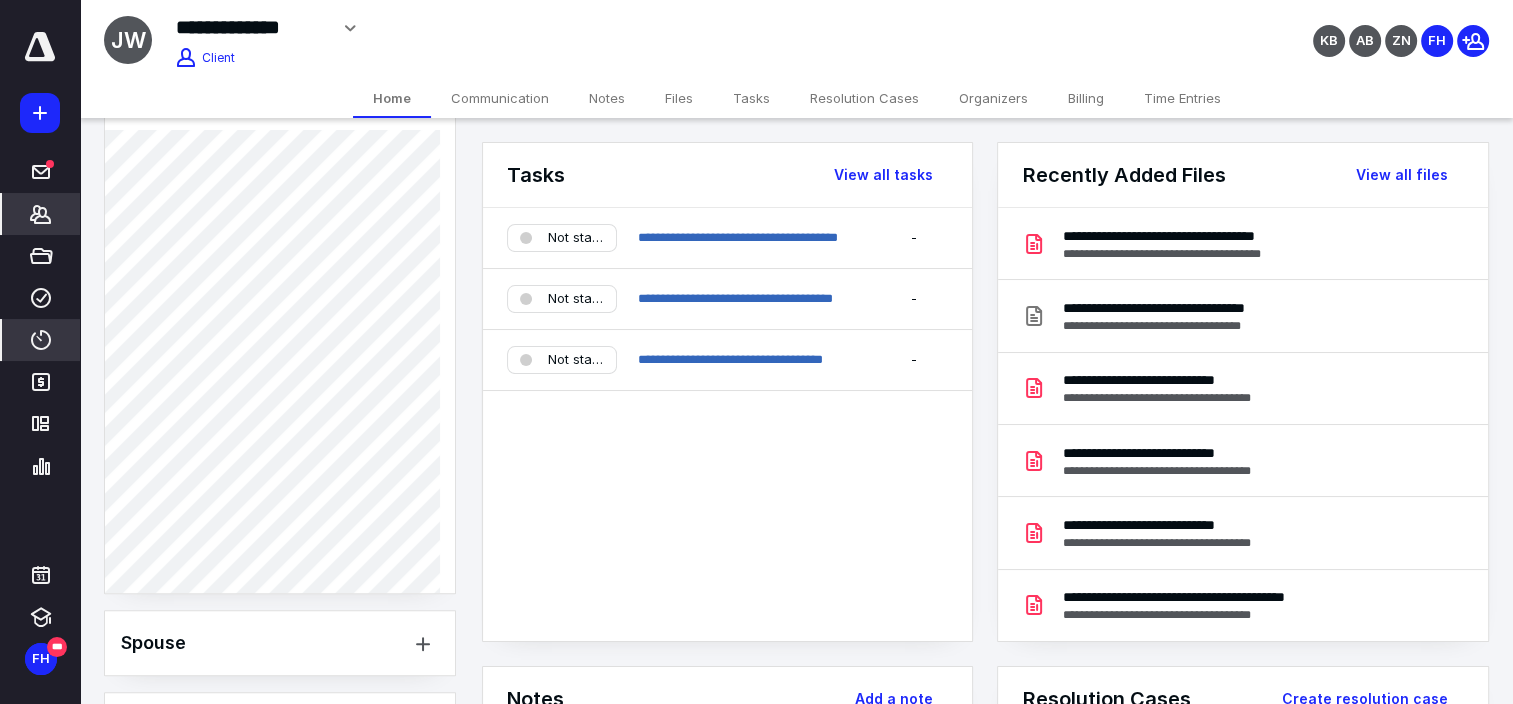 click 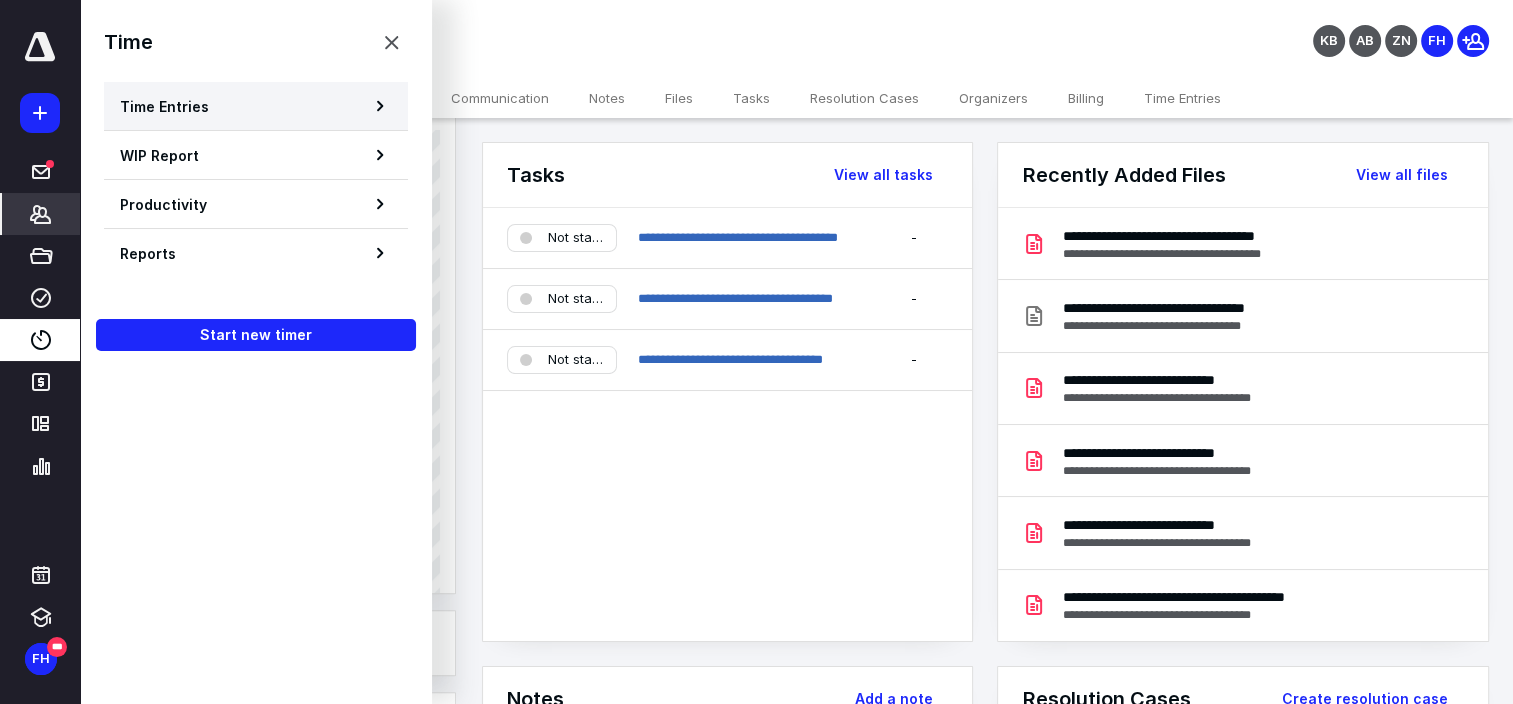 click on "Time Entries" at bounding box center [164, 106] 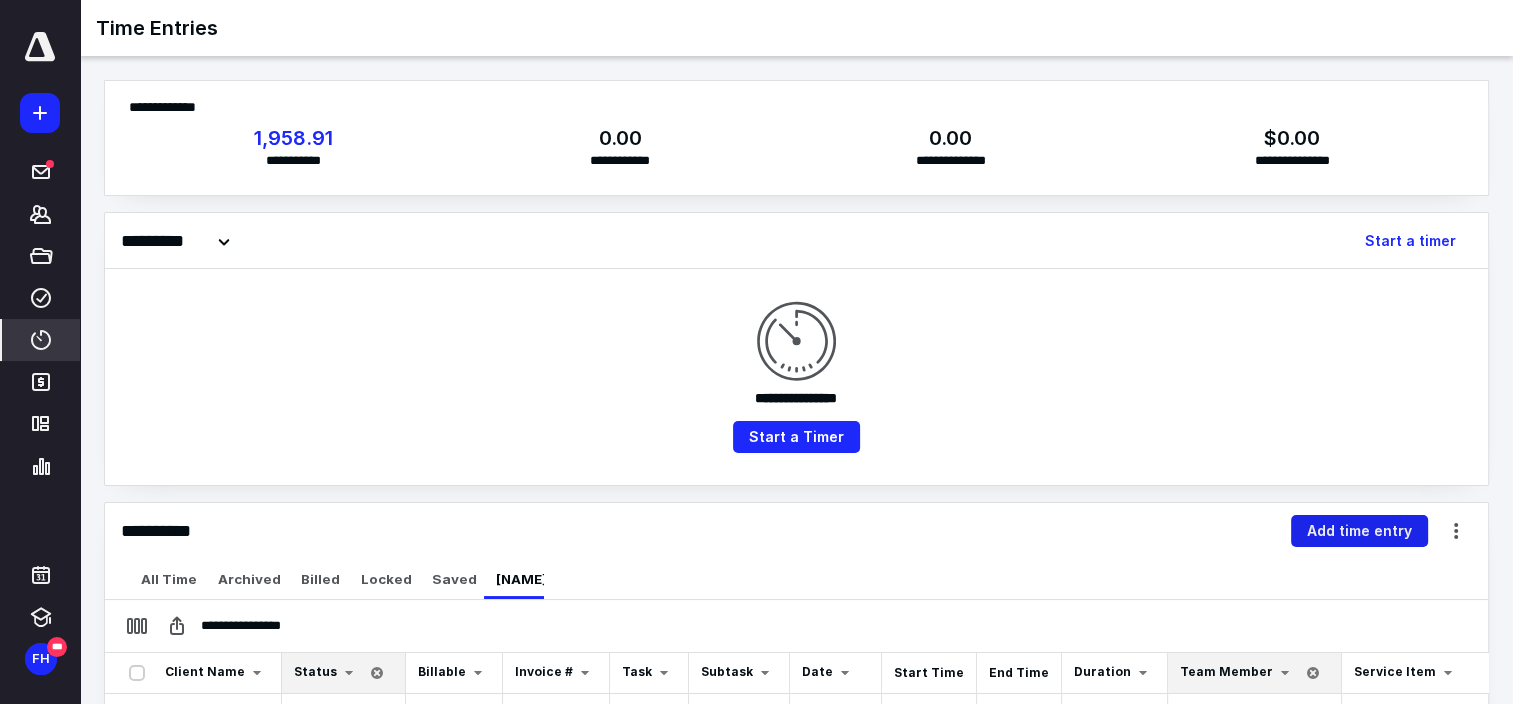 click on "Add time entry" at bounding box center [1359, 531] 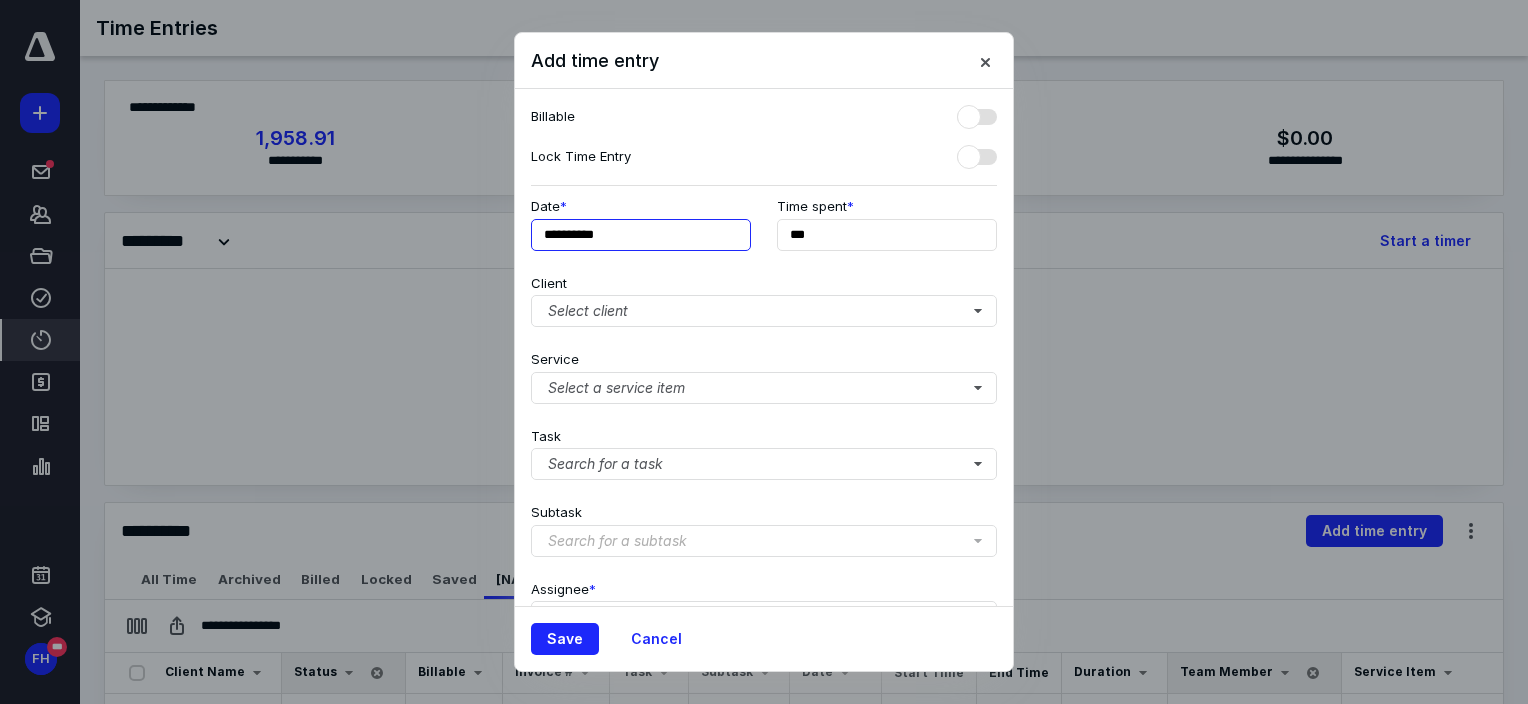 click on "**********" at bounding box center [641, 235] 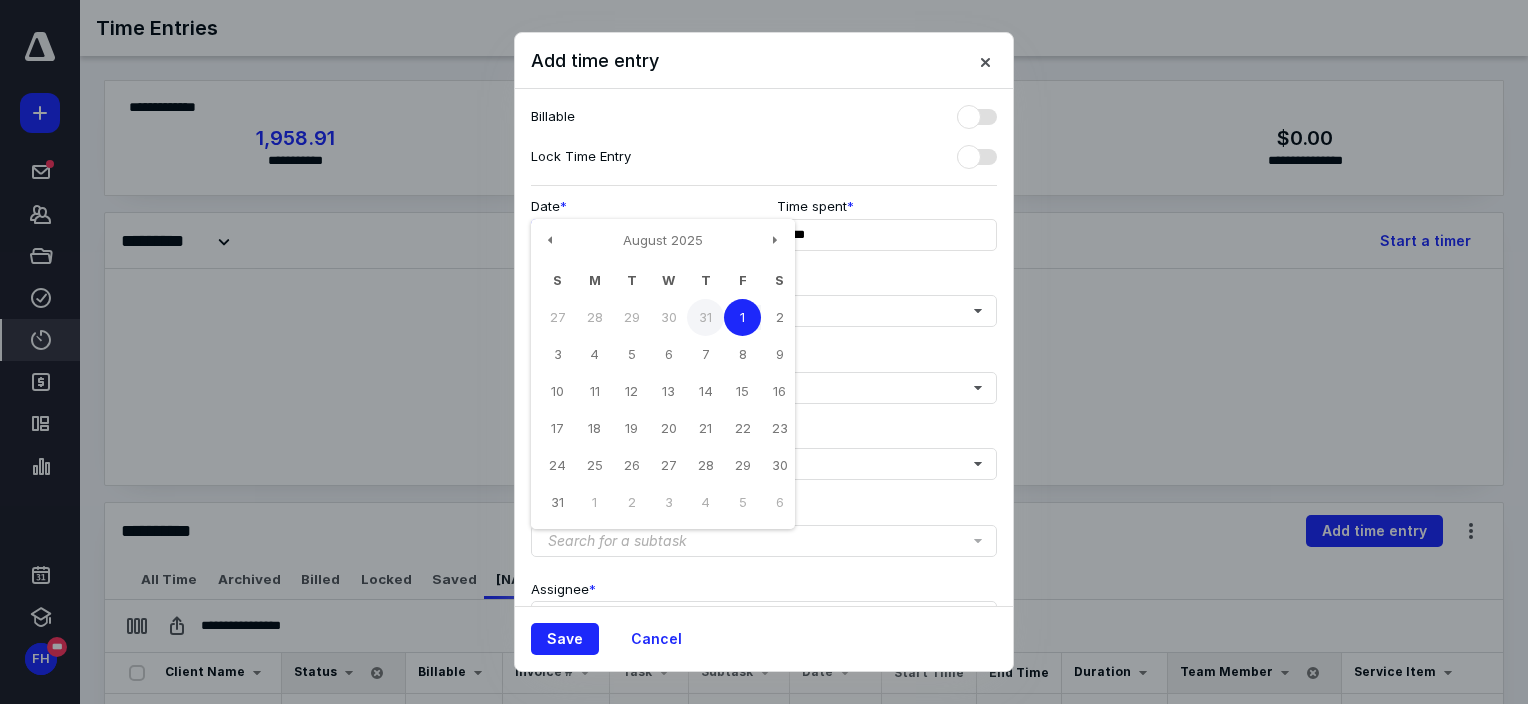 click on "31" at bounding box center [705, 317] 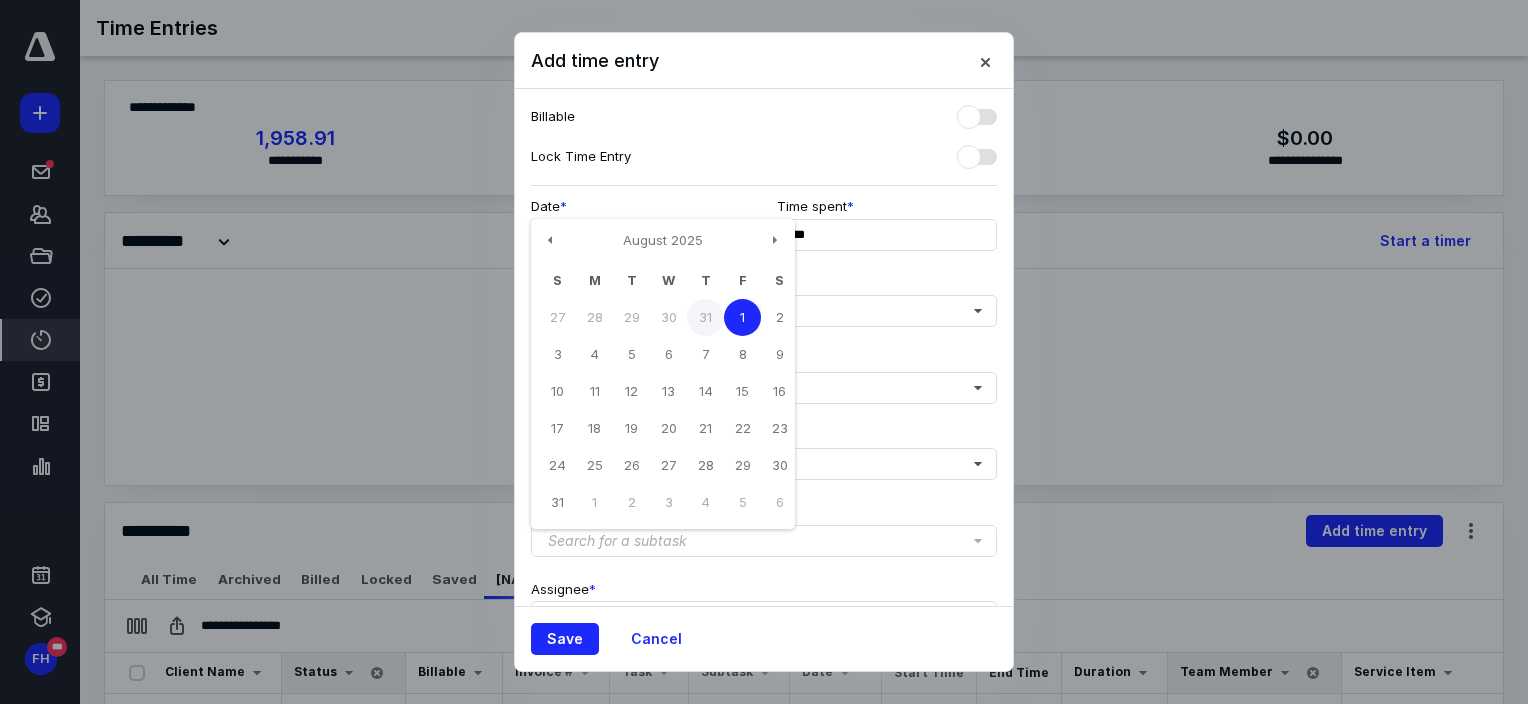 type on "**********" 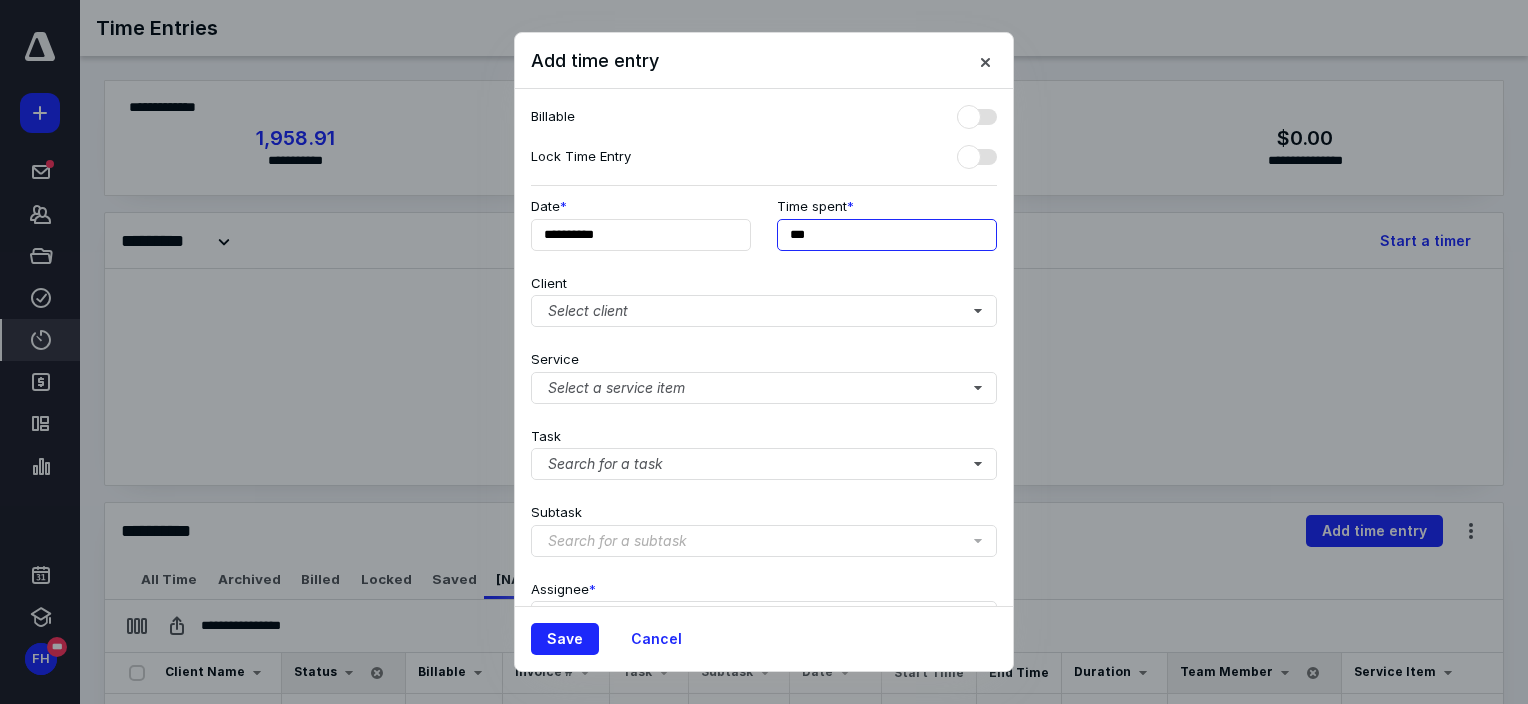 click on "***" at bounding box center [887, 235] 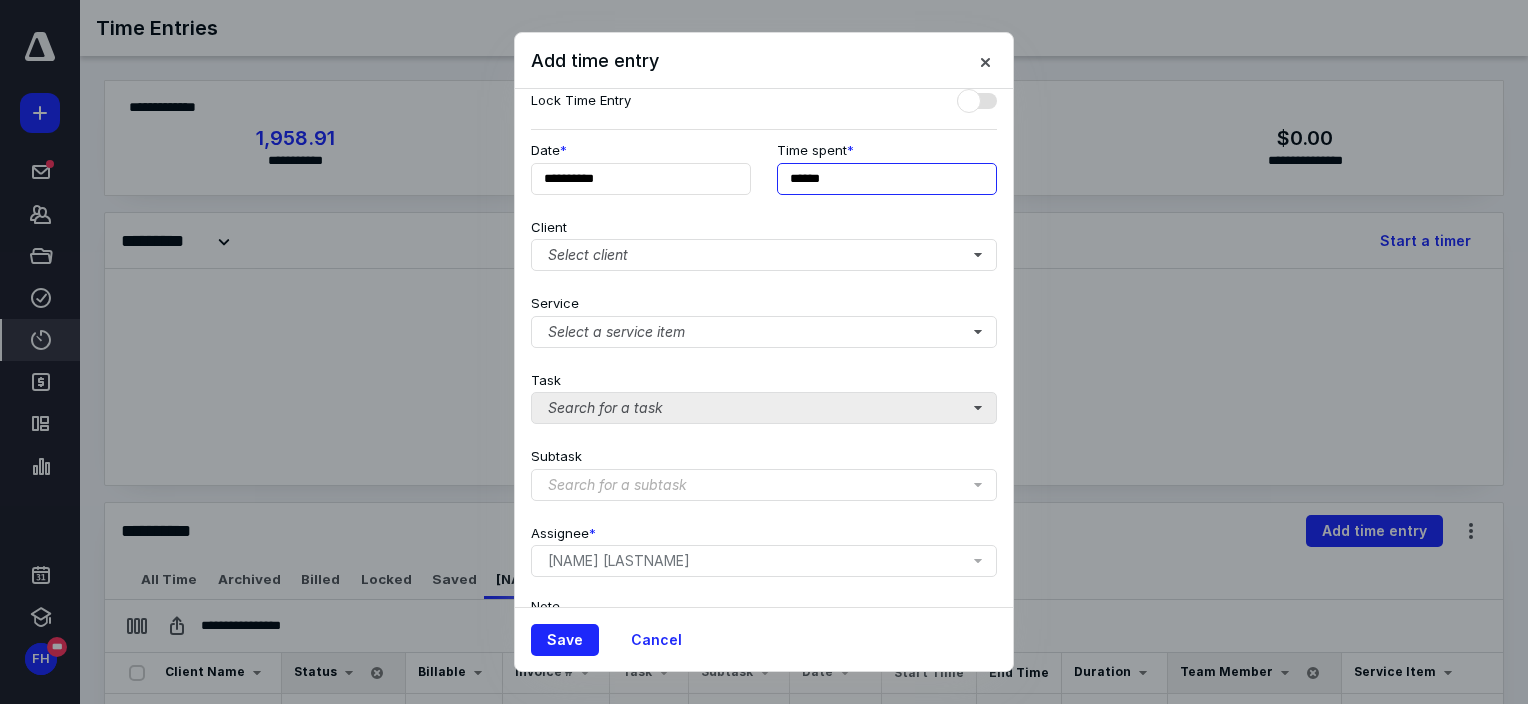 scroll, scrollTop: 100, scrollLeft: 0, axis: vertical 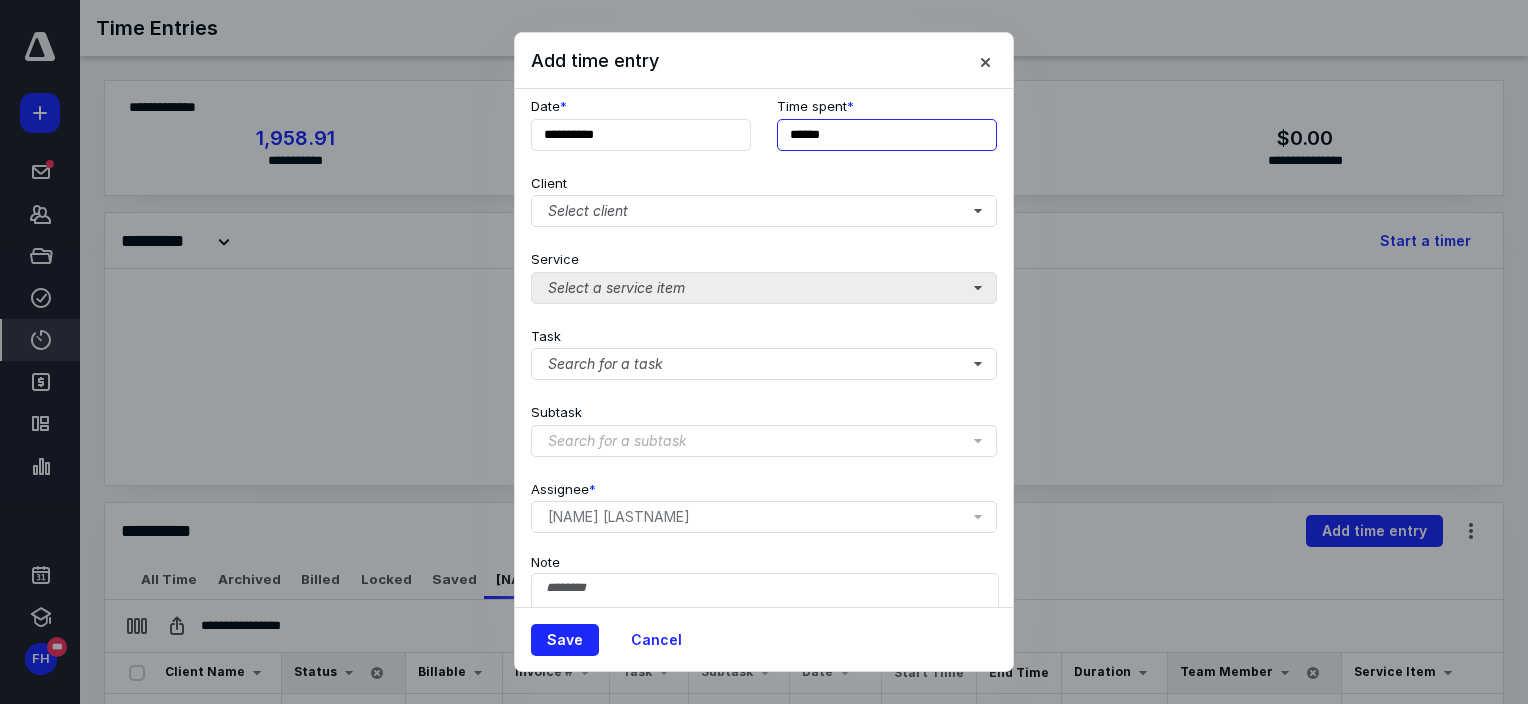 type on "******" 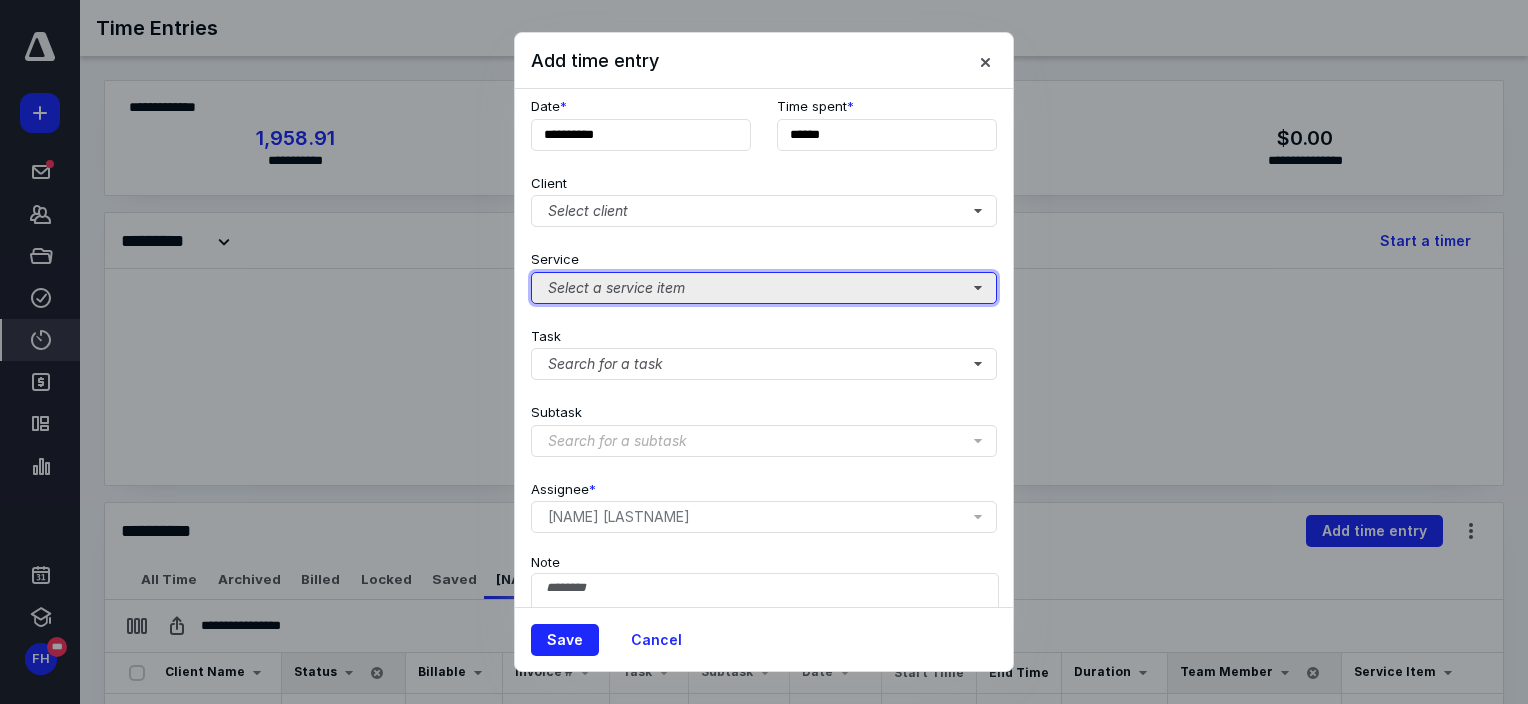 click on "Select a service item" at bounding box center [764, 288] 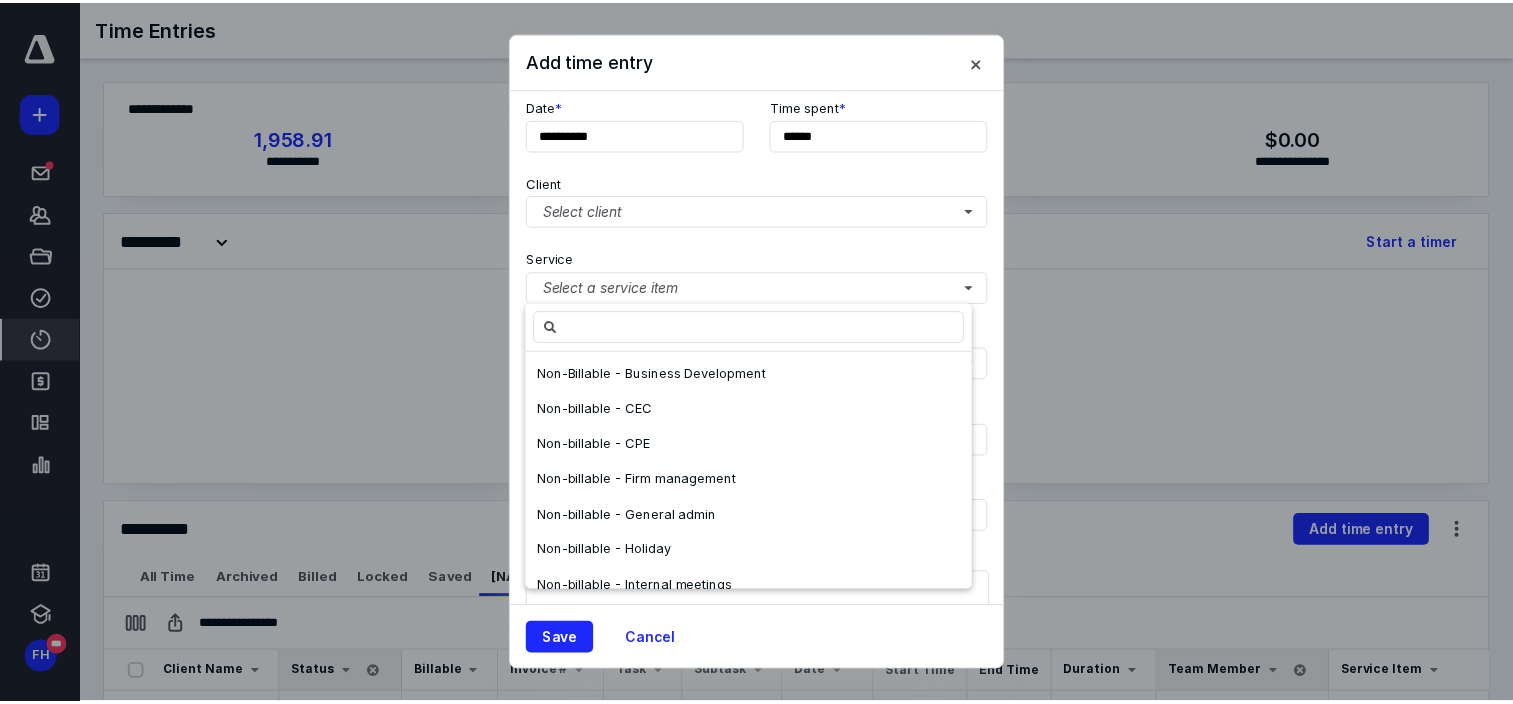 scroll, scrollTop: 500, scrollLeft: 0, axis: vertical 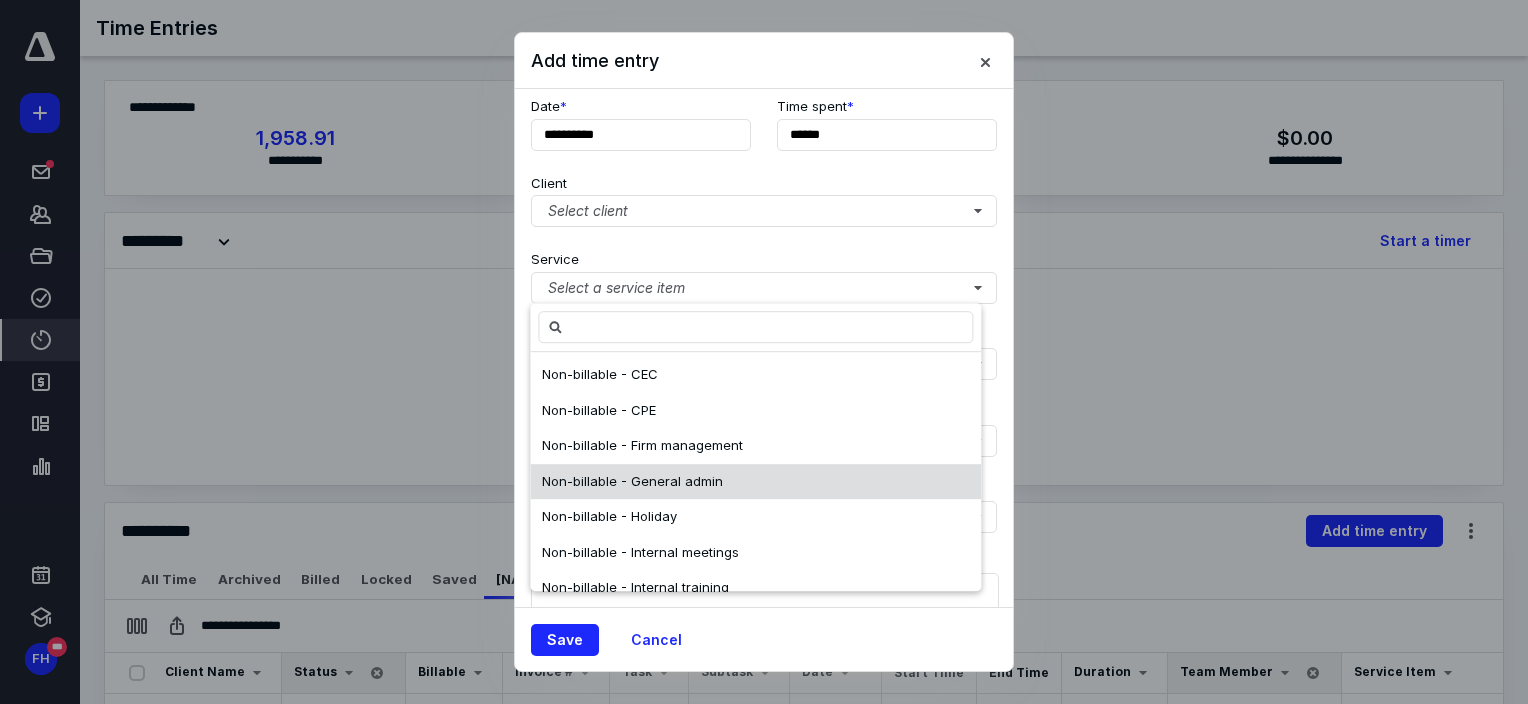 click on "Non-billable - General admin" at bounding box center [632, 481] 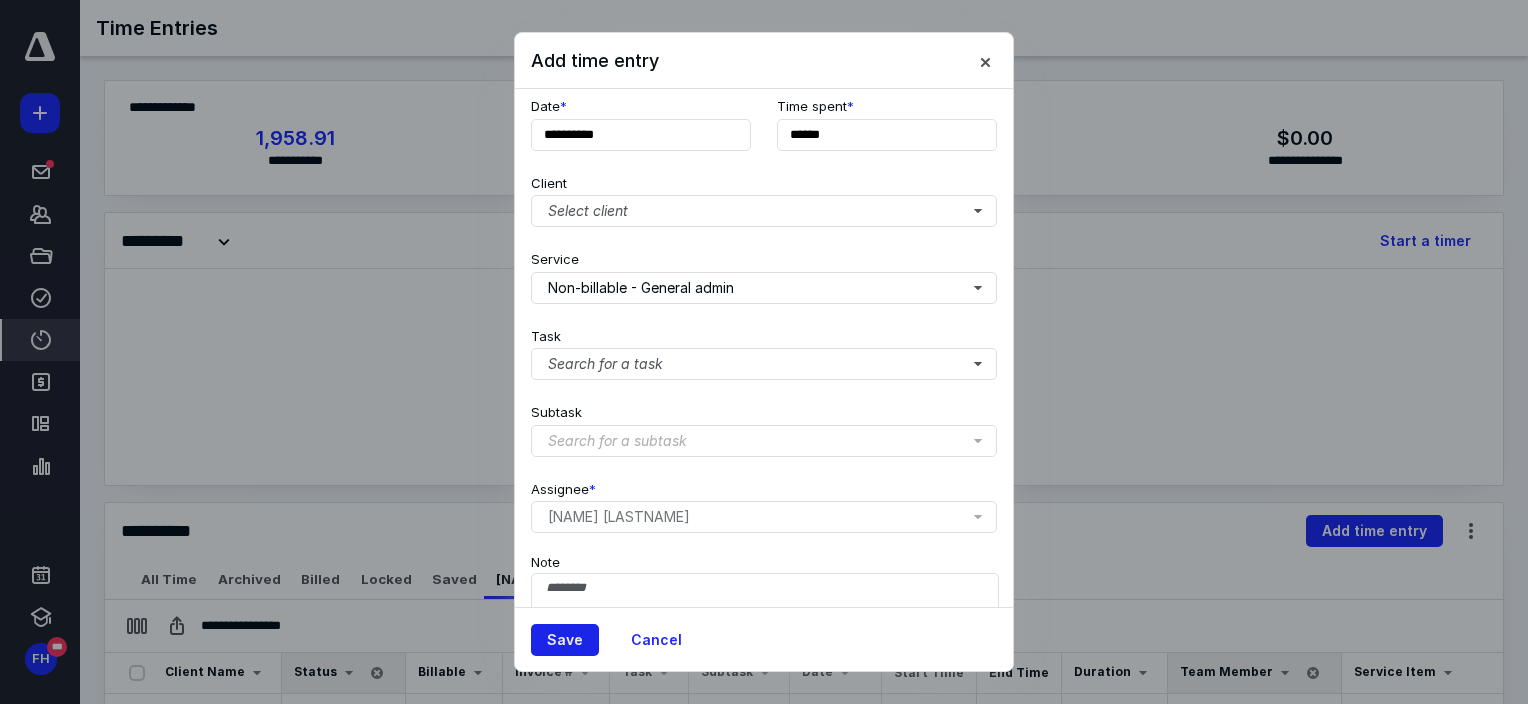 click on "Save" at bounding box center [565, 640] 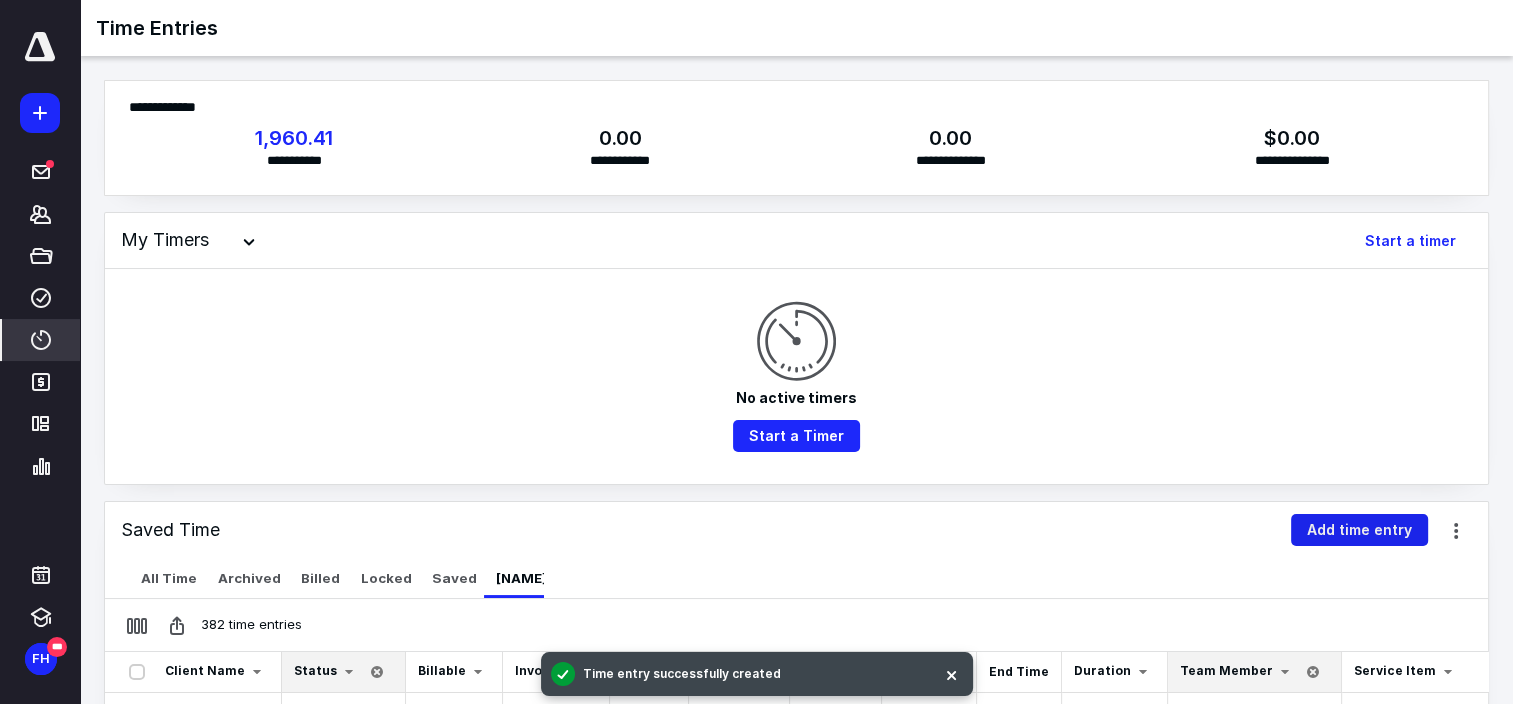 click on "Add time entry" at bounding box center [1359, 530] 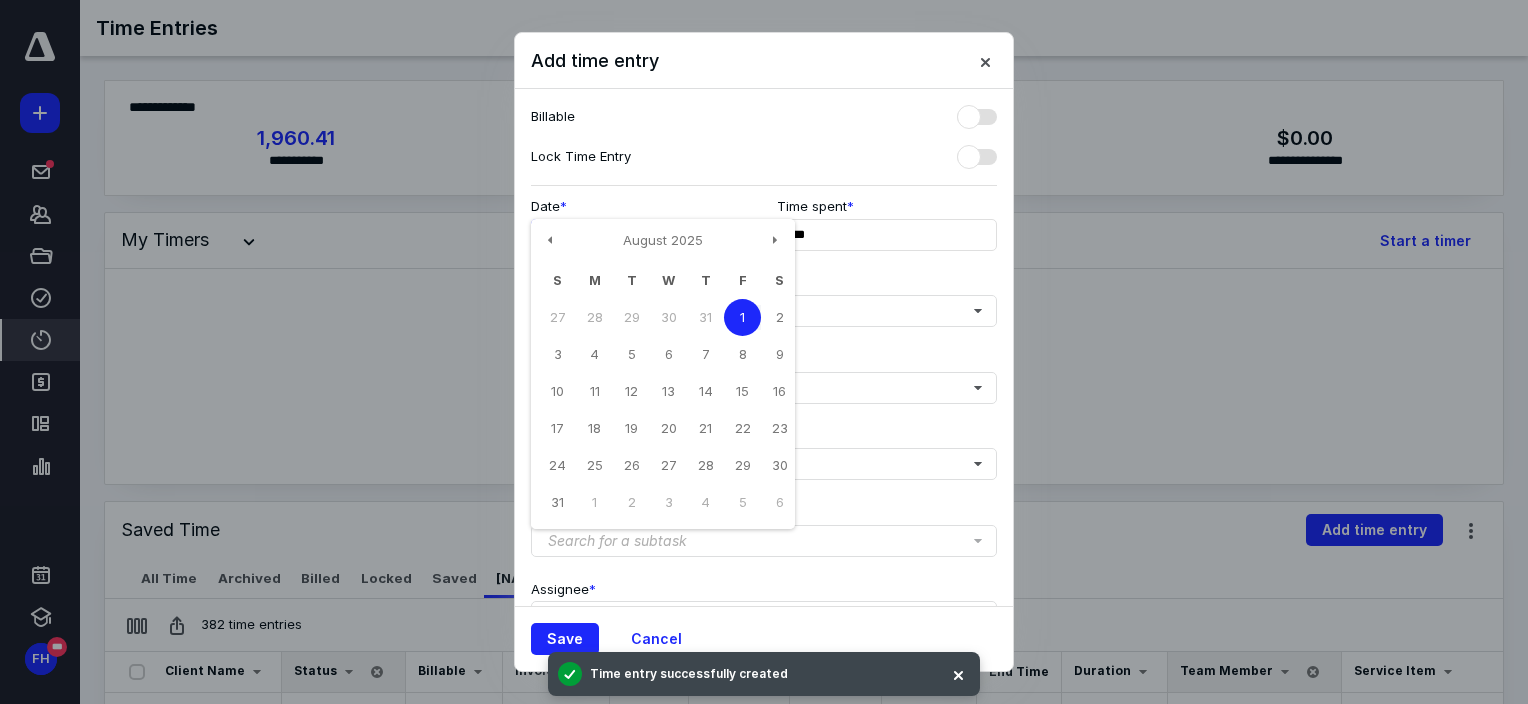click on "**********" at bounding box center [641, 235] 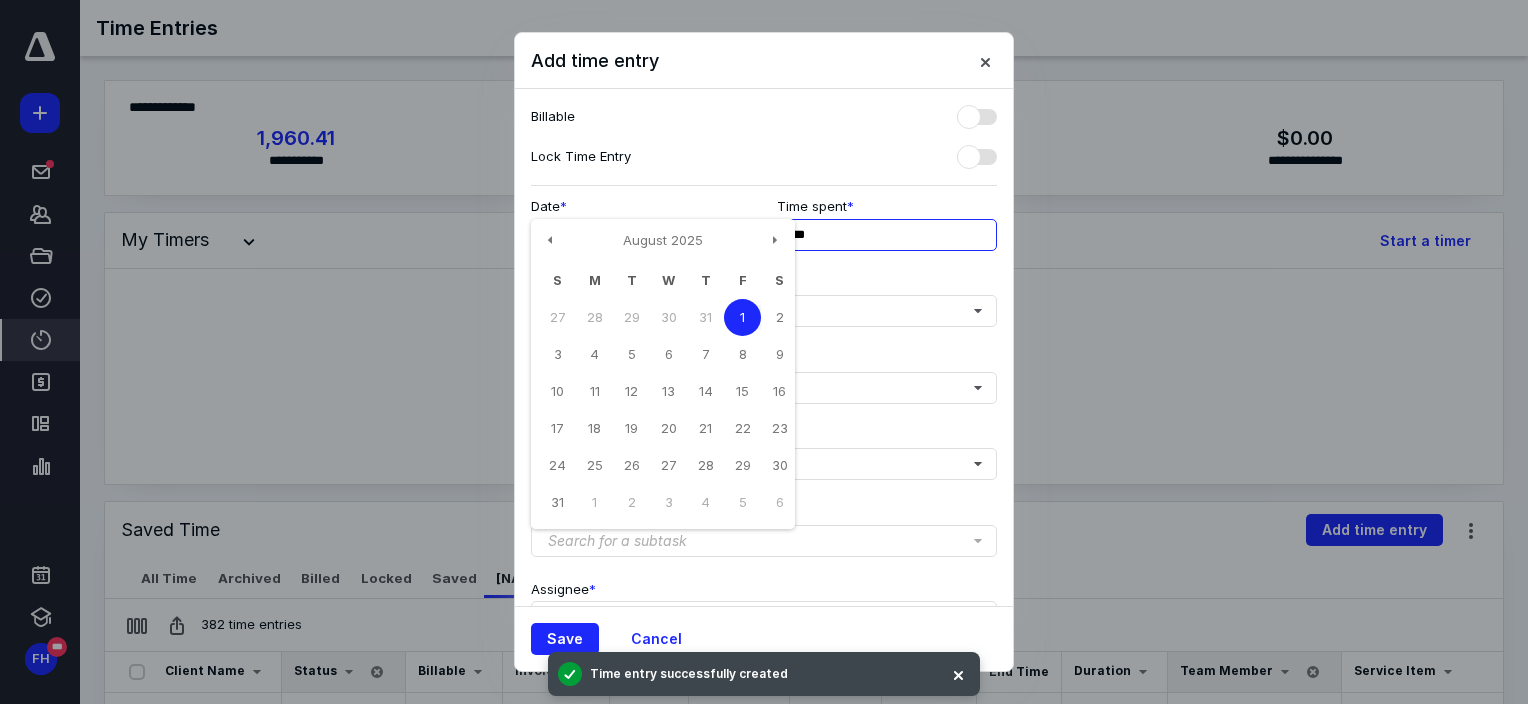 click on "***" at bounding box center [887, 235] 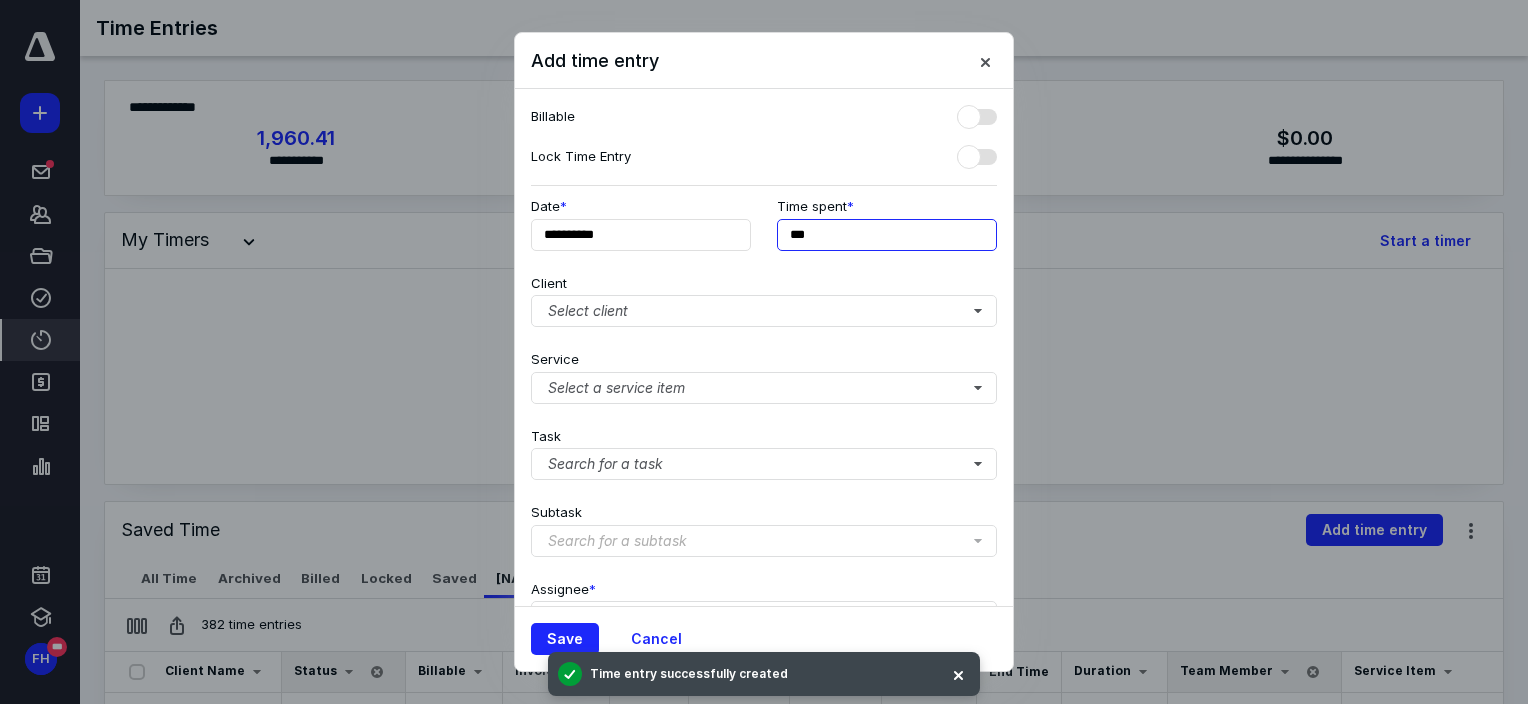 click on "***" at bounding box center (887, 235) 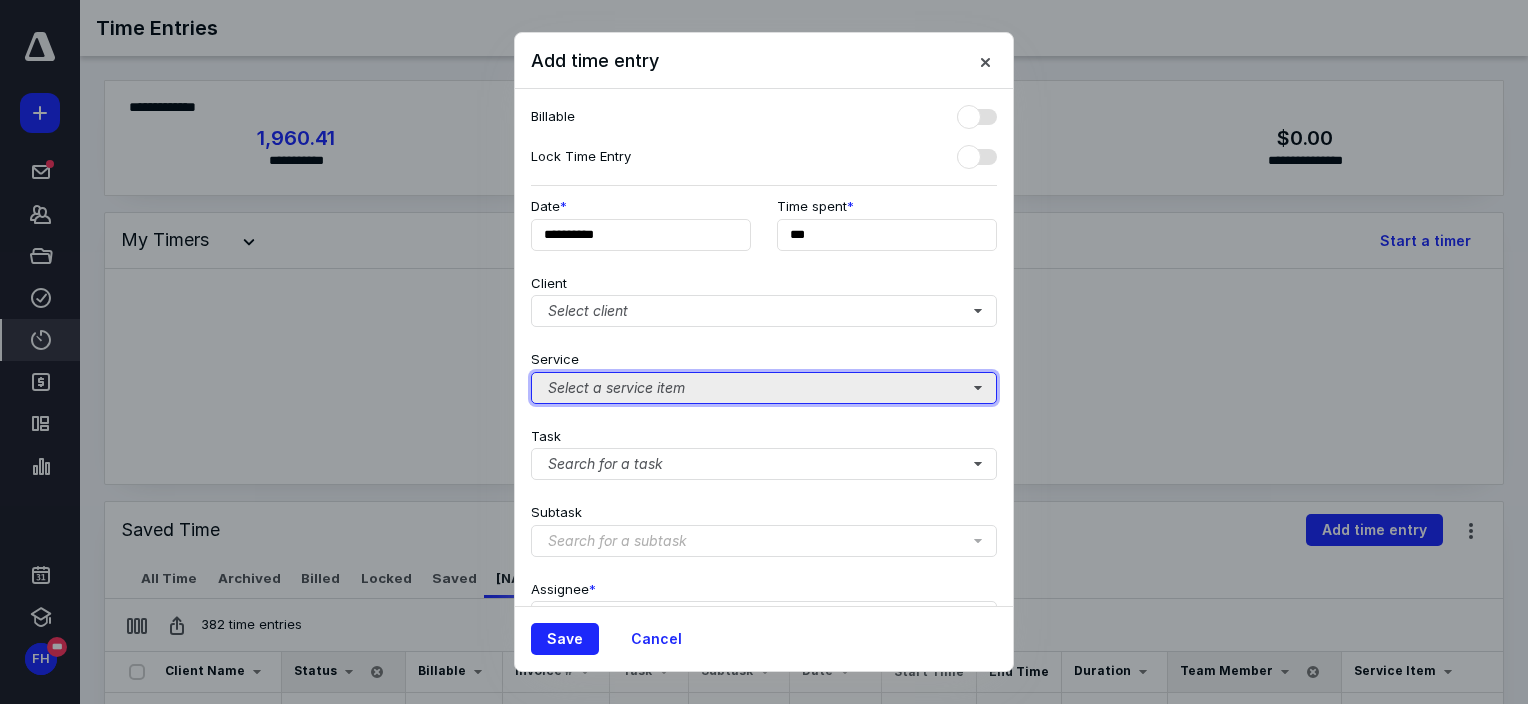 type on "**" 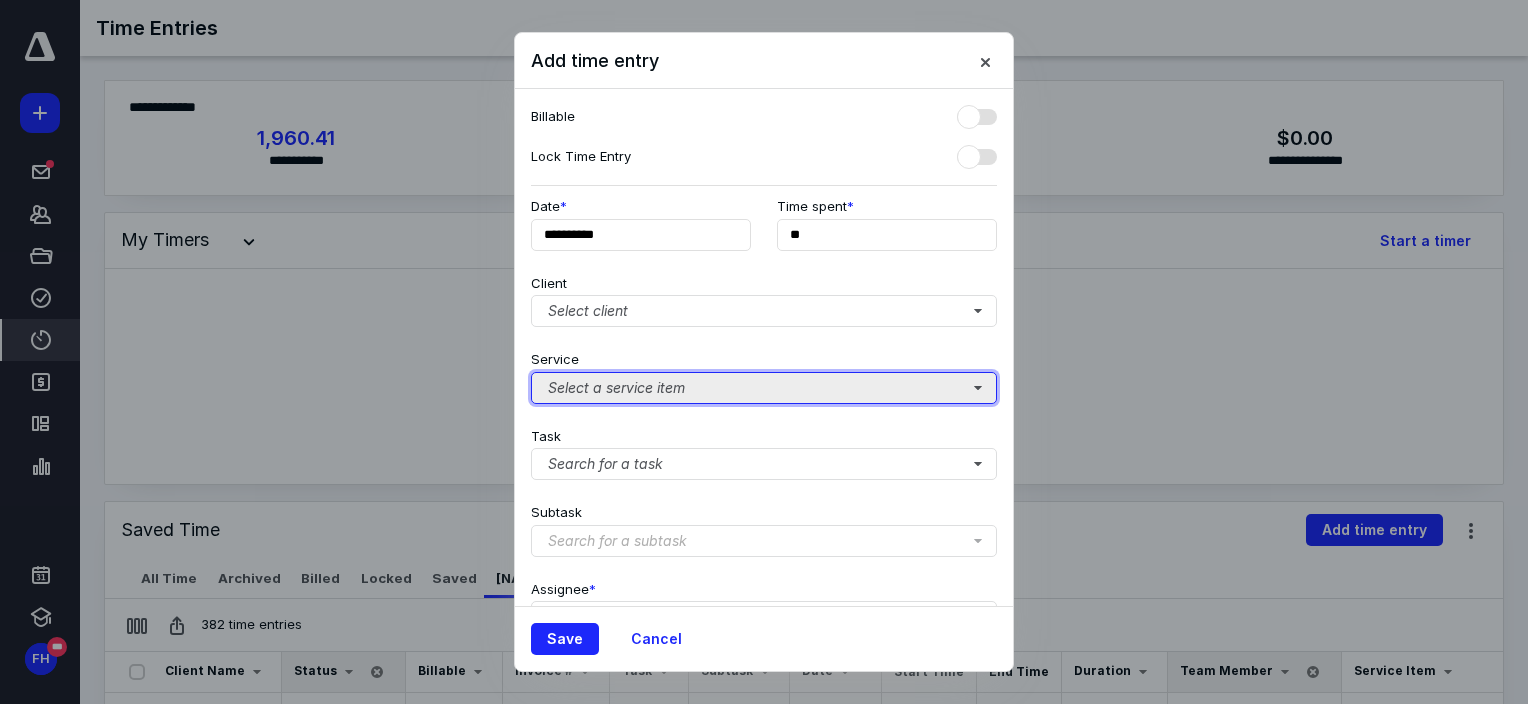 click on "Select a service item" at bounding box center [764, 388] 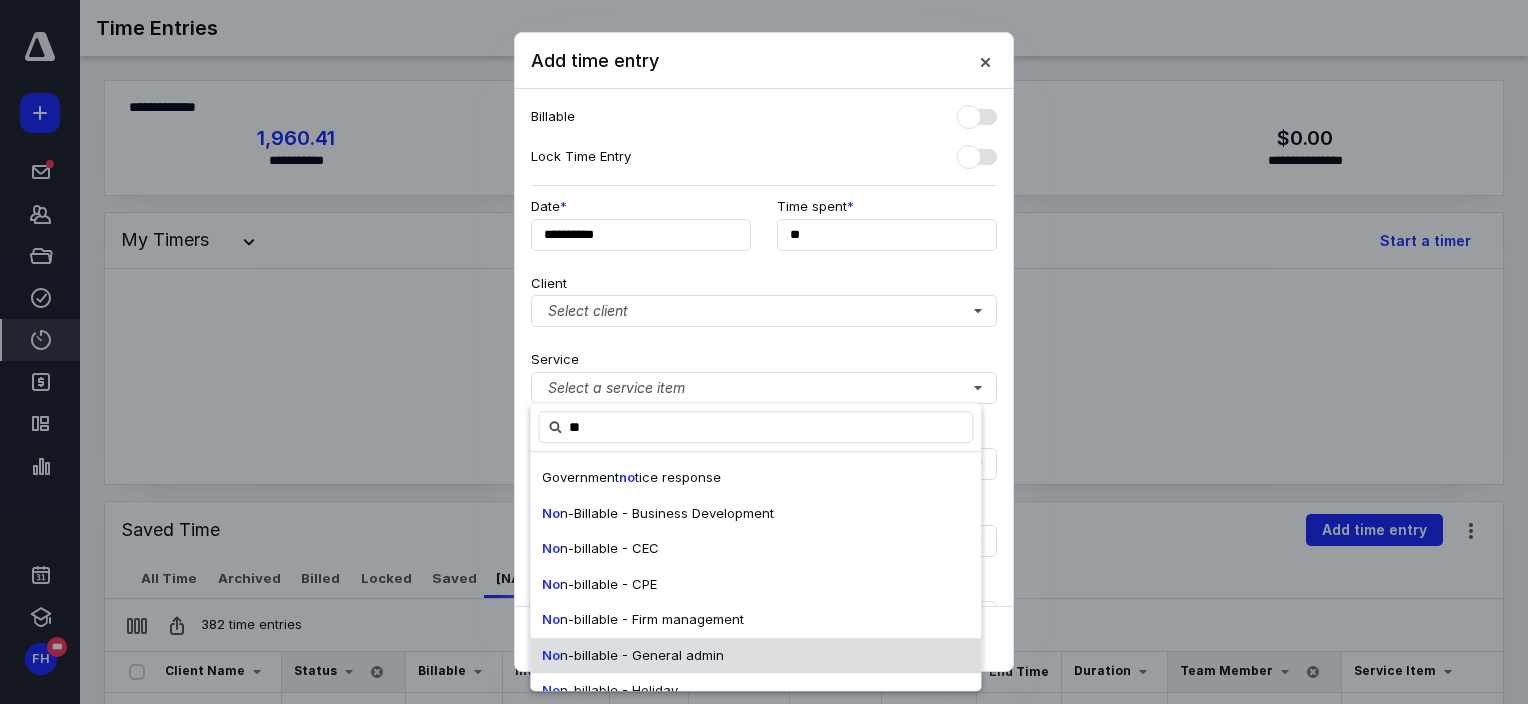 click on "n-billable - General admin" at bounding box center (642, 655) 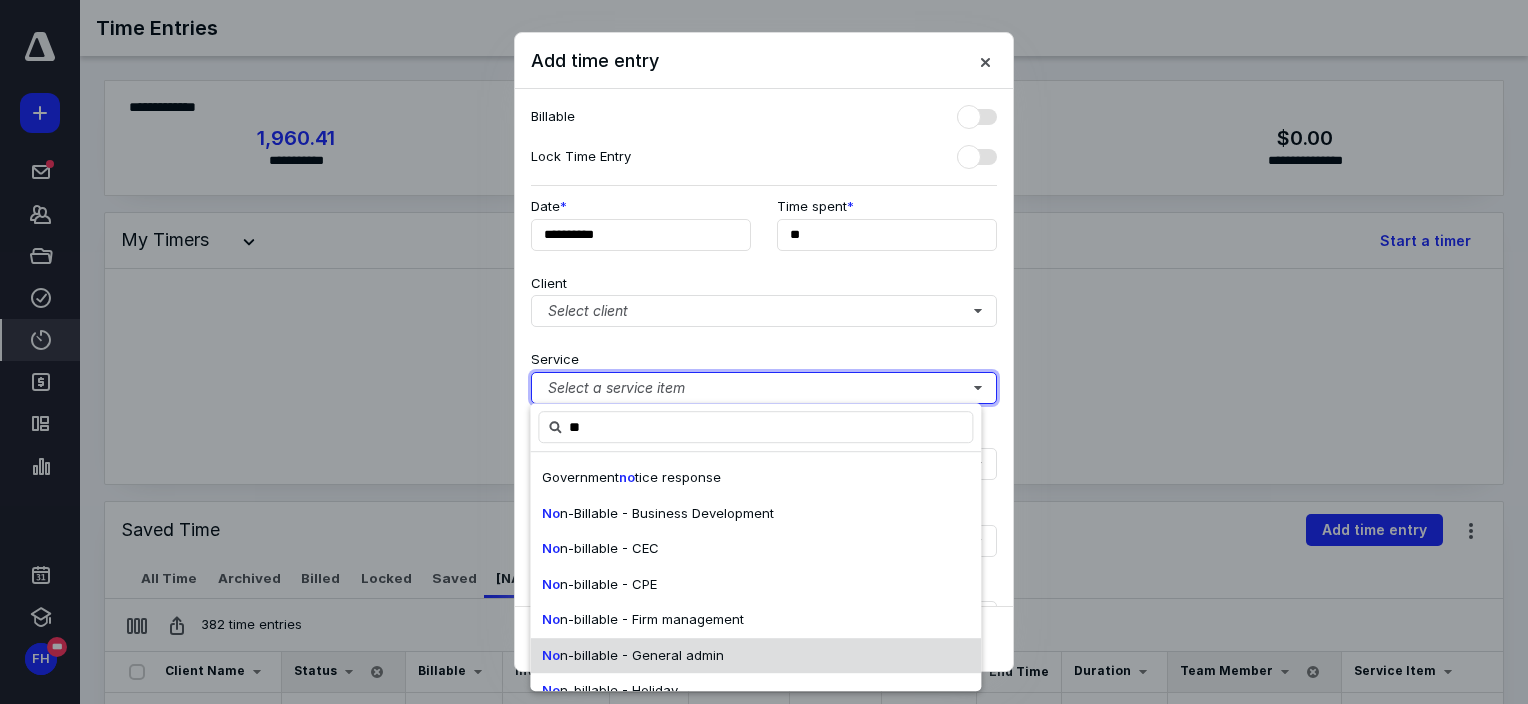 type 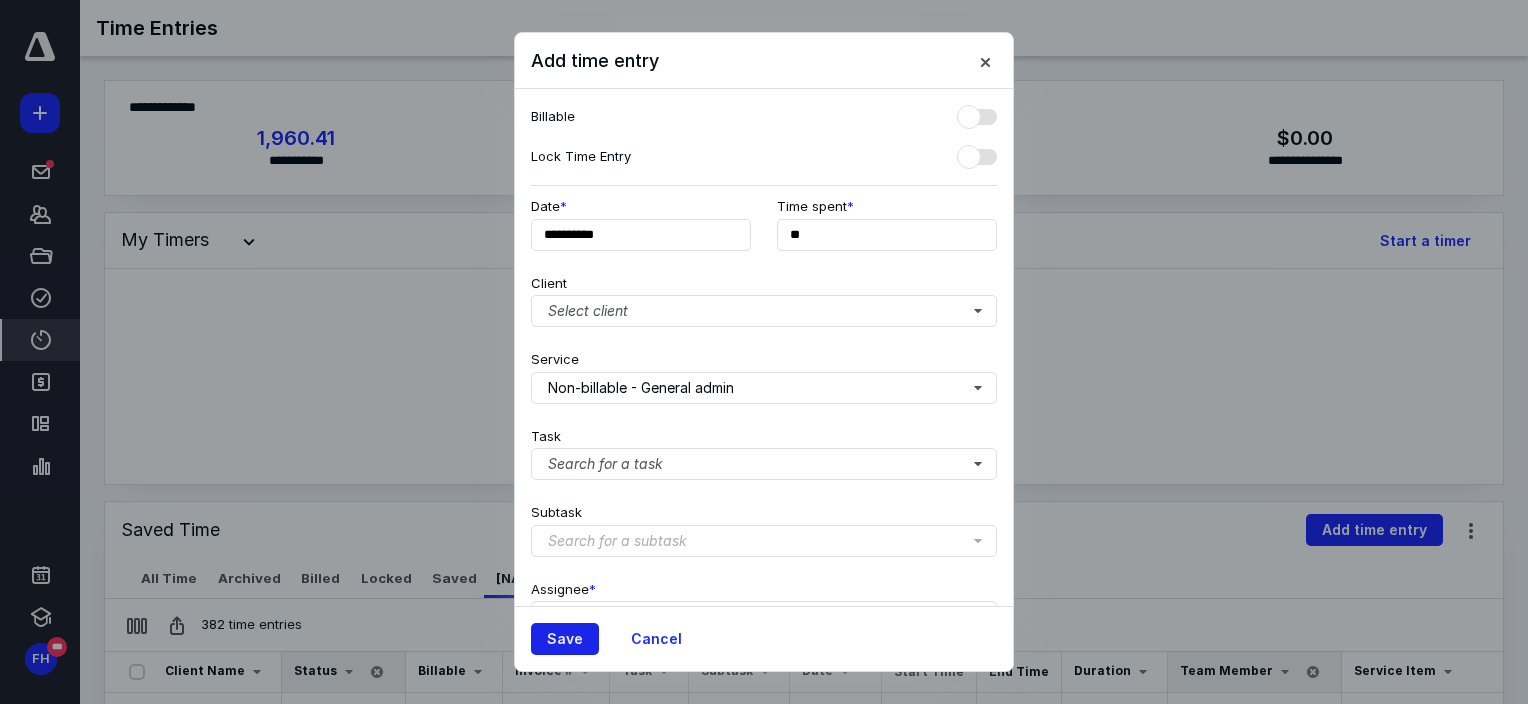 click on "Save" at bounding box center (565, 639) 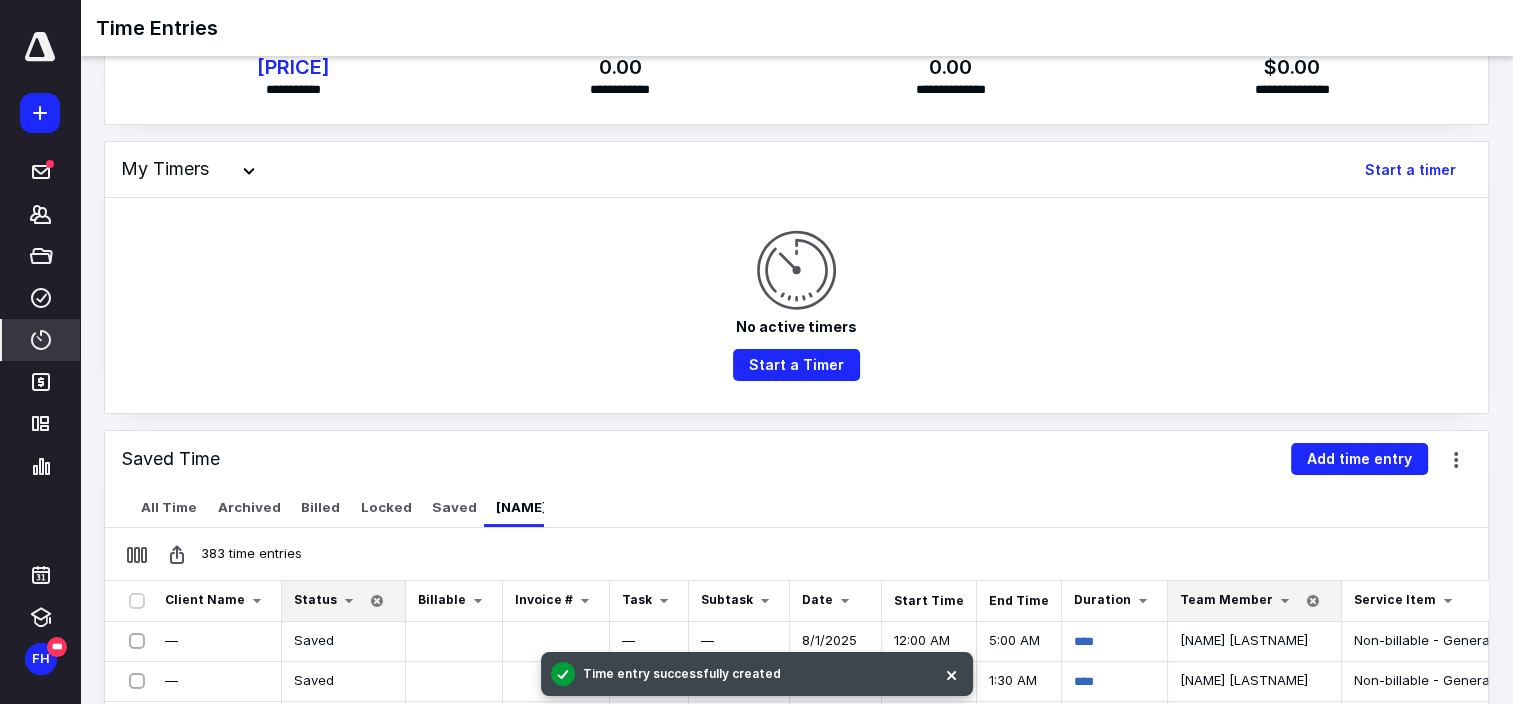 scroll, scrollTop: 443, scrollLeft: 0, axis: vertical 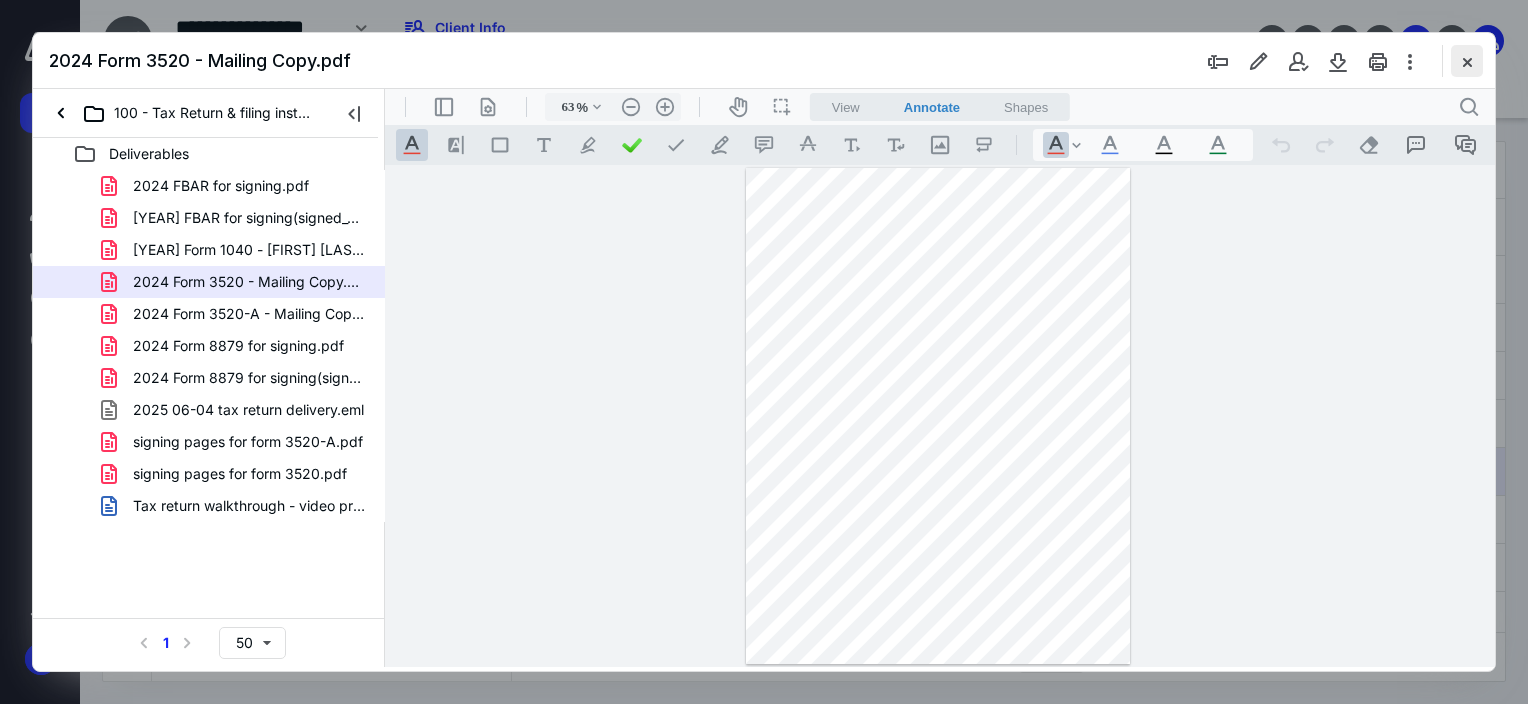 click at bounding box center [1467, 61] 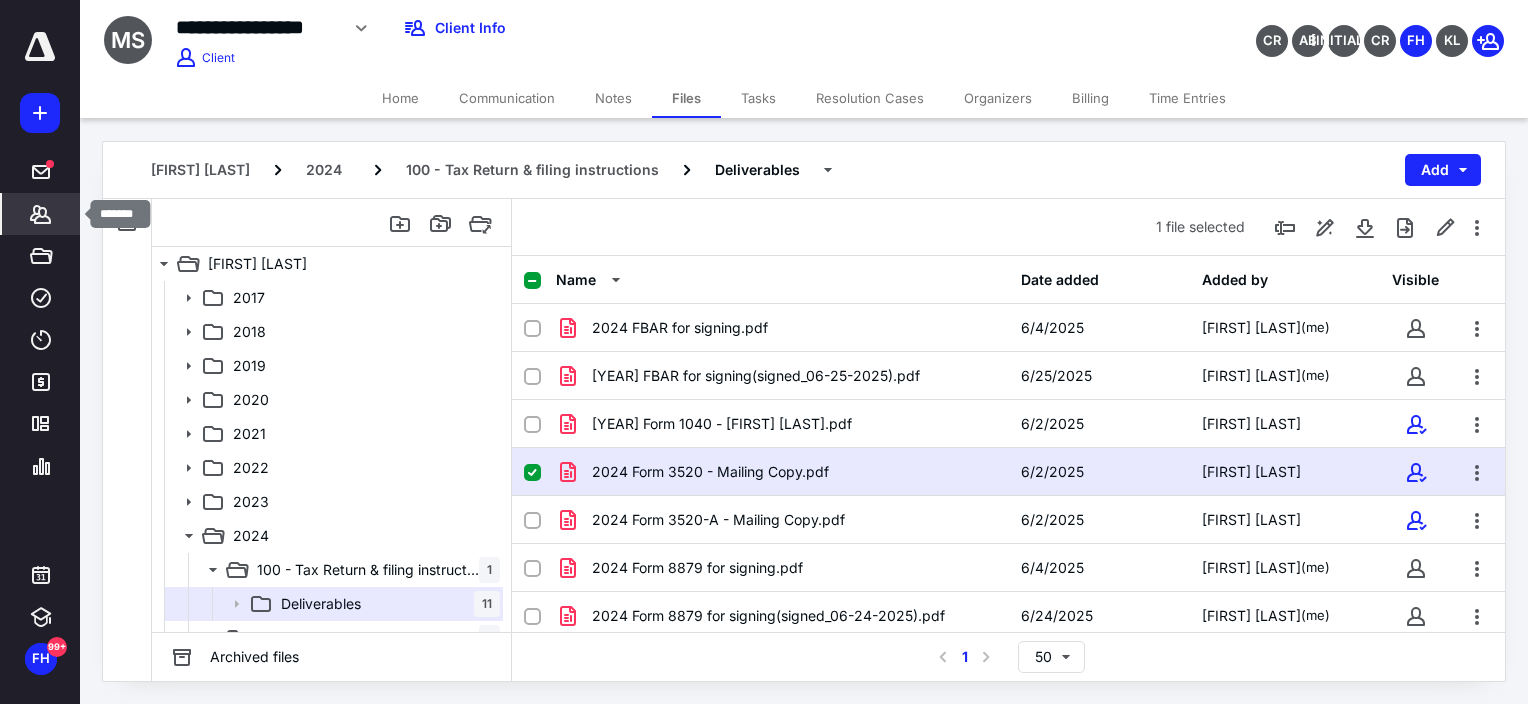 click 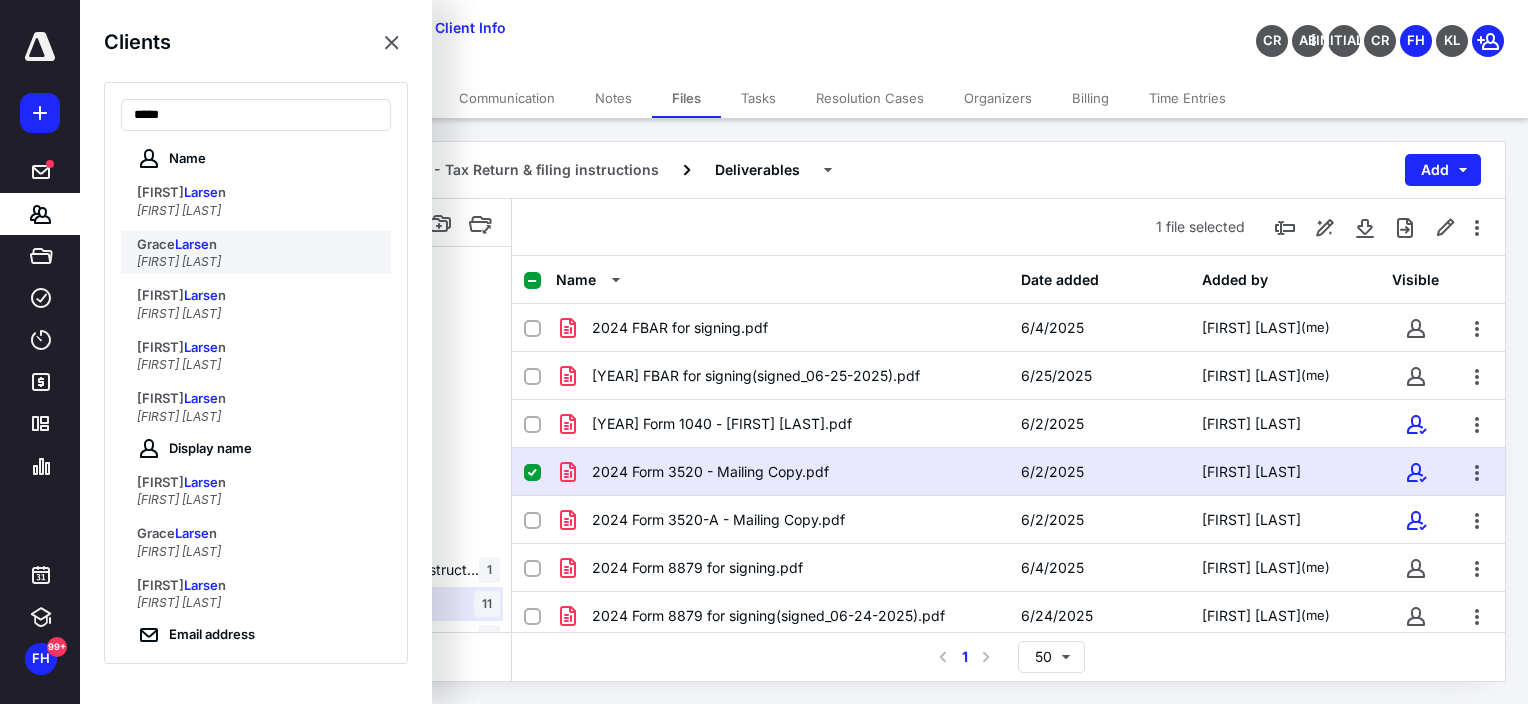 type on "*****" 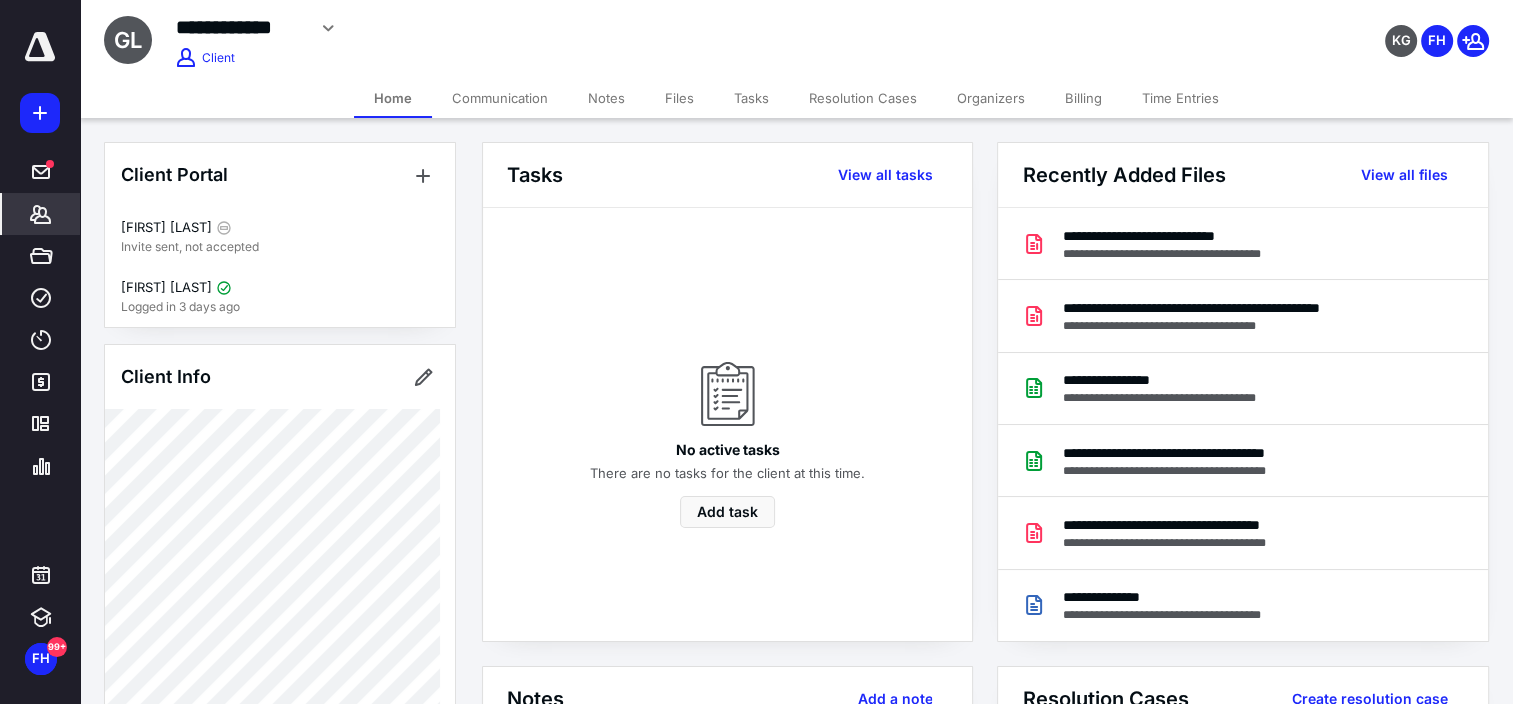 click on "Tasks" at bounding box center (751, 98) 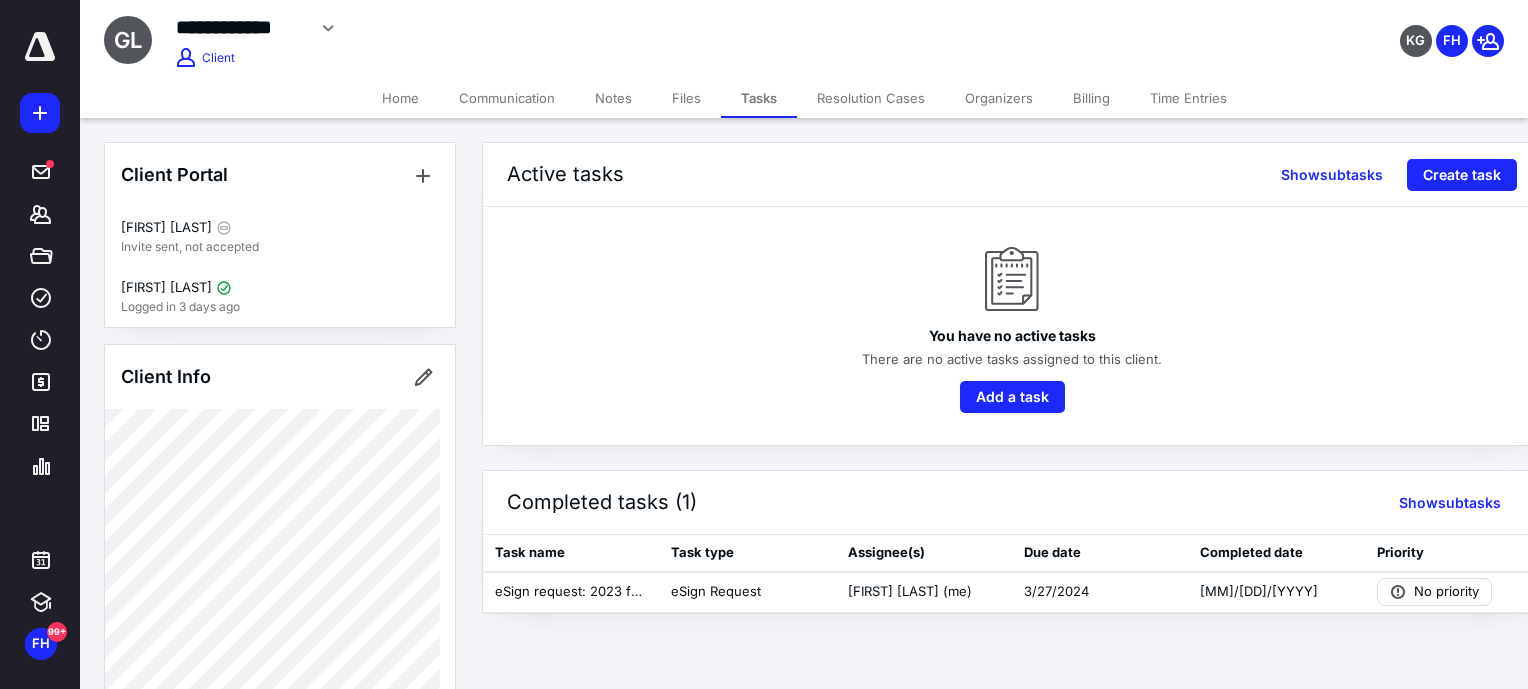 click on "Files" at bounding box center (686, 98) 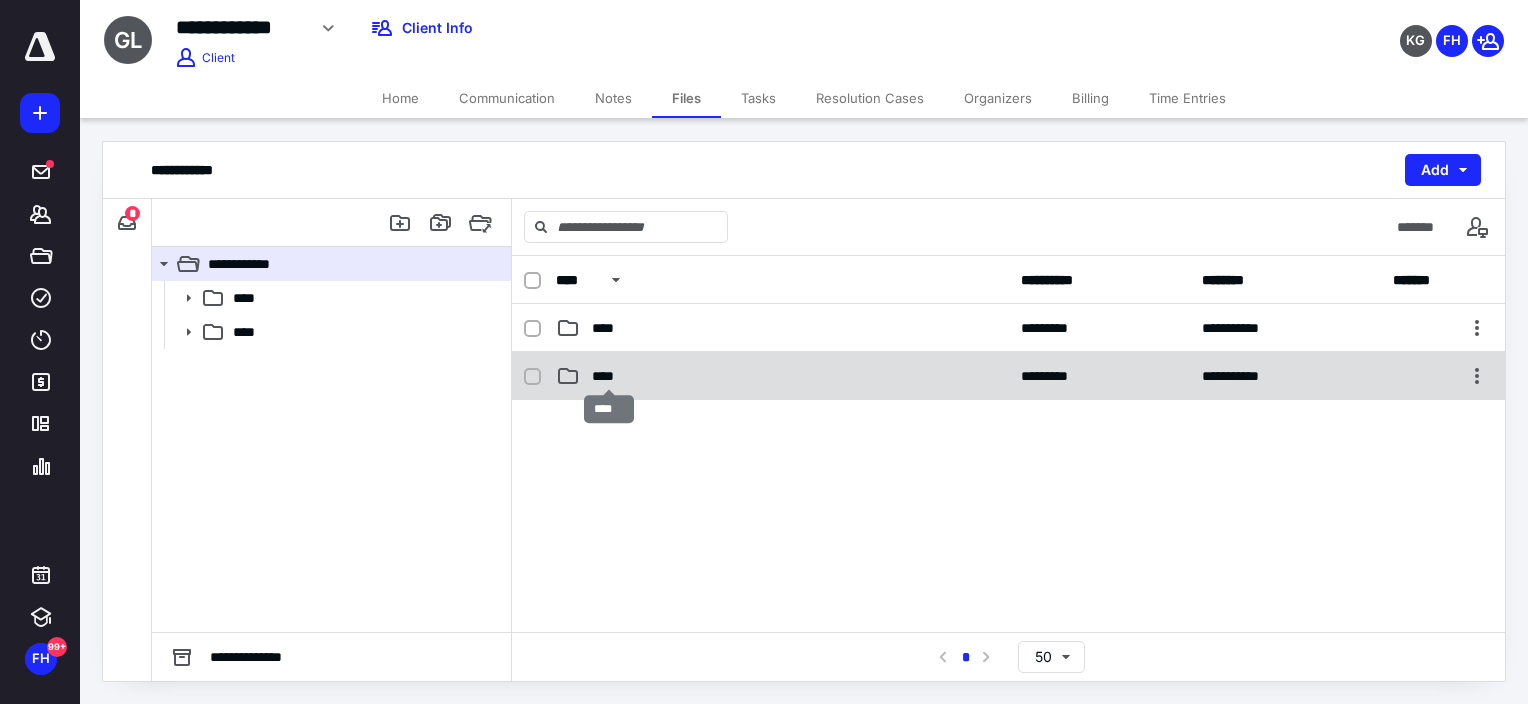 click on "****" at bounding box center [609, 376] 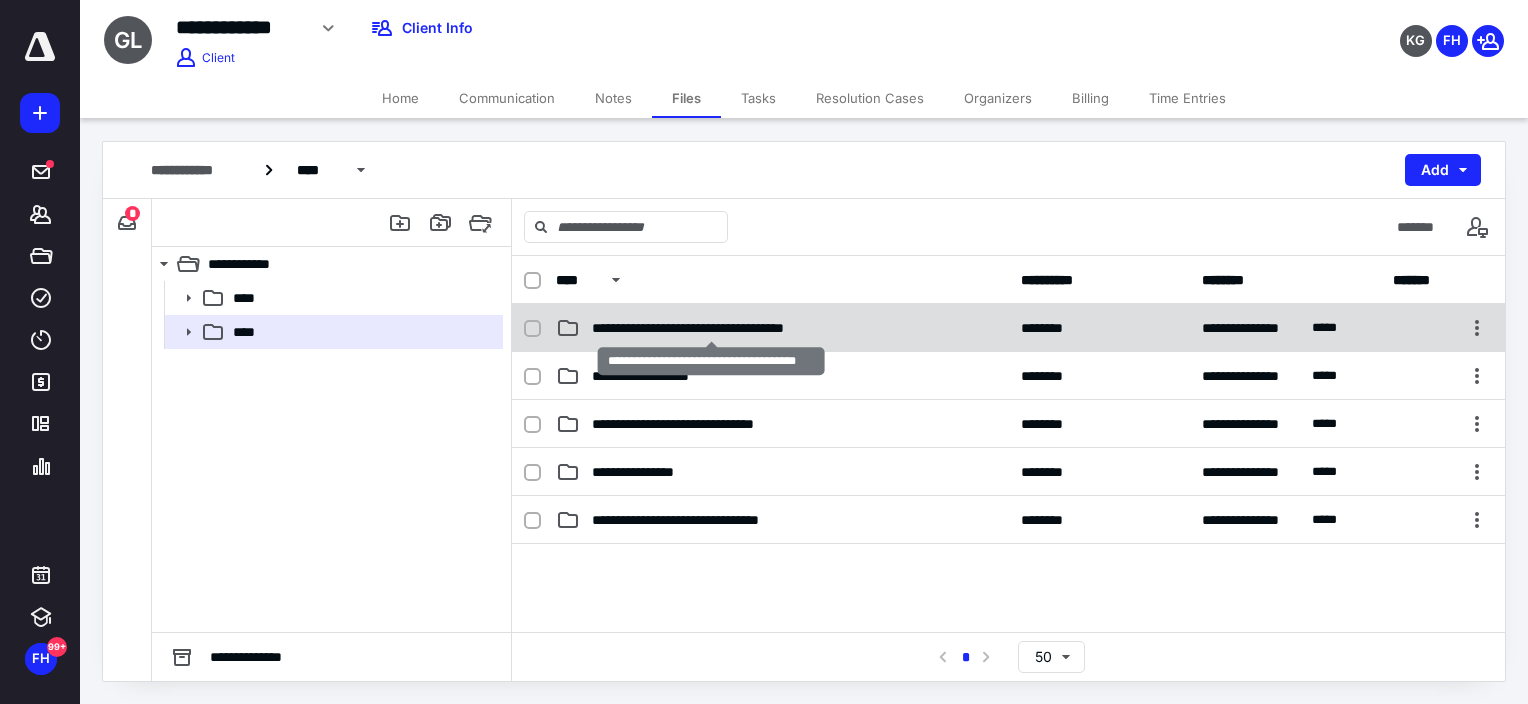 click on "**********" at bounding box center [711, 328] 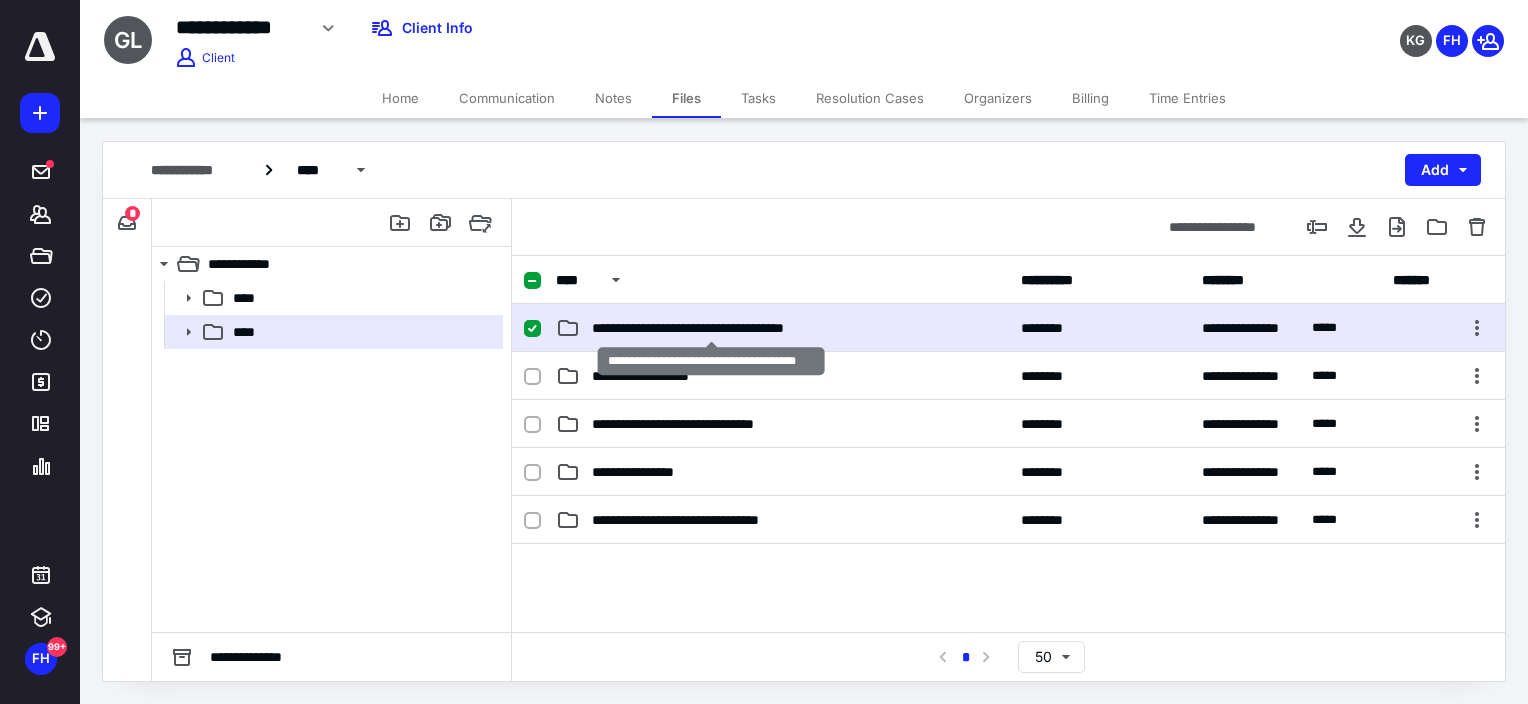click on "**********" at bounding box center (711, 328) 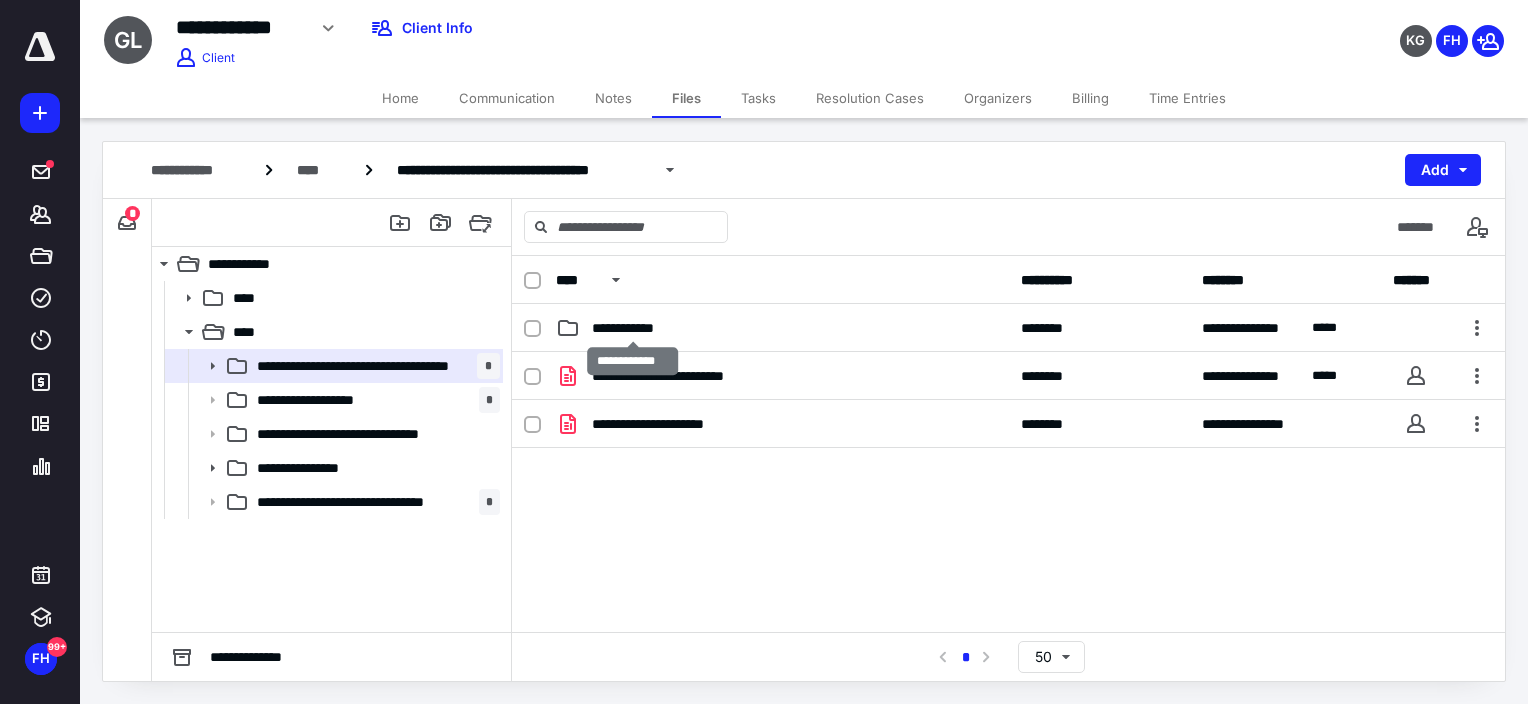 click on "**********" at bounding box center [632, 328] 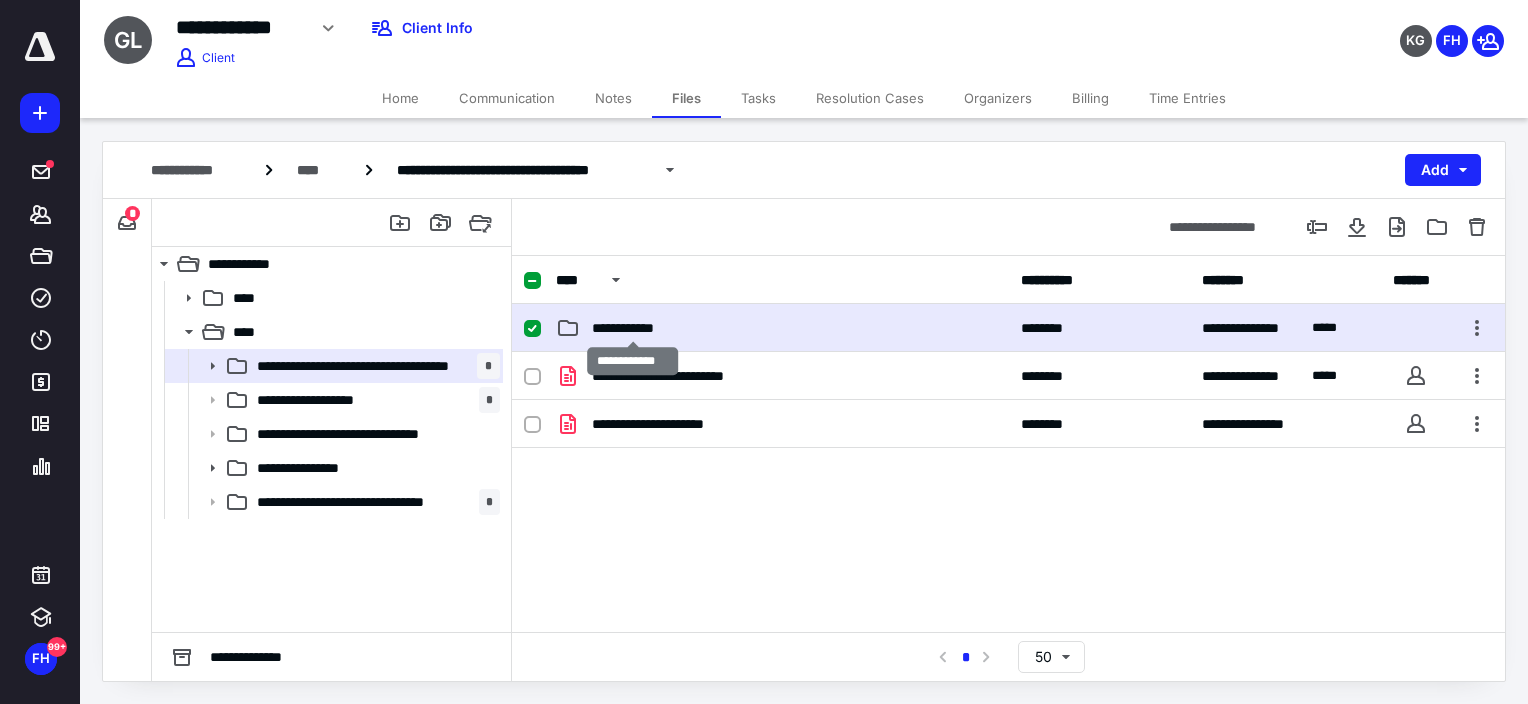 click on "**********" at bounding box center (632, 328) 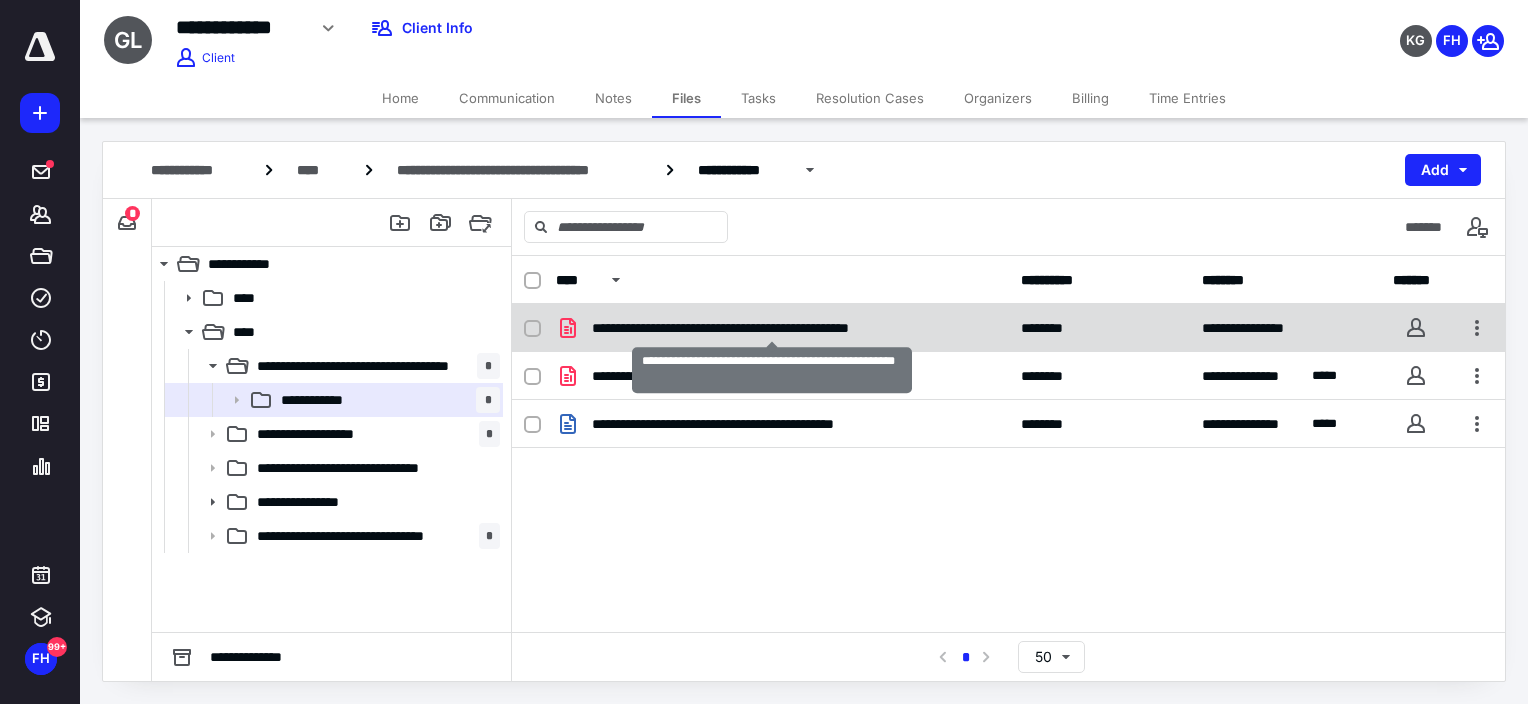click on "**********" at bounding box center [772, 328] 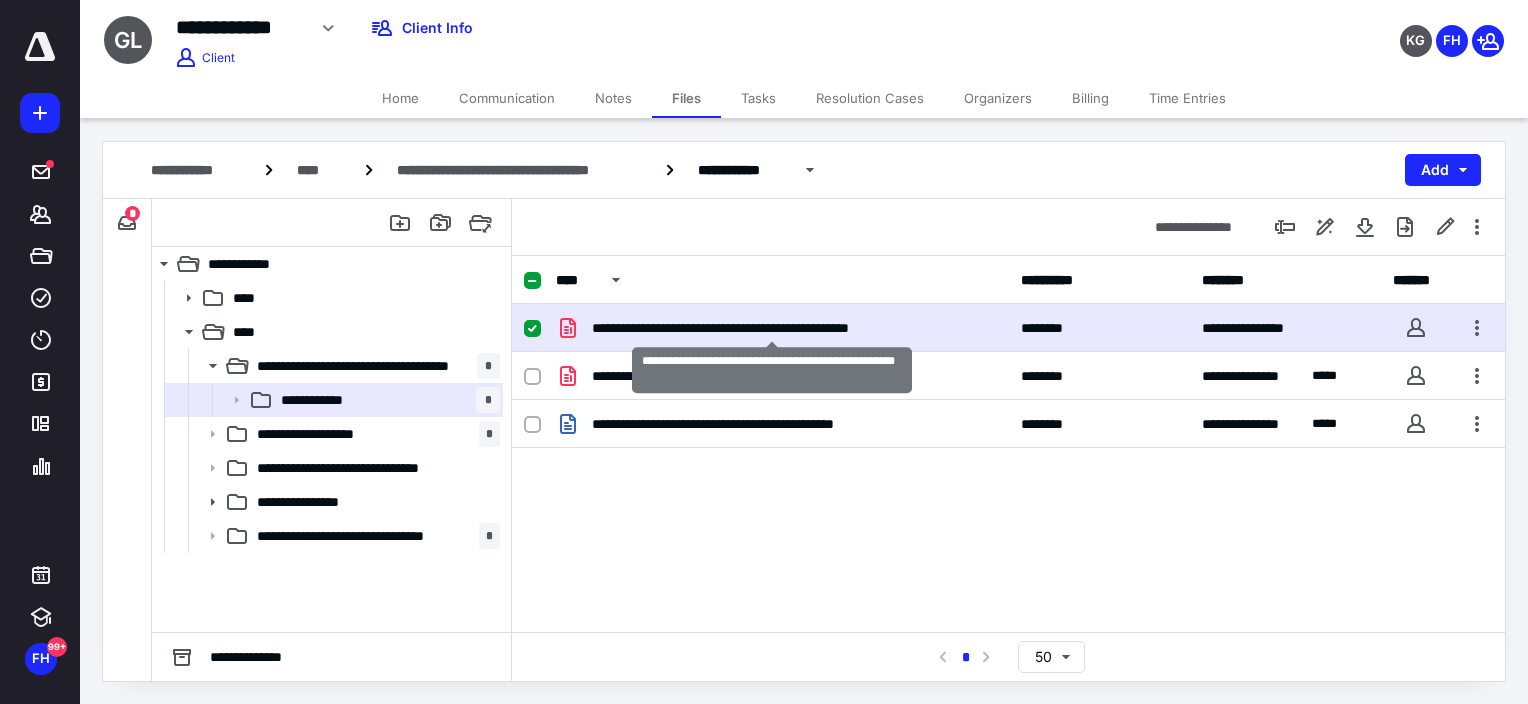 click on "**********" at bounding box center (772, 328) 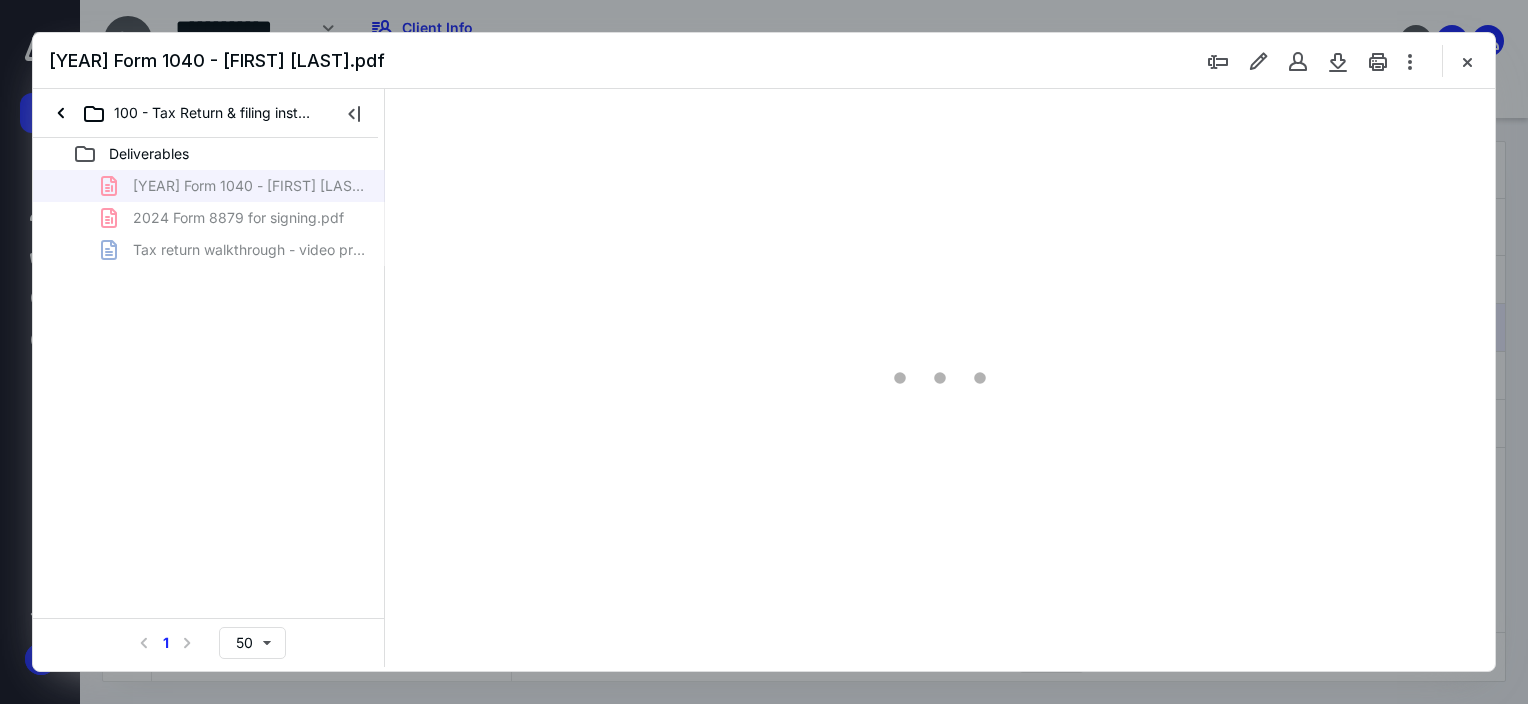 scroll, scrollTop: 0, scrollLeft: 0, axis: both 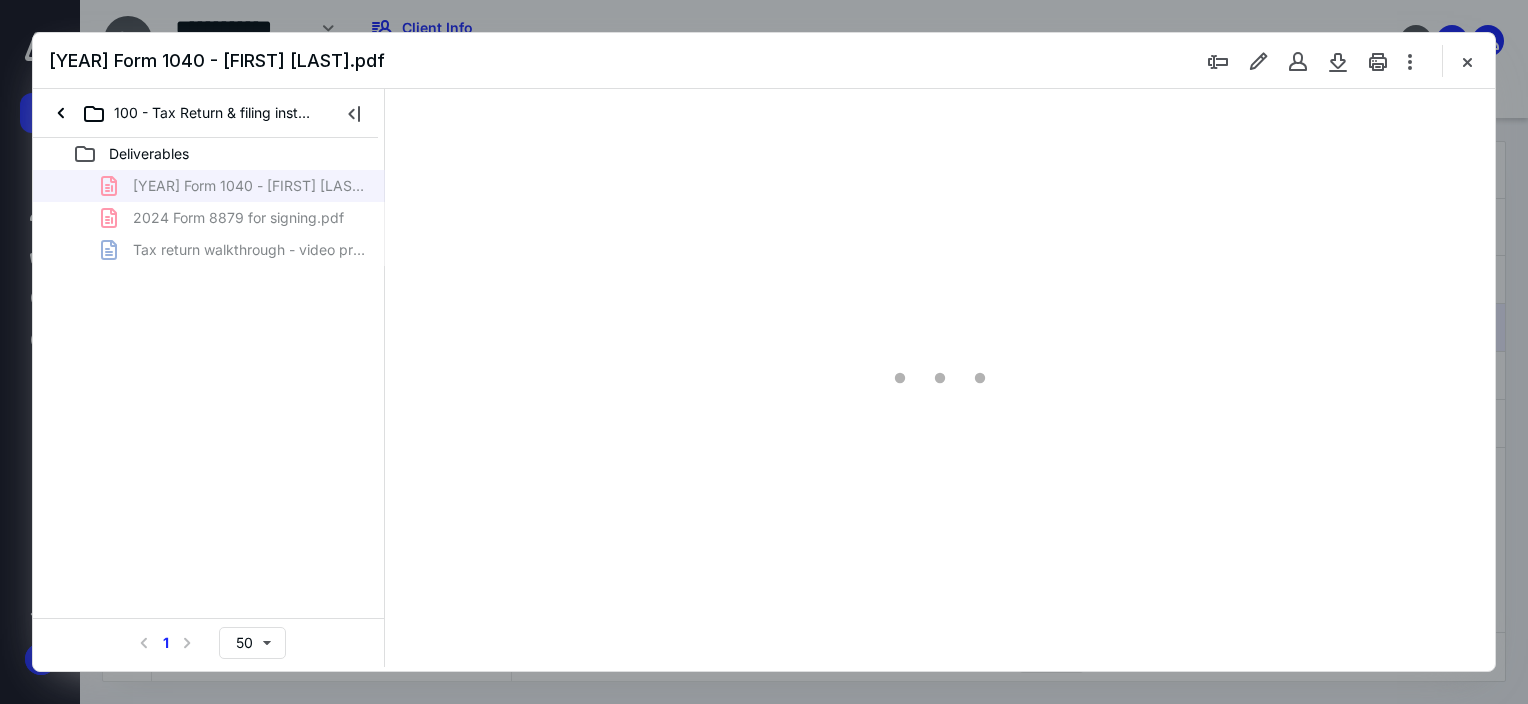 type on "63" 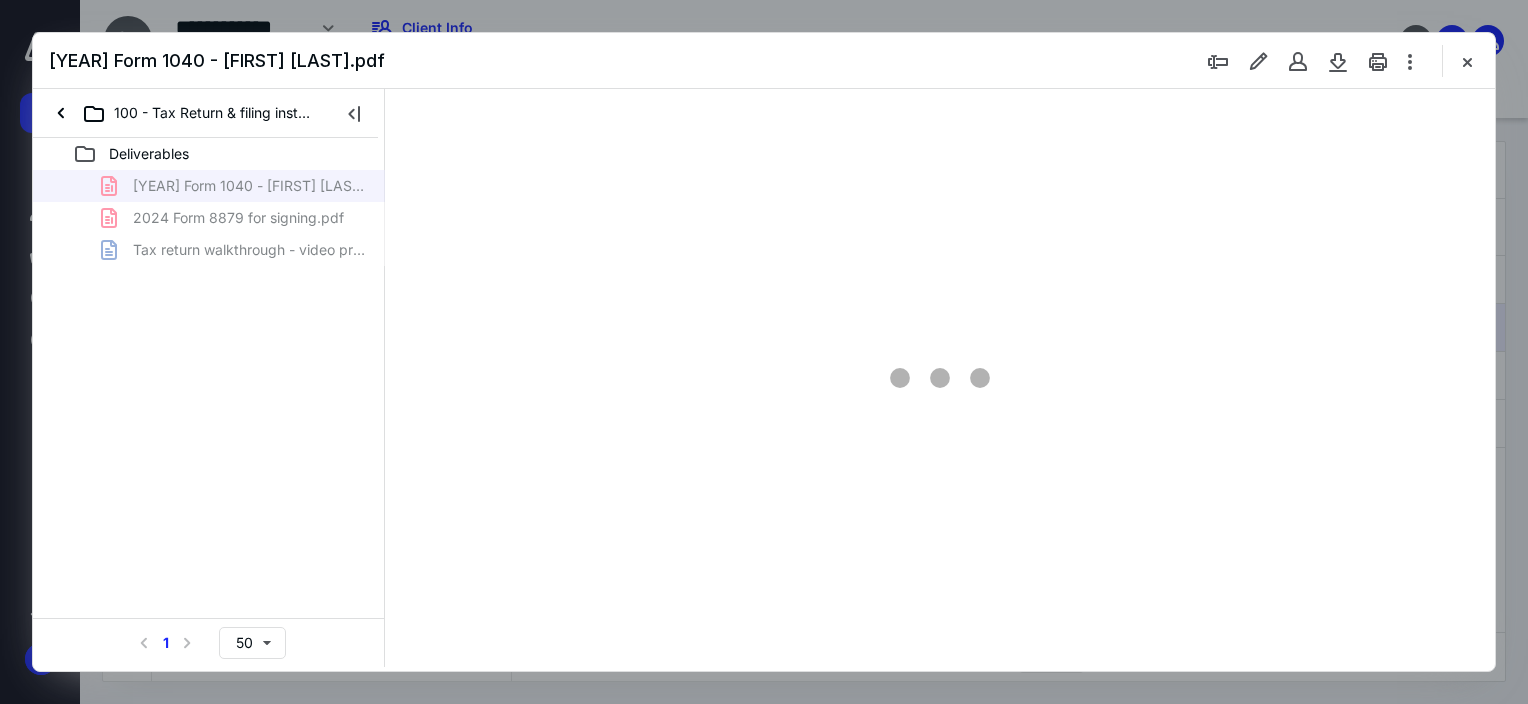 scroll, scrollTop: 79, scrollLeft: 0, axis: vertical 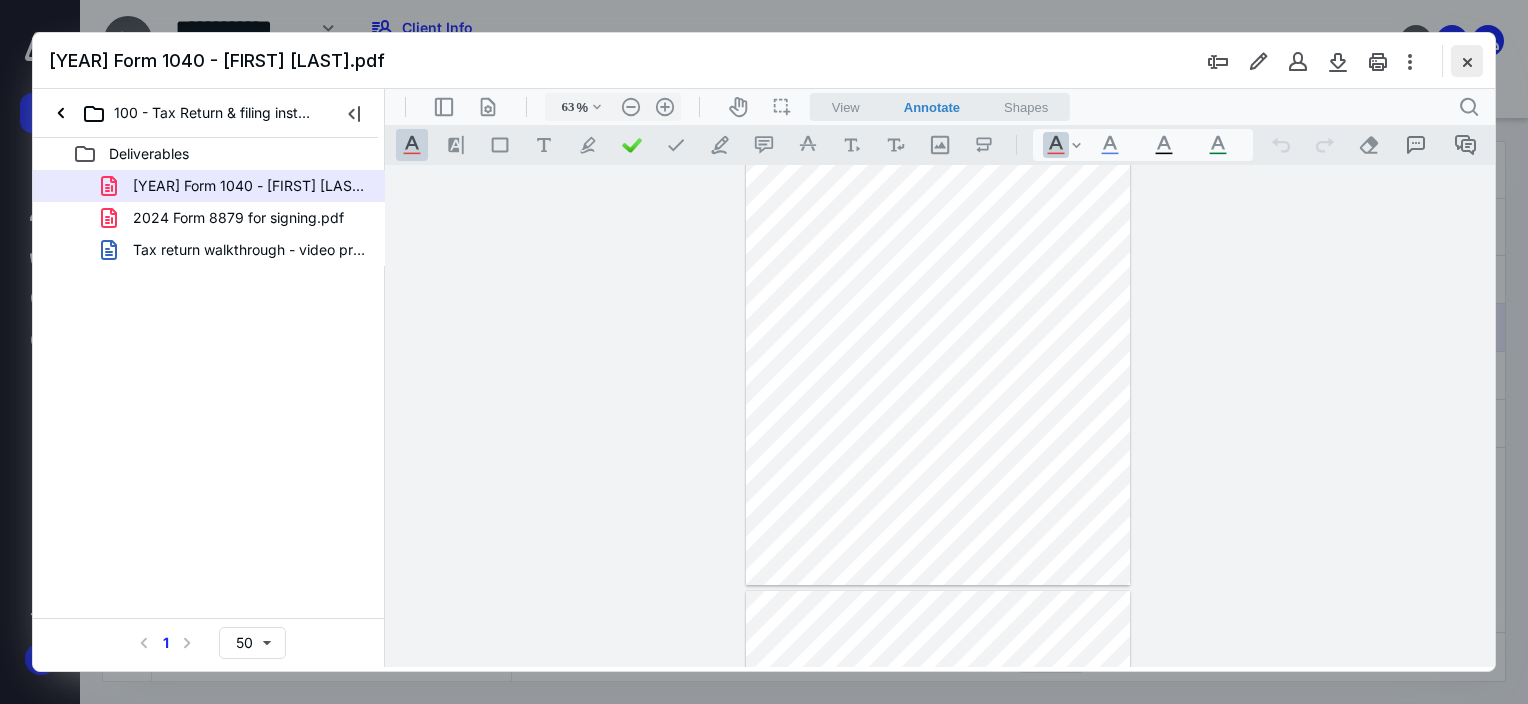 click at bounding box center (1467, 61) 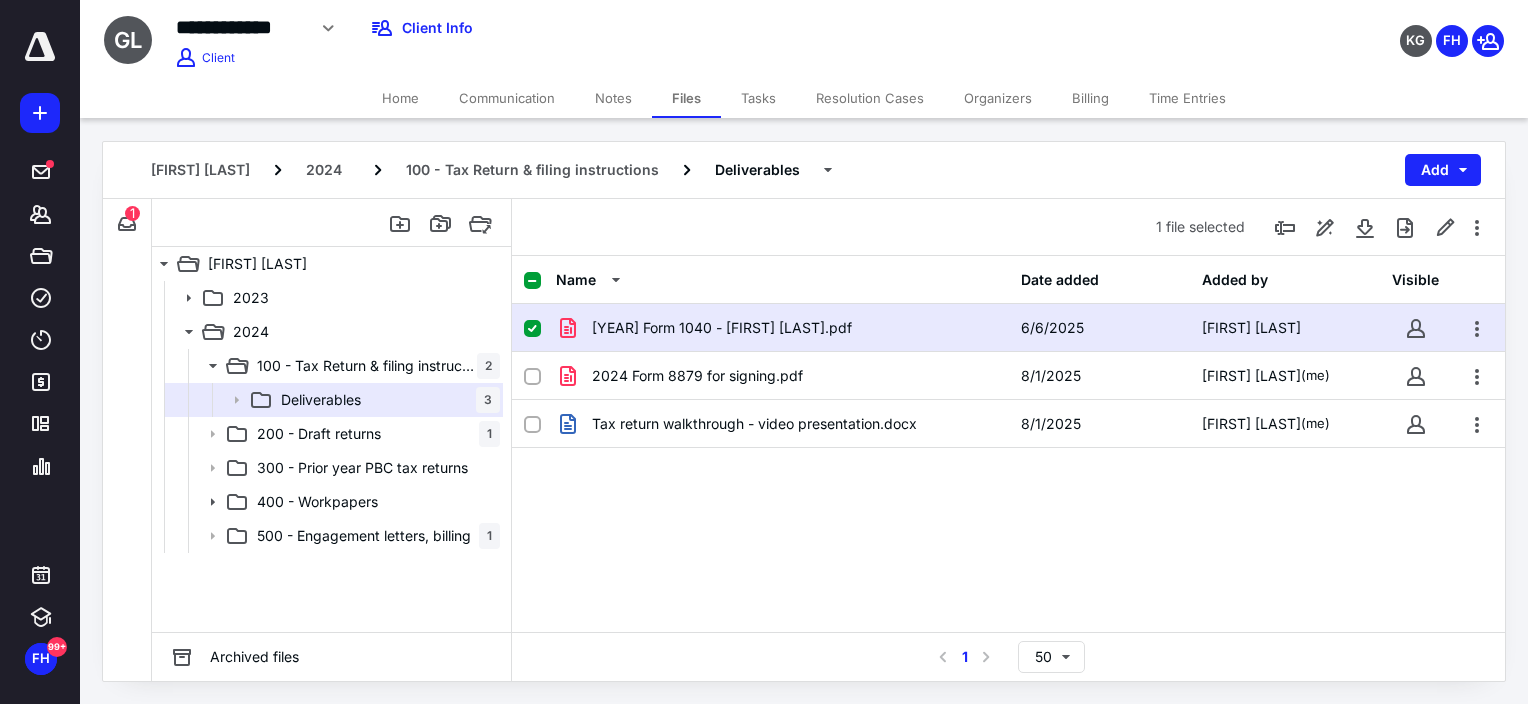 click at bounding box center (332, 223) 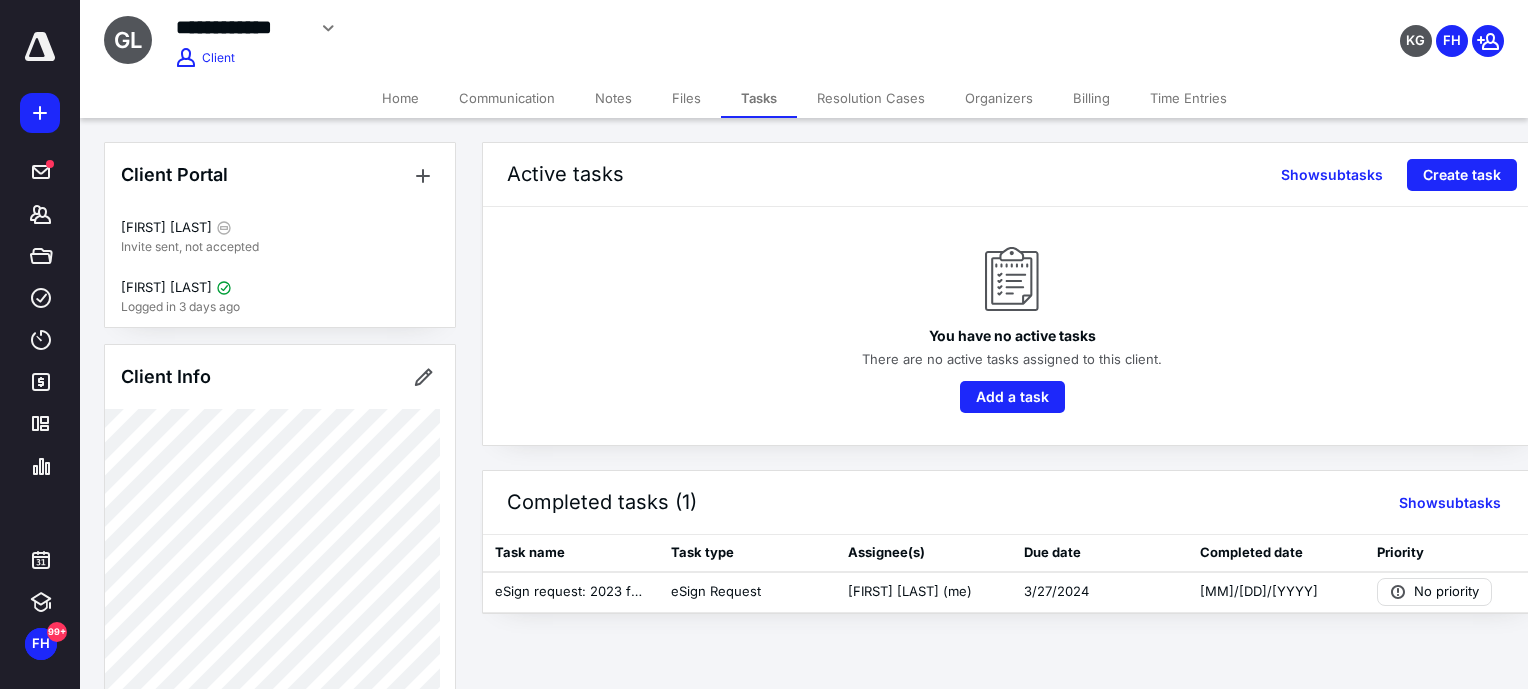 click on "Files" at bounding box center [686, 98] 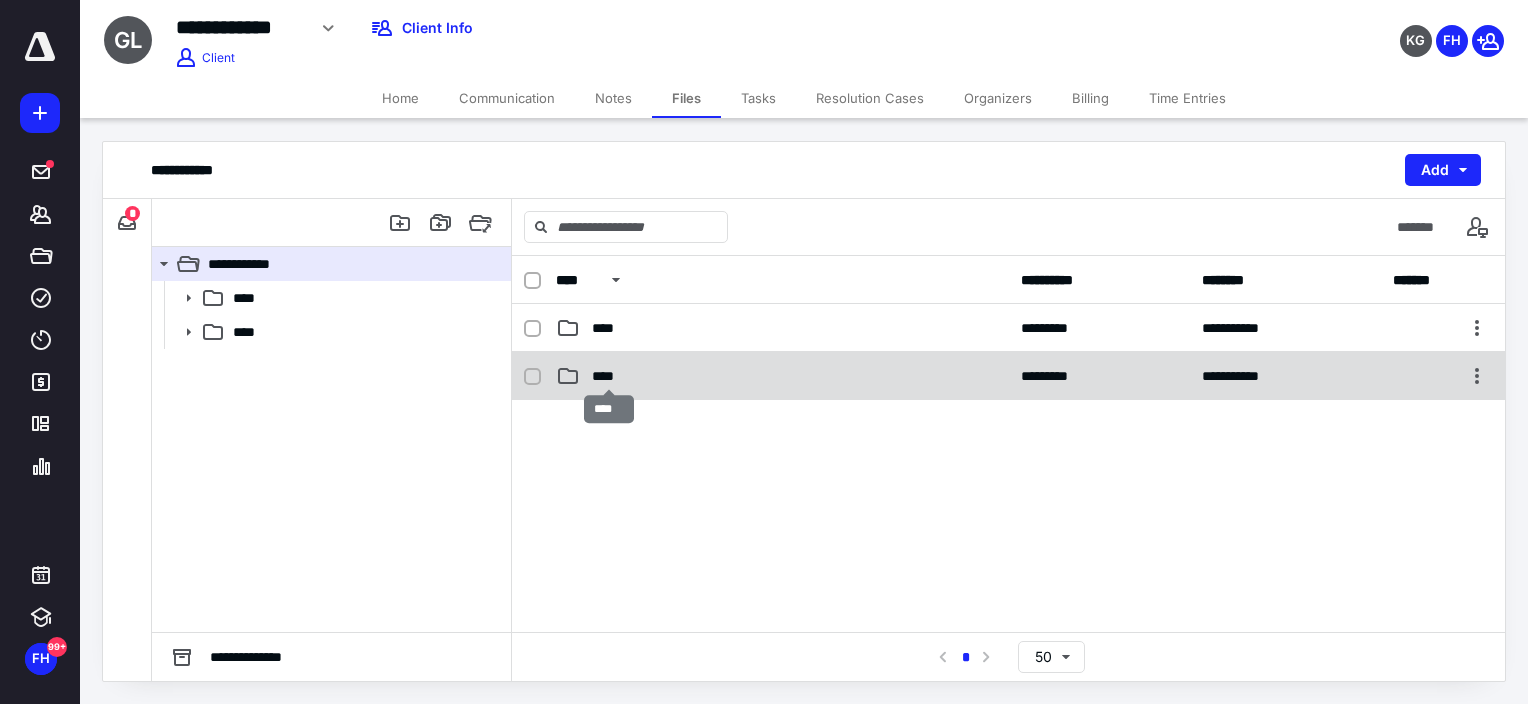 click on "****" at bounding box center (609, 376) 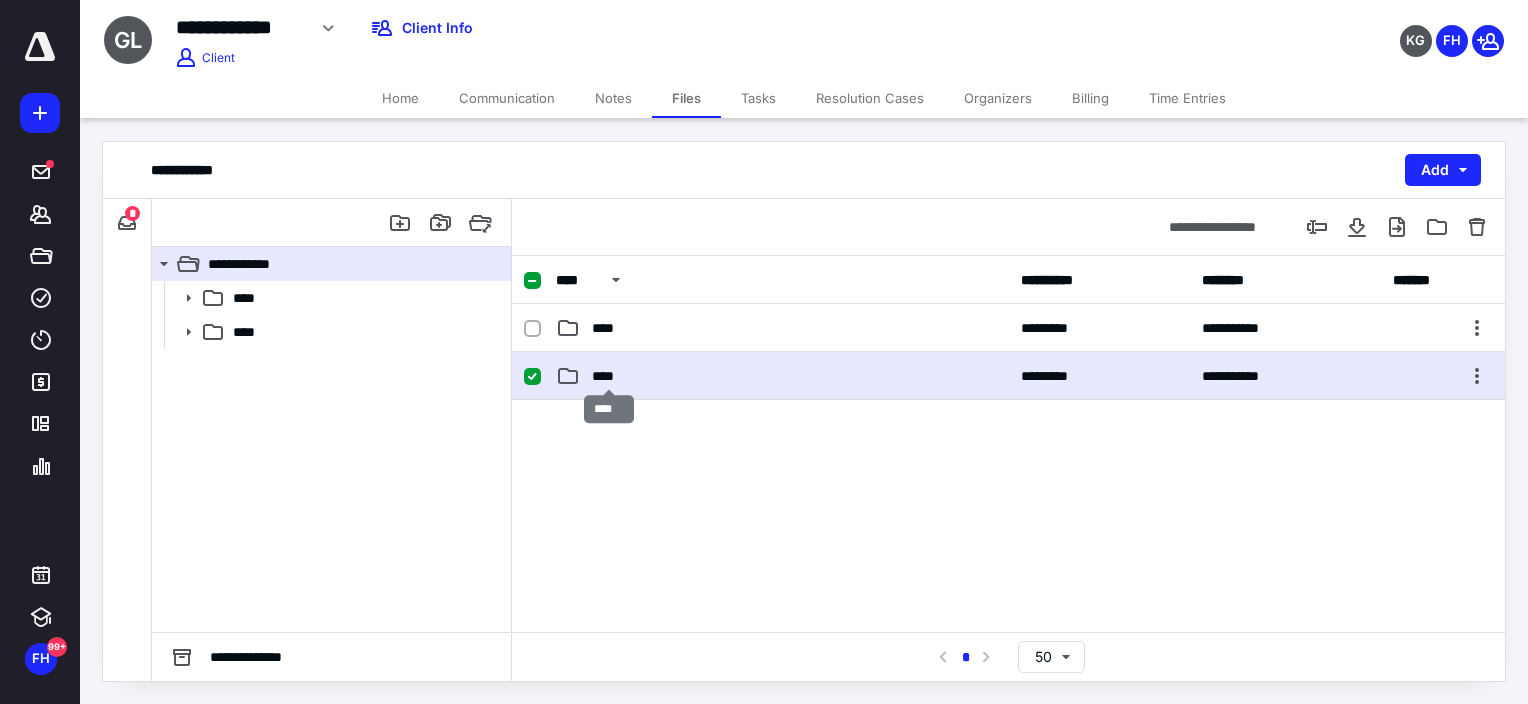 click on "****" at bounding box center [609, 376] 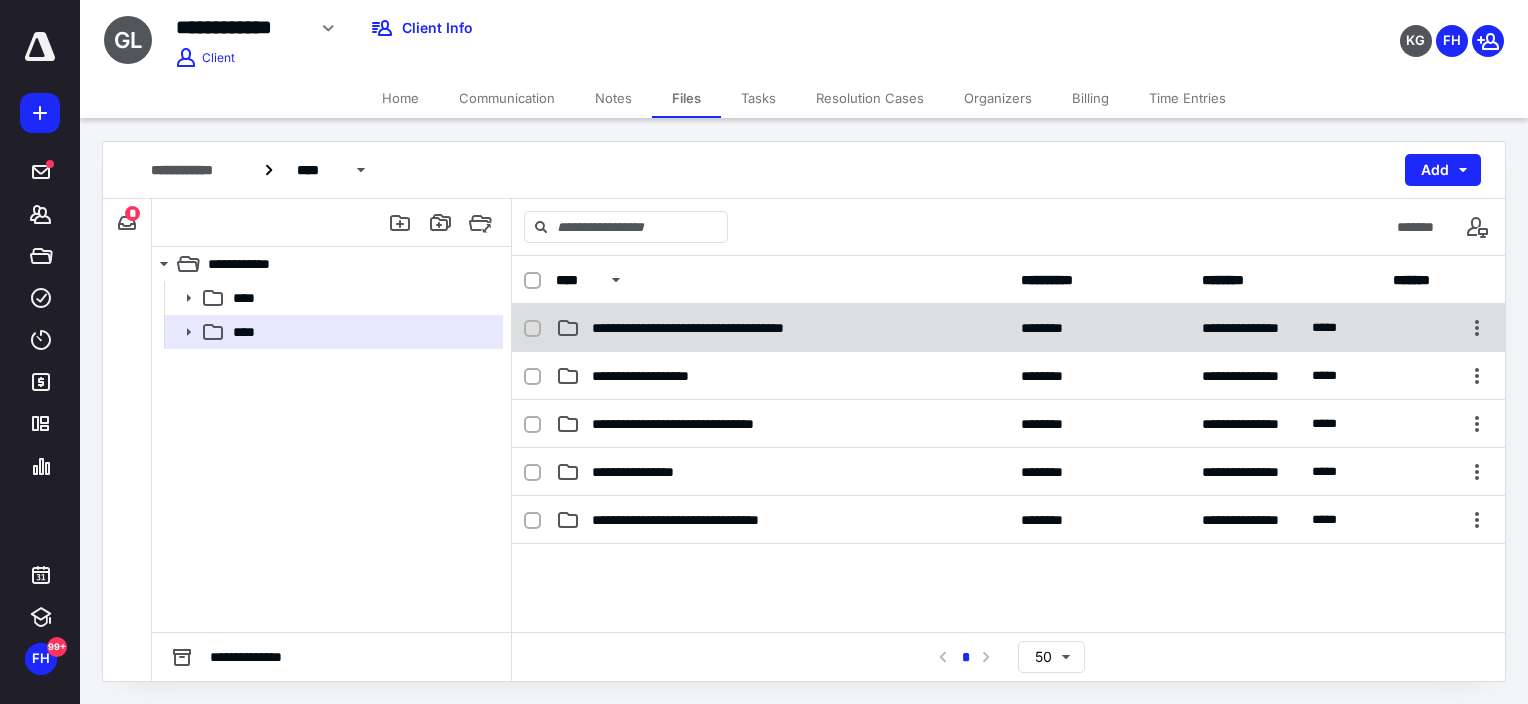 click on "**********" at bounding box center [711, 328] 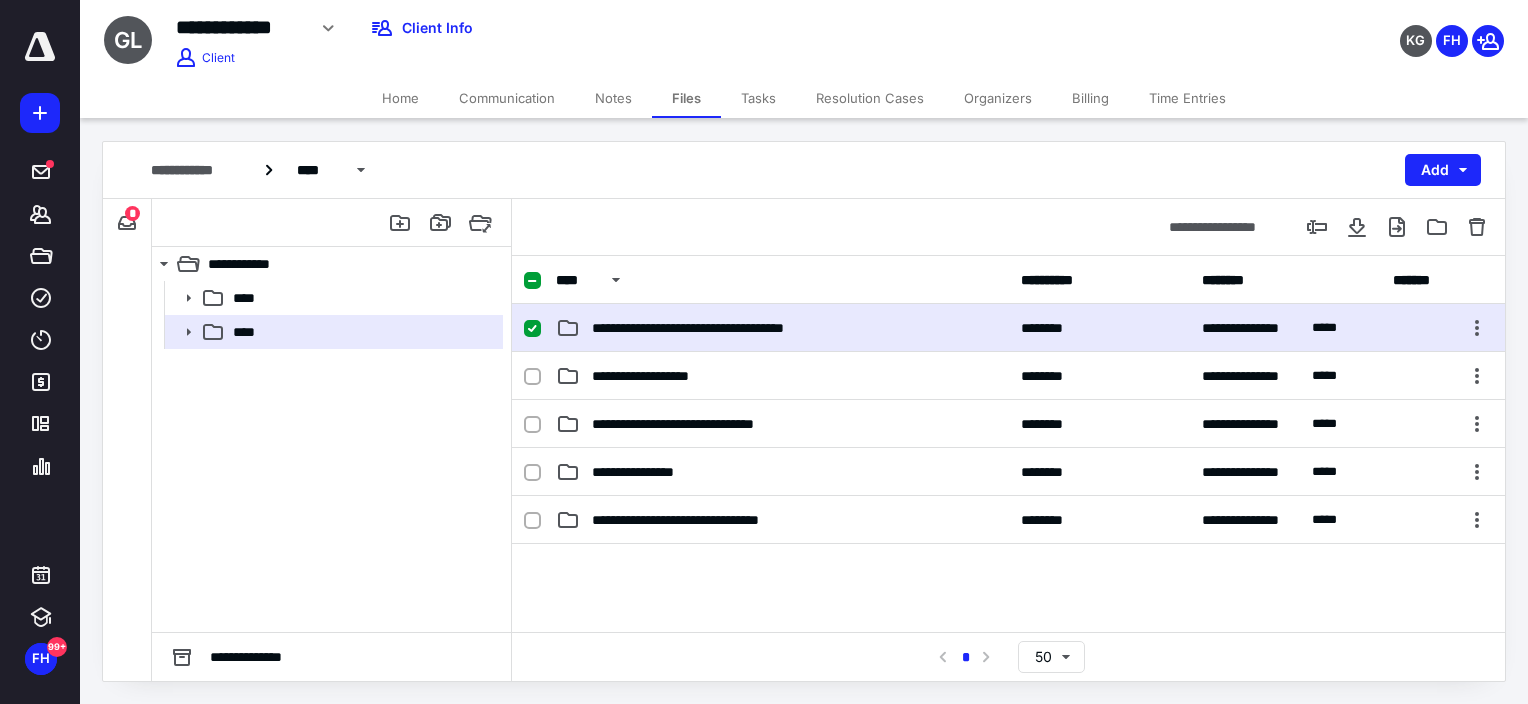 click on "**********" at bounding box center [711, 328] 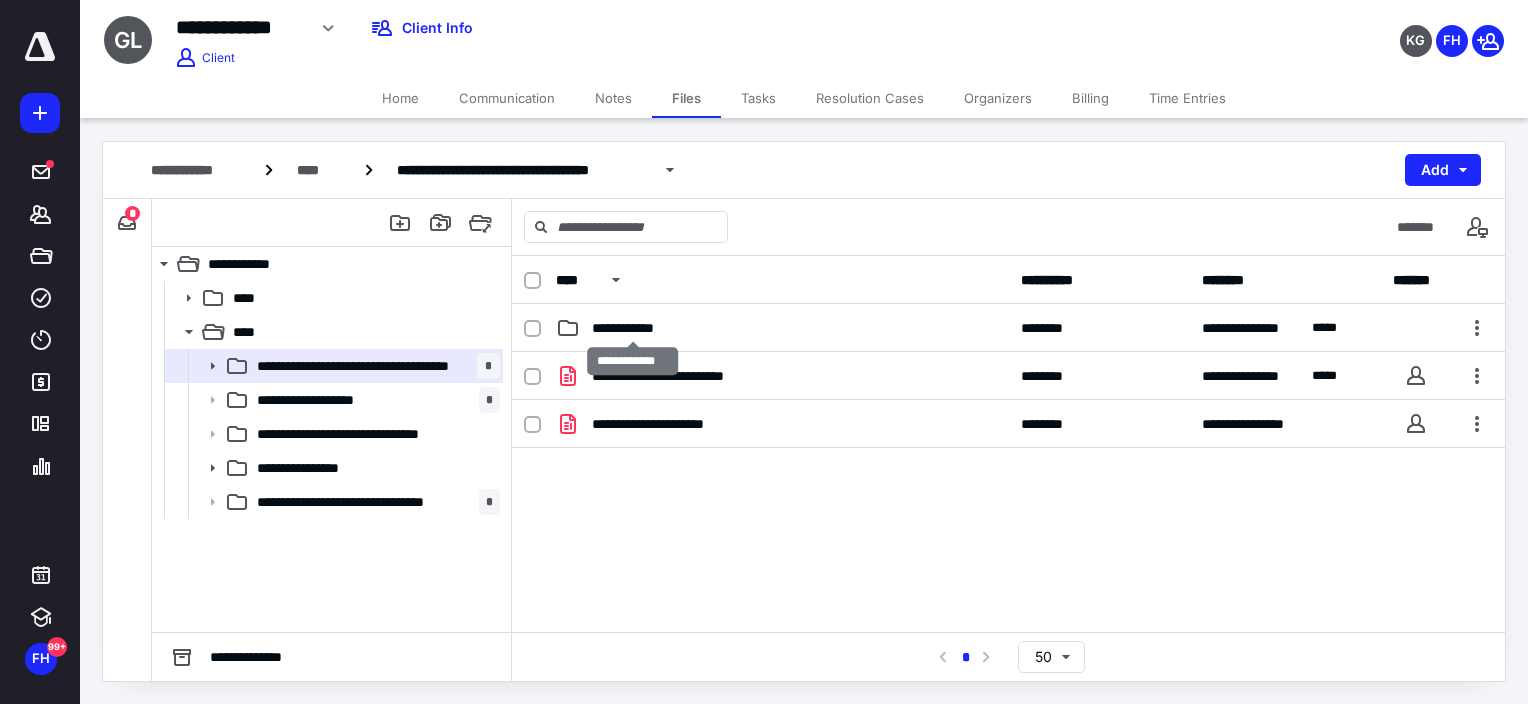 click on "**********" at bounding box center (632, 328) 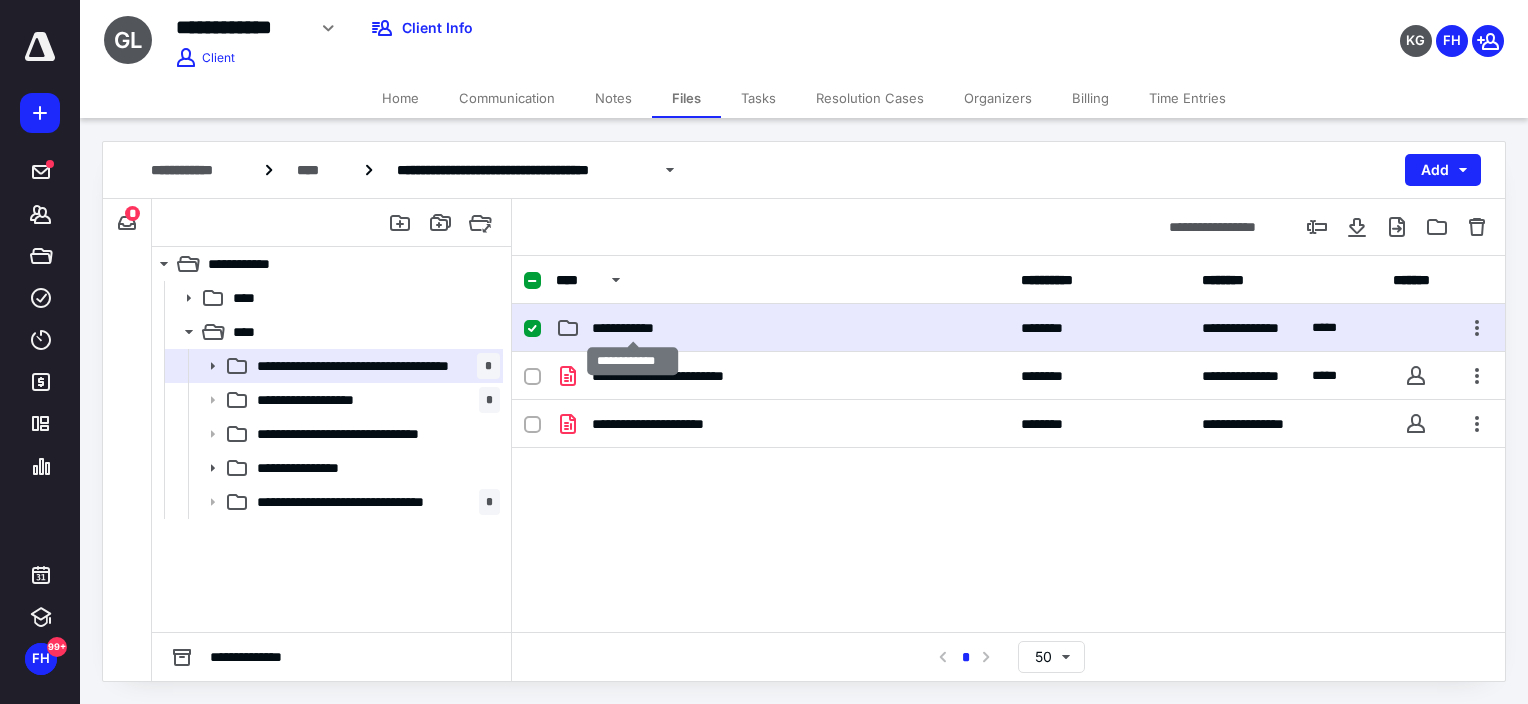 click on "**********" at bounding box center [632, 328] 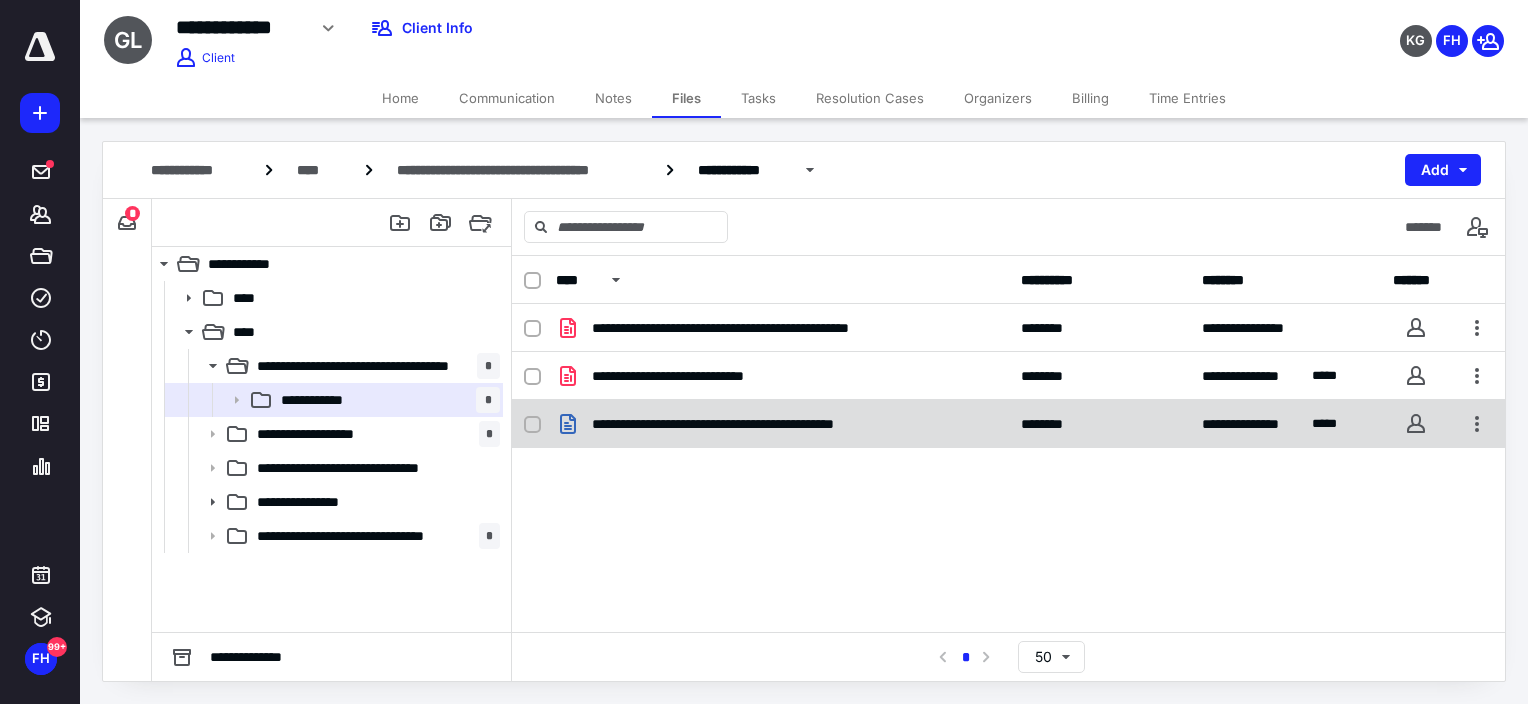 click at bounding box center [532, 425] 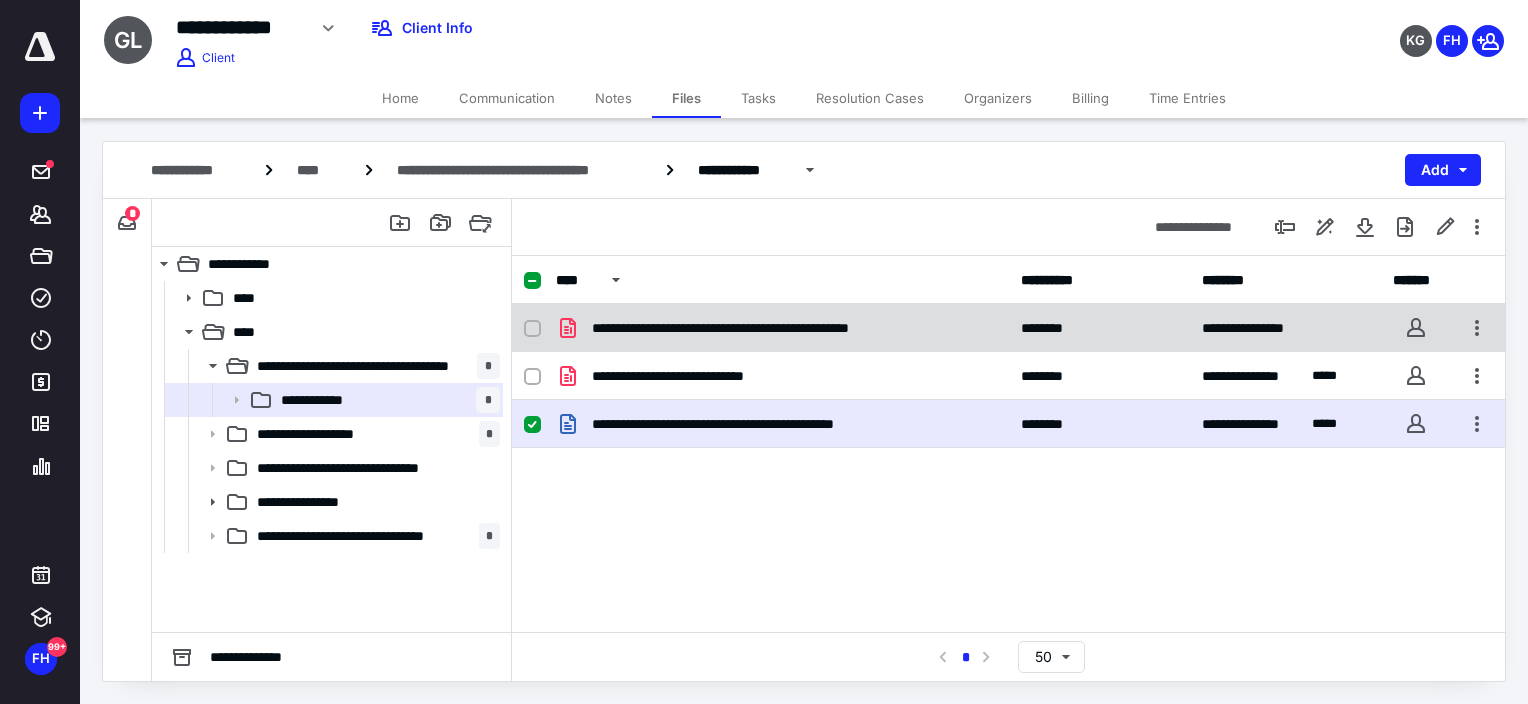 click 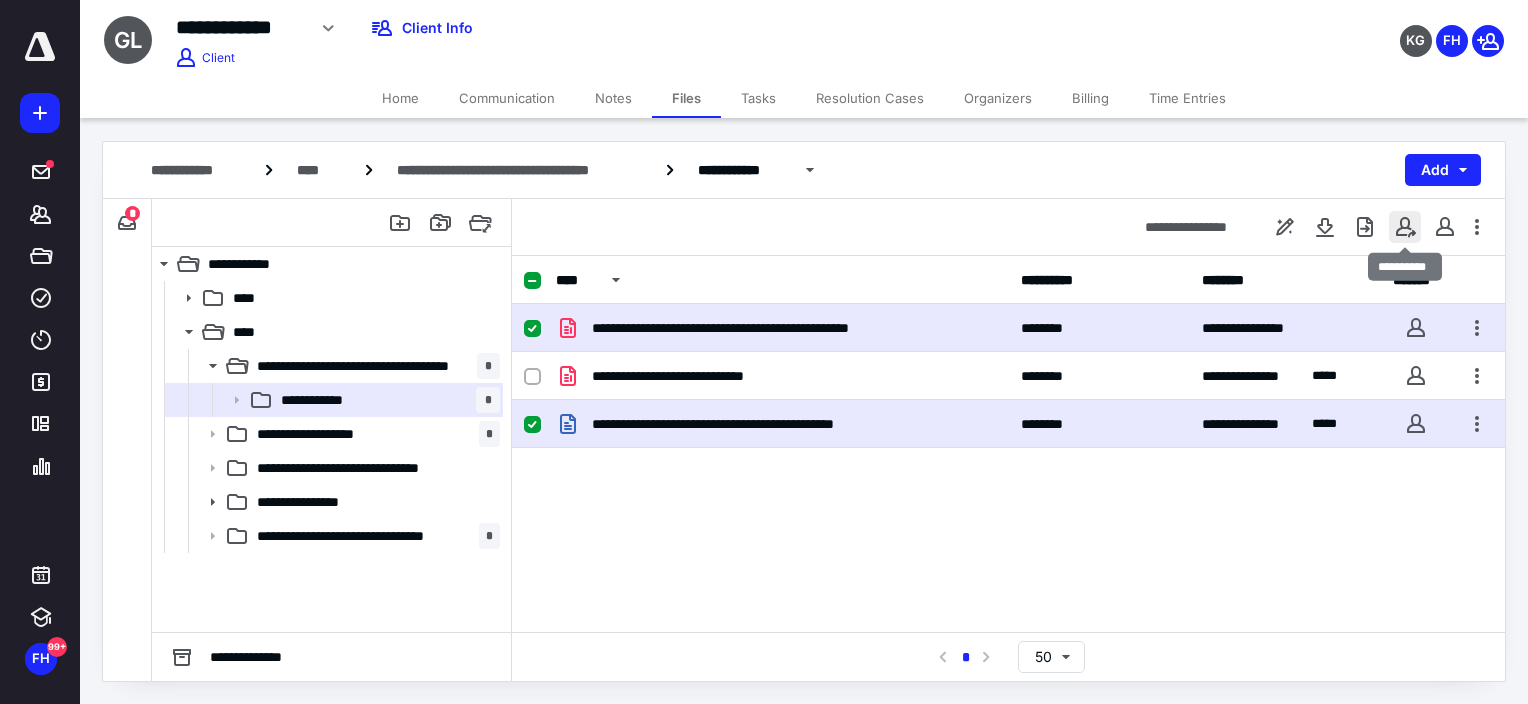 click at bounding box center (1405, 227) 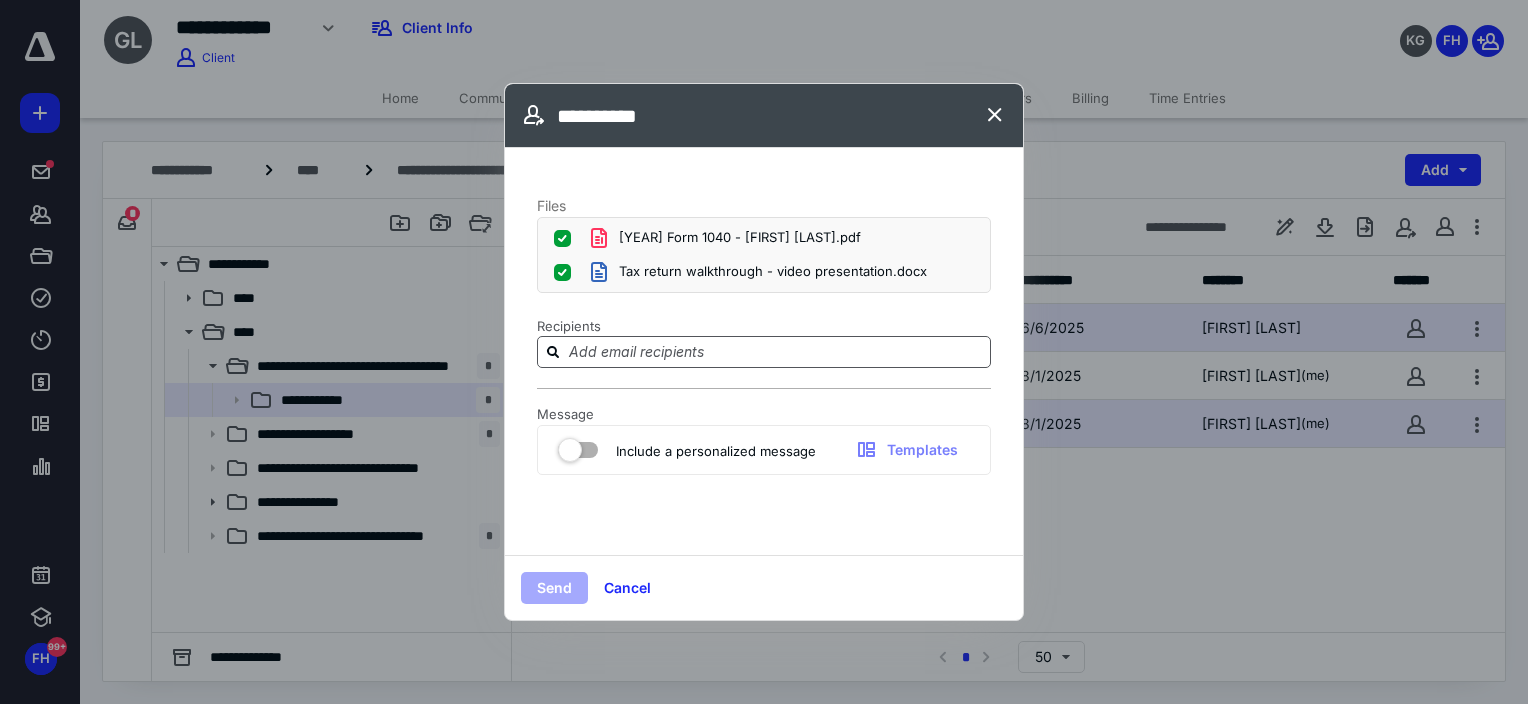 click at bounding box center [776, 351] 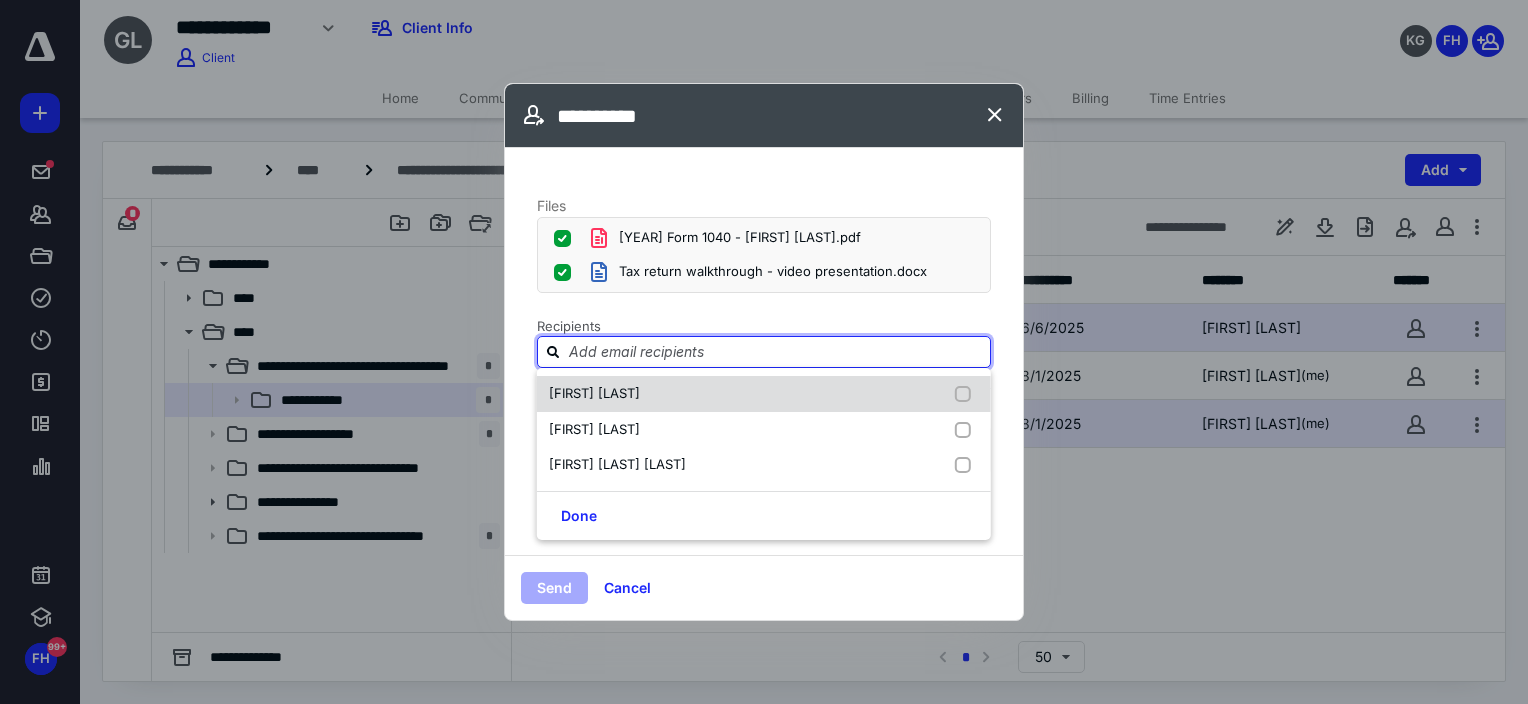click on "[FIRST] [LAST]" at bounding box center [594, 393] 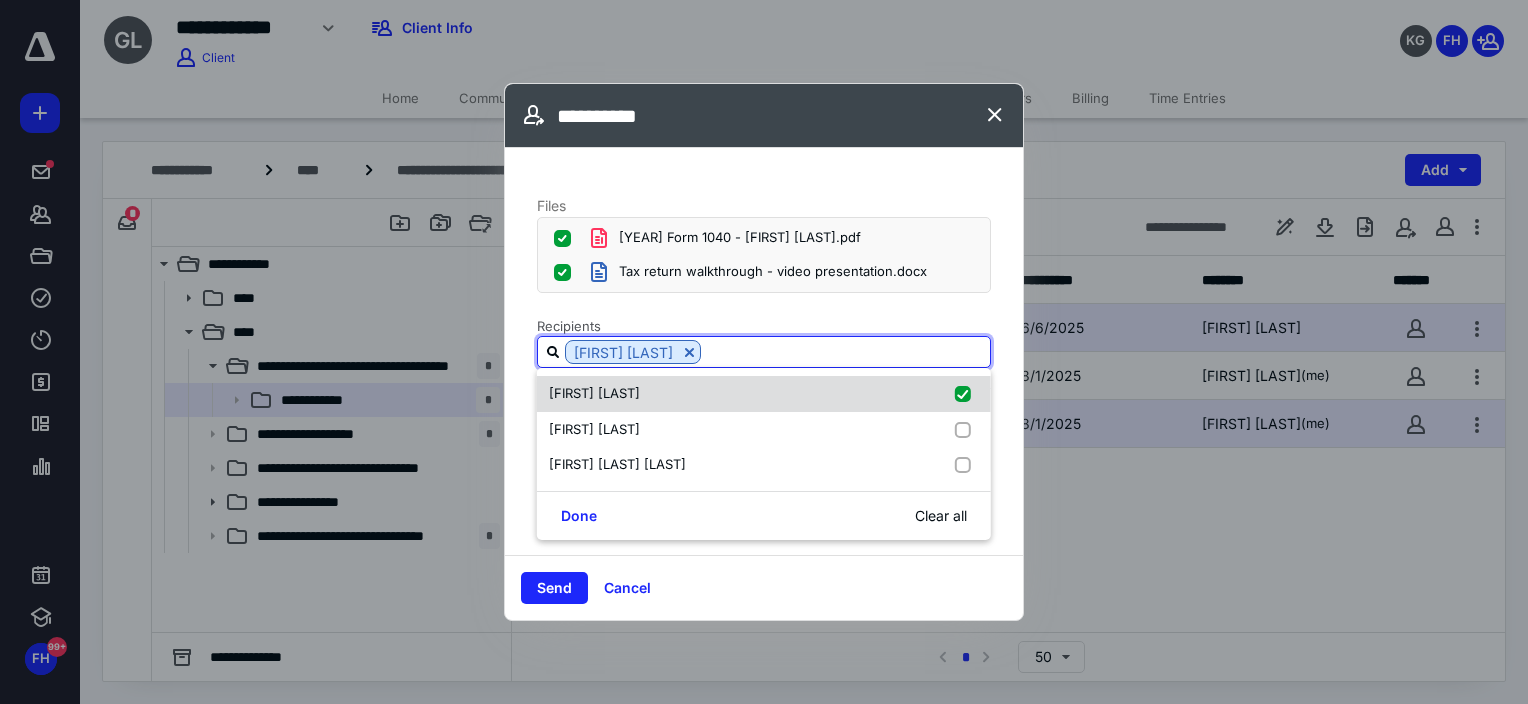 checkbox on "true" 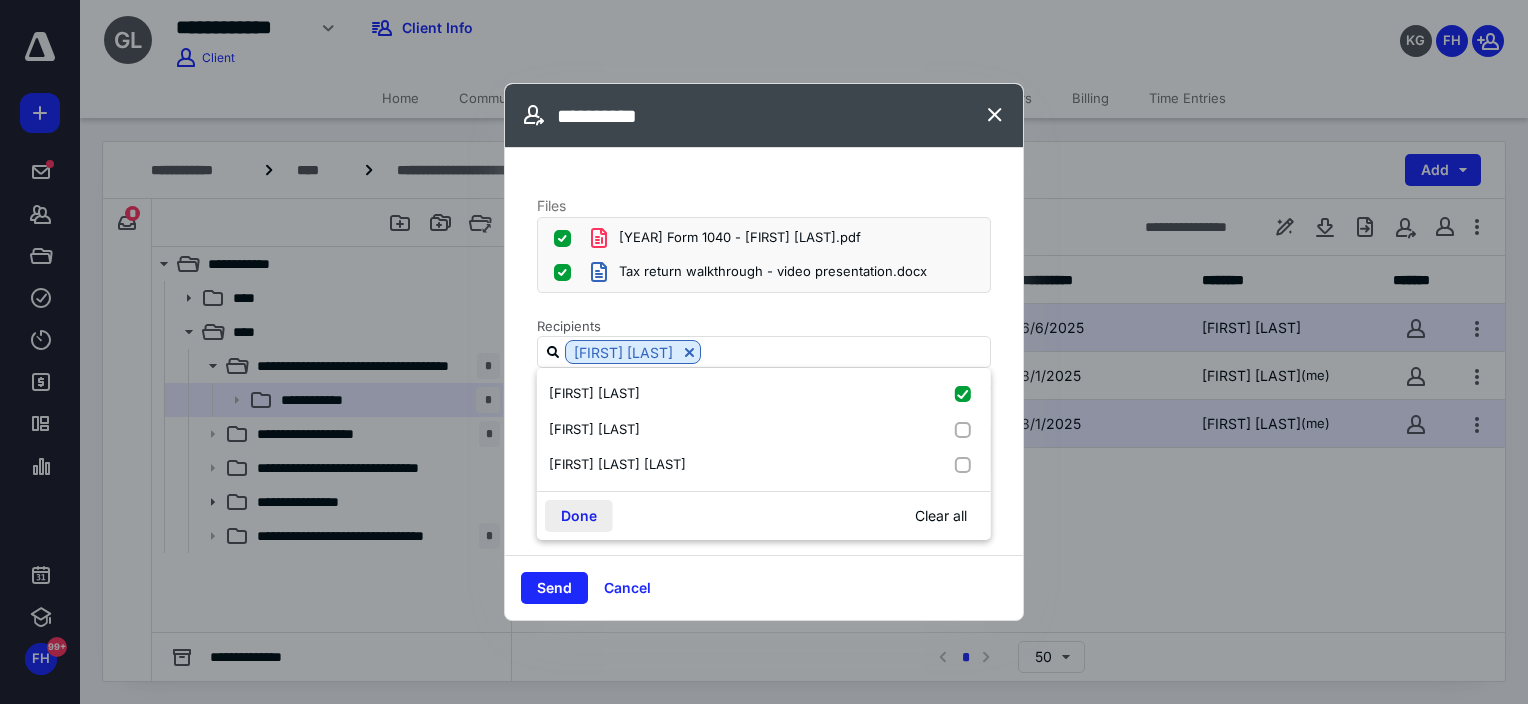 click on "Done" at bounding box center [579, 516] 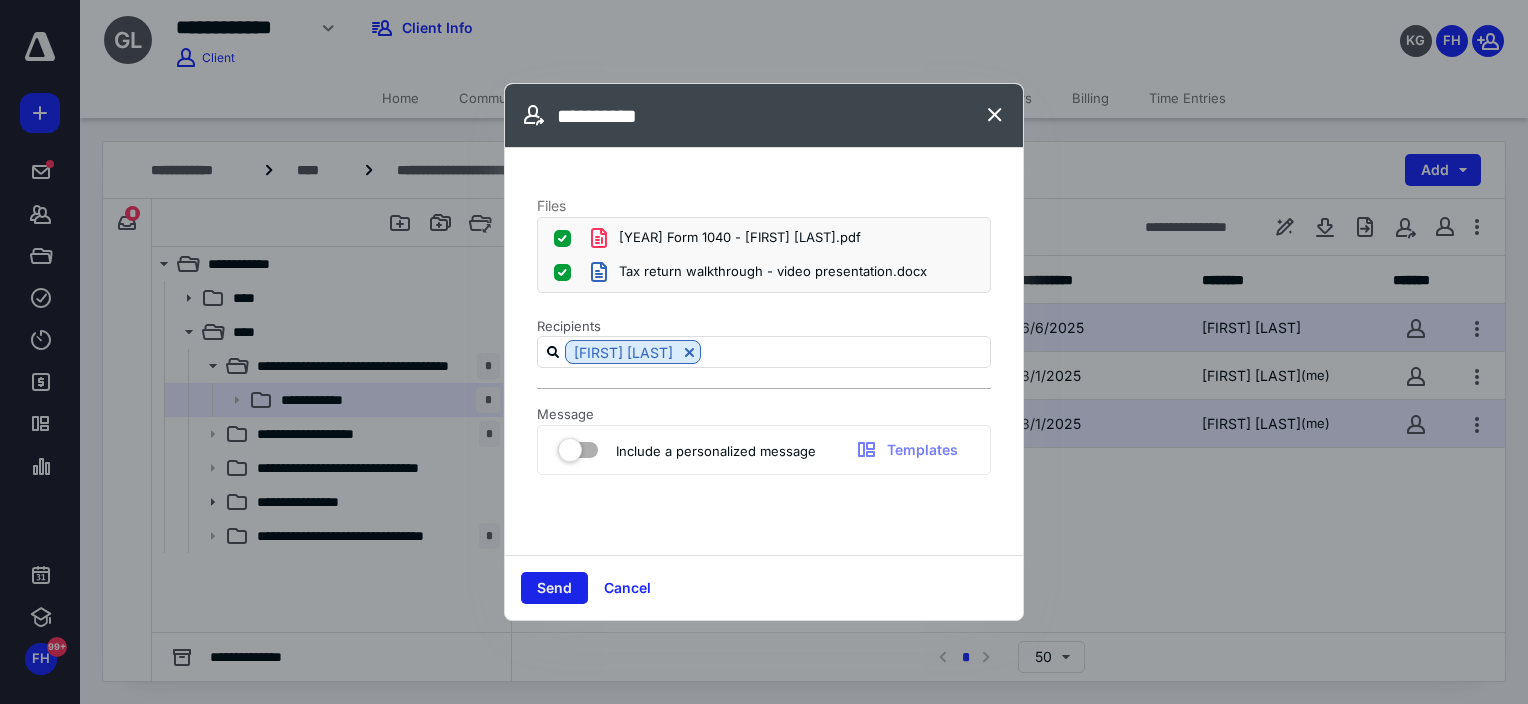 click on "Send" at bounding box center [554, 588] 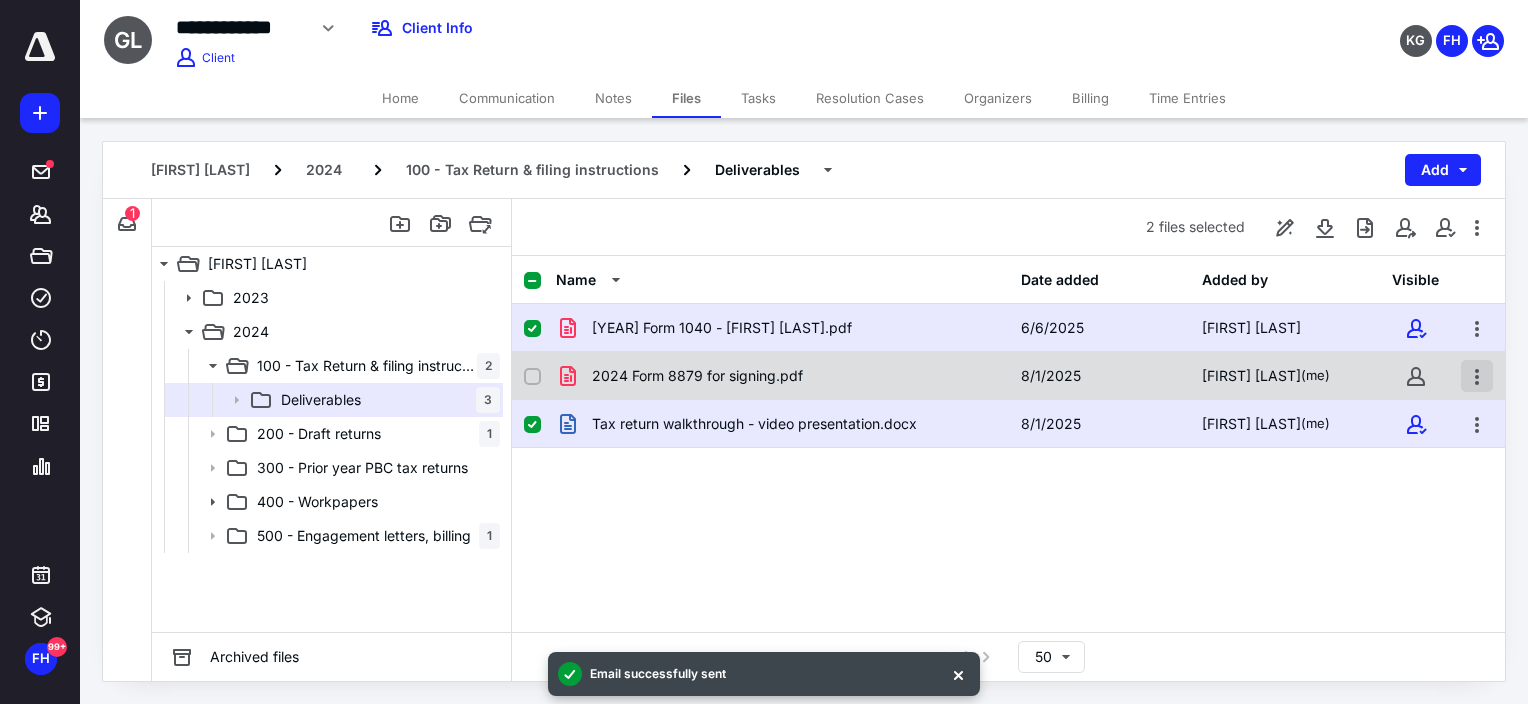 click at bounding box center [1477, 376] 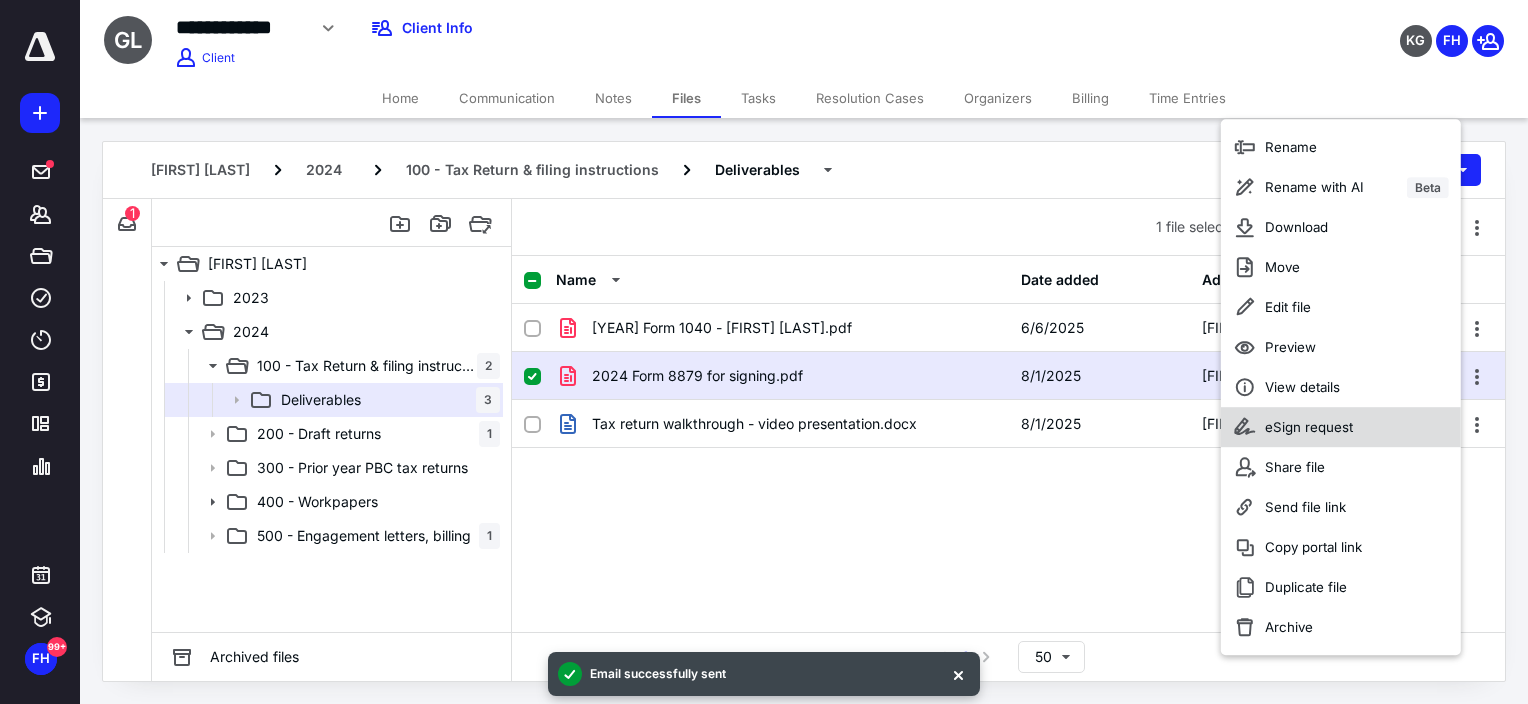 click on "eSign request" at bounding box center (1309, 427) 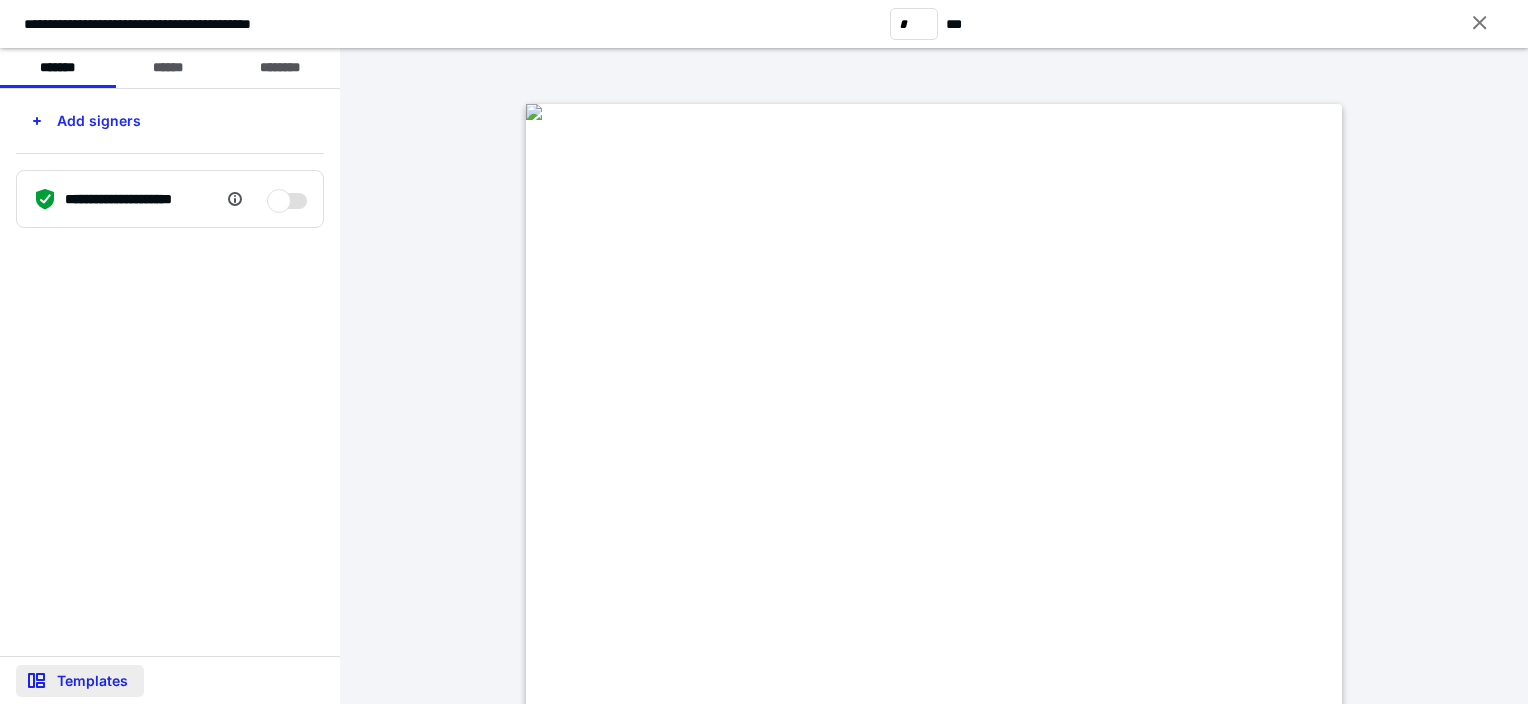 click on "Templates" at bounding box center (80, 681) 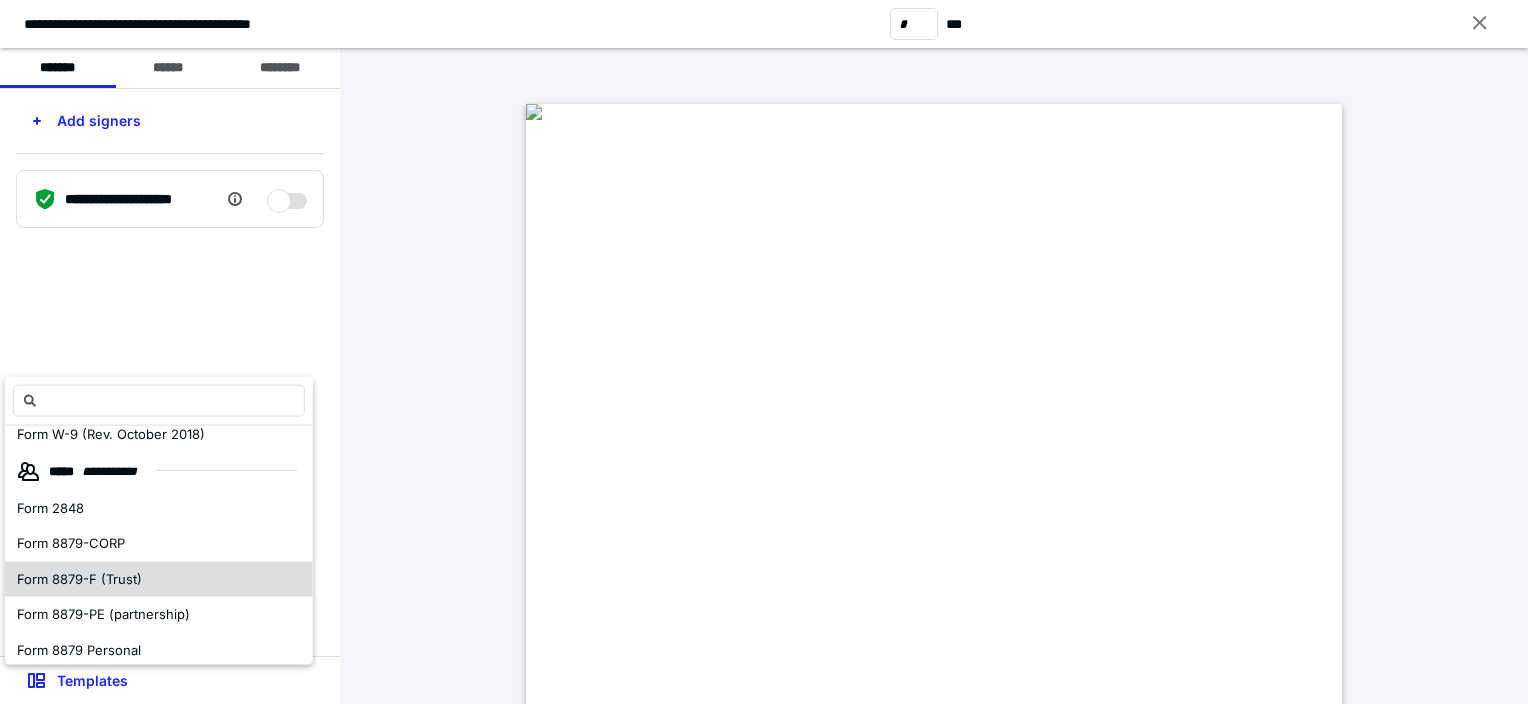 scroll, scrollTop: 420, scrollLeft: 0, axis: vertical 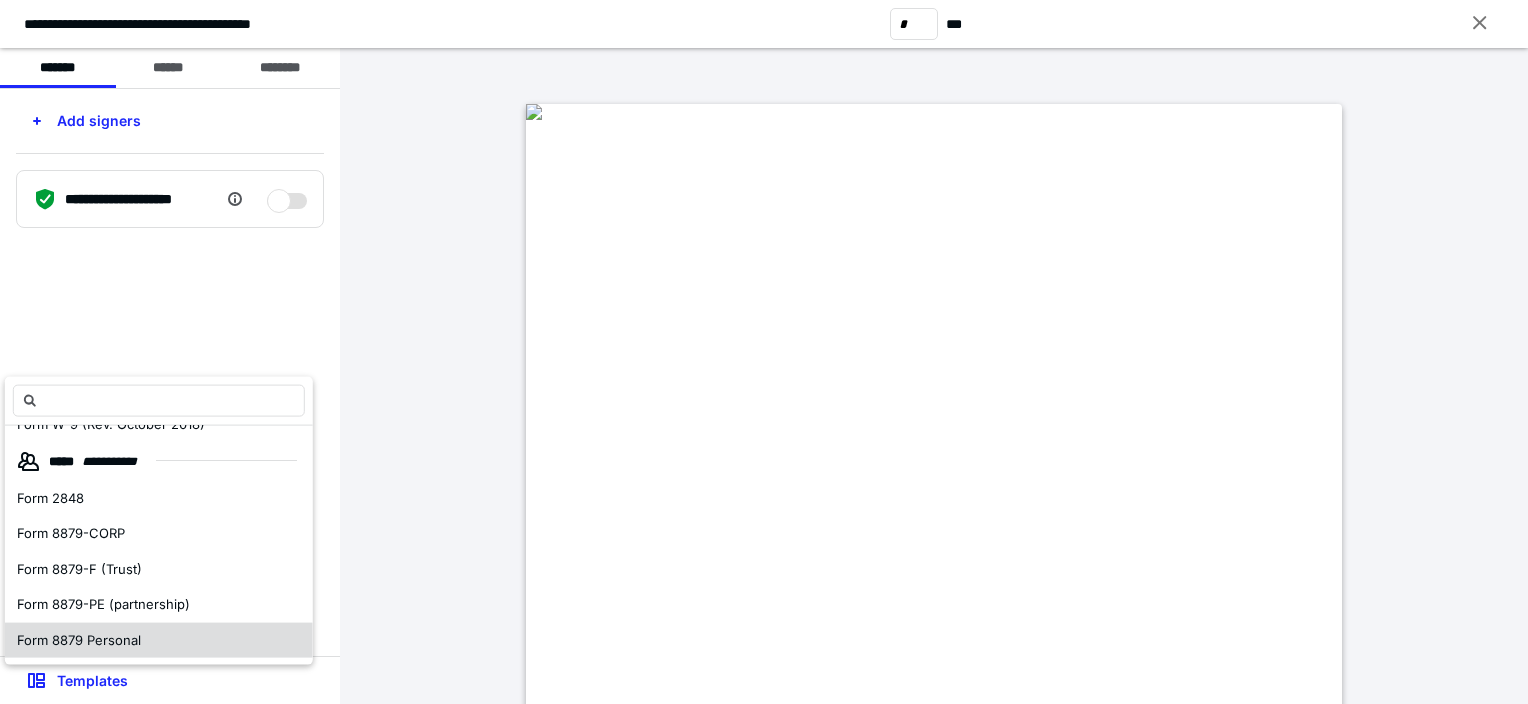 click on "Form 8879 Personal" at bounding box center [79, 639] 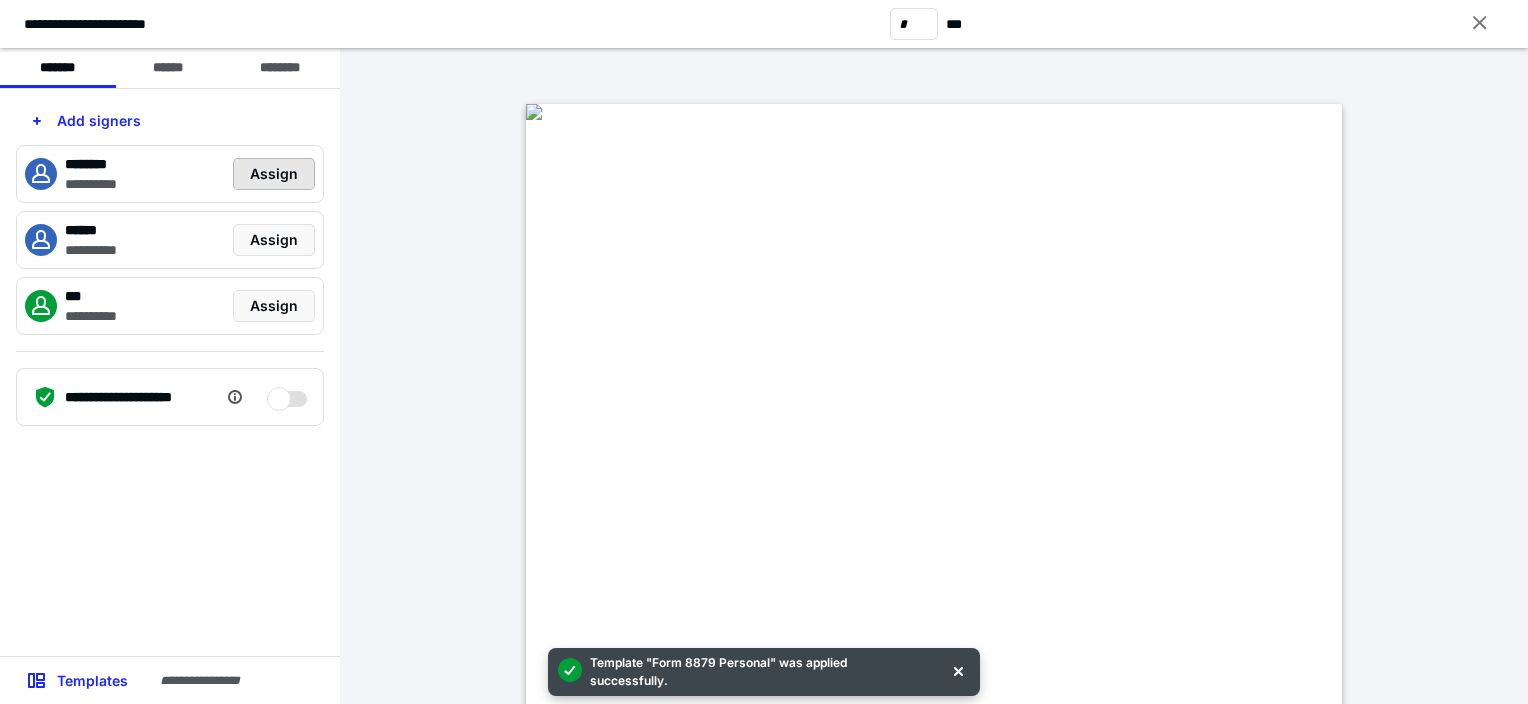 click on "Assign" at bounding box center [274, 174] 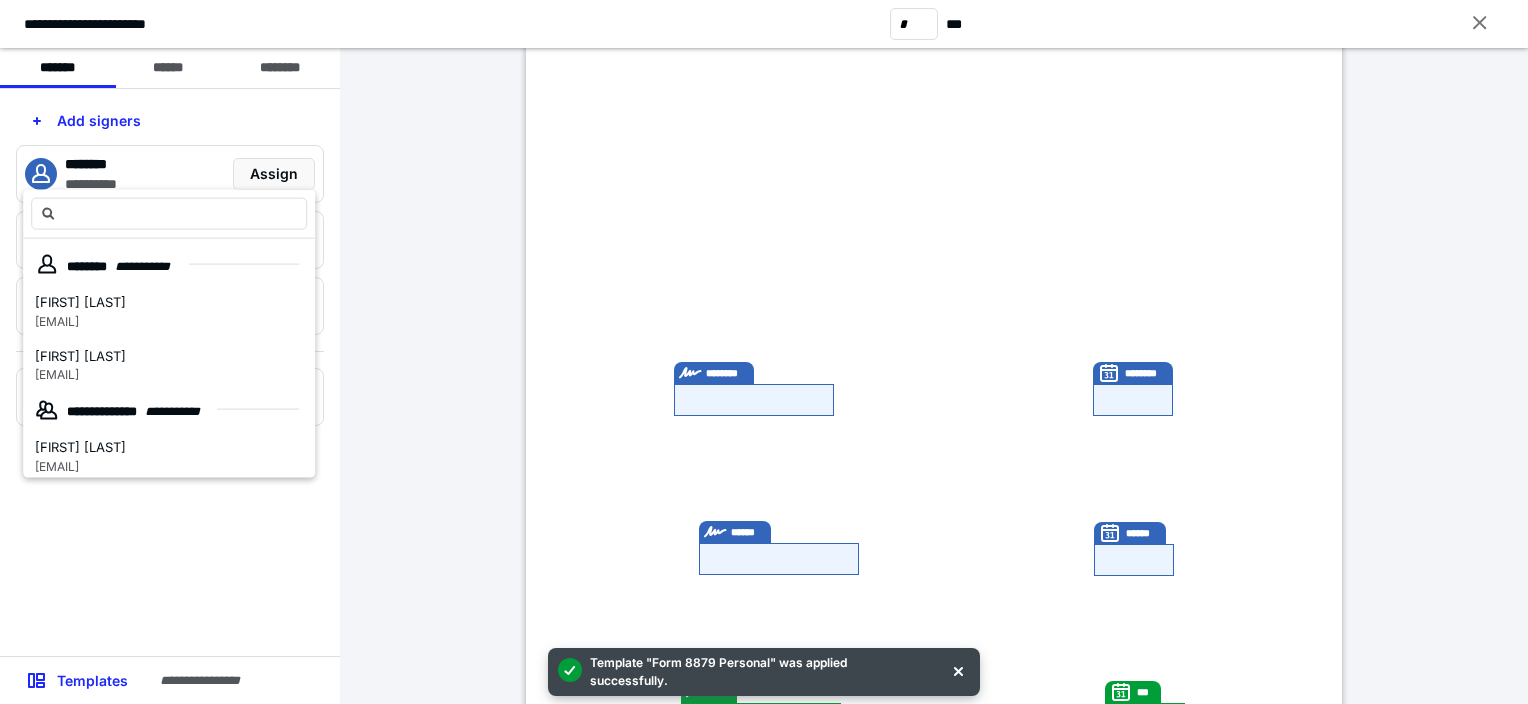 scroll, scrollTop: 384, scrollLeft: 0, axis: vertical 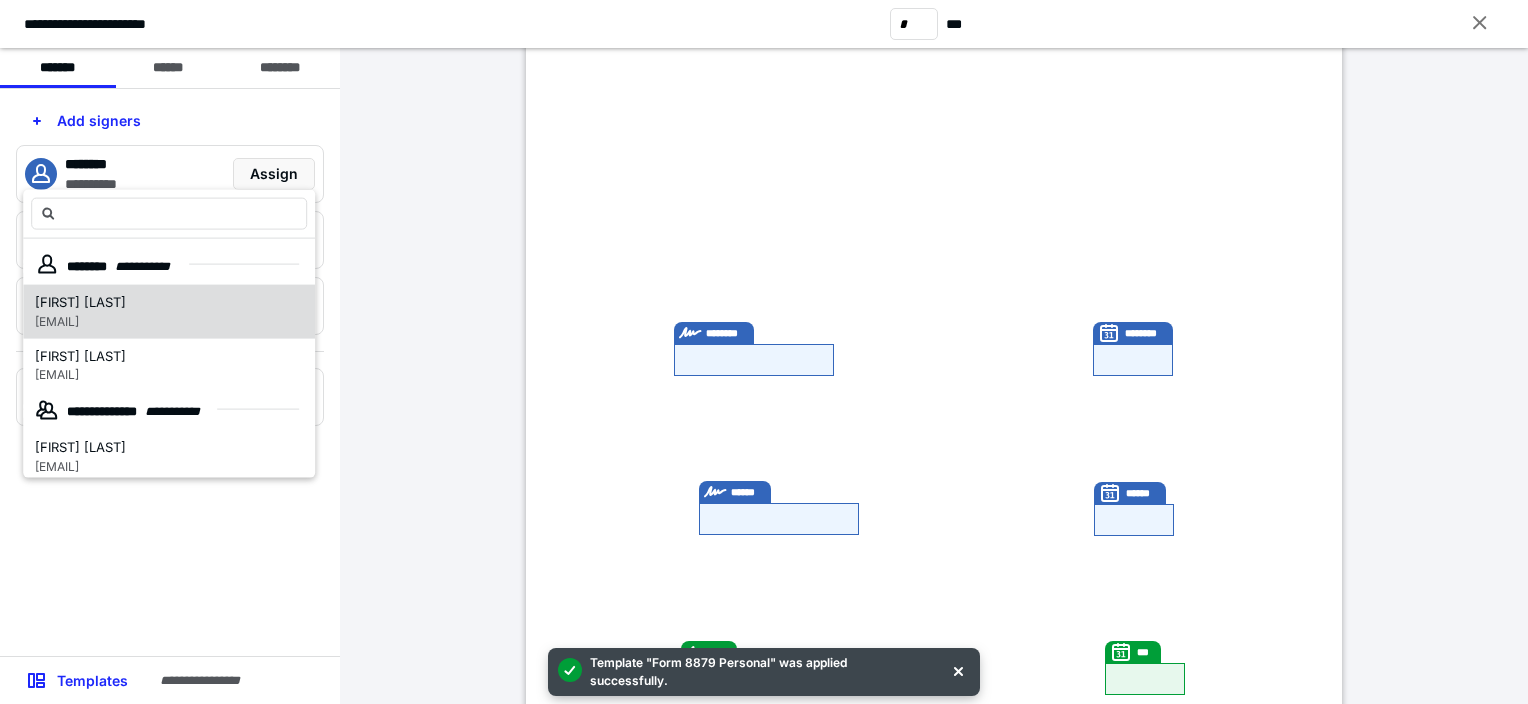 click on "[EMAIL]" at bounding box center (57, 320) 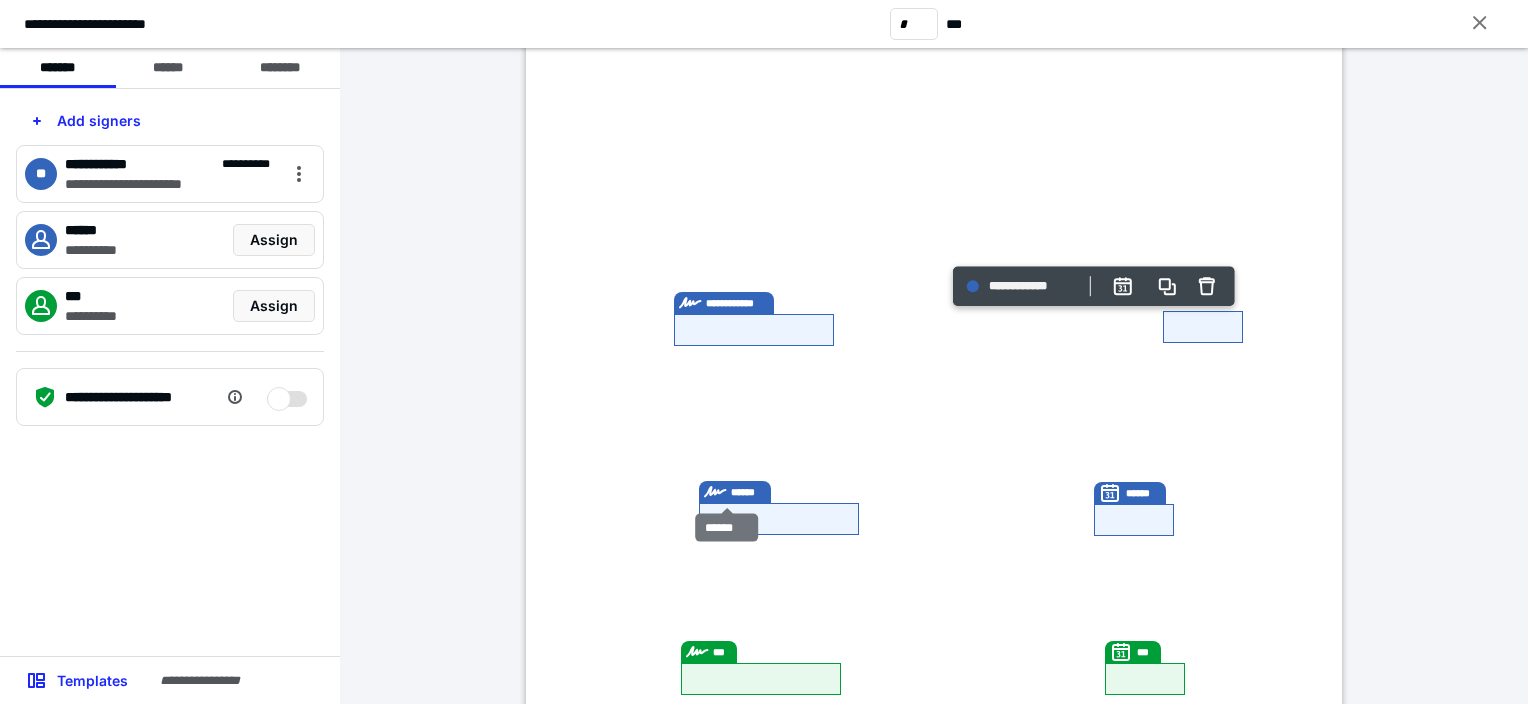 click on "******" at bounding box center [749, 492] 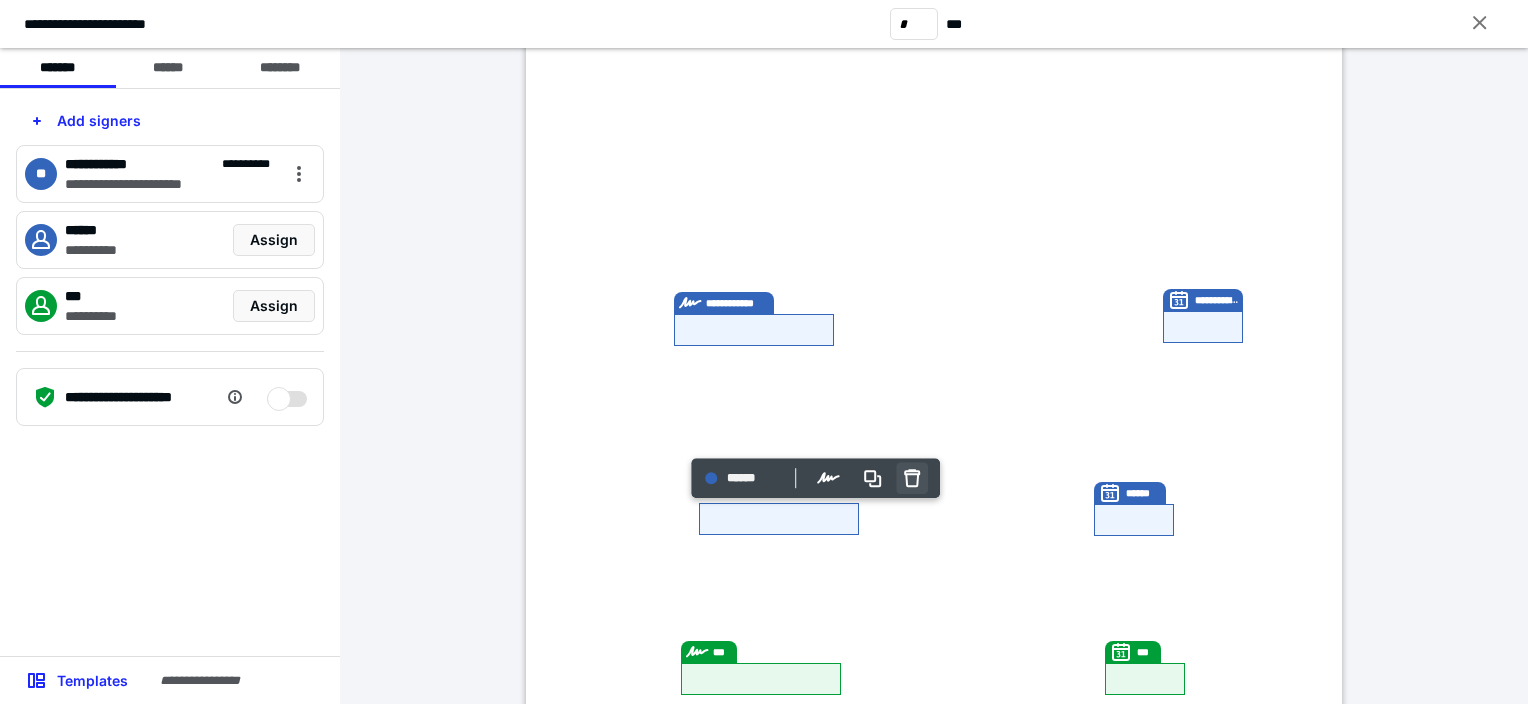 click at bounding box center [912, 478] 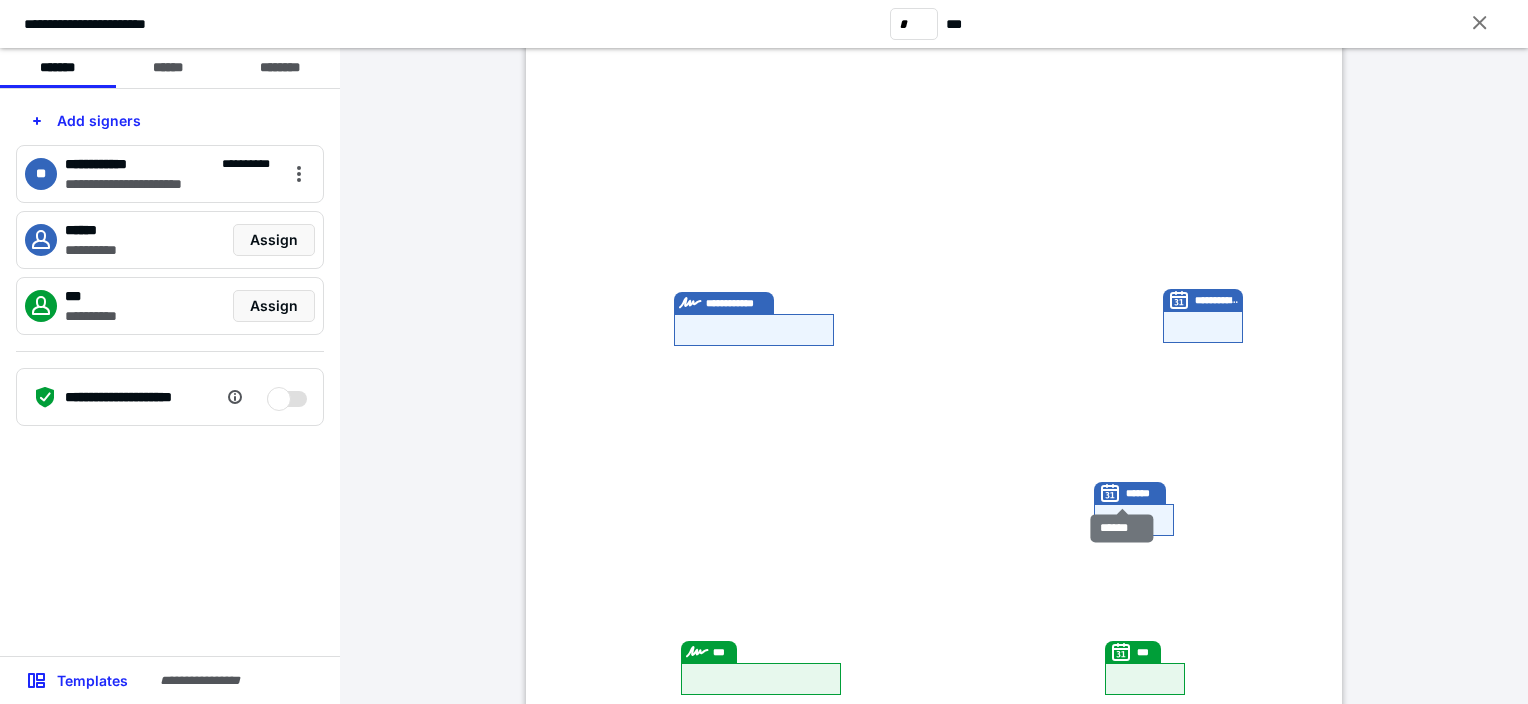 click on "******" at bounding box center [1144, 493] 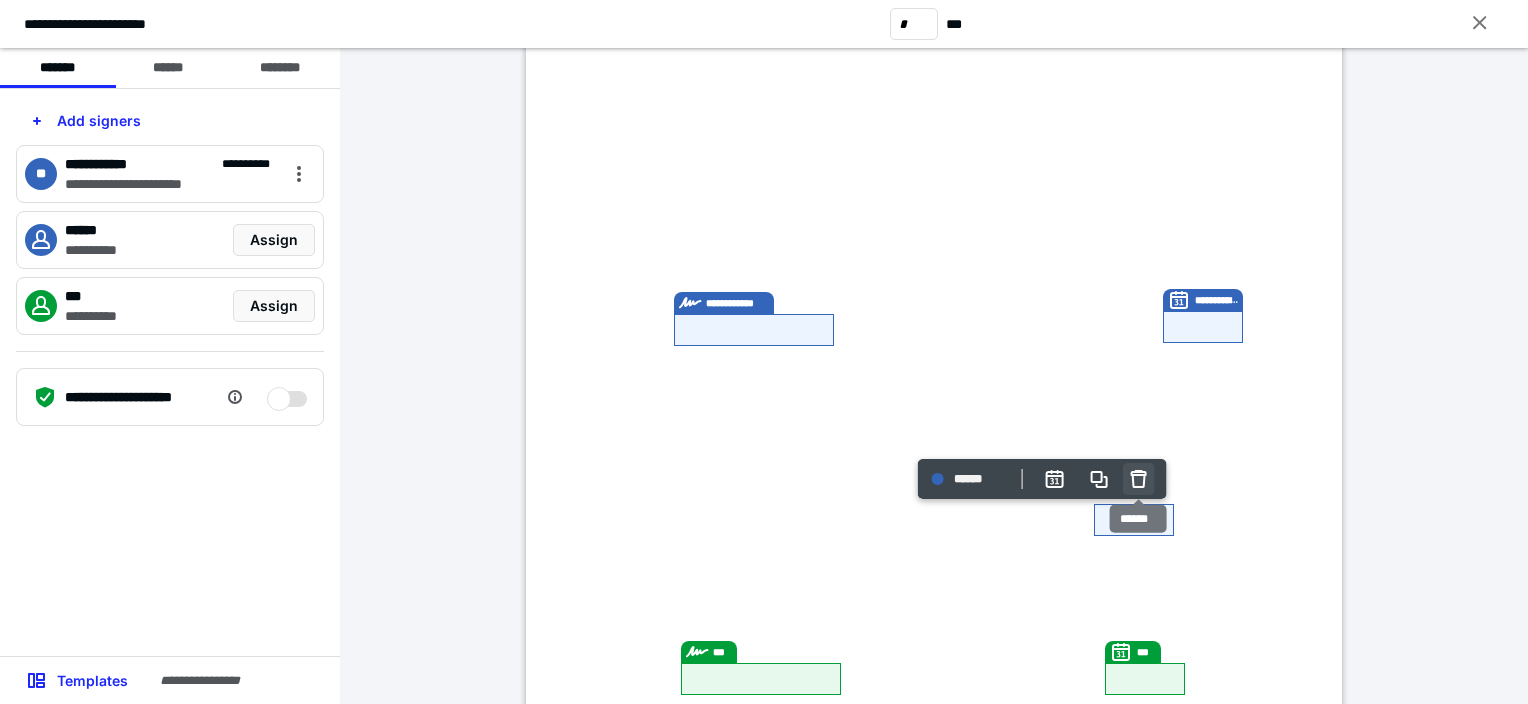 click at bounding box center [1138, 479] 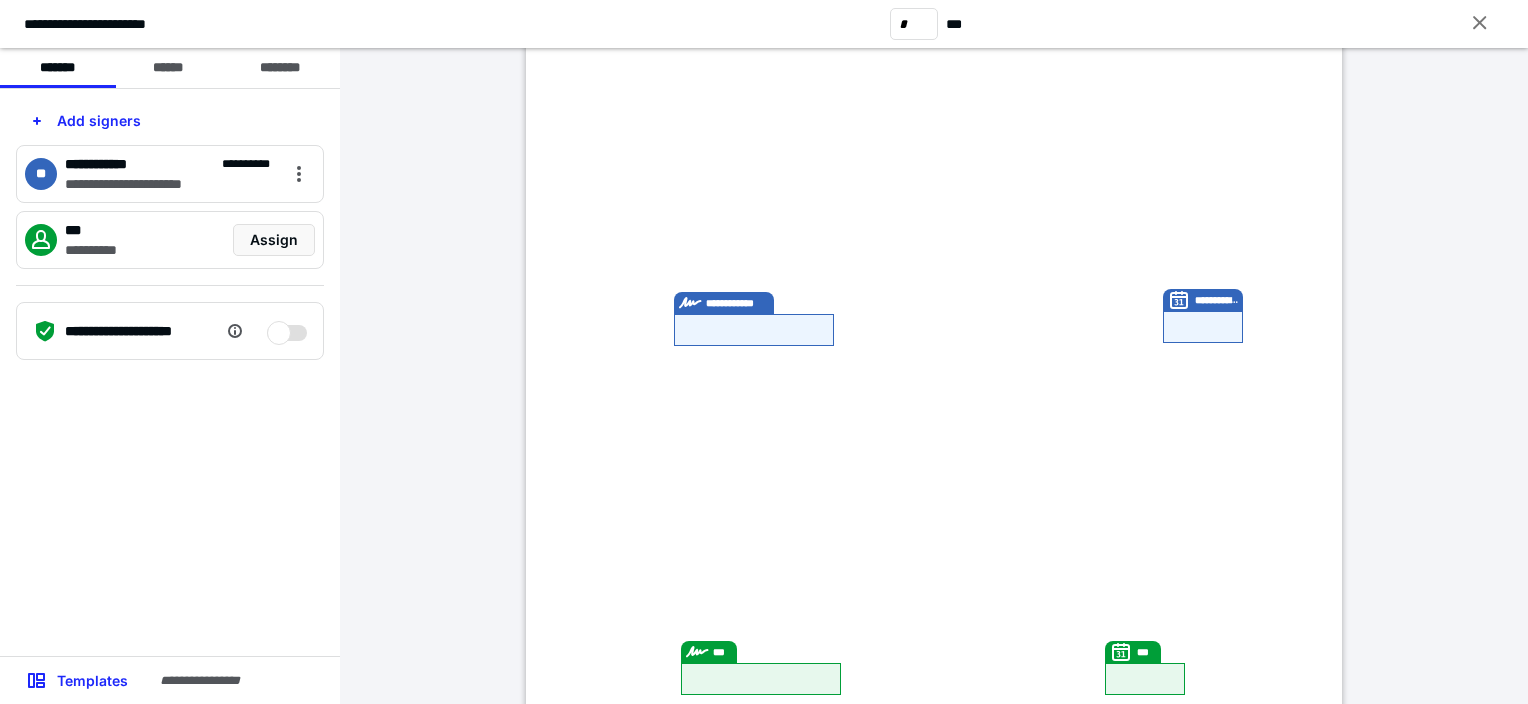 click on "***" at bounding box center (709, 652) 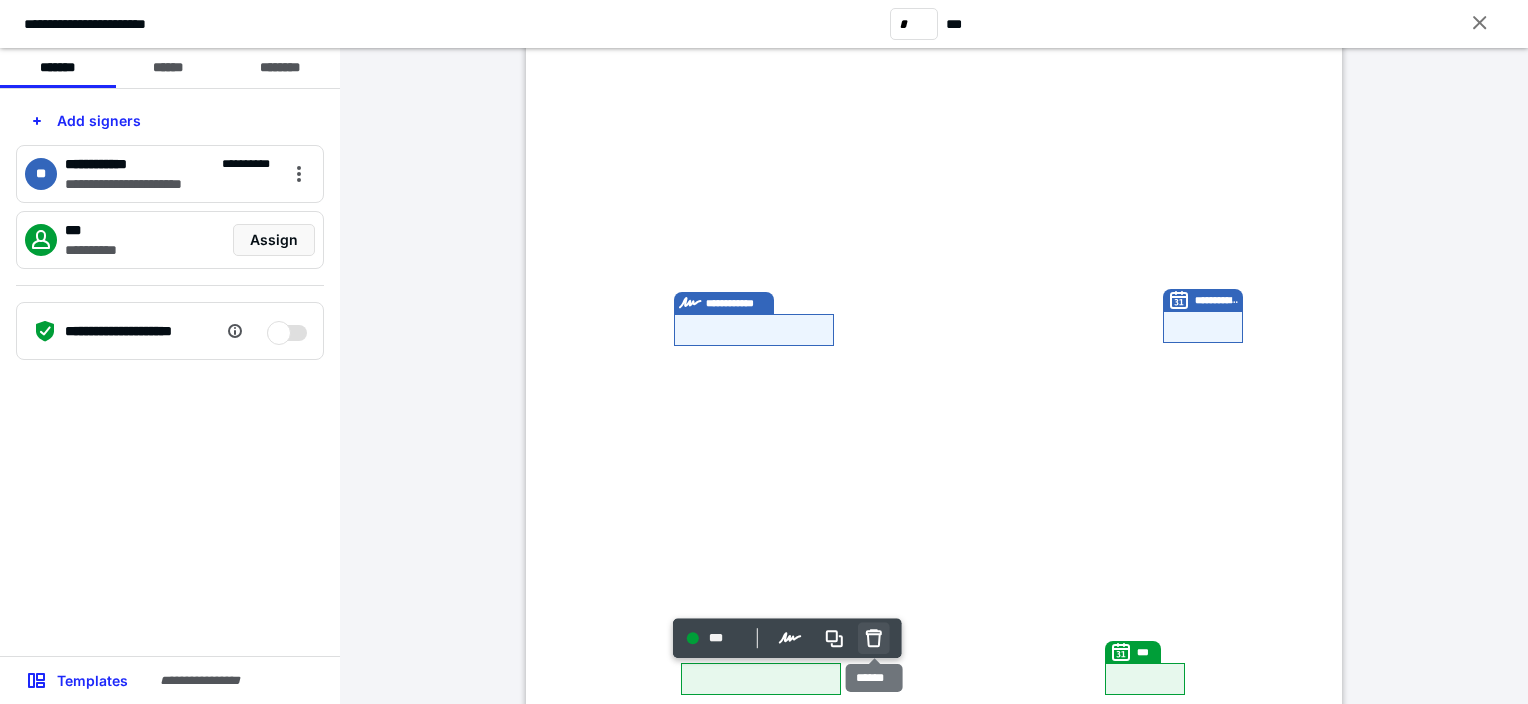 click at bounding box center [874, 638] 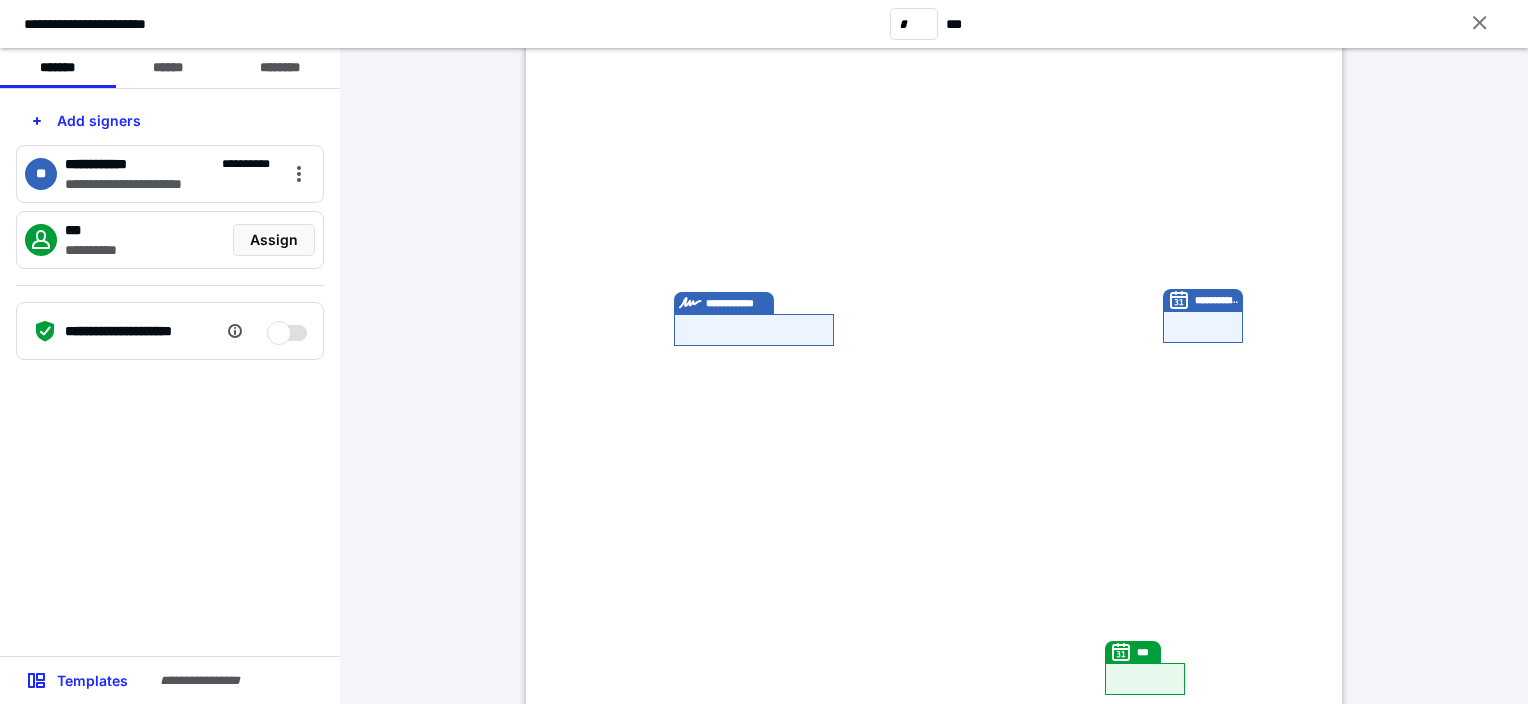 click on "***" at bounding box center [1147, 652] 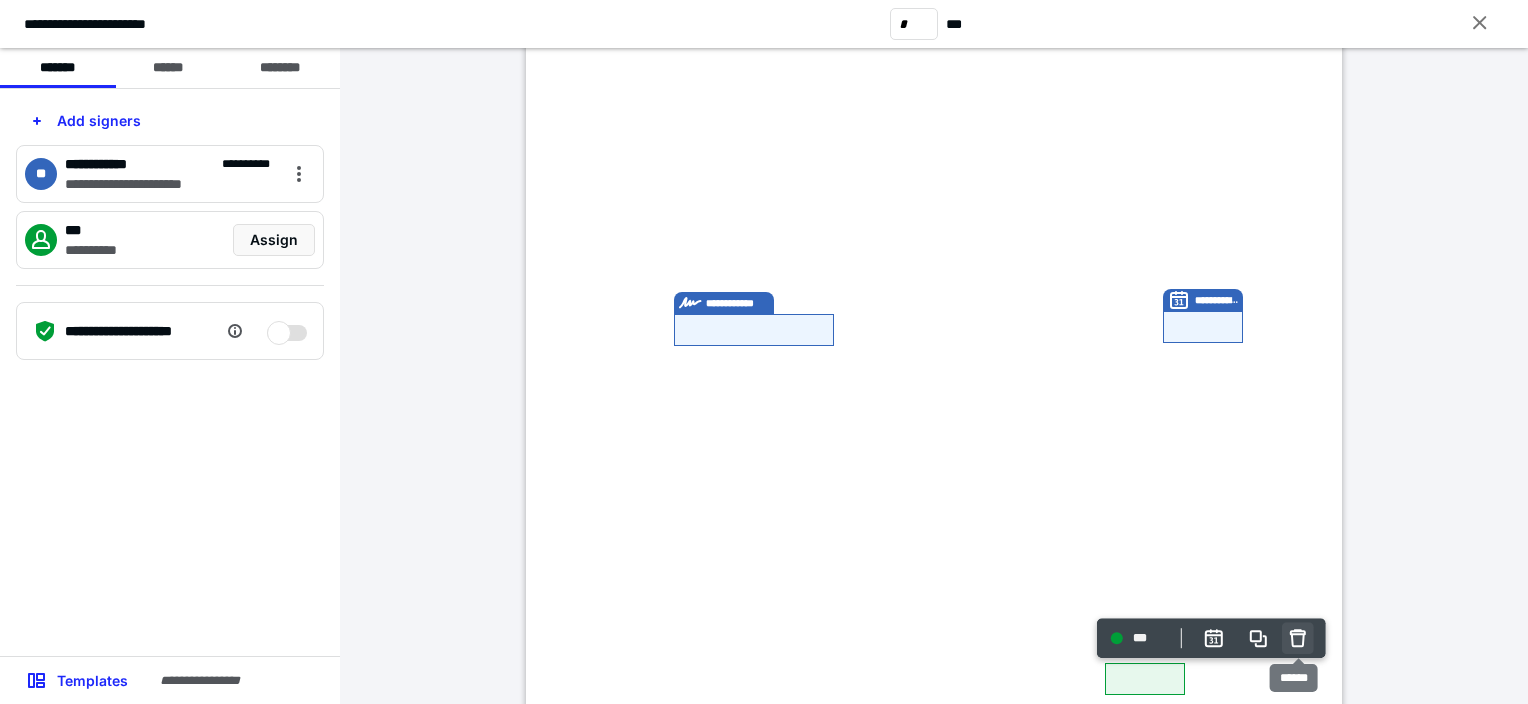 click at bounding box center [1298, 638] 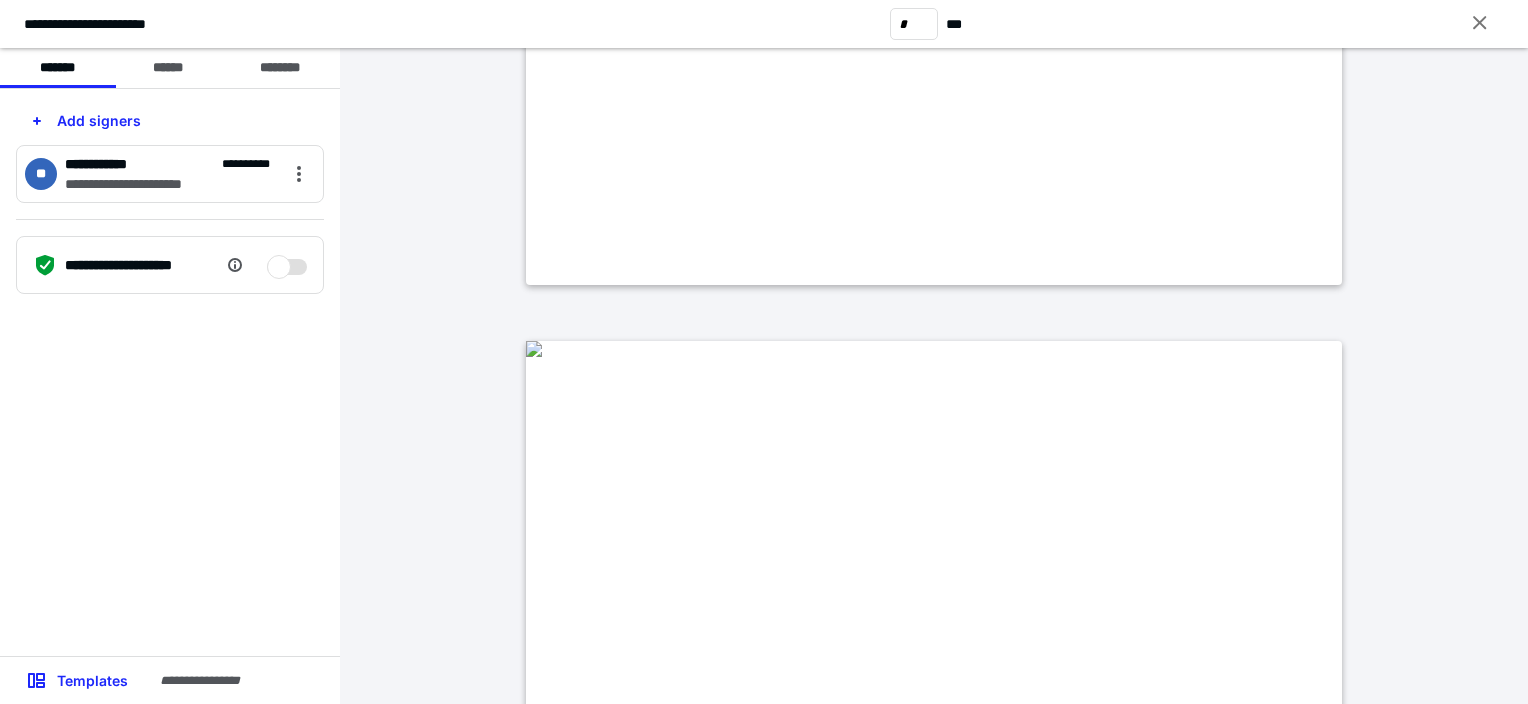 type on "*" 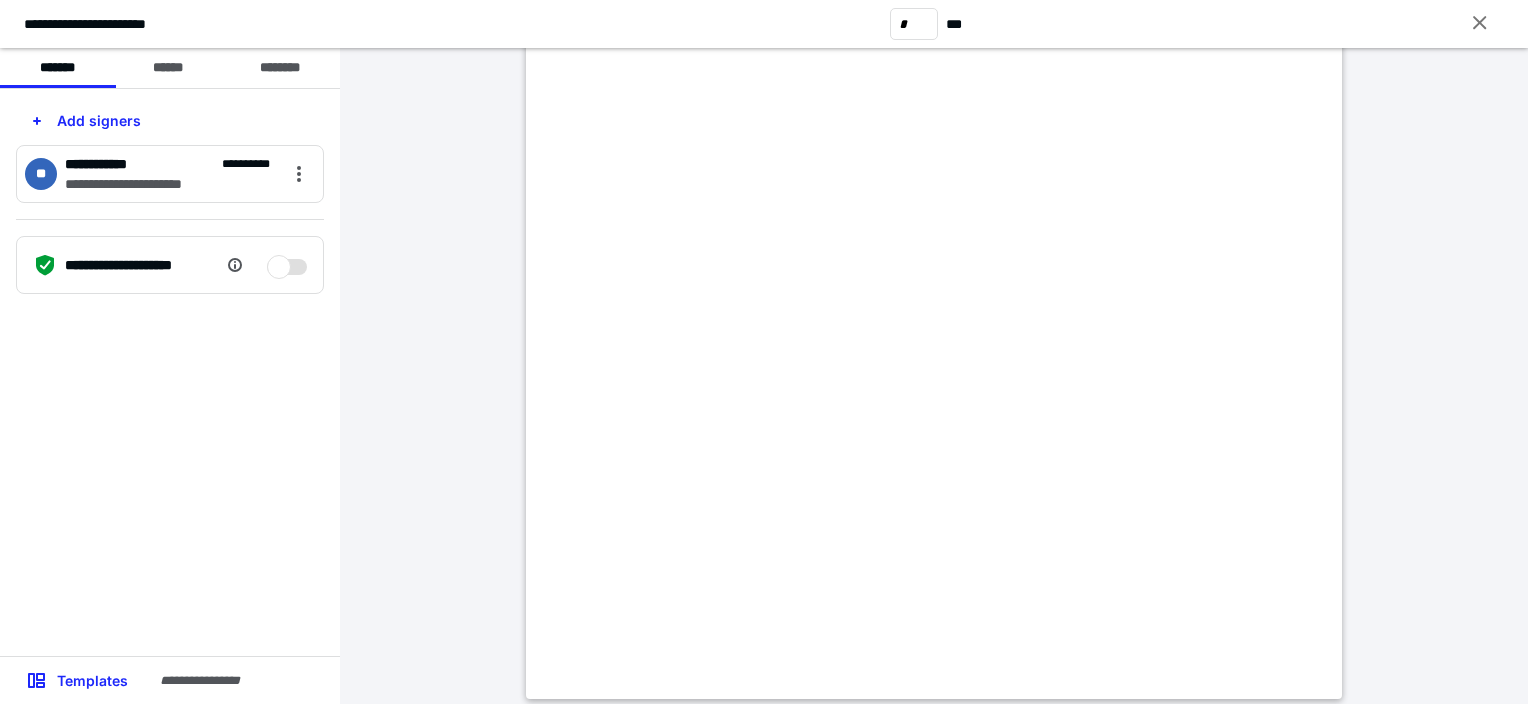 scroll, scrollTop: 1684, scrollLeft: 0, axis: vertical 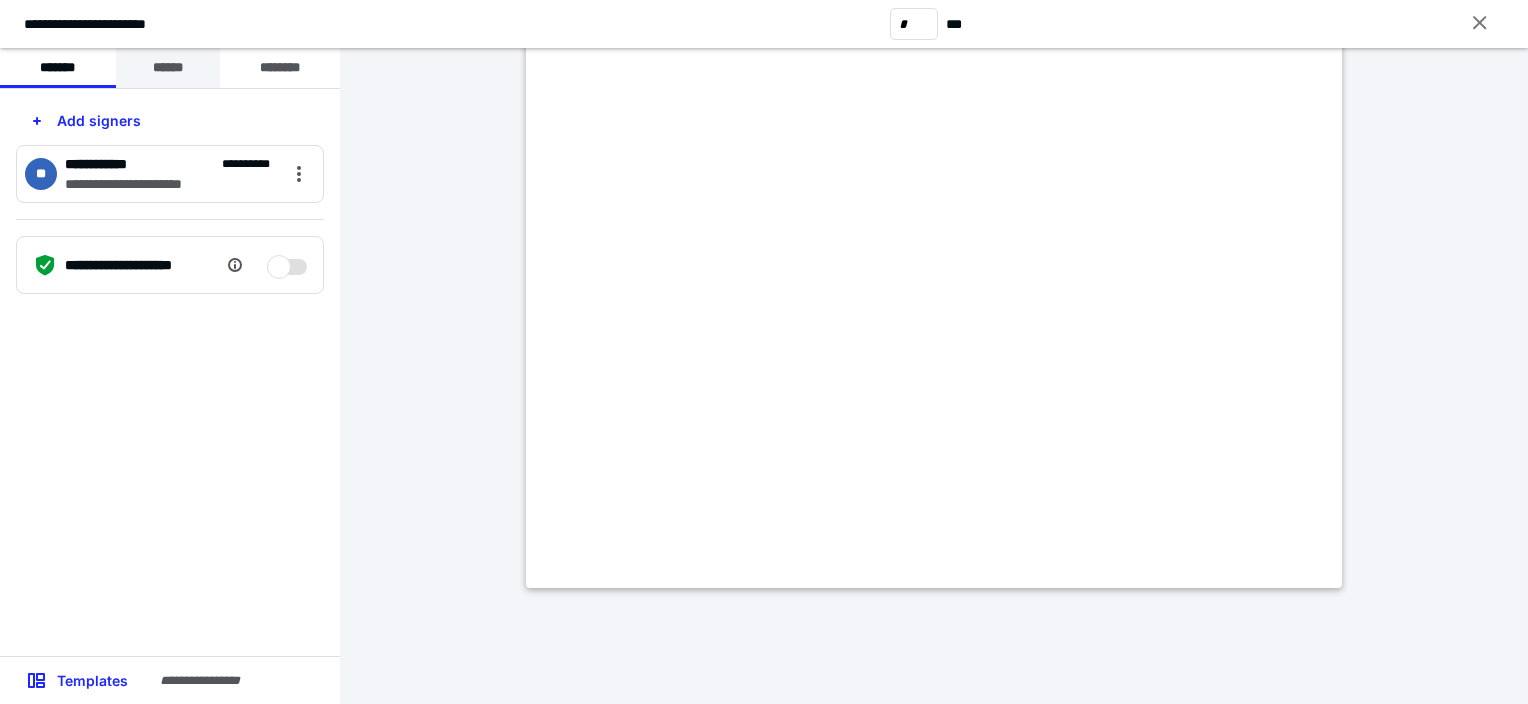 click on "******" at bounding box center [168, 68] 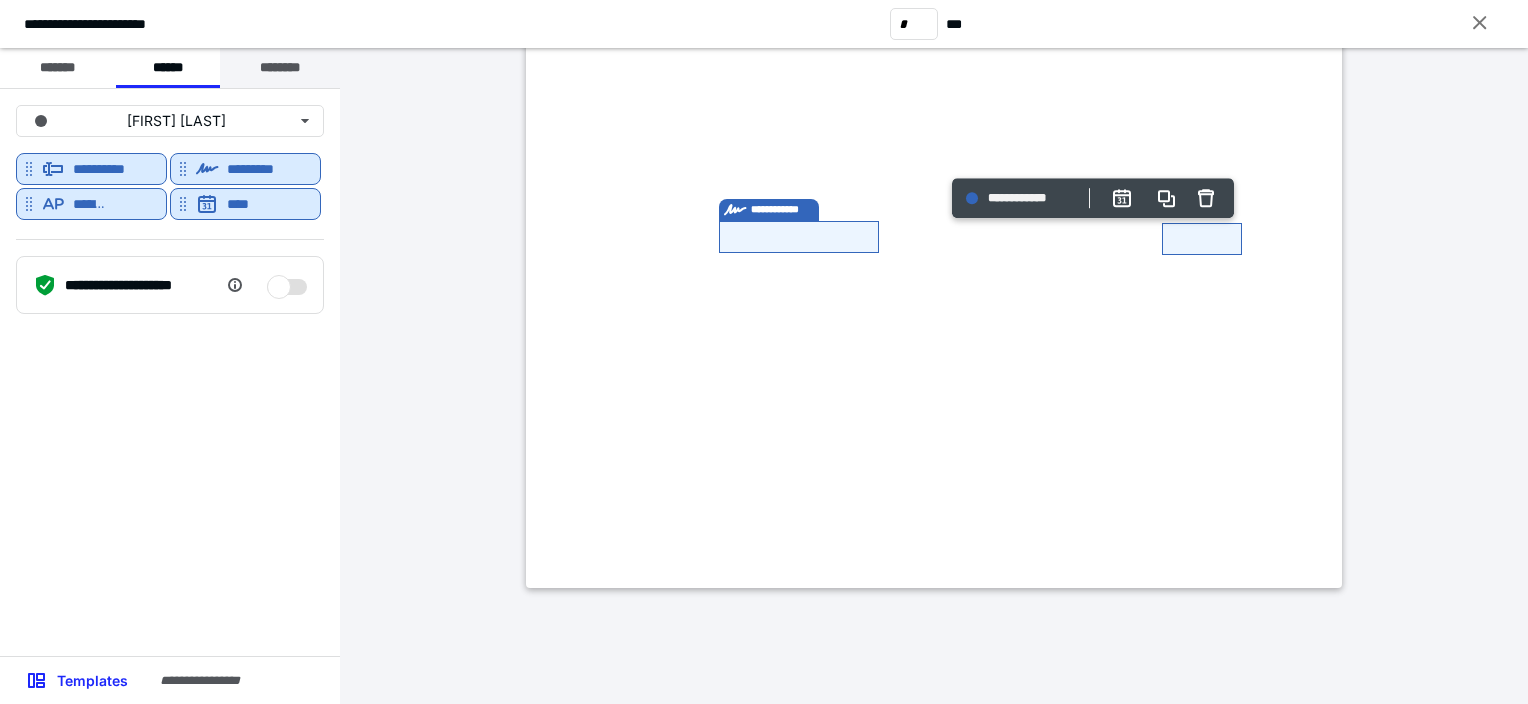 click on "********" at bounding box center (280, 68) 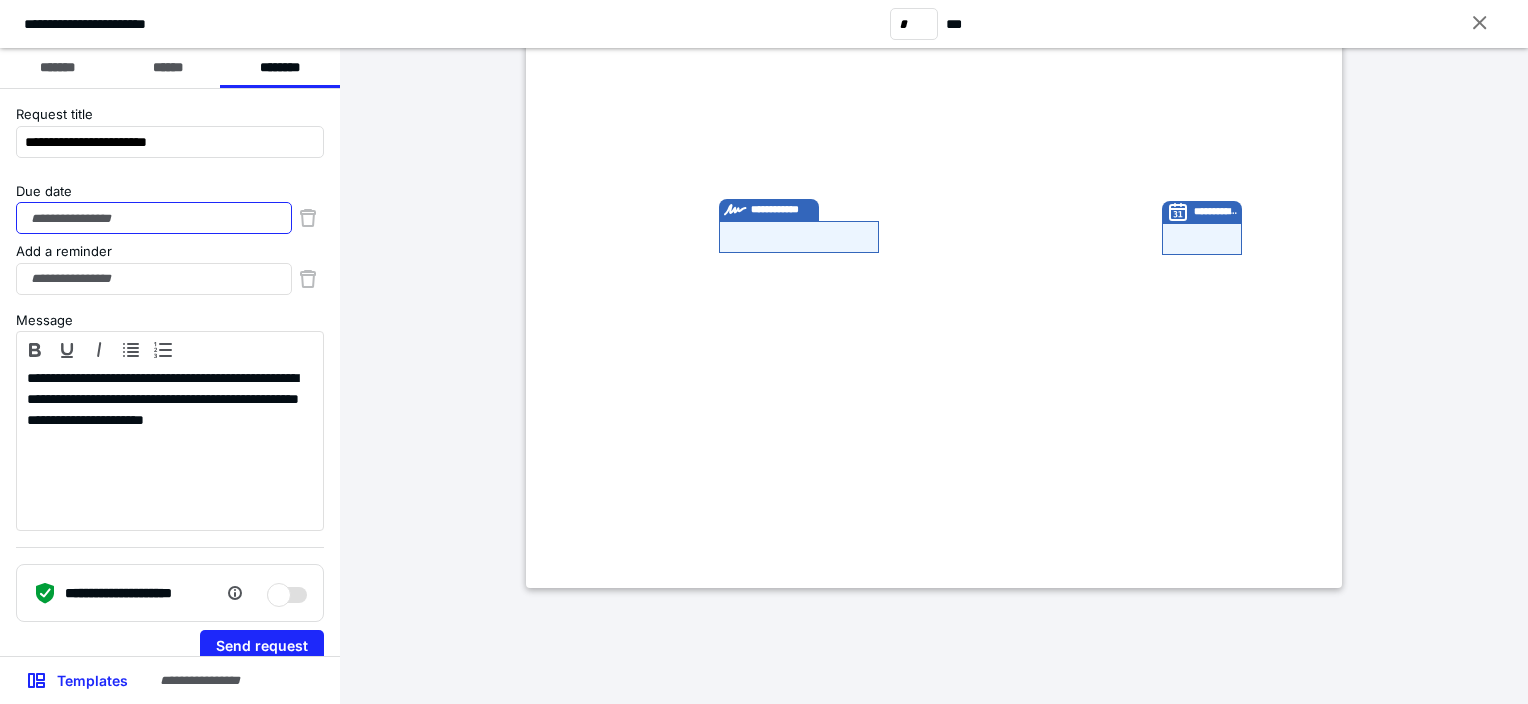 click on "Due date" at bounding box center (154, 218) 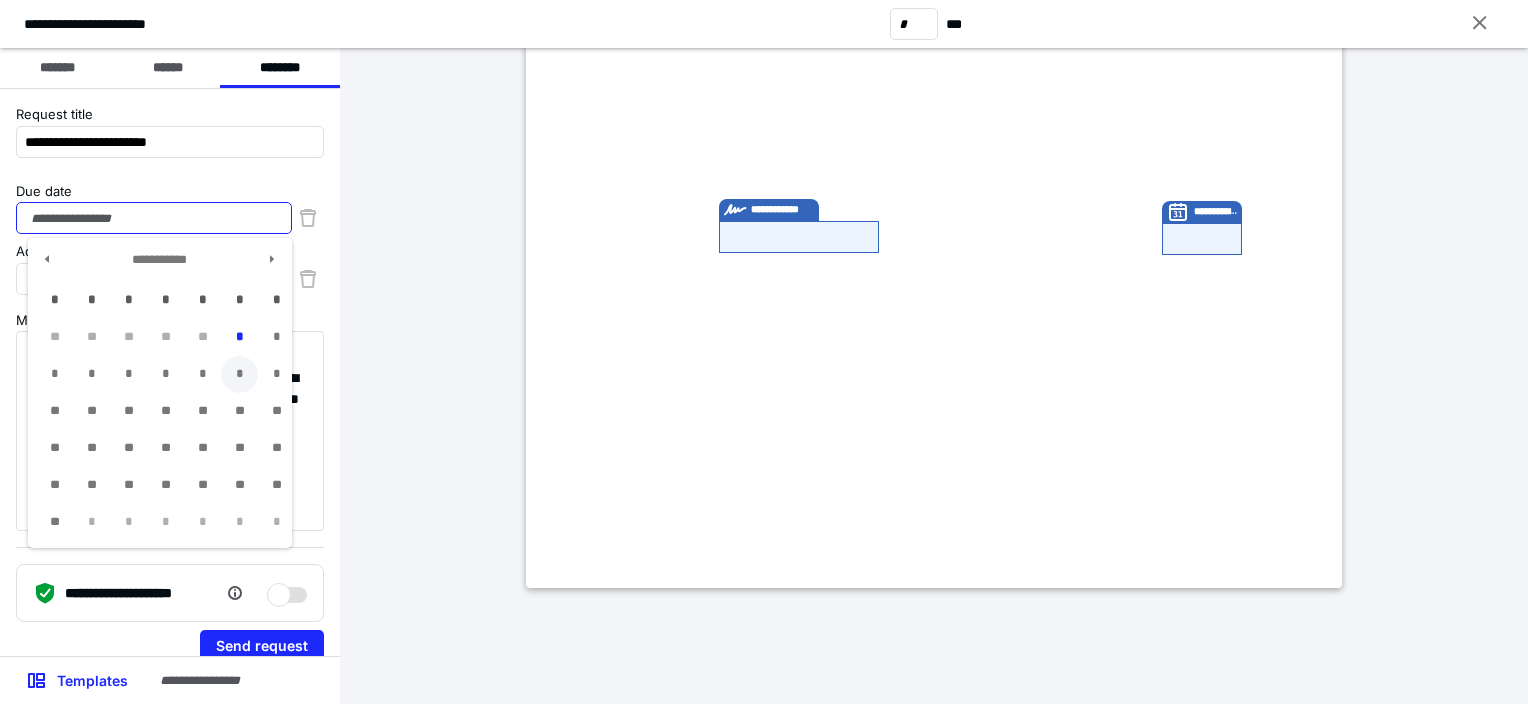 click on "*" at bounding box center (239, 374) 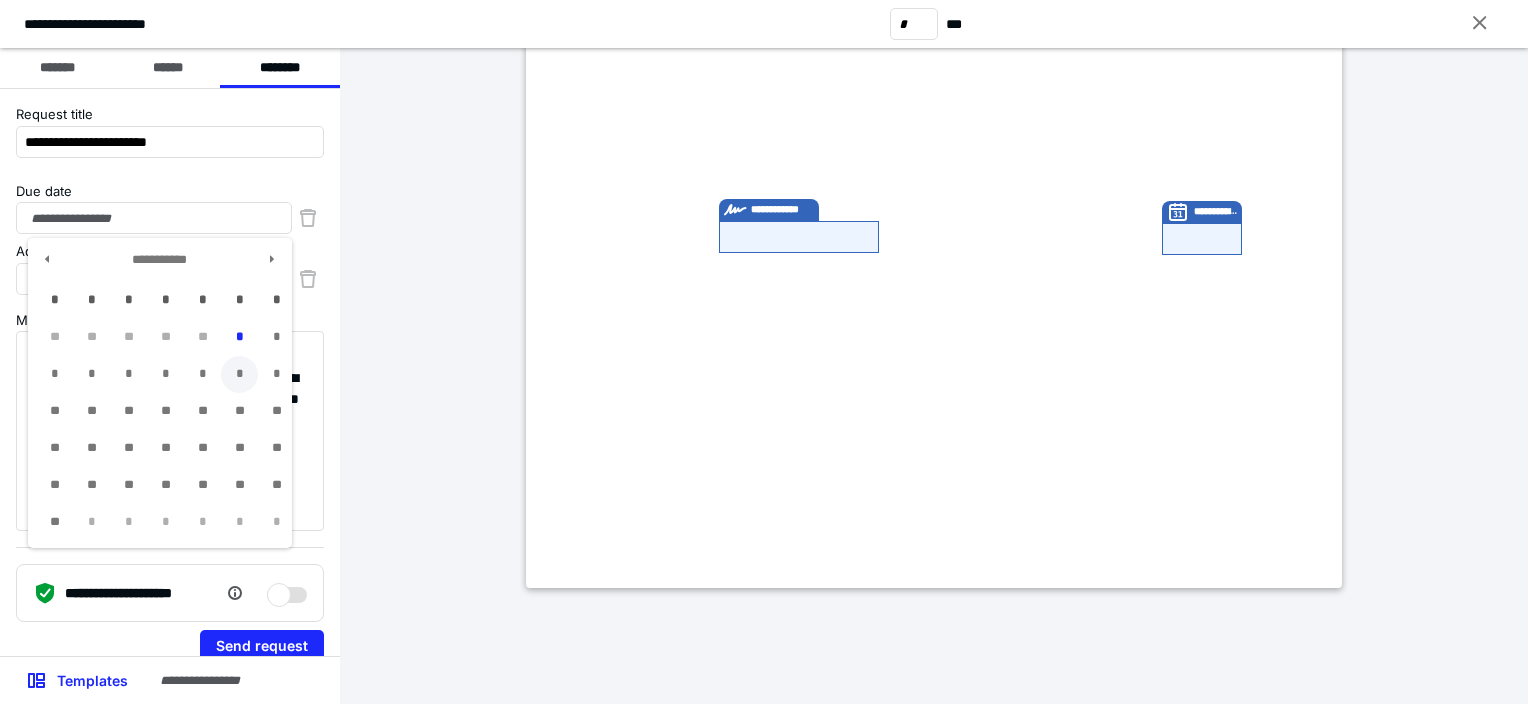 type on "**********" 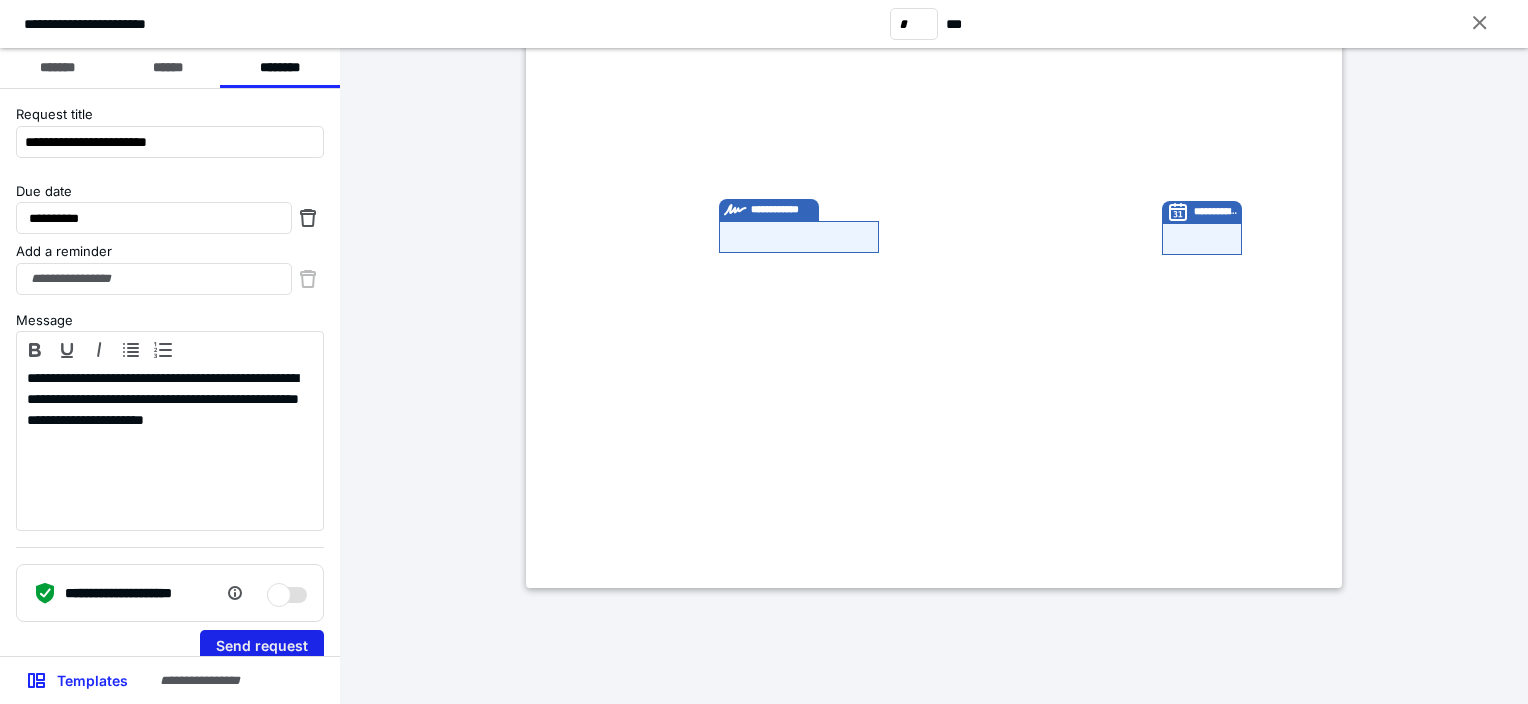 click on "Send request" at bounding box center [262, 646] 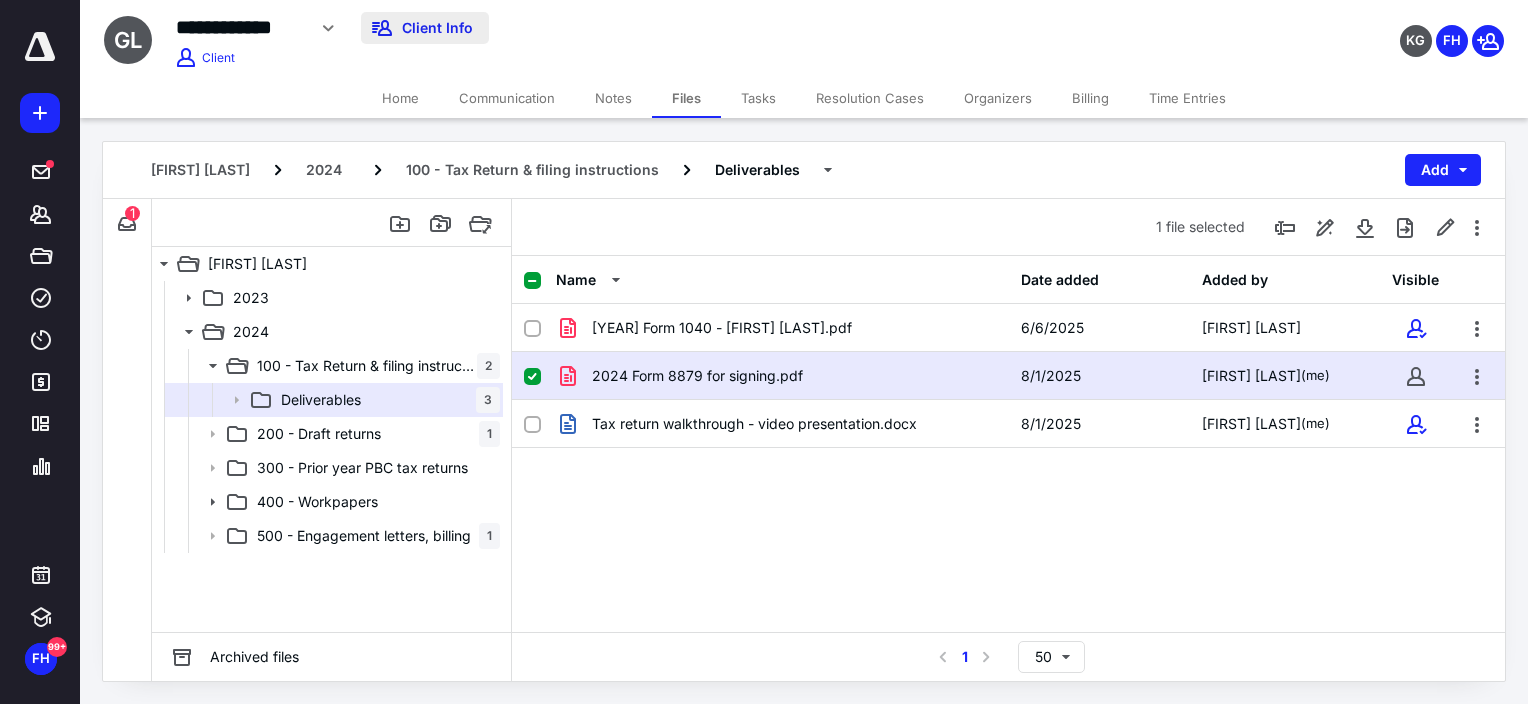 click on "Client Info" at bounding box center (425, 28) 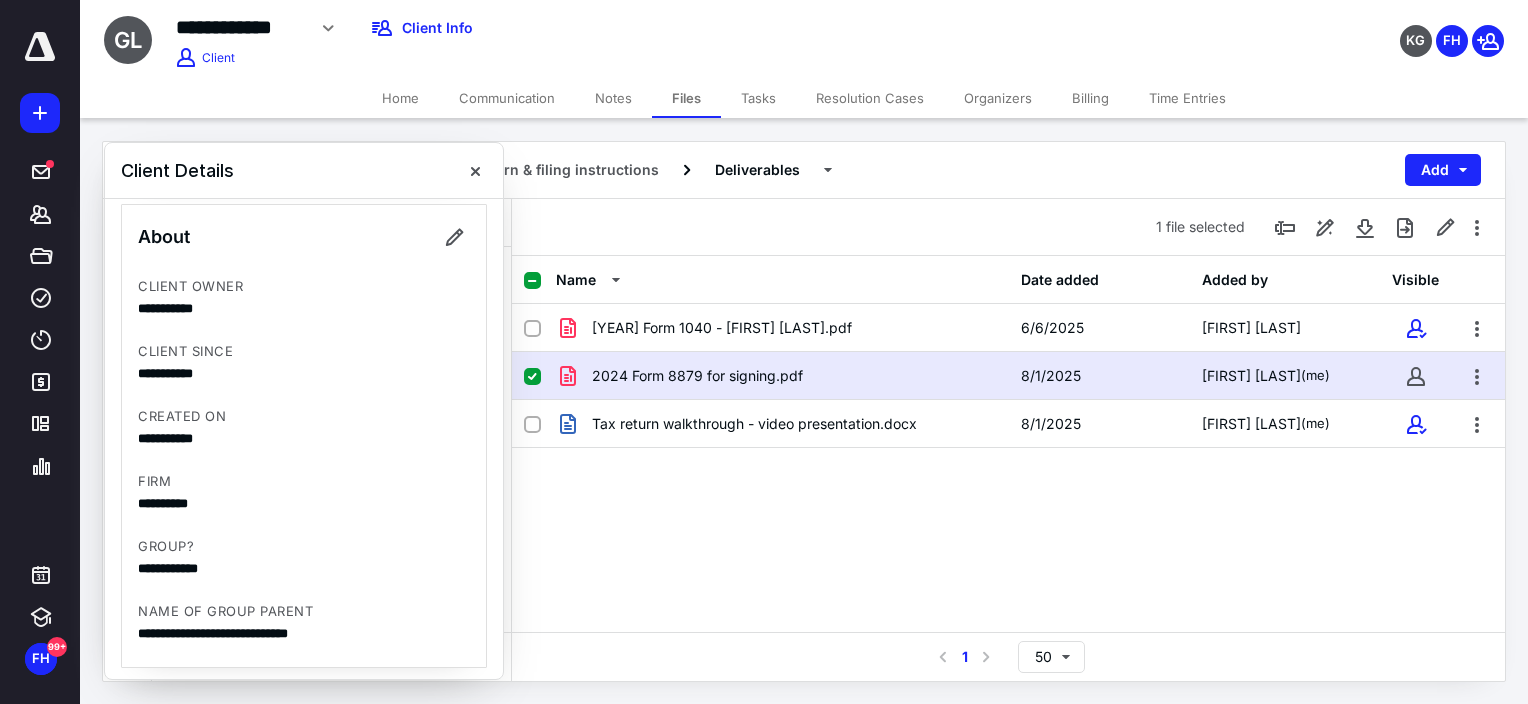 scroll, scrollTop: 500, scrollLeft: 0, axis: vertical 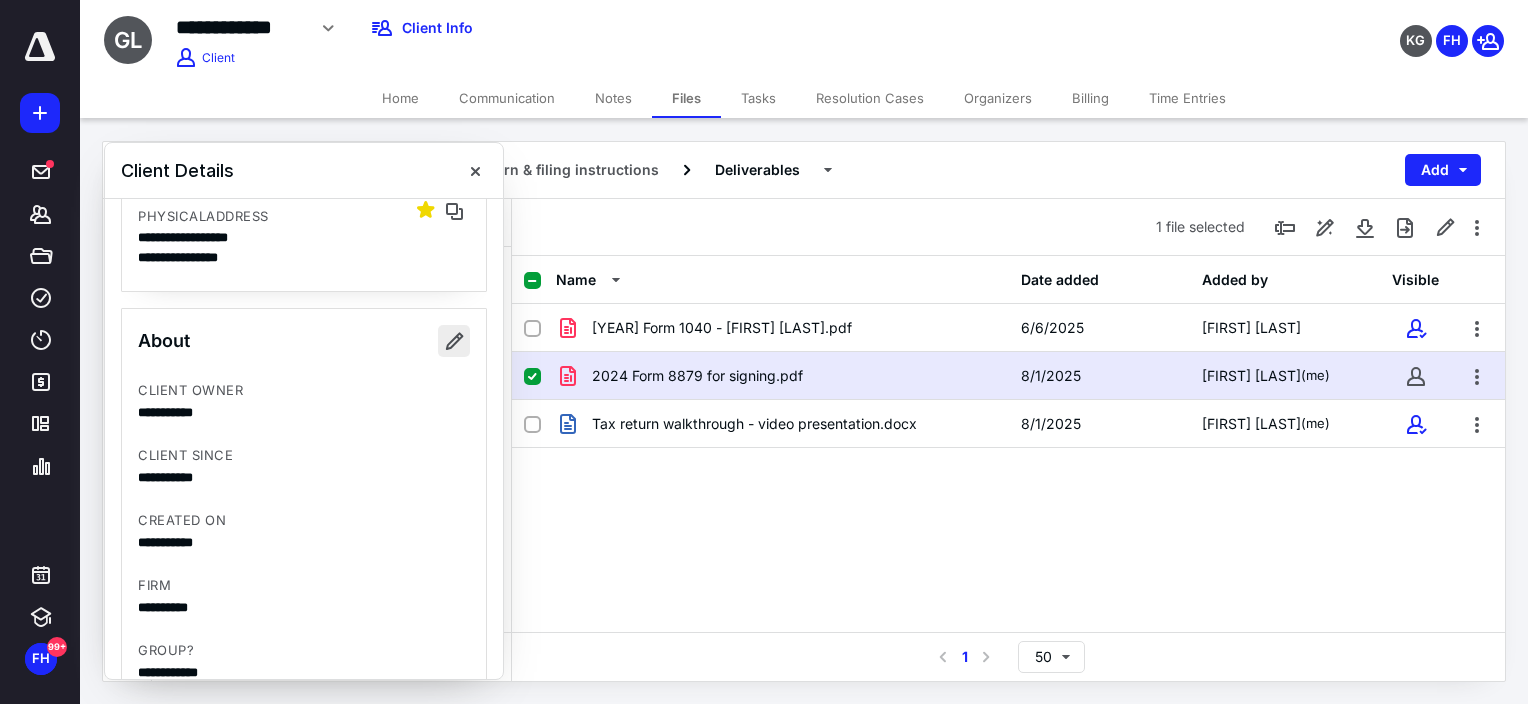 click at bounding box center [454, 341] 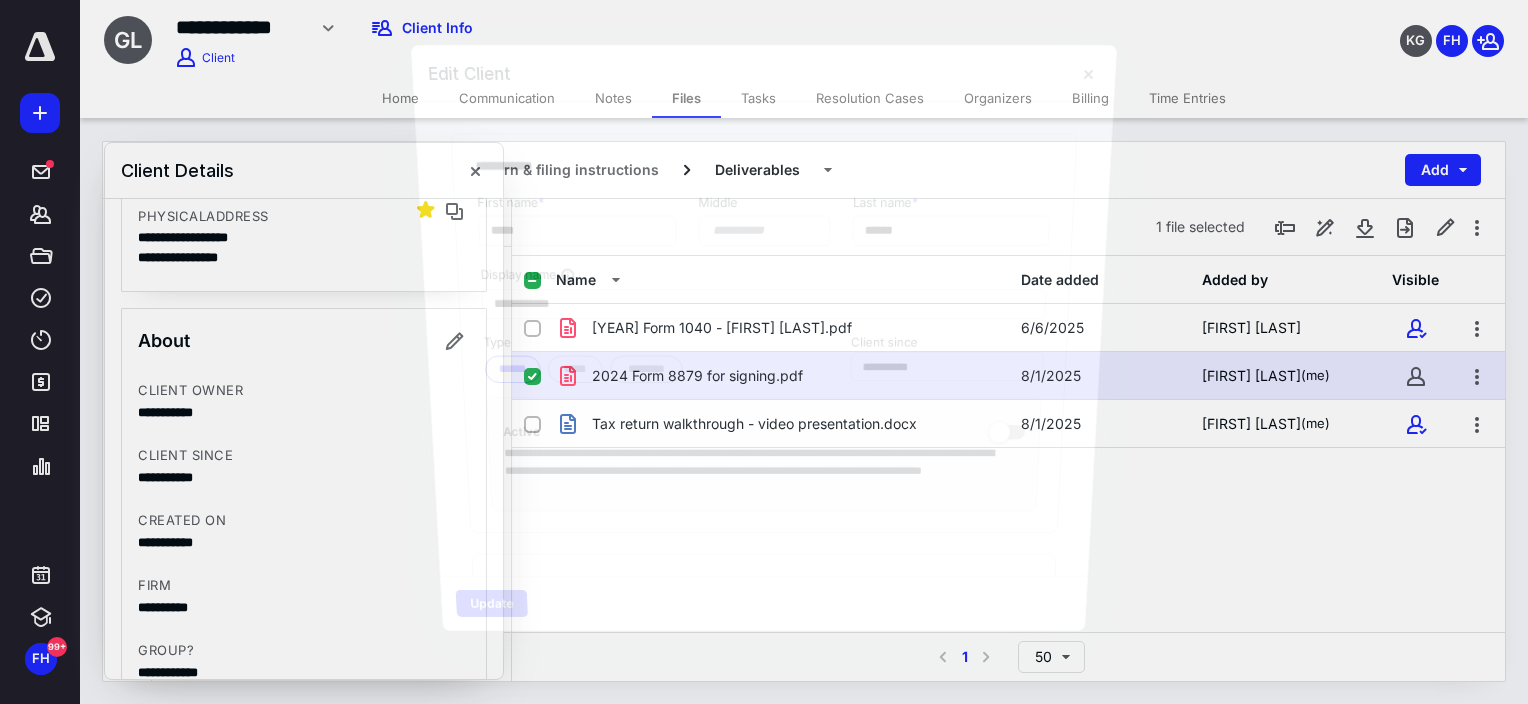 type on "**********" 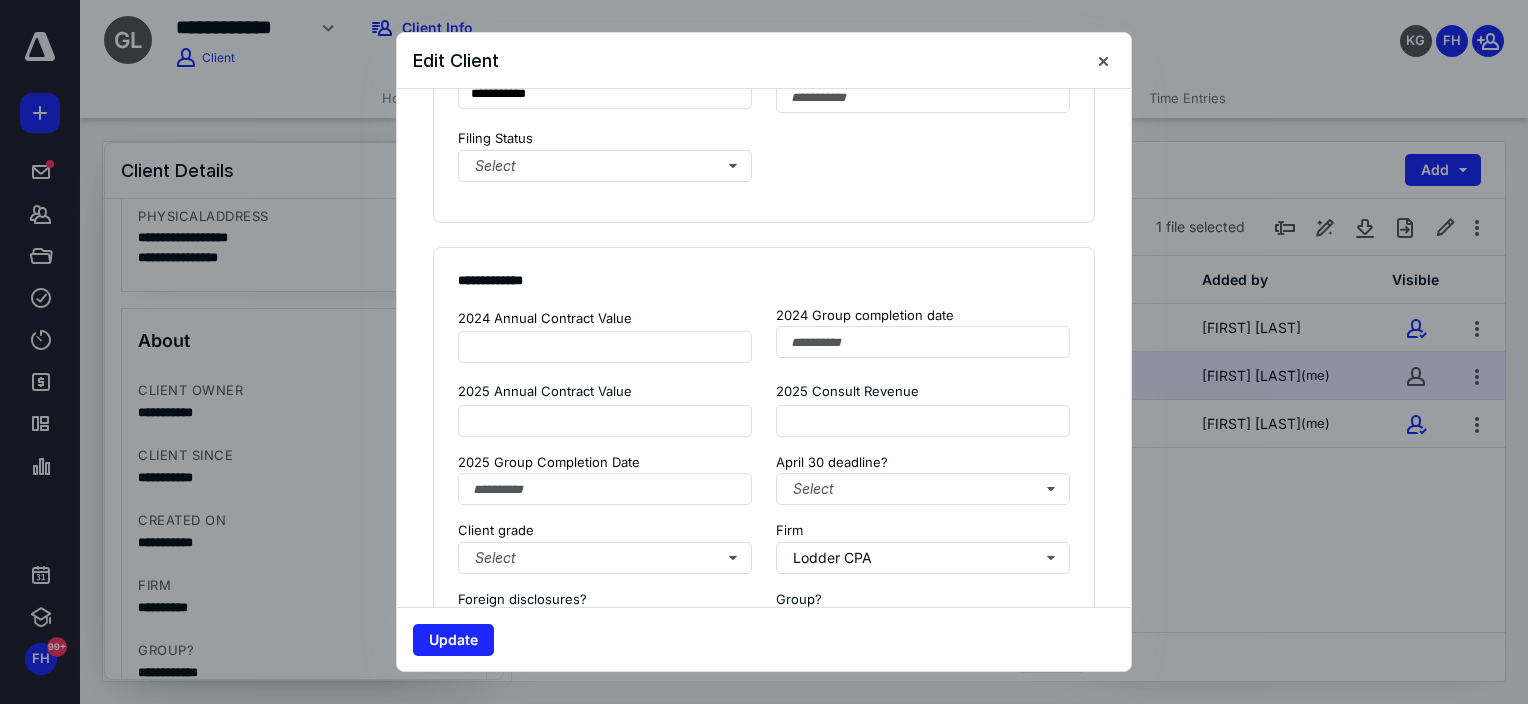 scroll, scrollTop: 1300, scrollLeft: 0, axis: vertical 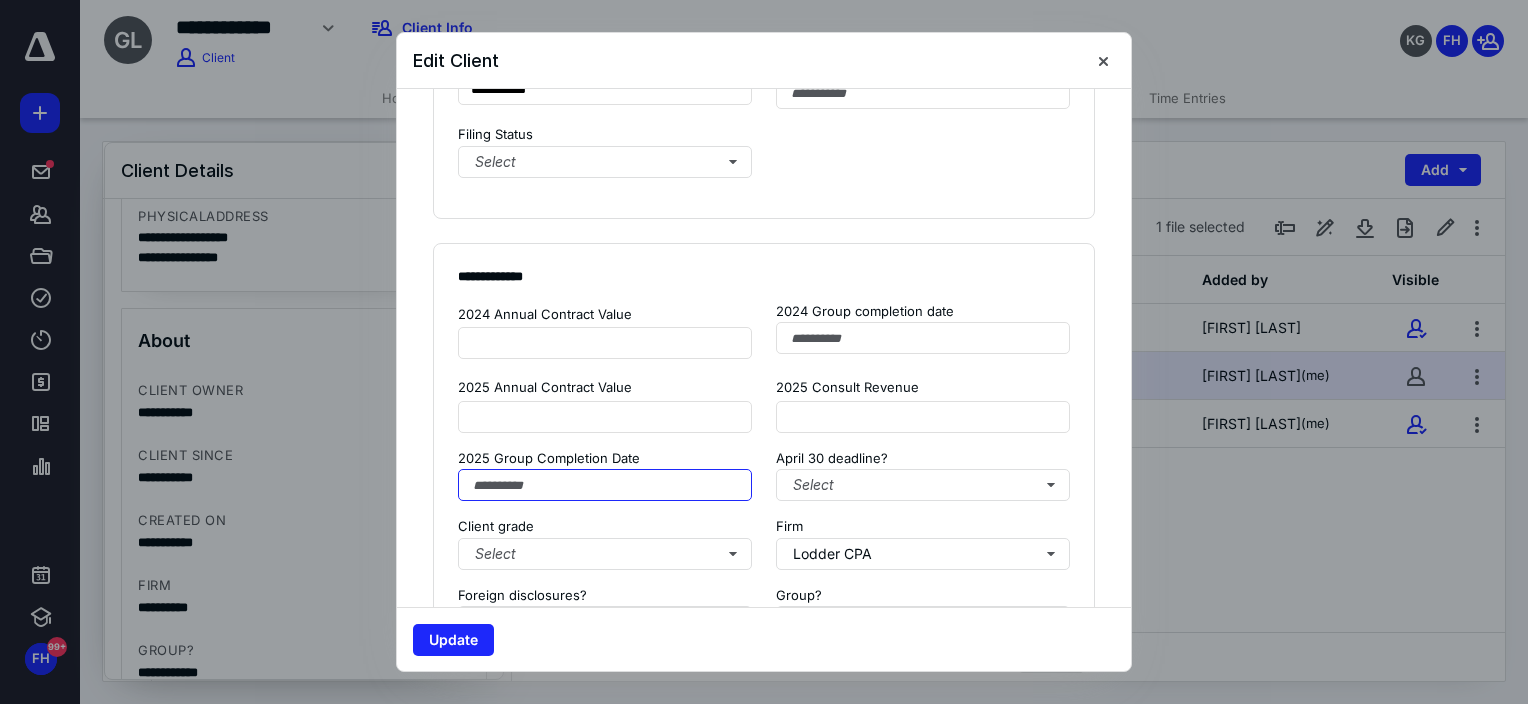 click at bounding box center [605, 485] 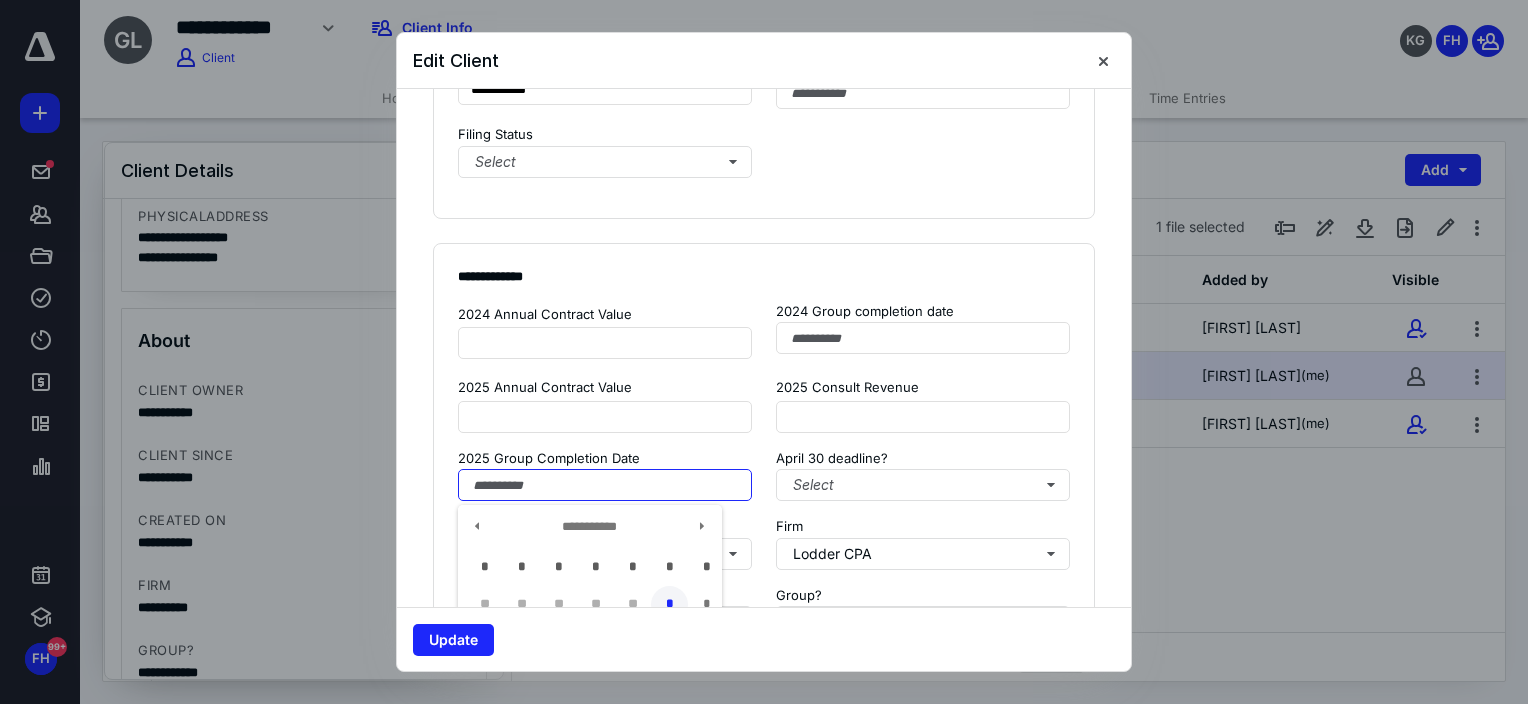 click on "*" at bounding box center (669, 604) 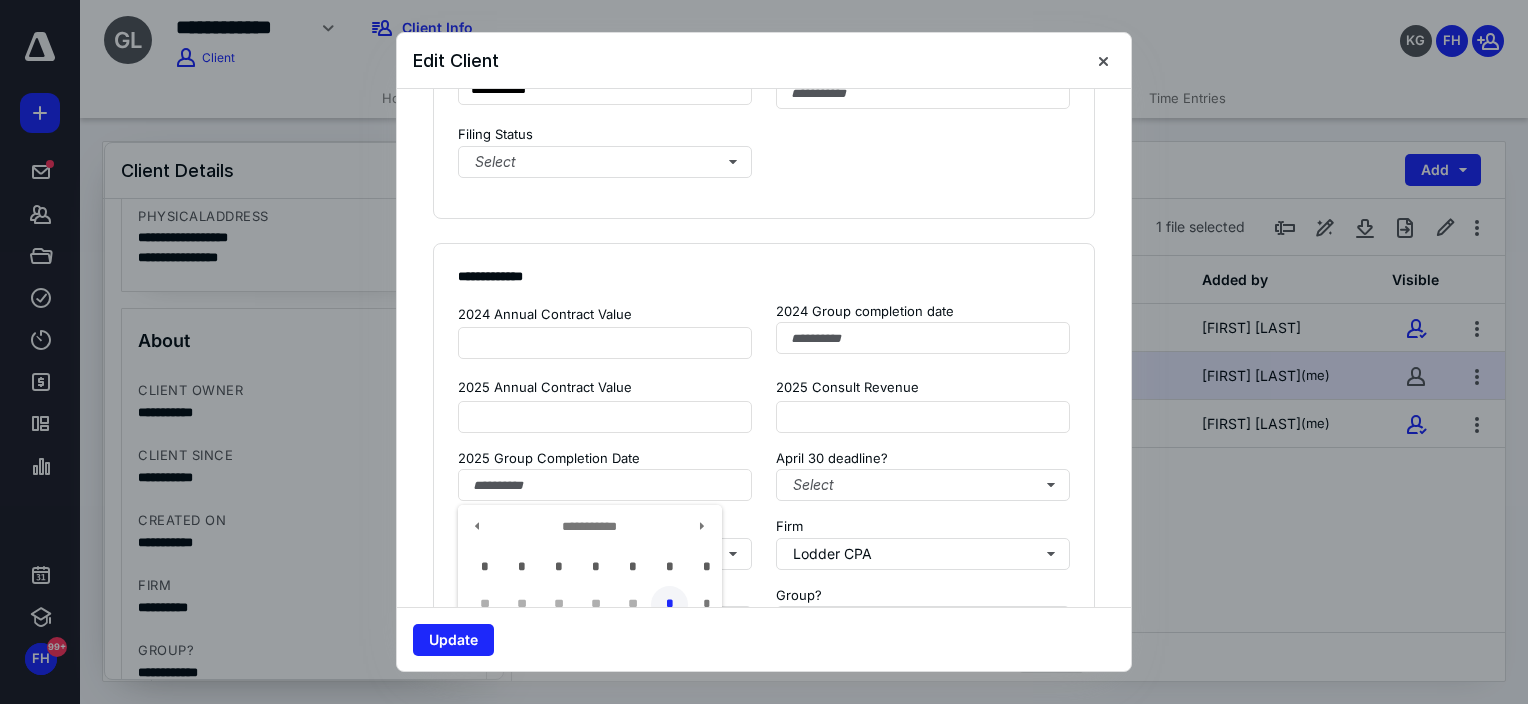 type on "**********" 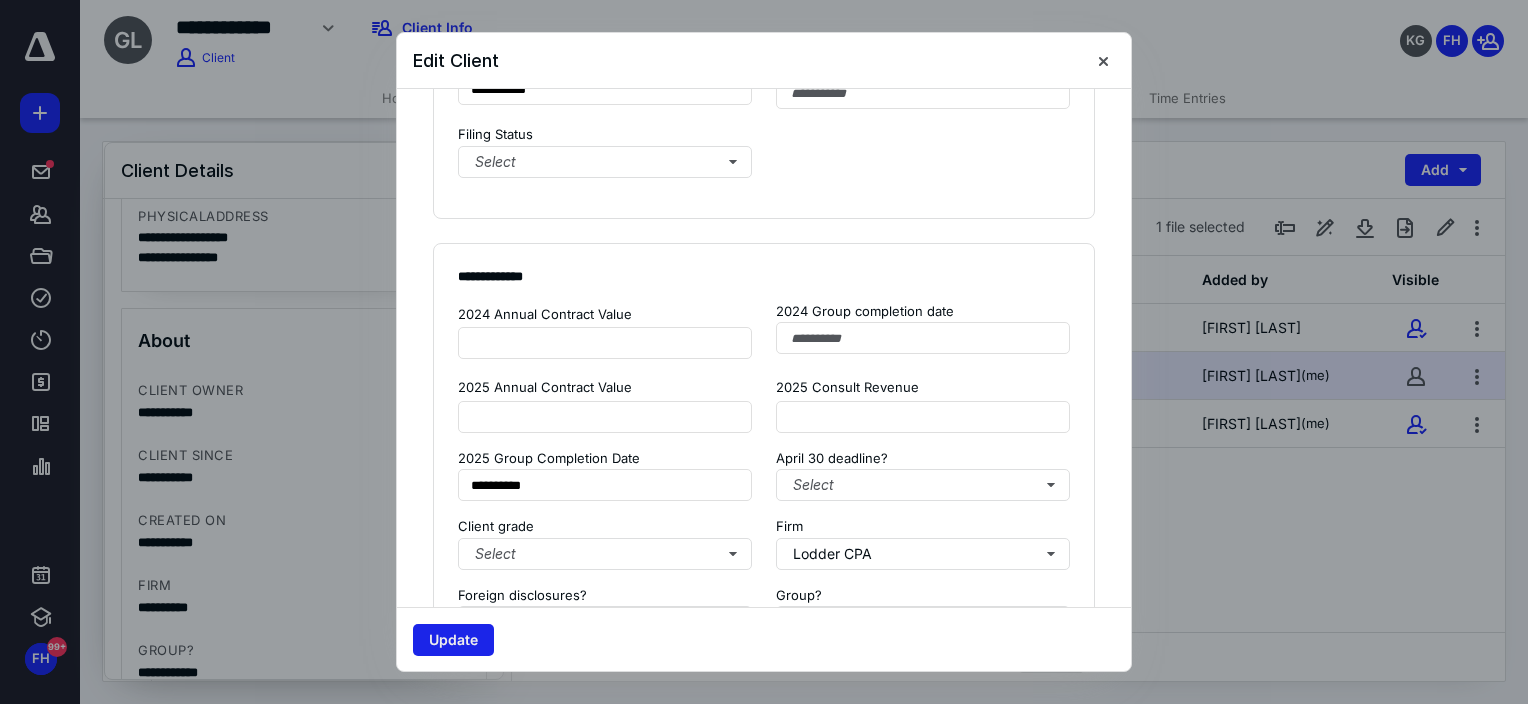 click on "Update" at bounding box center [453, 640] 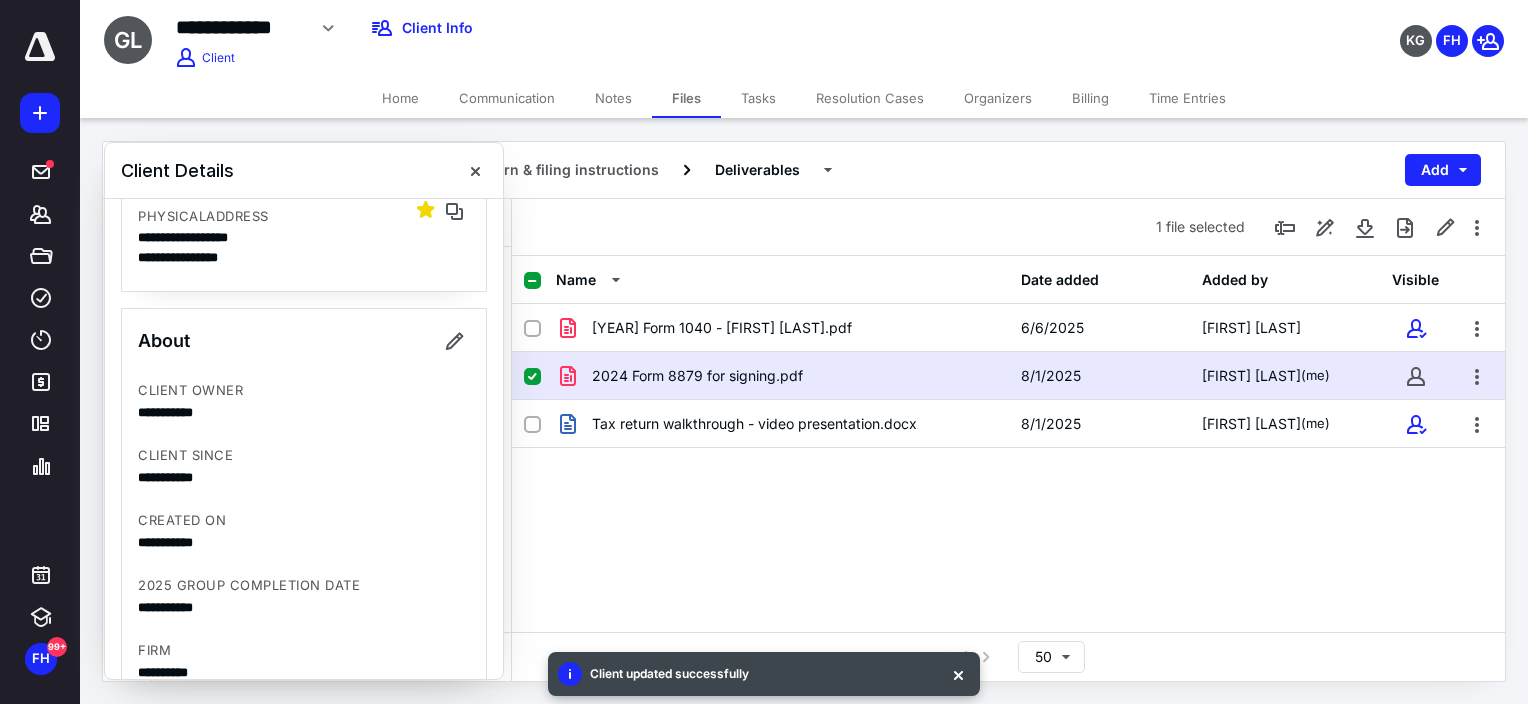 click on "Tasks" at bounding box center [758, 98] 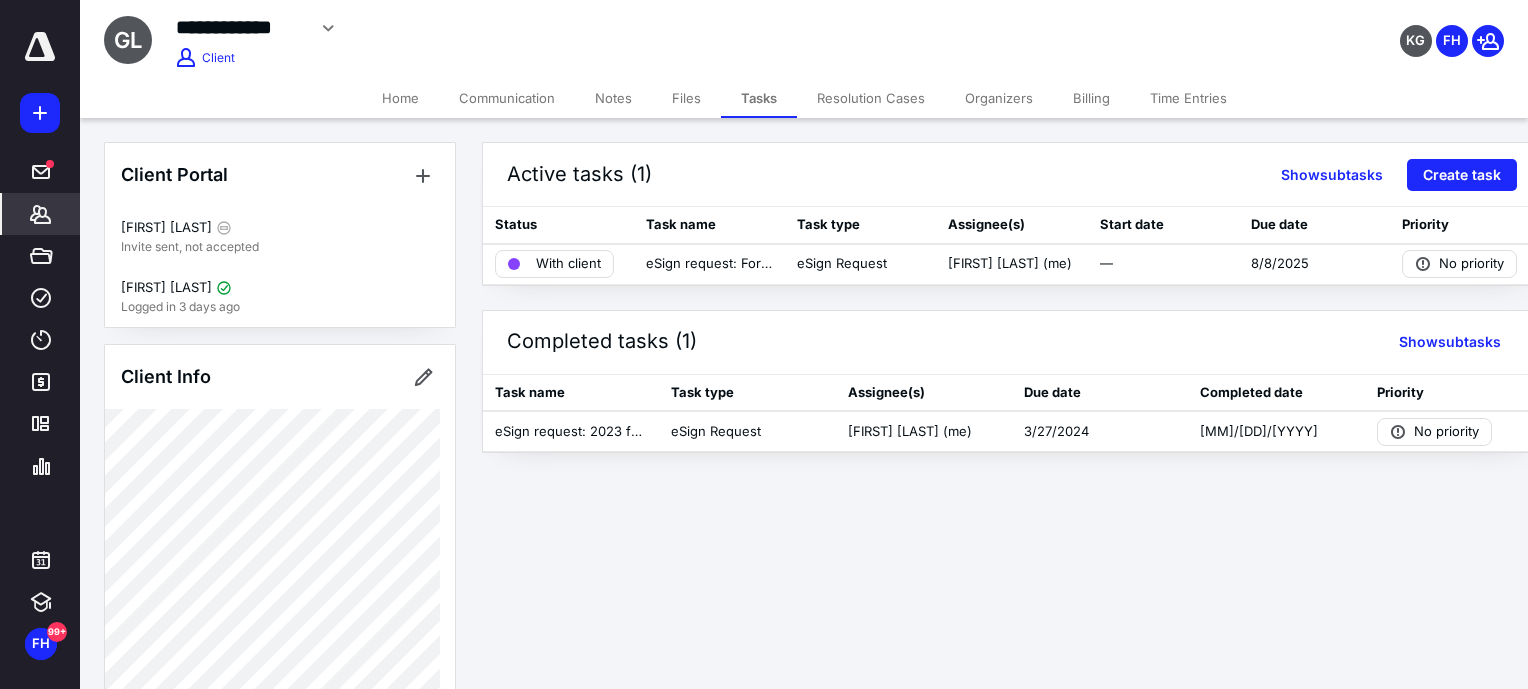 click 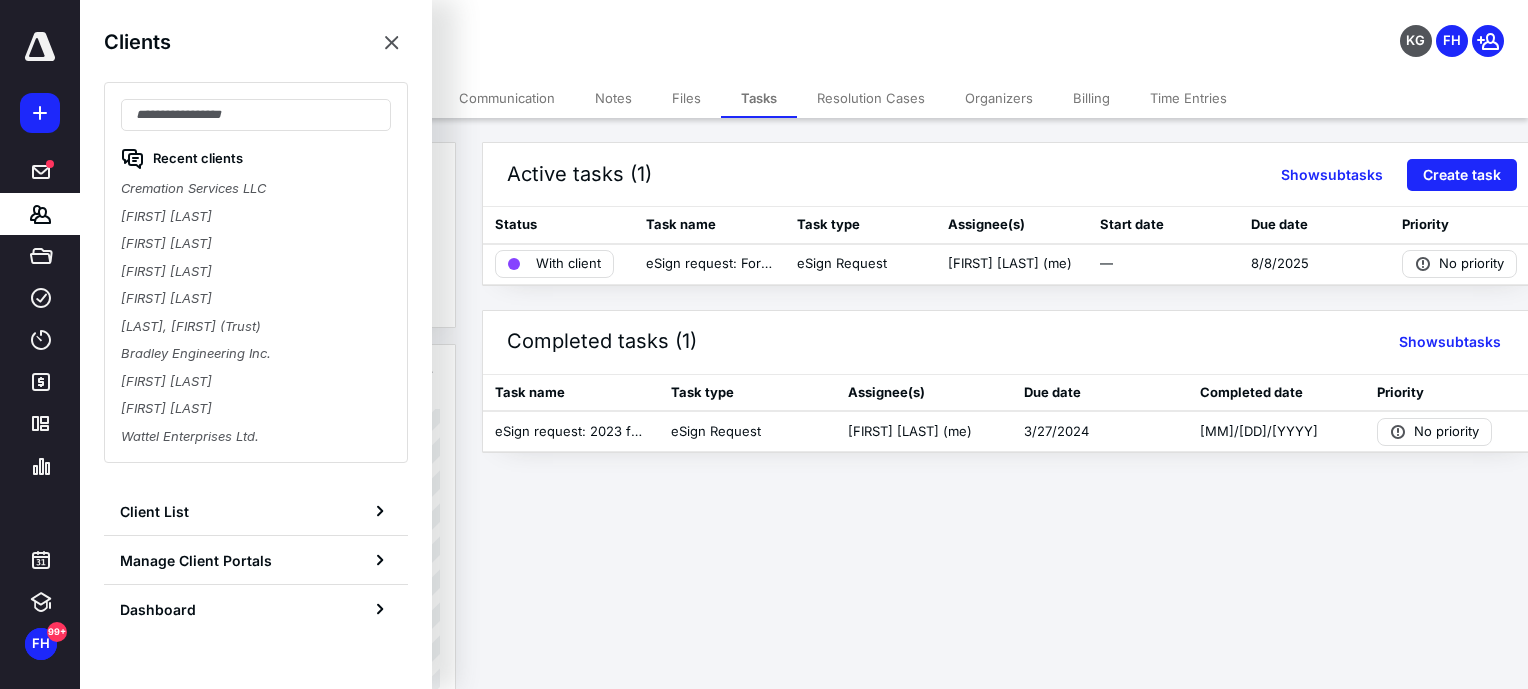 click on "Recent clients Cremation Services LLC Puya Turkiyan Brent Larsen Grace Larsen Melitta Schachte Schachte, Melitta (Trust) Bradley Engineering Inc. Isabel Bradley Leeza McGuire Wattel Enterprises Ltd." at bounding box center [256, 272] 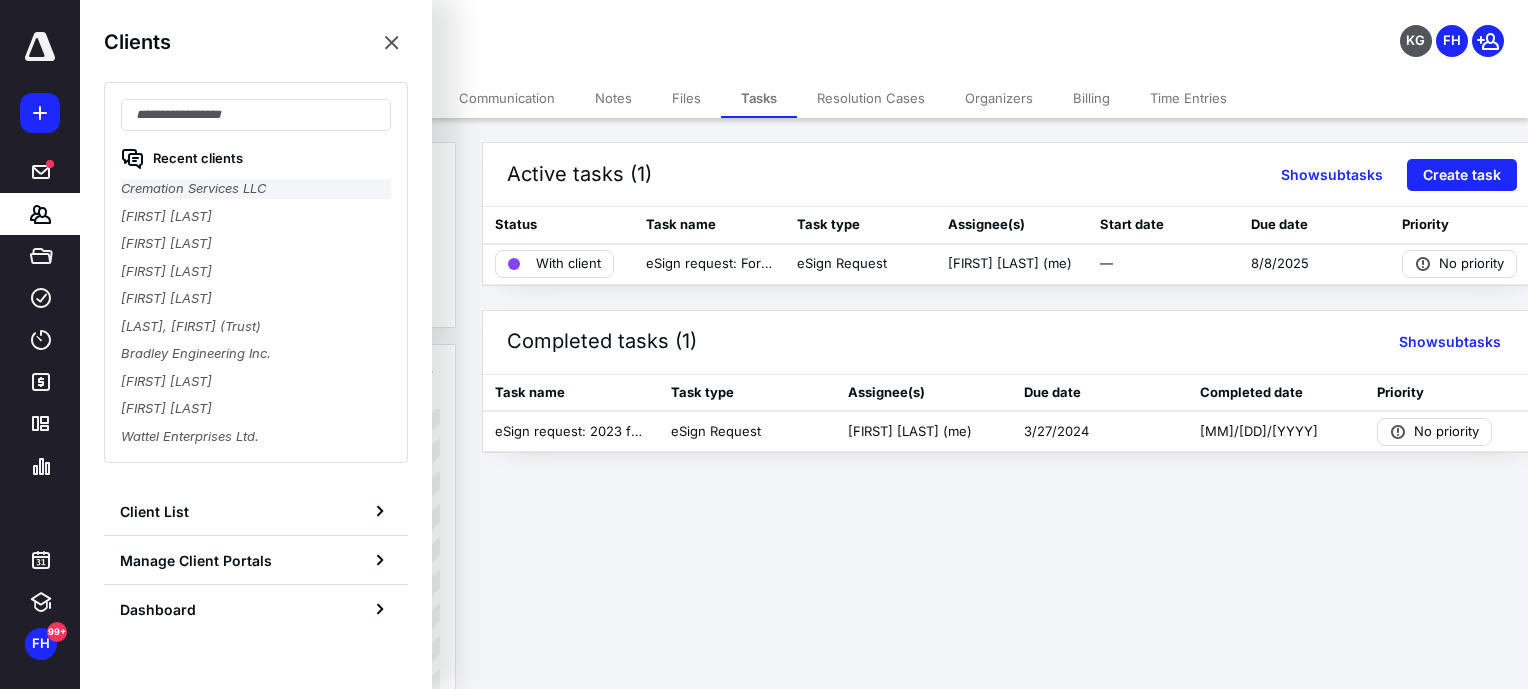 click on "[NAME] LLC" at bounding box center (256, 189) 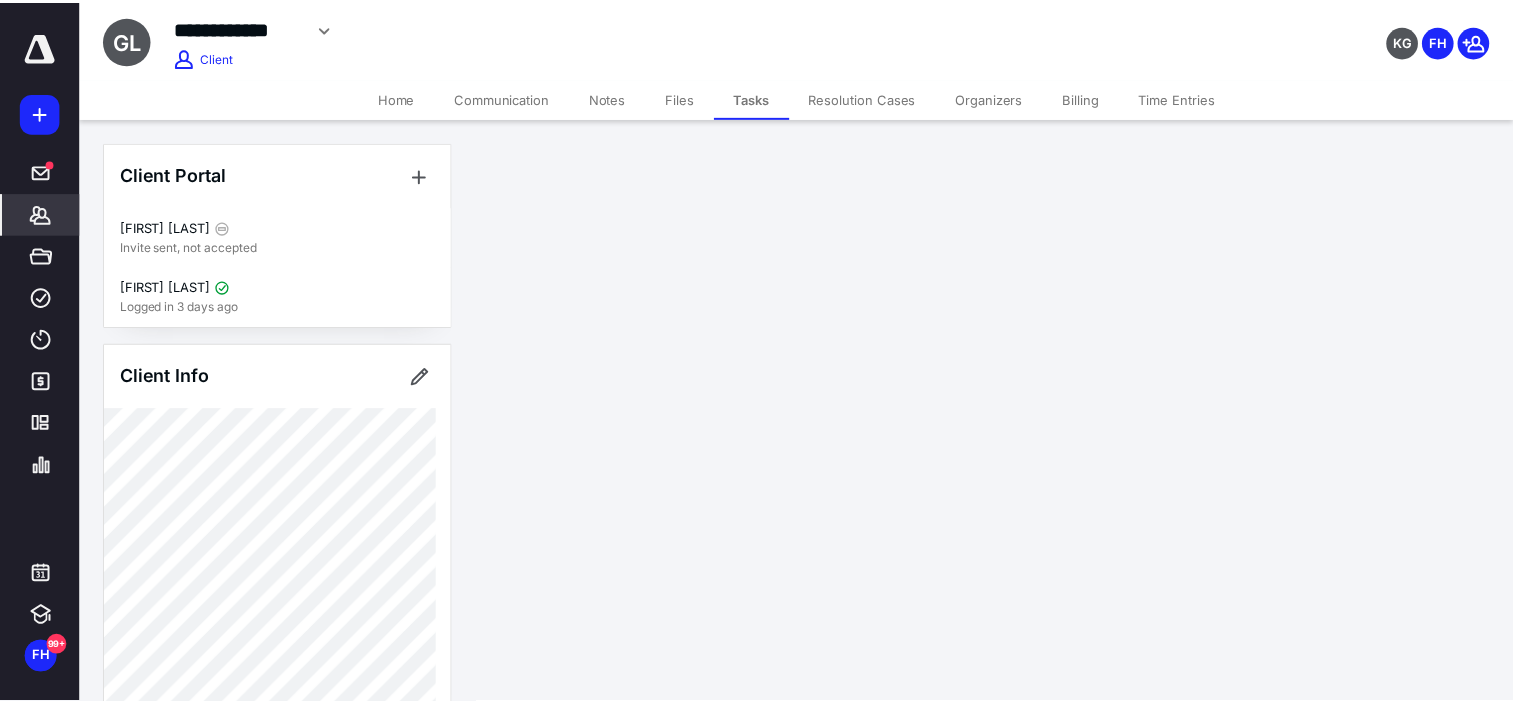 scroll, scrollTop: 0, scrollLeft: 0, axis: both 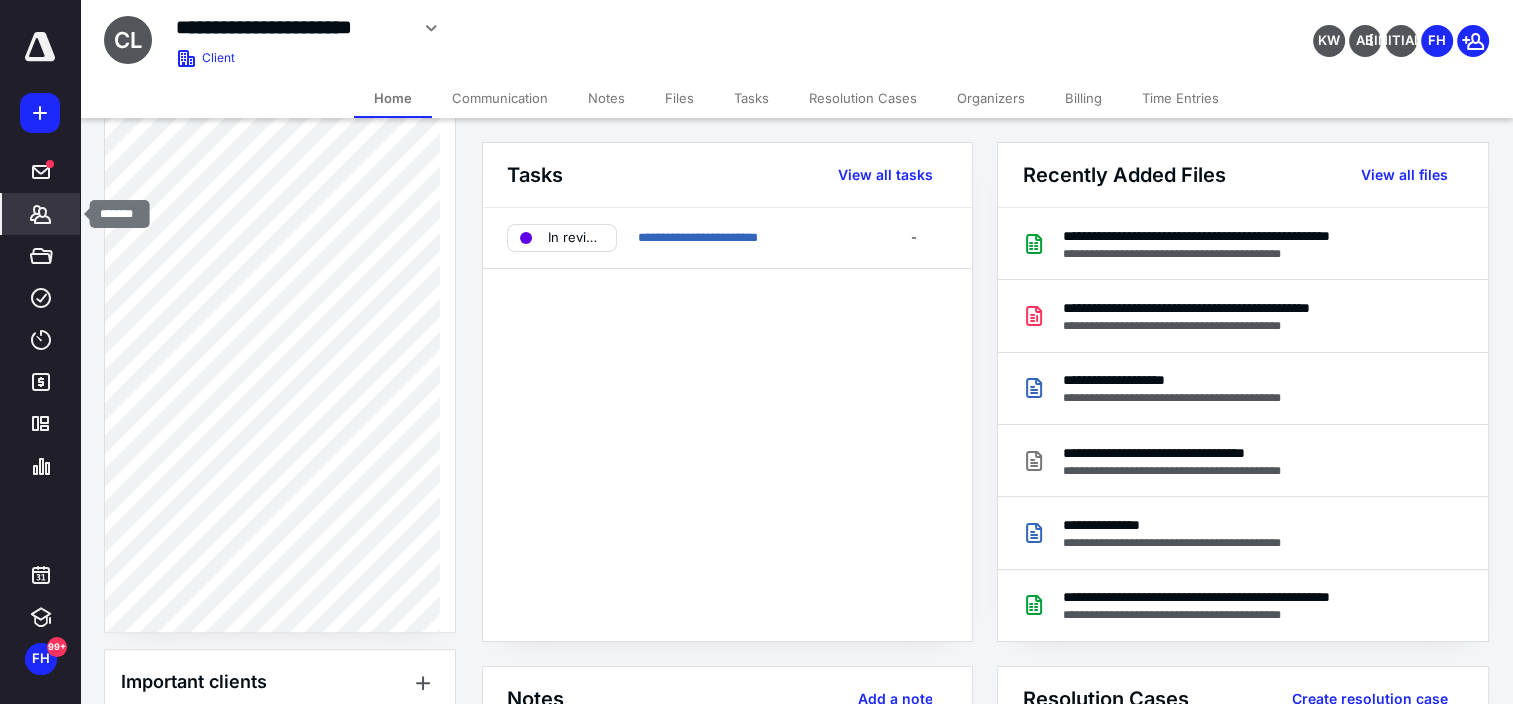 click 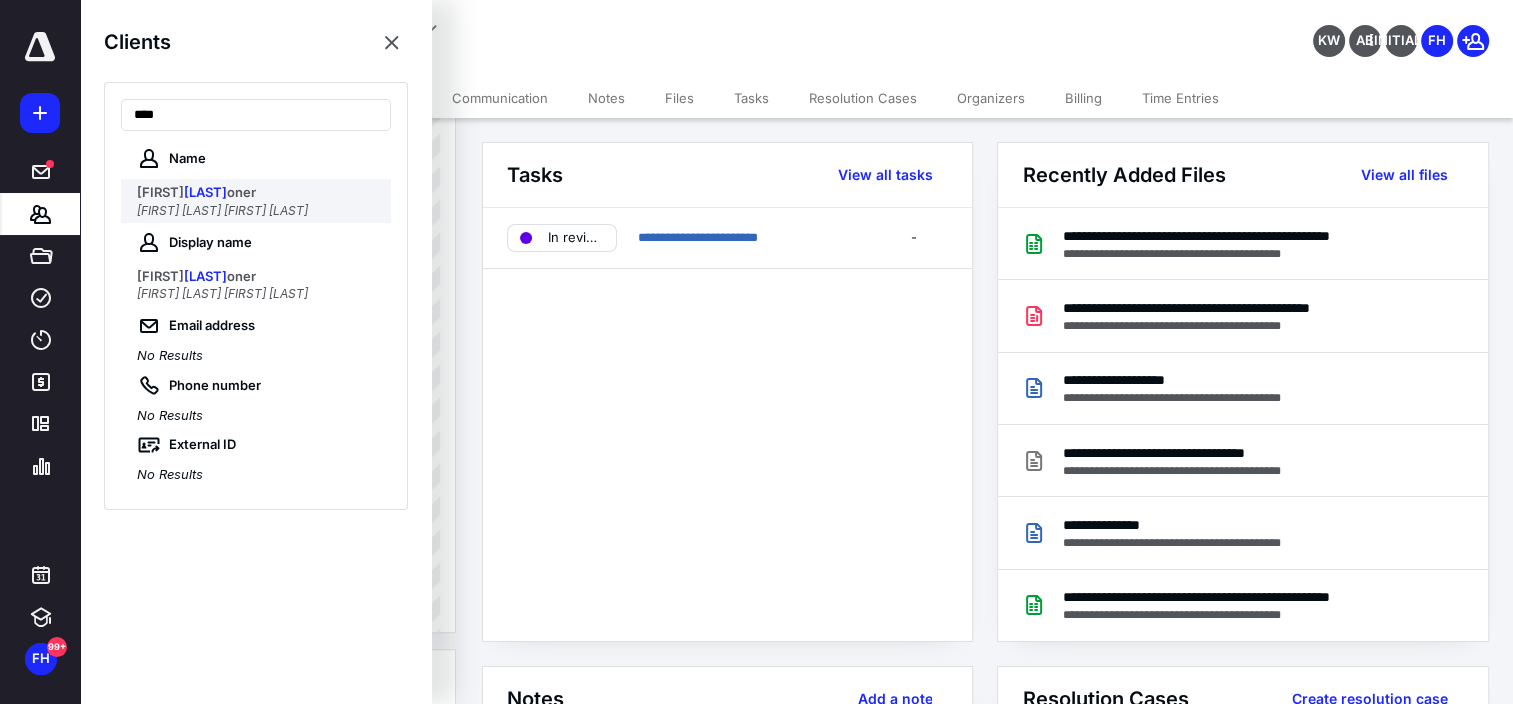 type on "****" 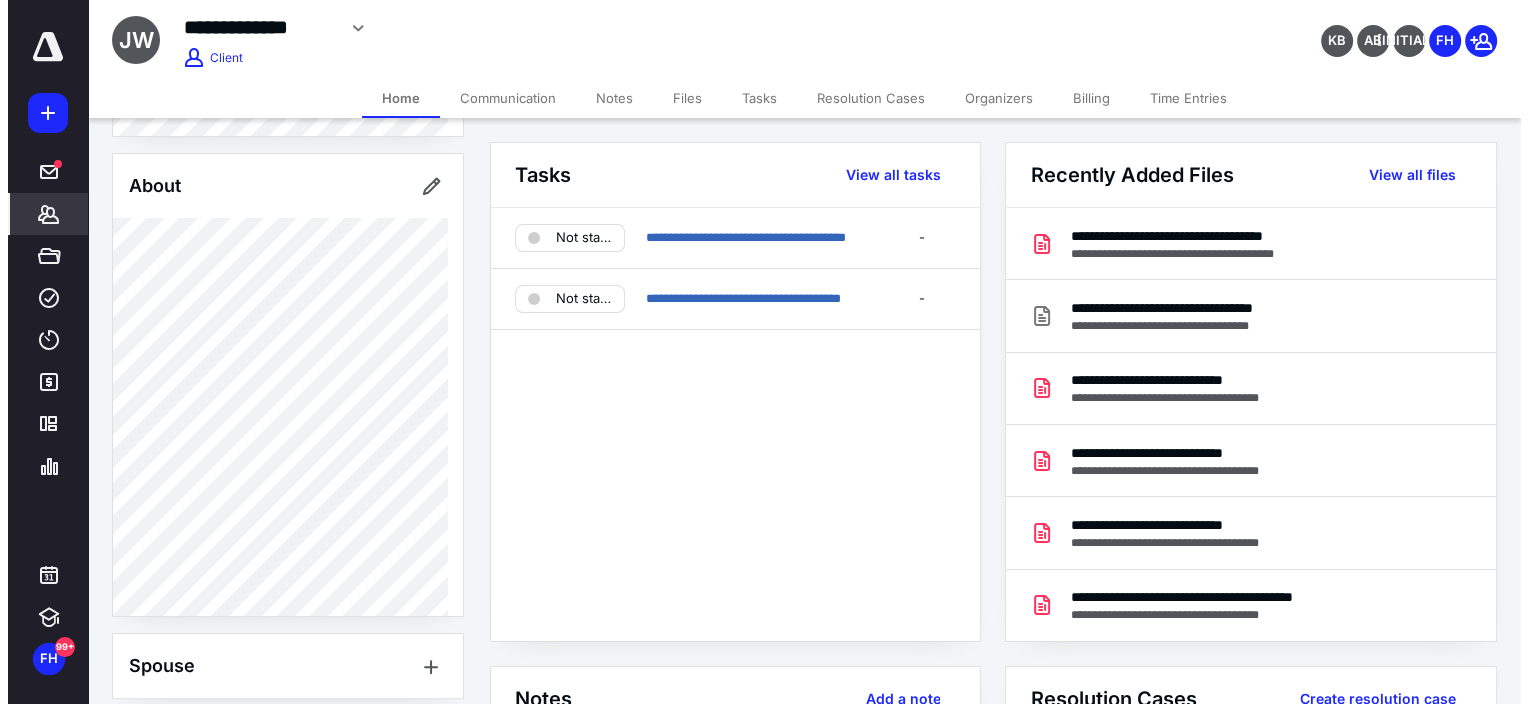 scroll, scrollTop: 400, scrollLeft: 0, axis: vertical 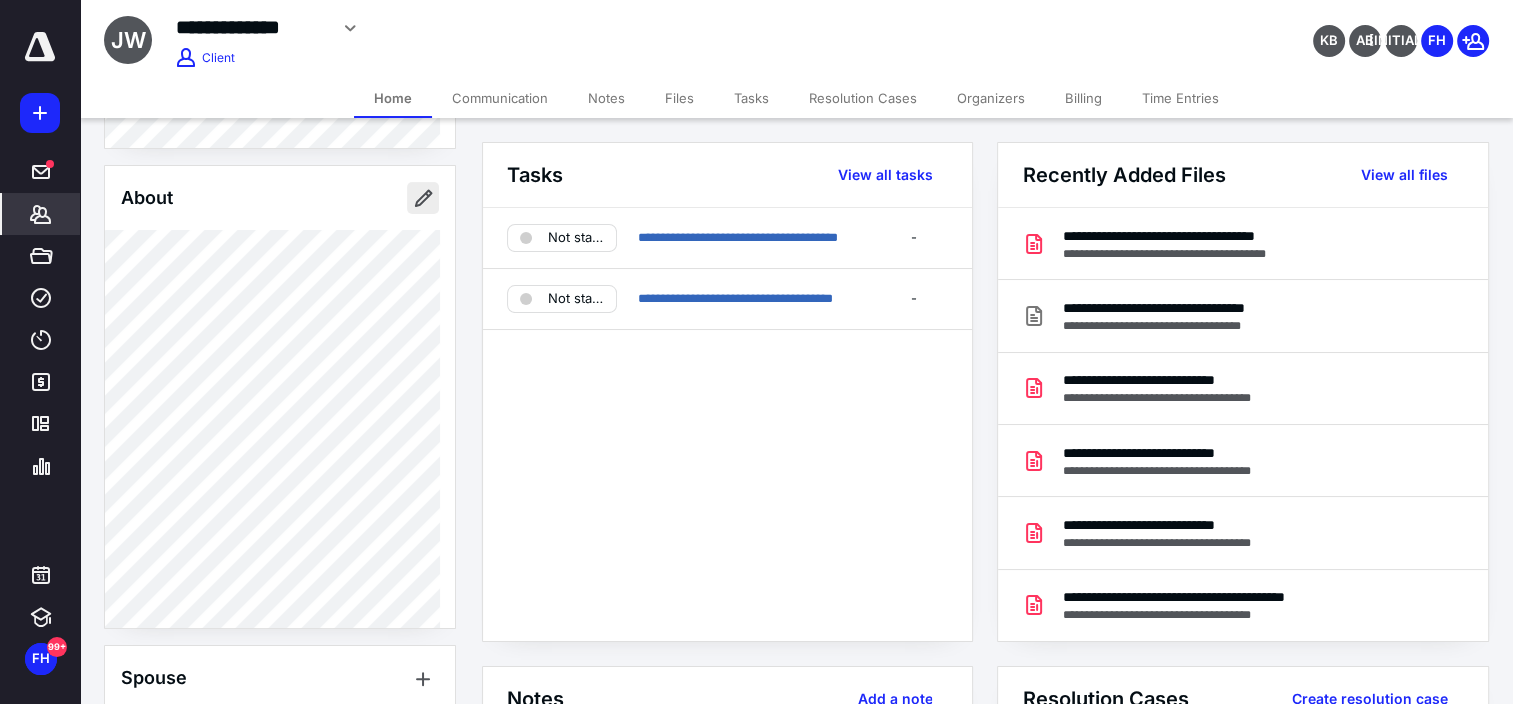 click at bounding box center (423, 198) 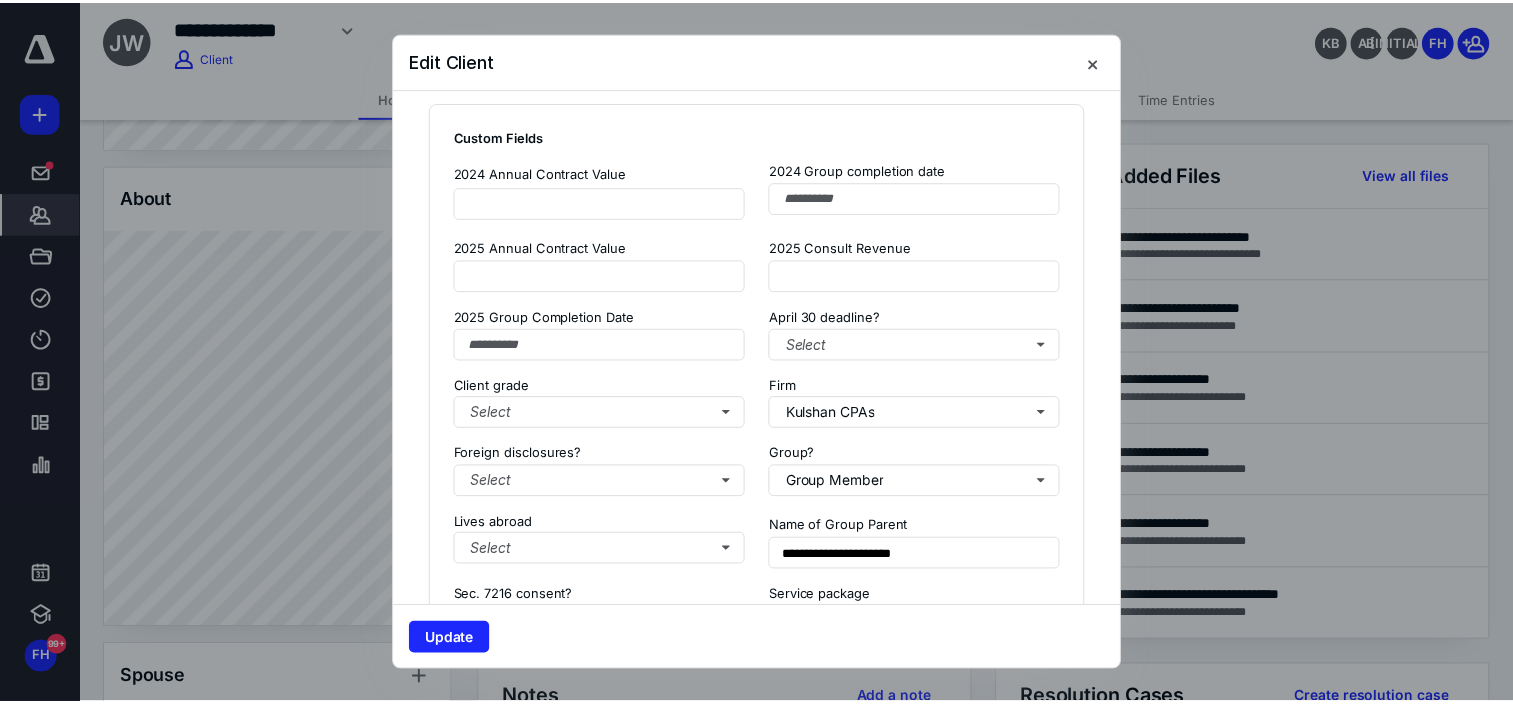scroll, scrollTop: 1700, scrollLeft: 0, axis: vertical 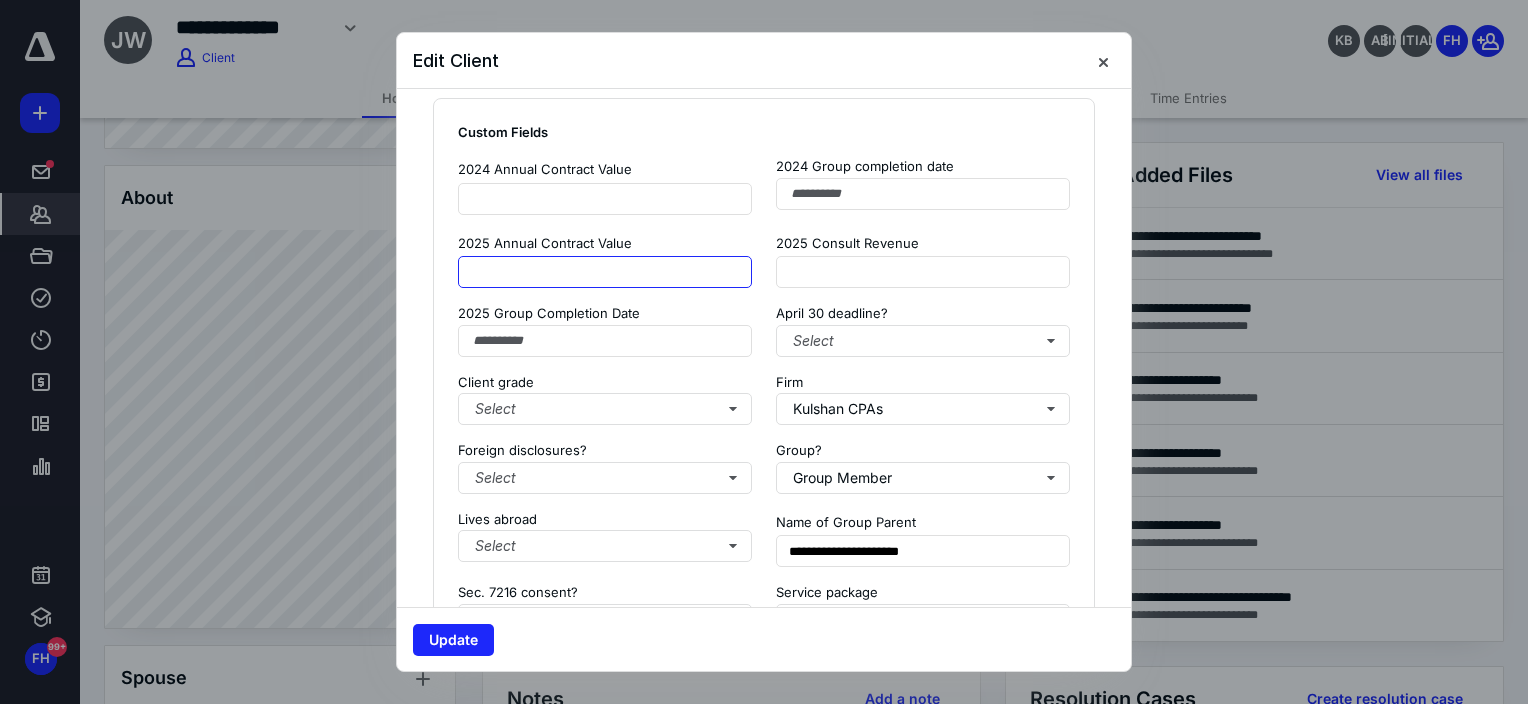 click at bounding box center [605, 272] 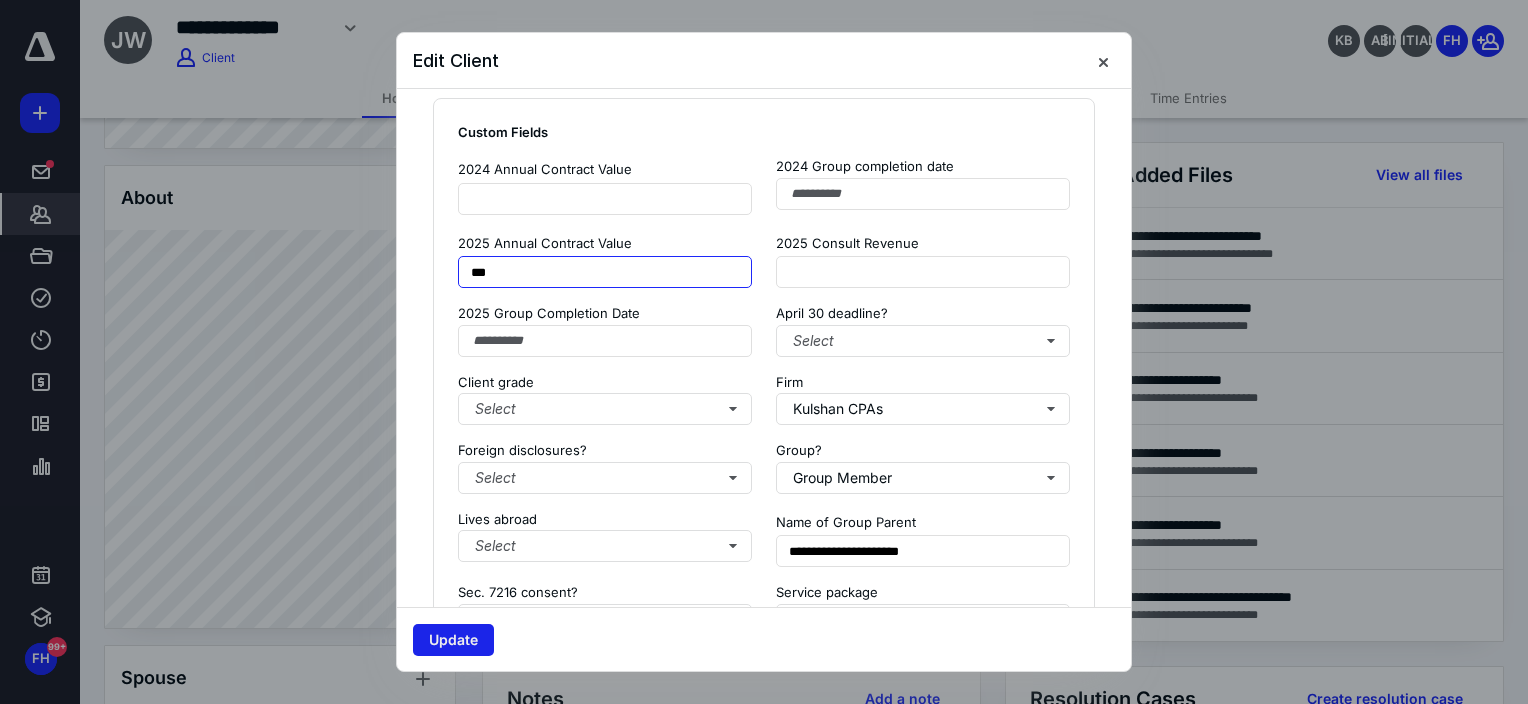 type on "***" 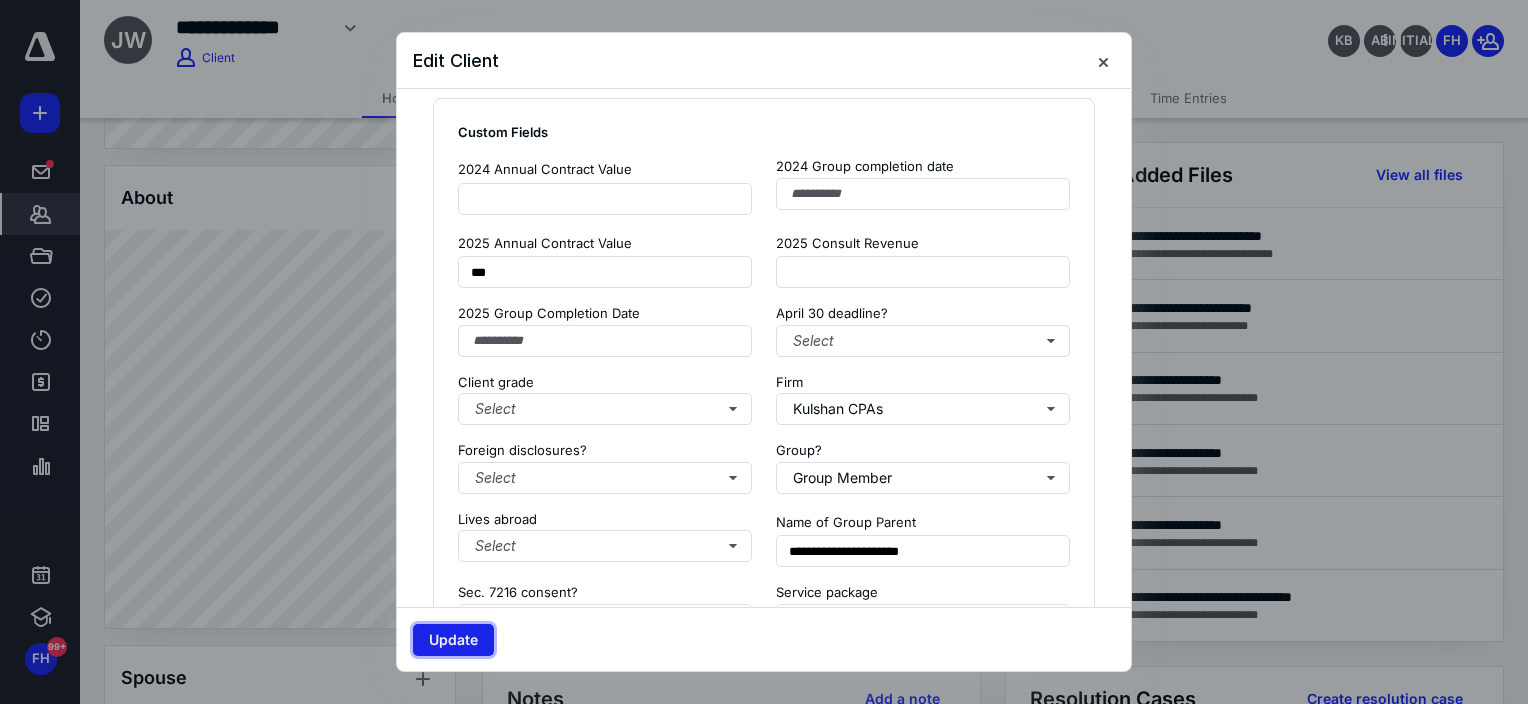click on "Update" at bounding box center [453, 640] 